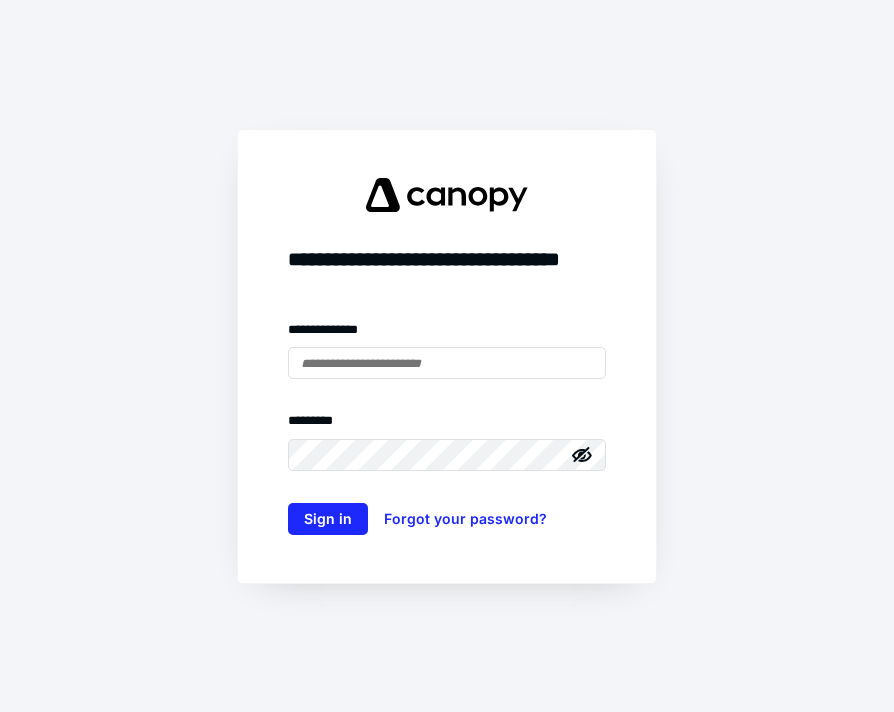 scroll, scrollTop: 0, scrollLeft: 0, axis: both 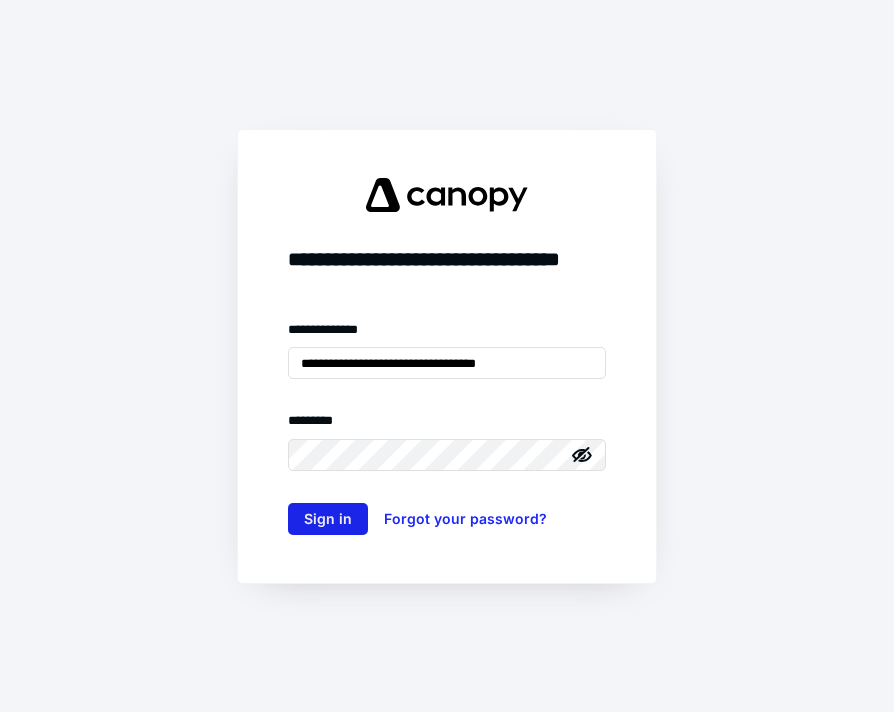 click on "Sign in" at bounding box center (328, 519) 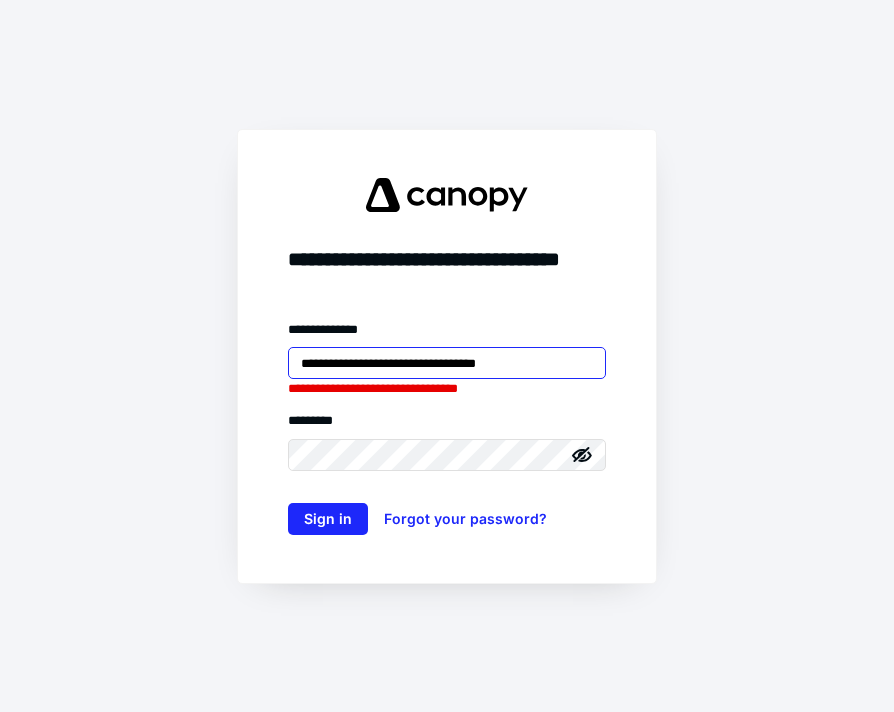 click on "**********" at bounding box center (447, 363) 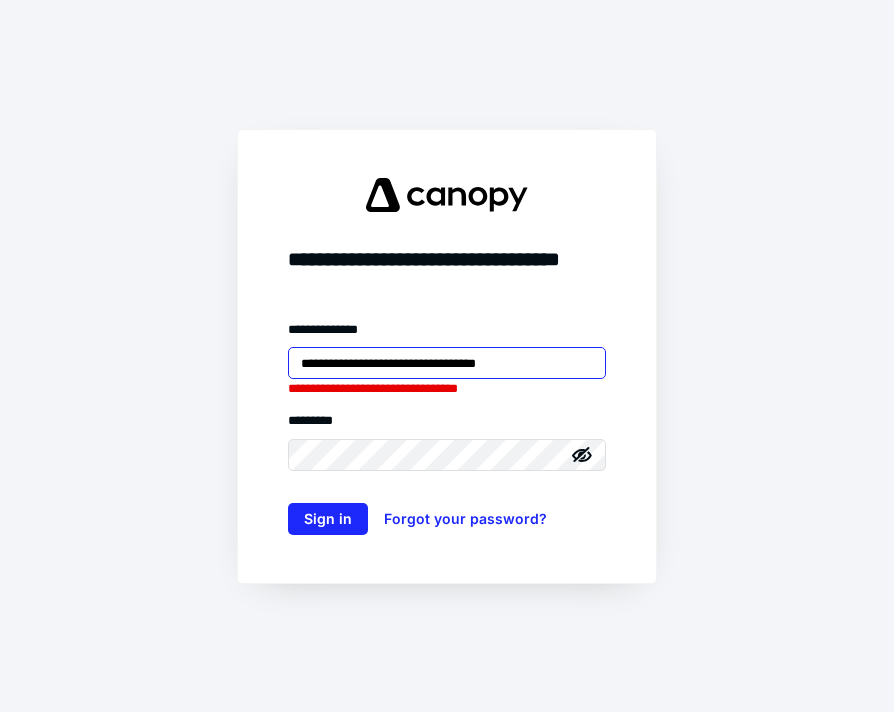 type on "**********" 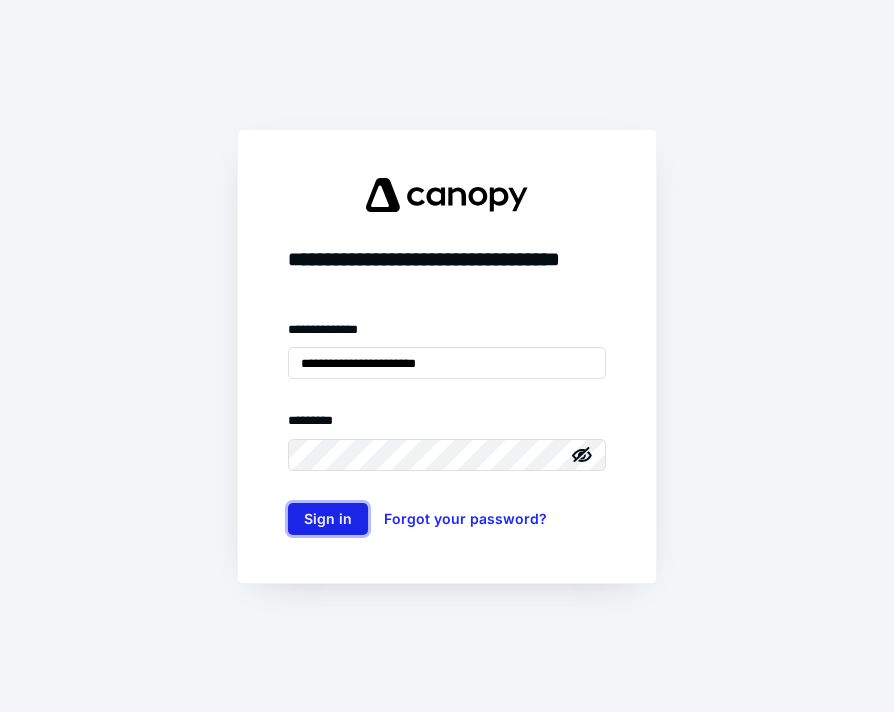 click on "Sign in" at bounding box center (328, 519) 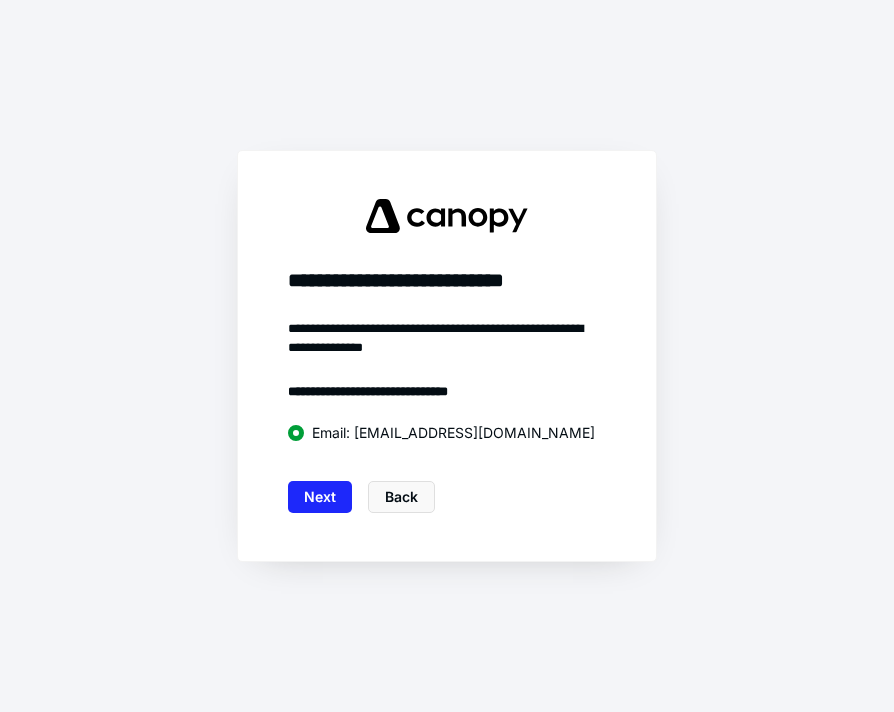 drag, startPoint x: 329, startPoint y: 502, endPoint x: 222, endPoint y: 549, distance: 116.86745 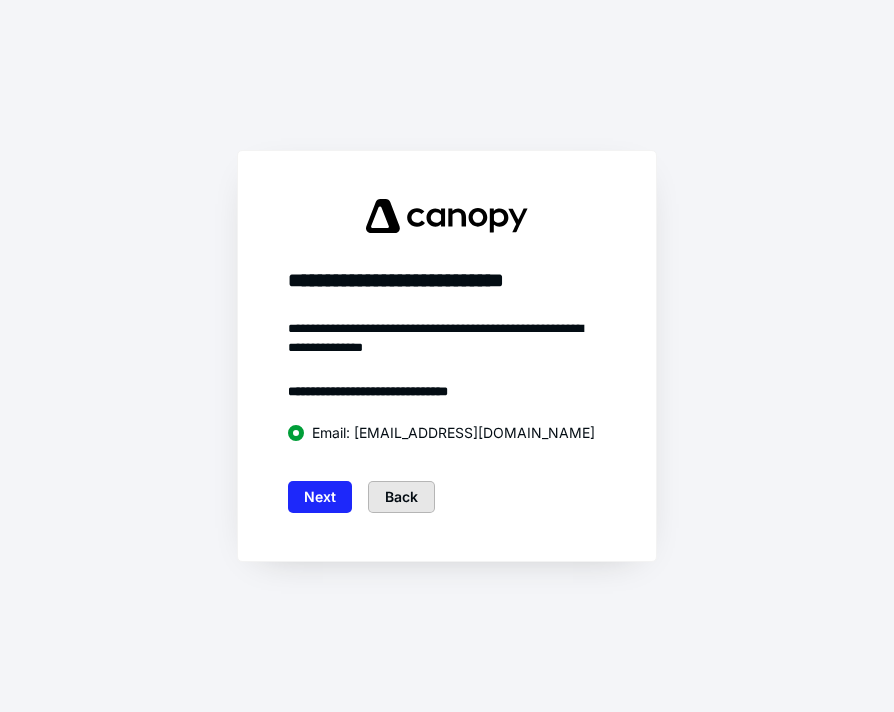 click on "Back" at bounding box center [401, 497] 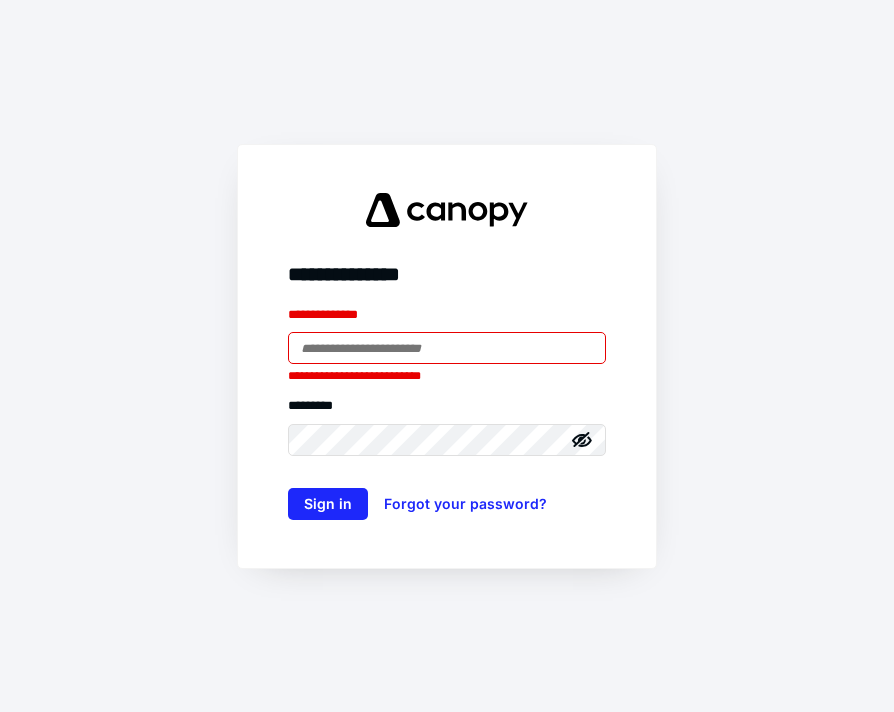 type on "**********" 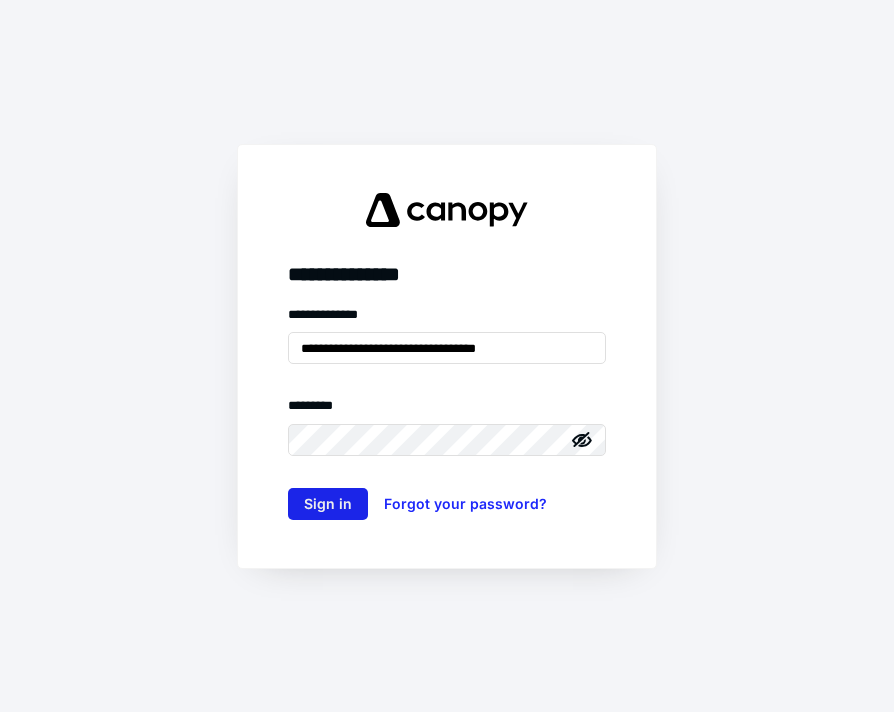 click on "Sign in" at bounding box center (328, 504) 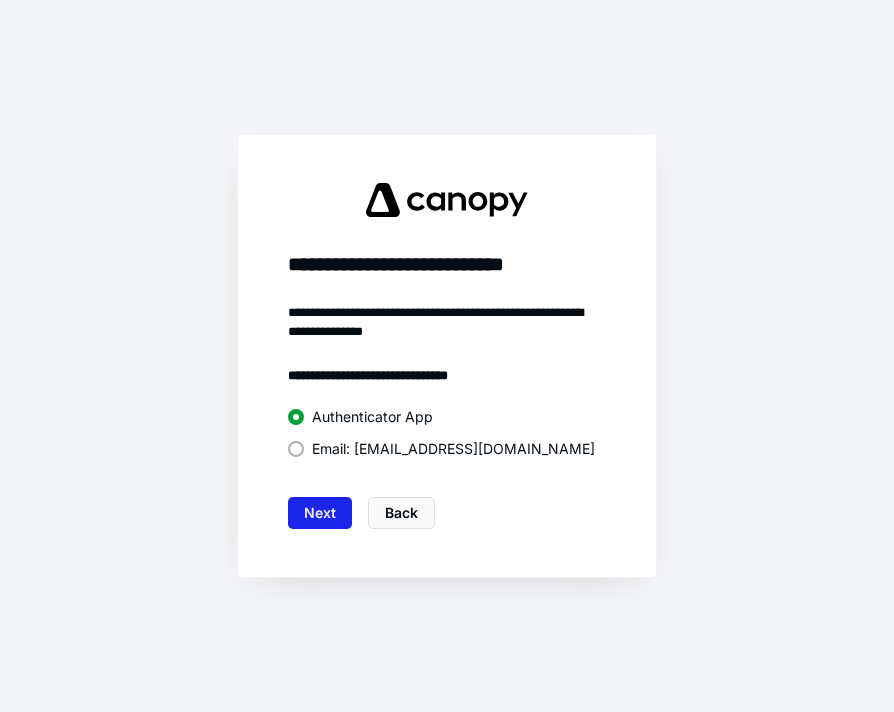 click on "Next" at bounding box center [320, 513] 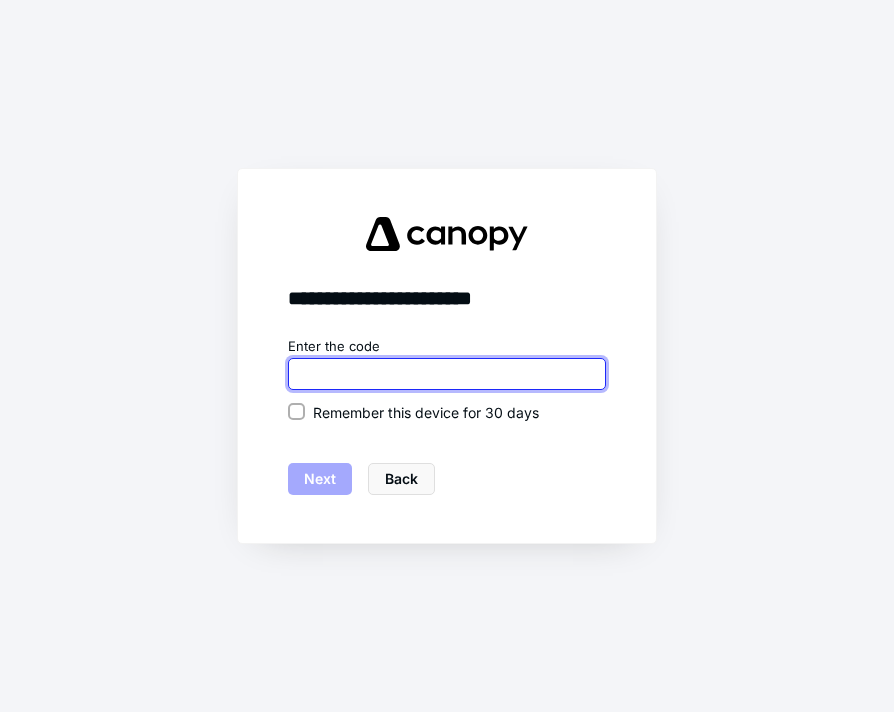 click at bounding box center (447, 374) 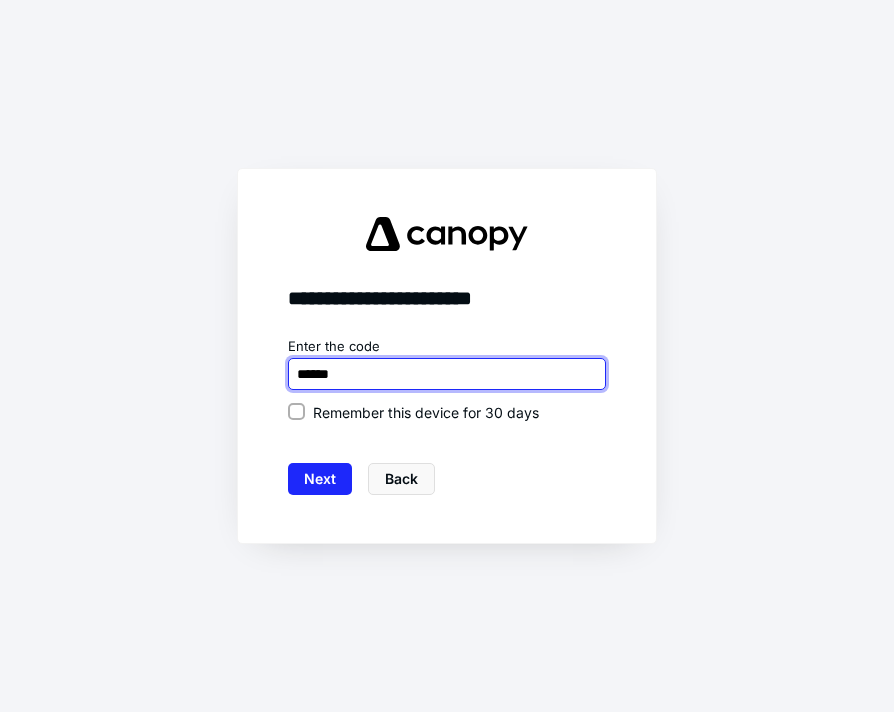 type on "******" 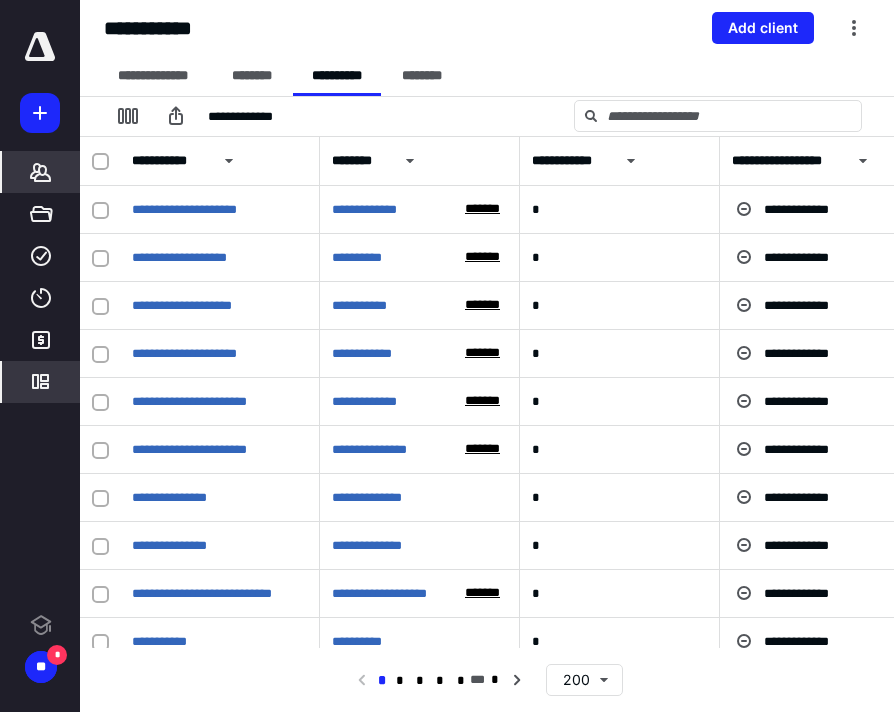 scroll, scrollTop: 0, scrollLeft: 0, axis: both 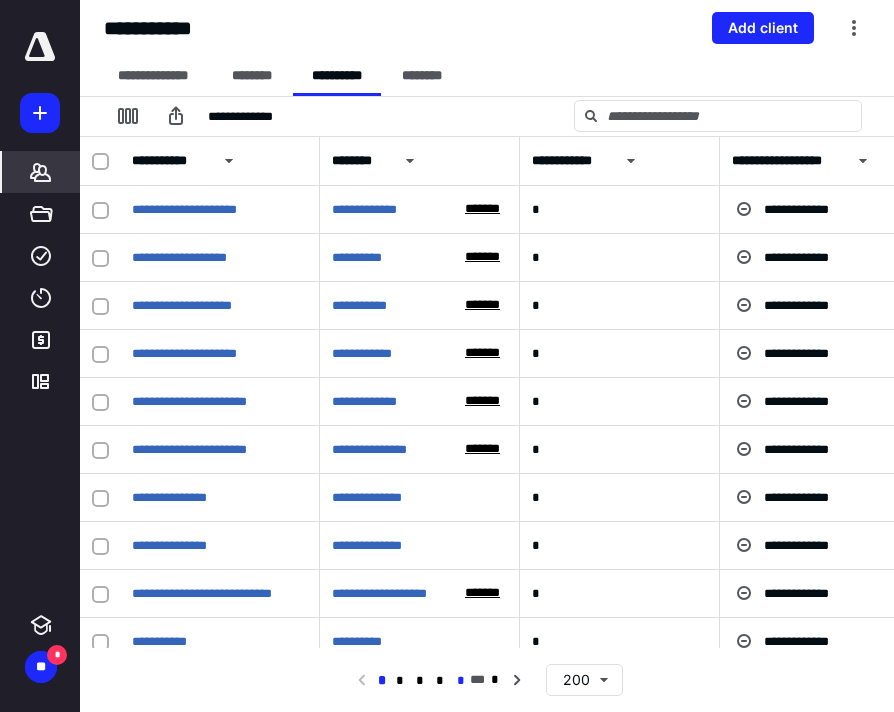 click on "*" at bounding box center [461, 681] 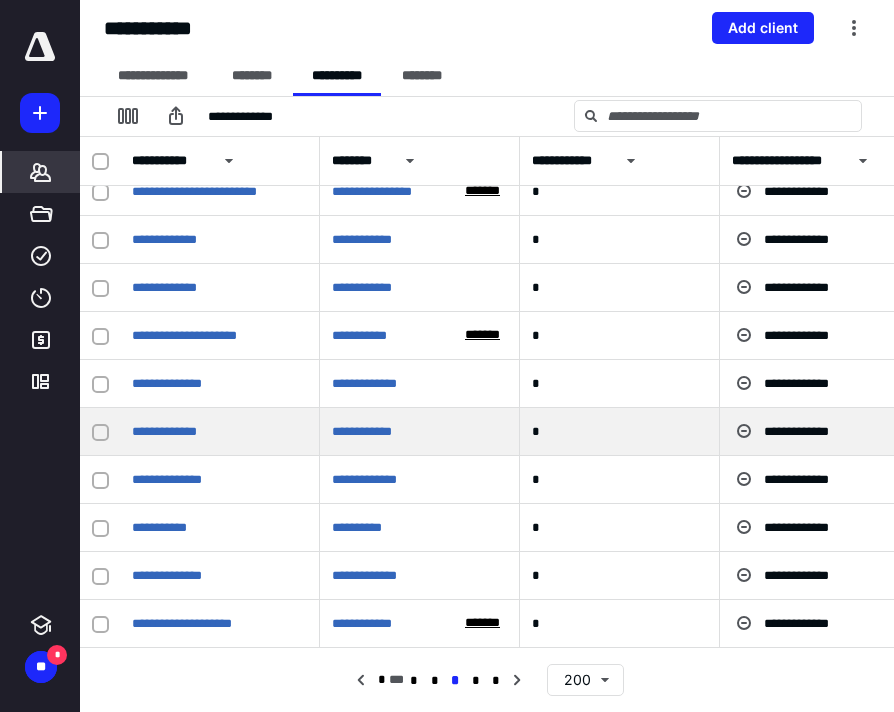 scroll, scrollTop: 96, scrollLeft: 0, axis: vertical 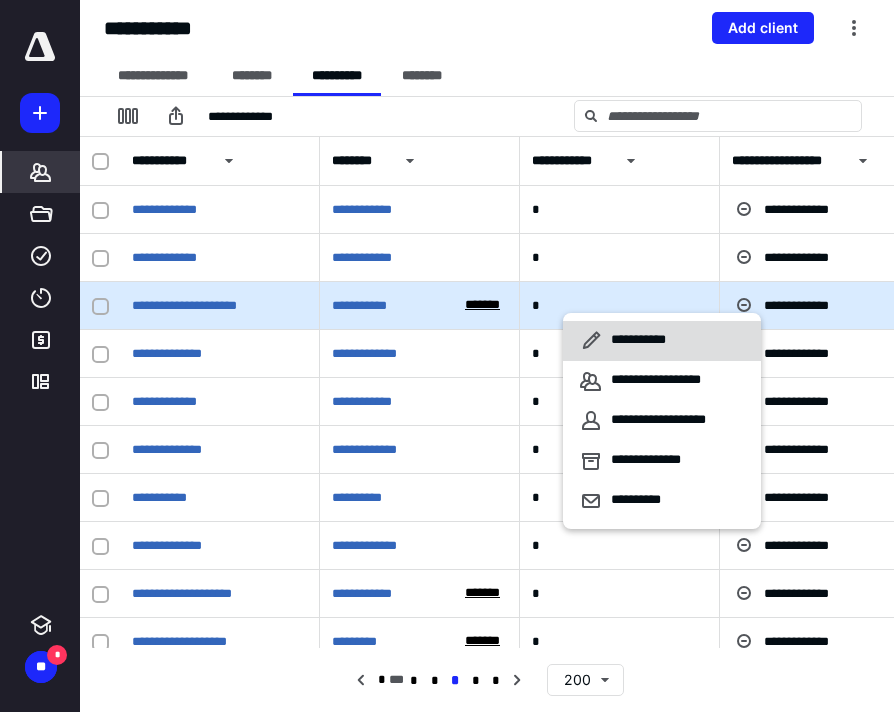 click 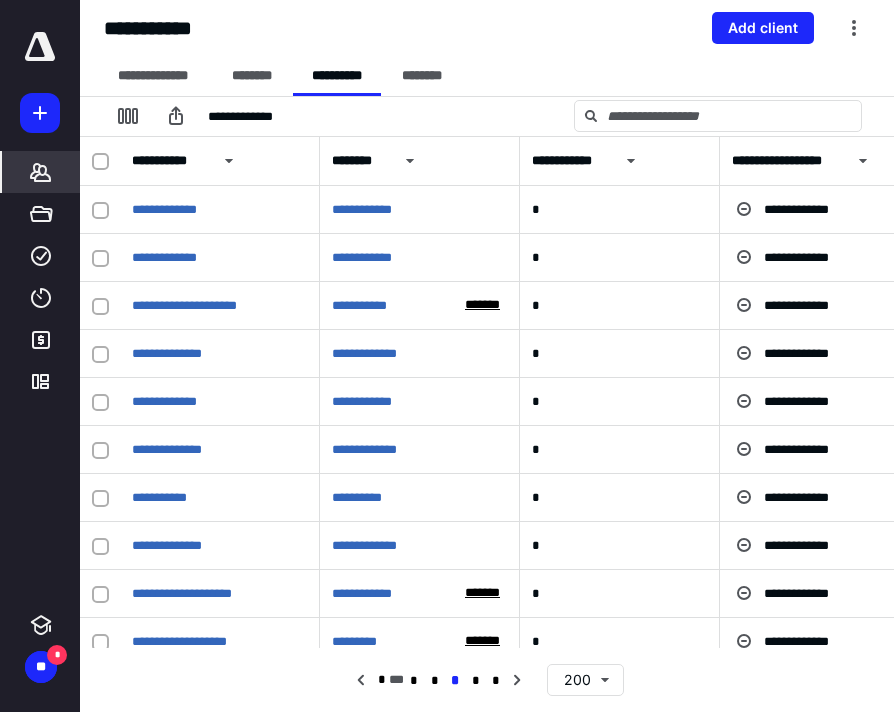 checkbox on "true" 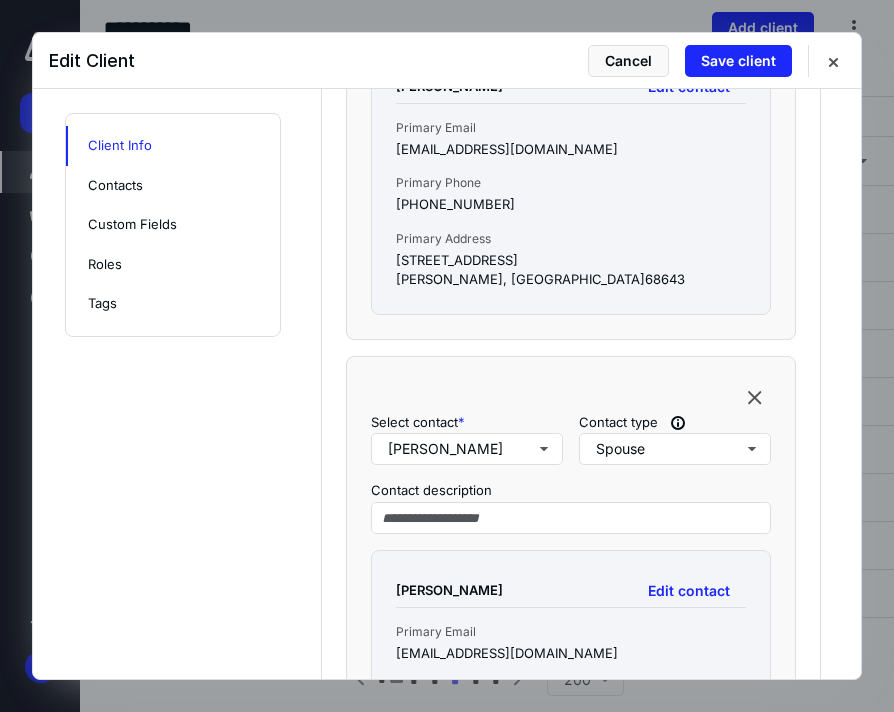 scroll, scrollTop: 1630, scrollLeft: 0, axis: vertical 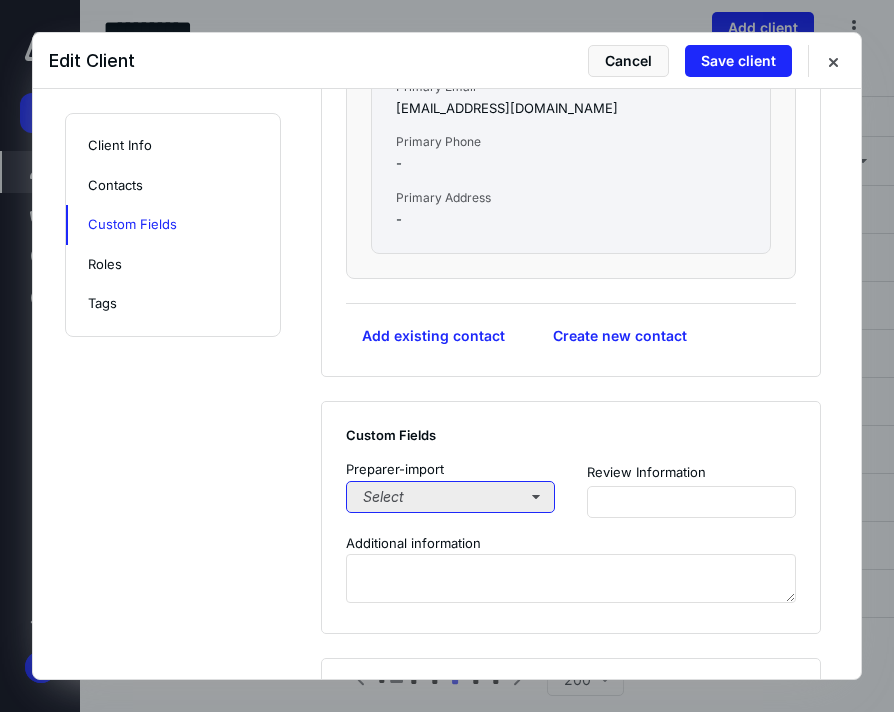 click on "Select" at bounding box center [450, 497] 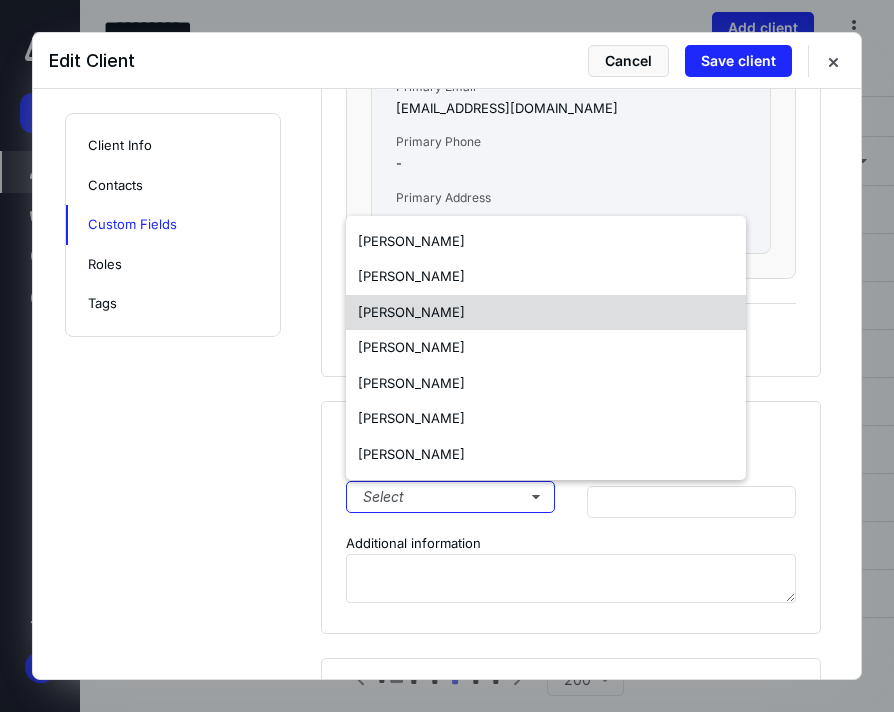 click on "[PERSON_NAME]" at bounding box center [546, 313] 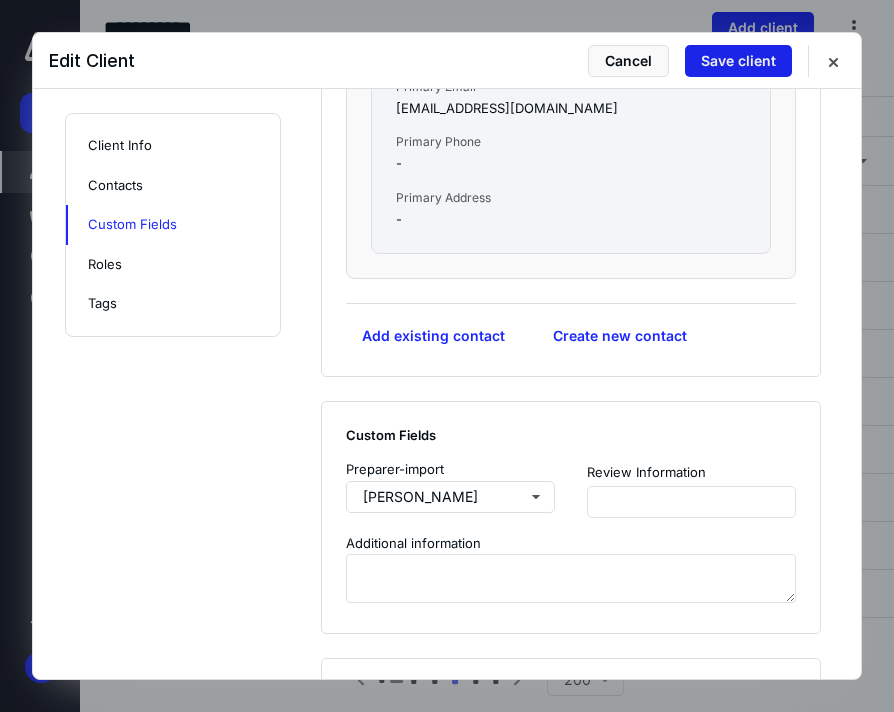 click on "Save client" at bounding box center (738, 61) 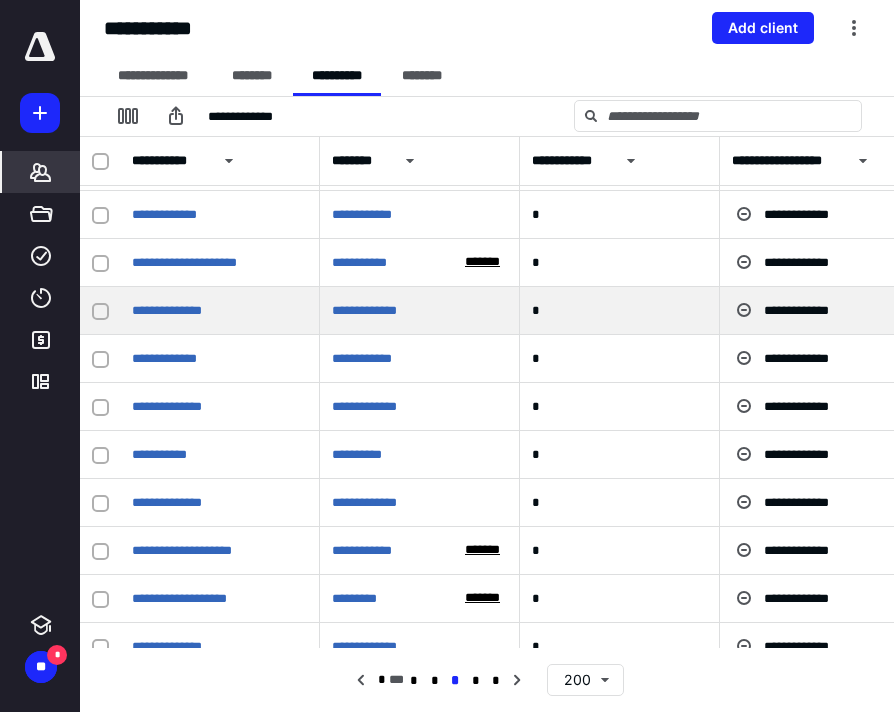 scroll, scrollTop: 140, scrollLeft: 0, axis: vertical 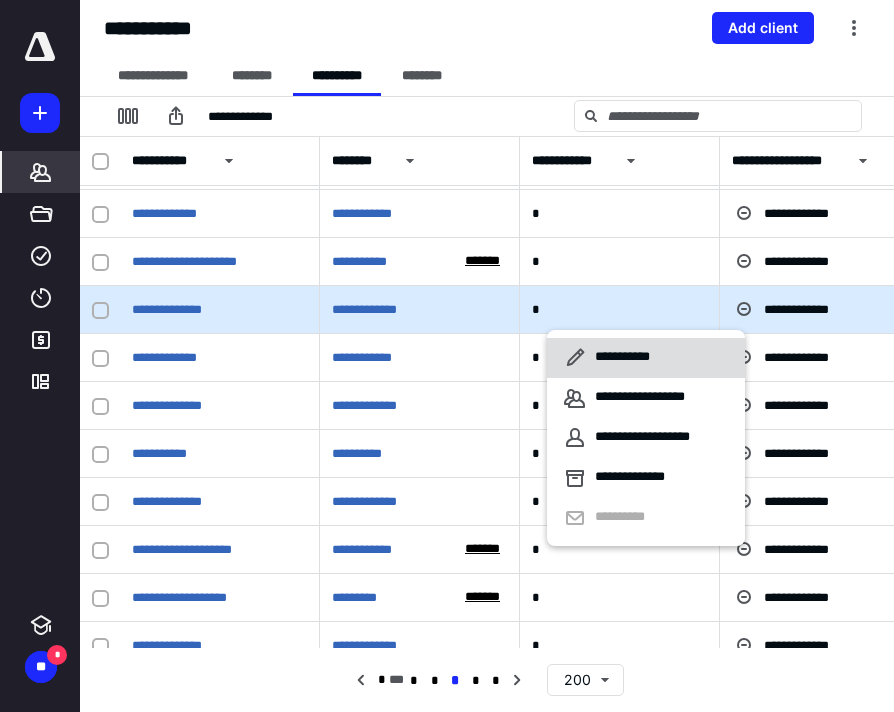 click 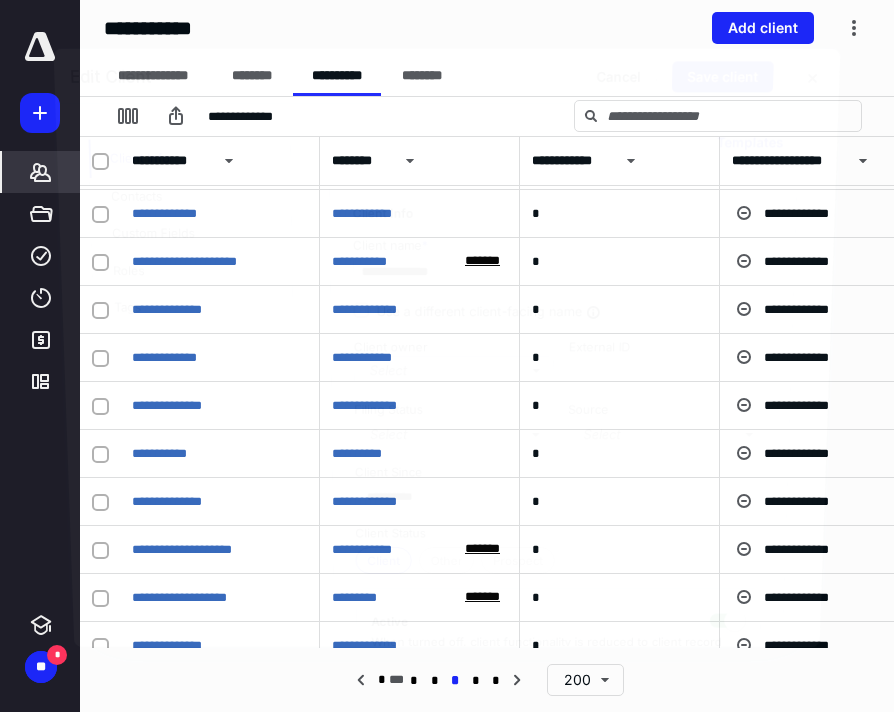 checkbox on "true" 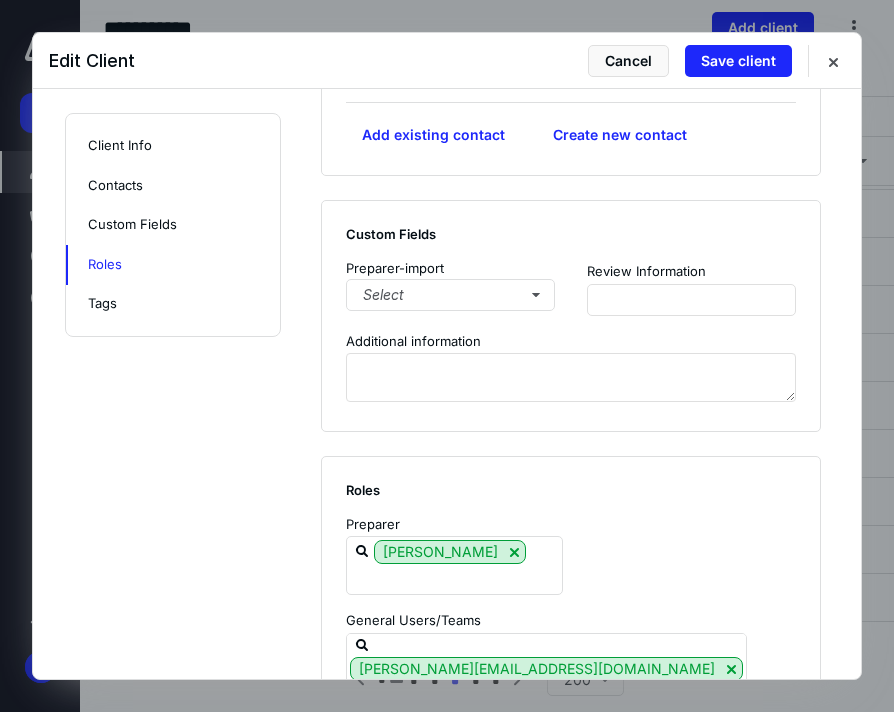 scroll, scrollTop: 1357, scrollLeft: 0, axis: vertical 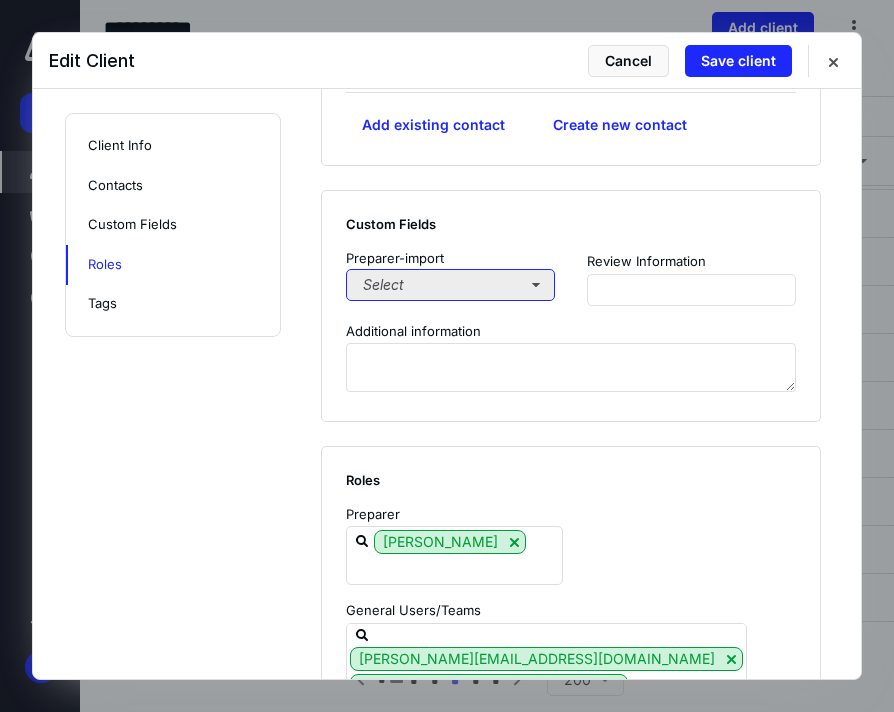 click on "Select" at bounding box center [450, 285] 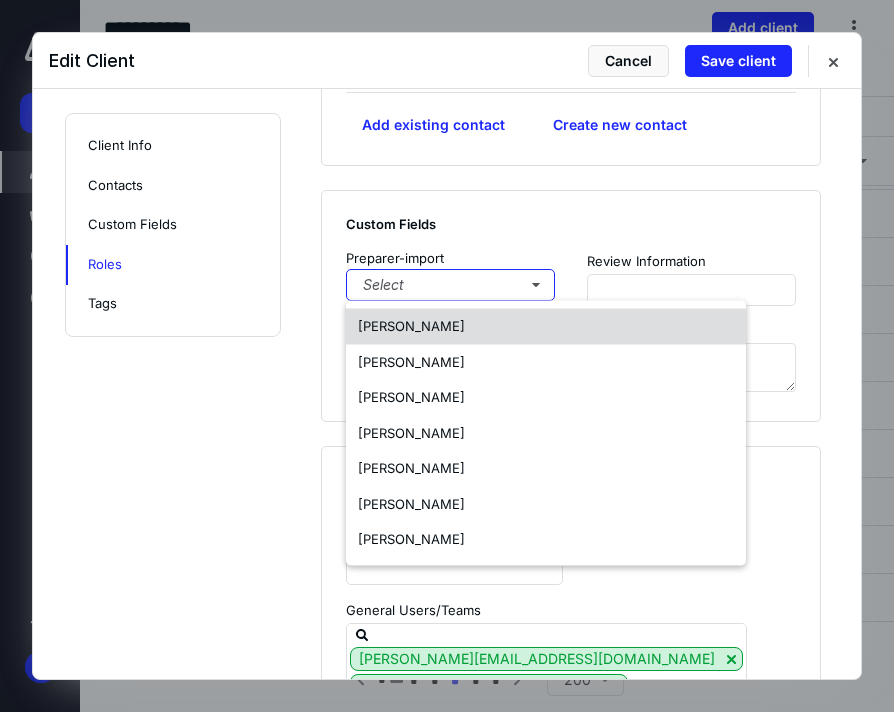 click on "[PERSON_NAME]" at bounding box center [546, 327] 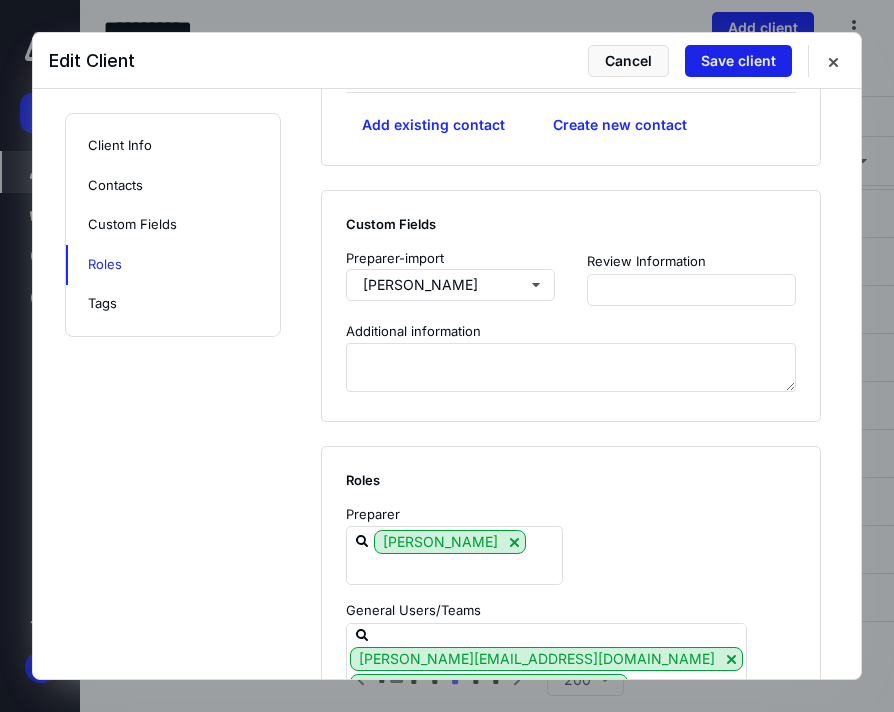 click on "Save client" at bounding box center [738, 61] 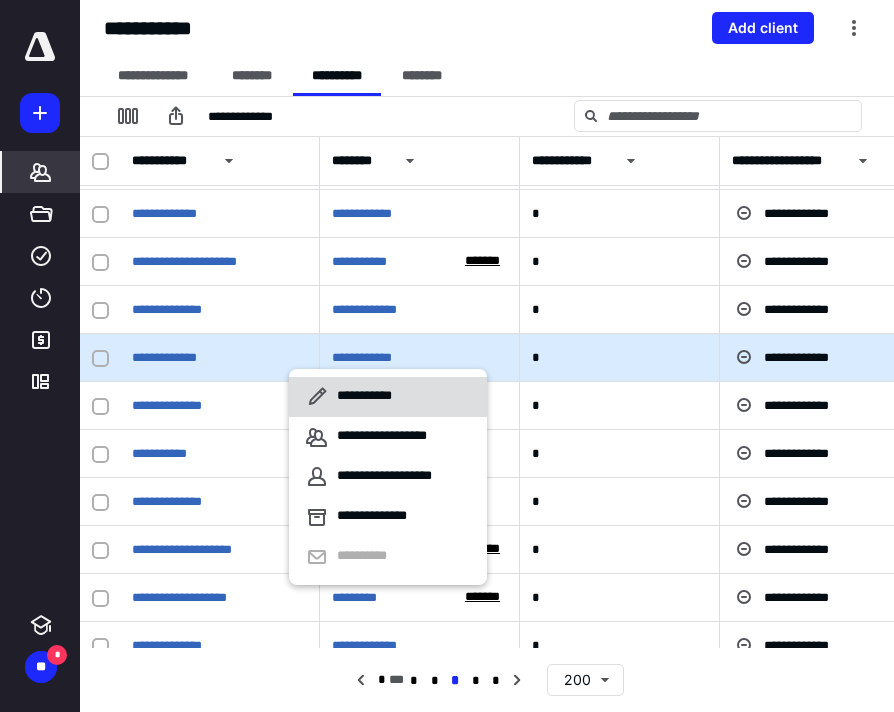 click on "**********" at bounding box center (368, 397) 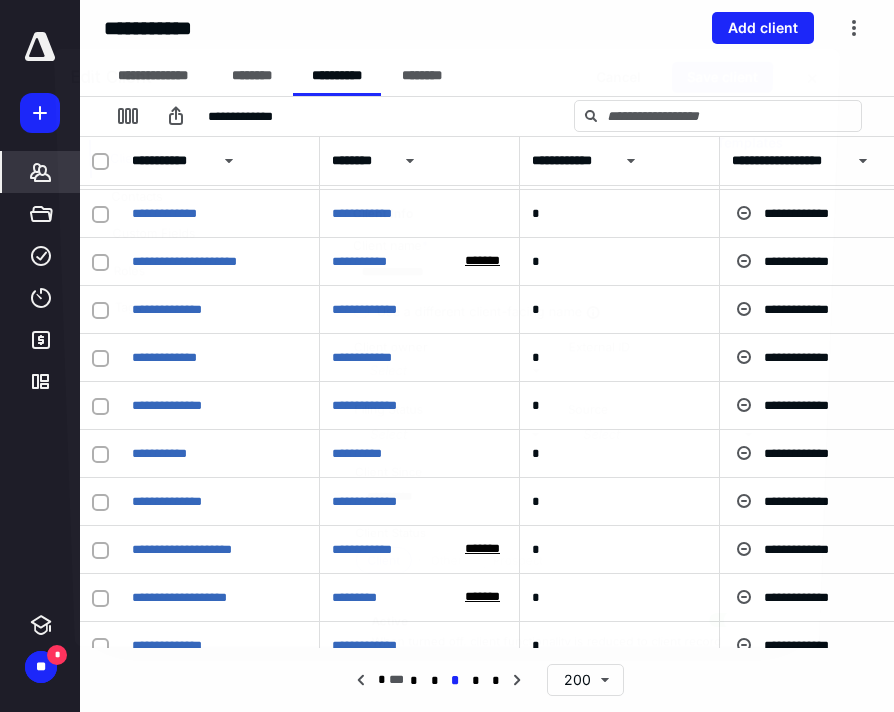 checkbox on "true" 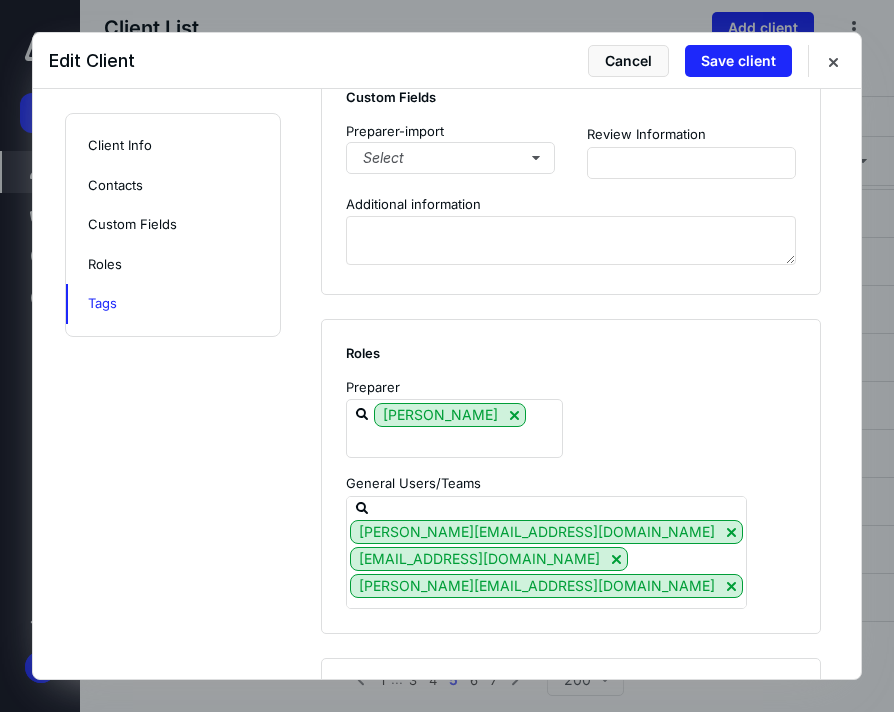 scroll, scrollTop: 1523, scrollLeft: 0, axis: vertical 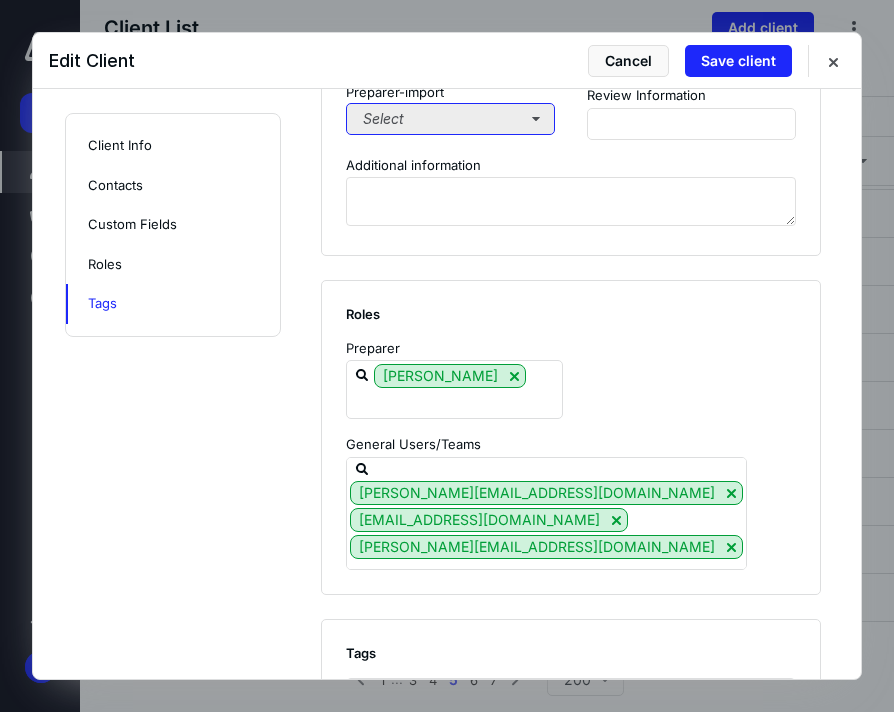 click on "Select" at bounding box center [450, 119] 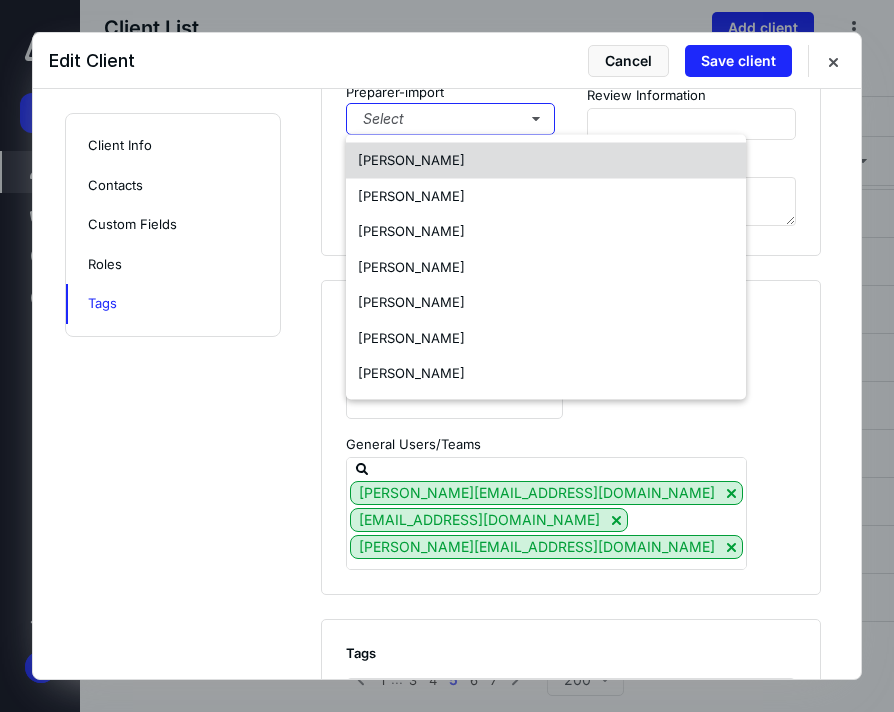 click on "[PERSON_NAME]" at bounding box center (546, 161) 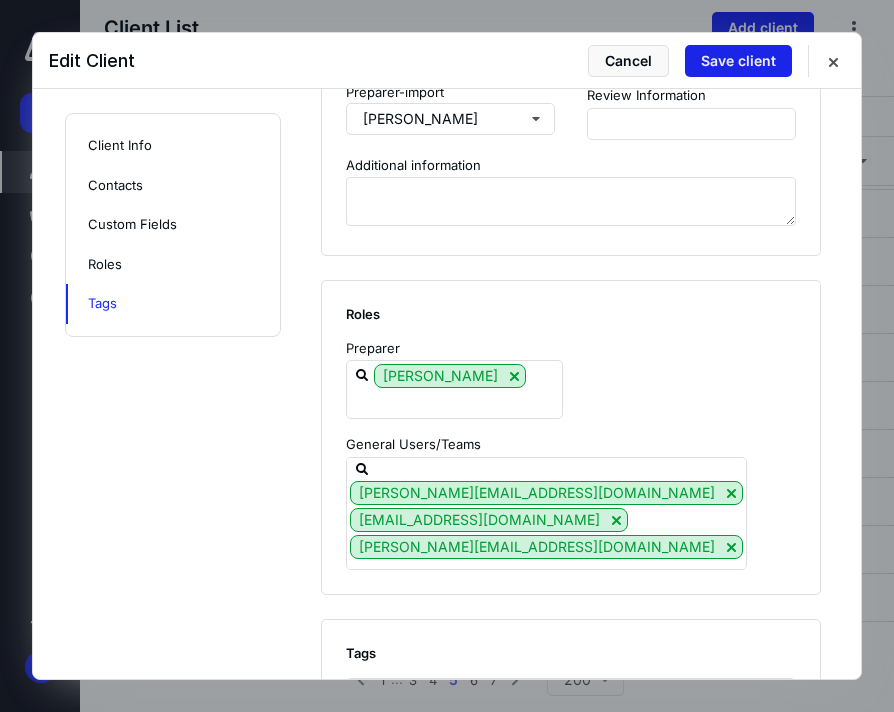 click on "Save client" at bounding box center [738, 61] 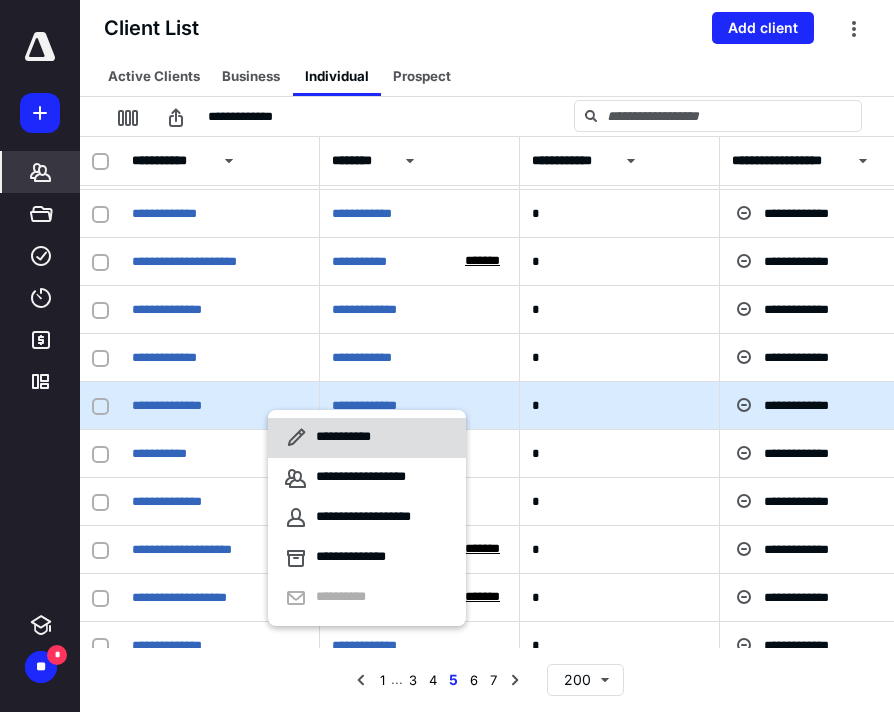 click on "**********" at bounding box center (331, 438) 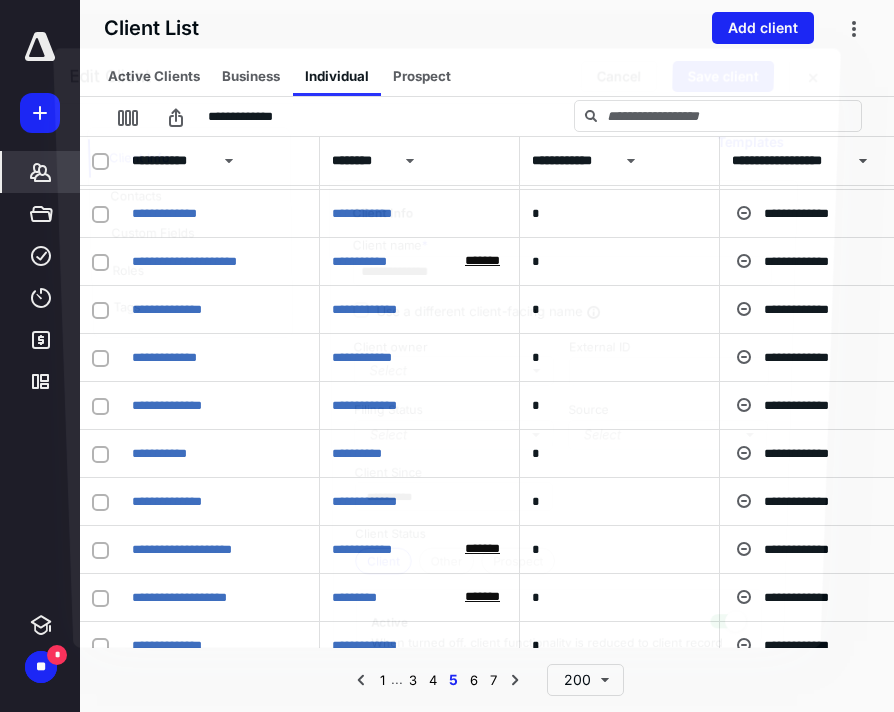 checkbox on "true" 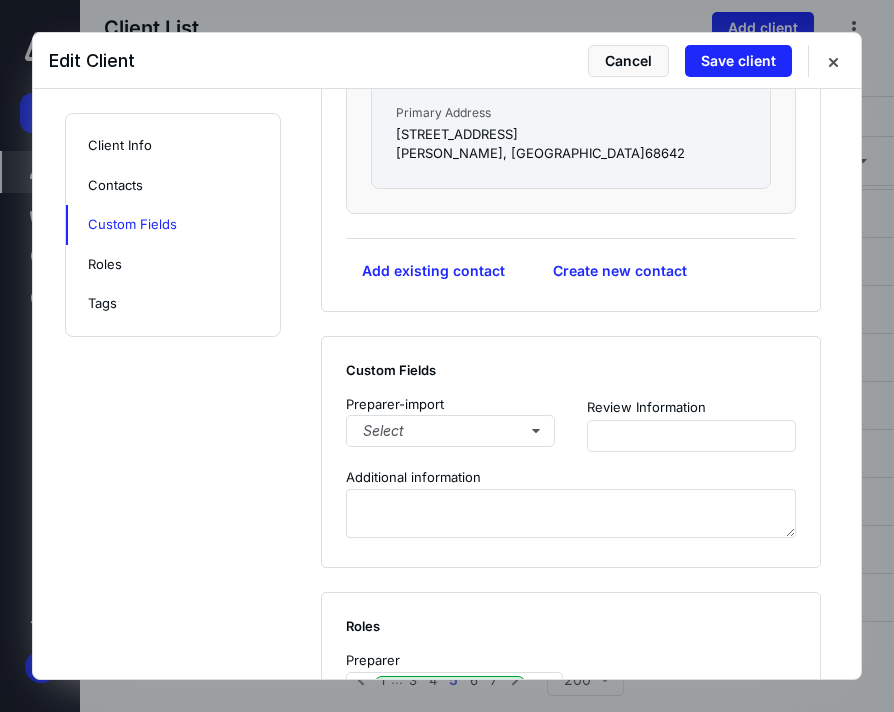 scroll, scrollTop: 1159, scrollLeft: 0, axis: vertical 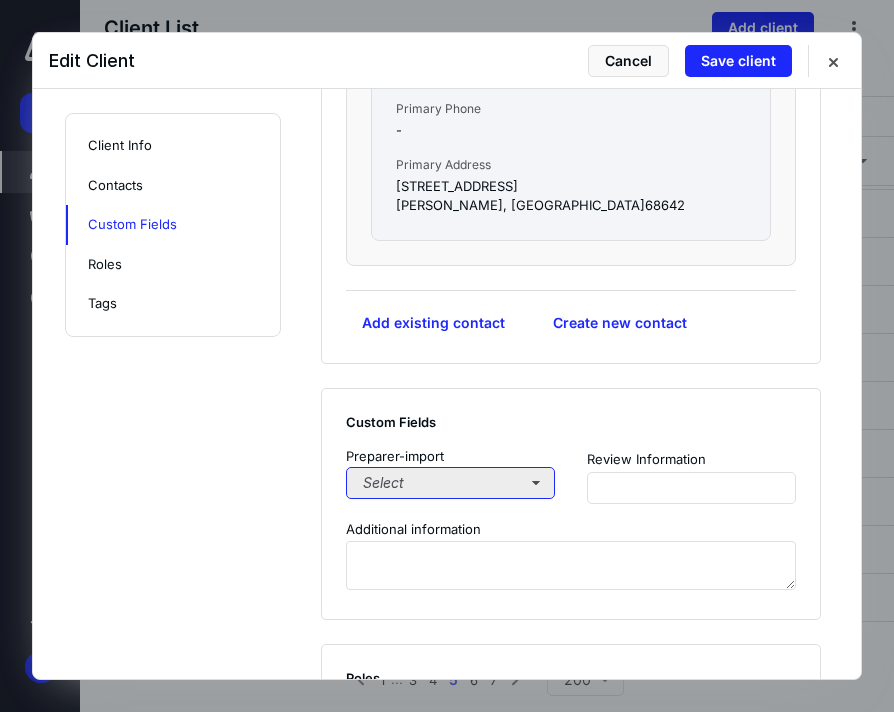 click on "Select" at bounding box center [450, 483] 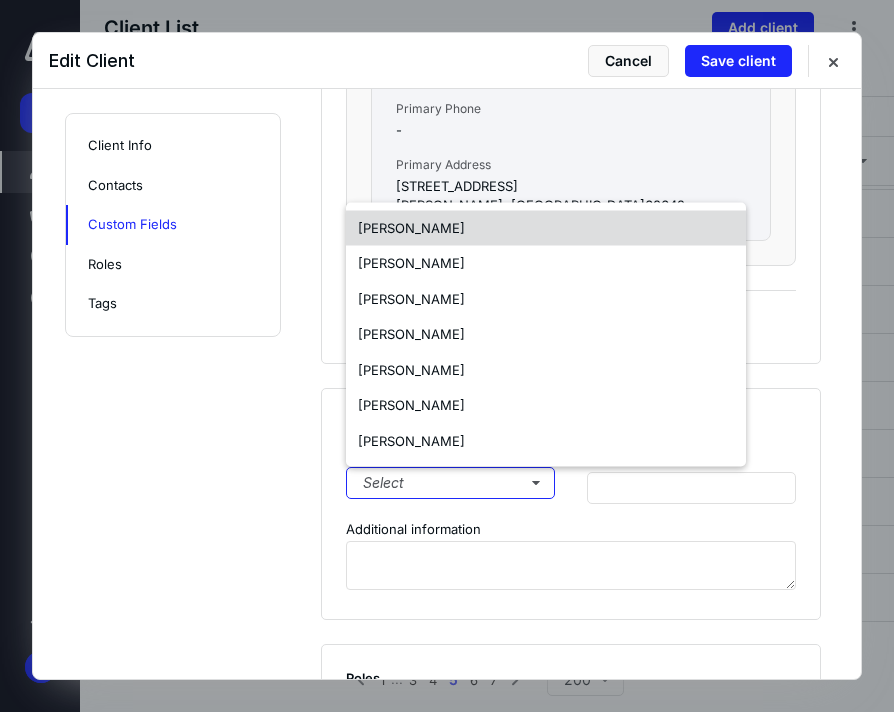 click on "[PERSON_NAME]" at bounding box center [411, 227] 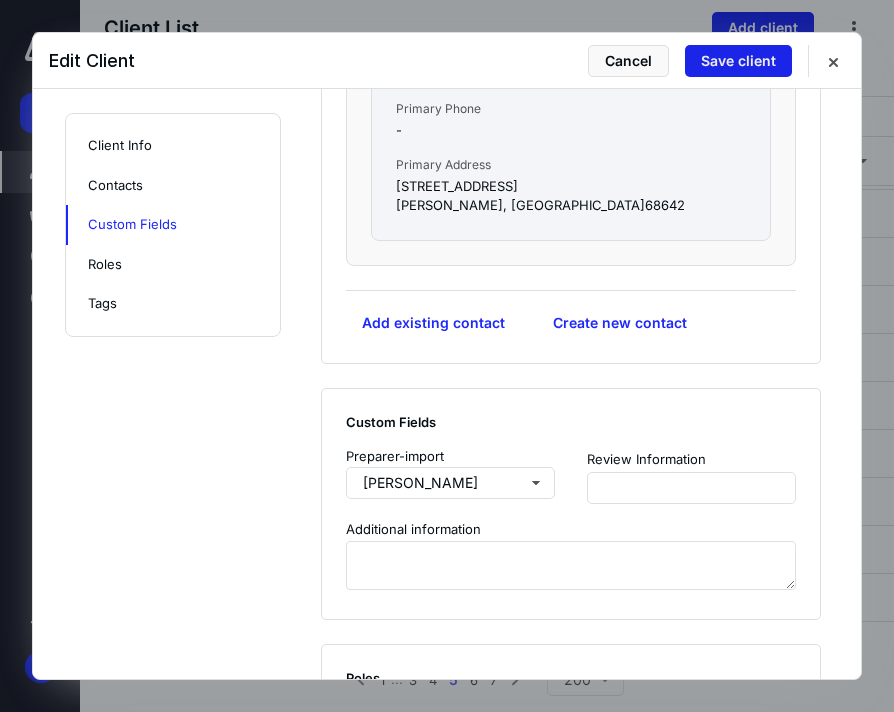 click on "Save client" at bounding box center [738, 61] 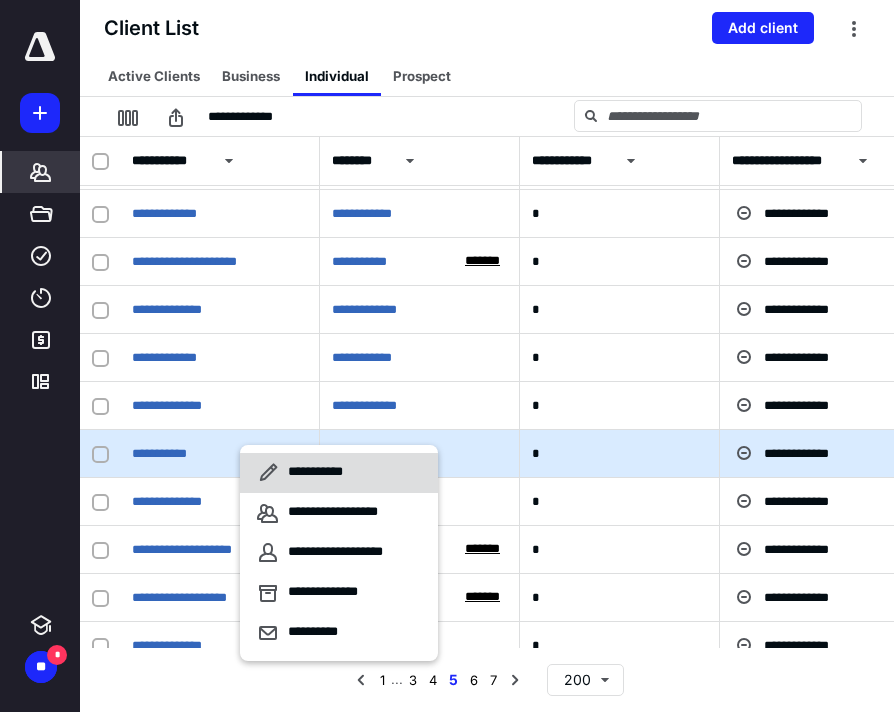 click 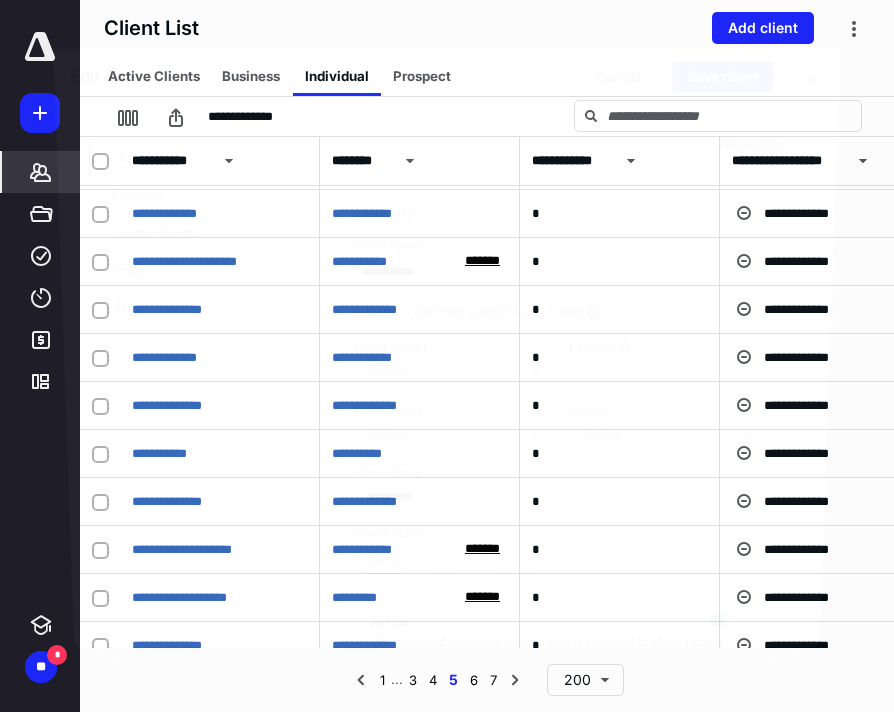 checkbox on "true" 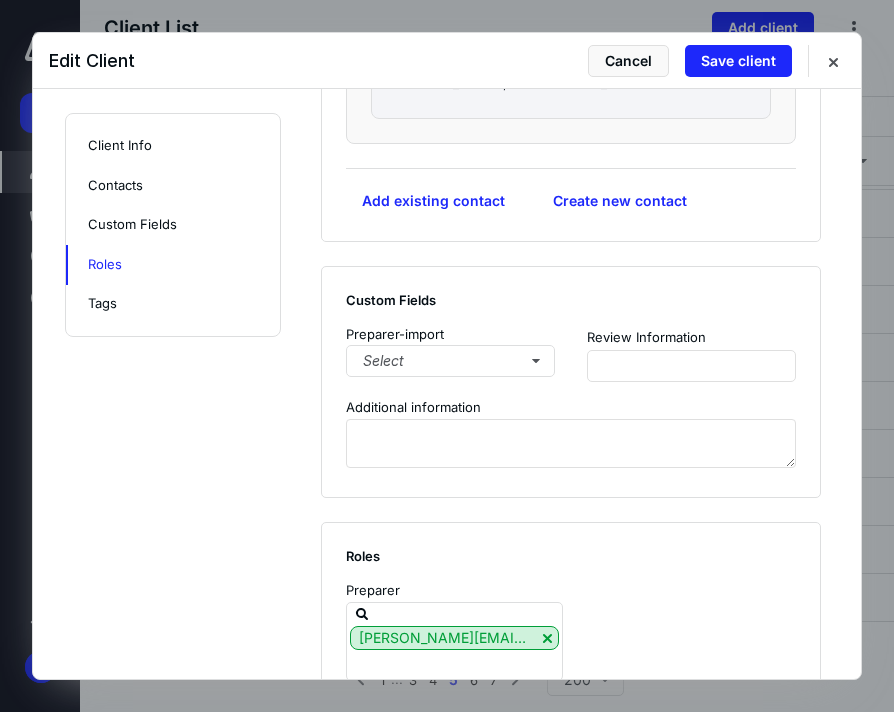 scroll, scrollTop: 1263, scrollLeft: 0, axis: vertical 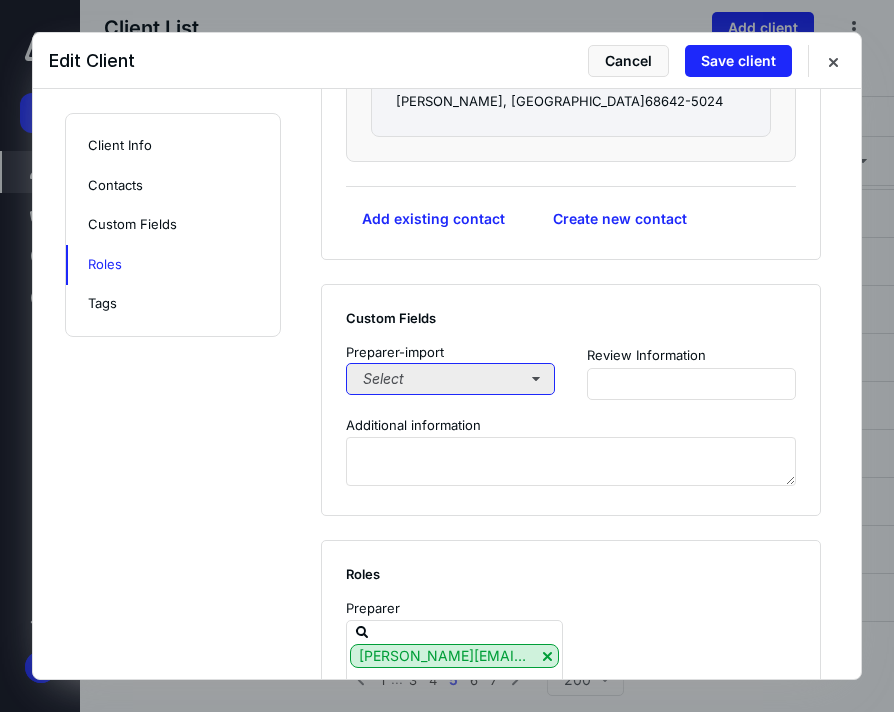 click on "Select" at bounding box center [450, 379] 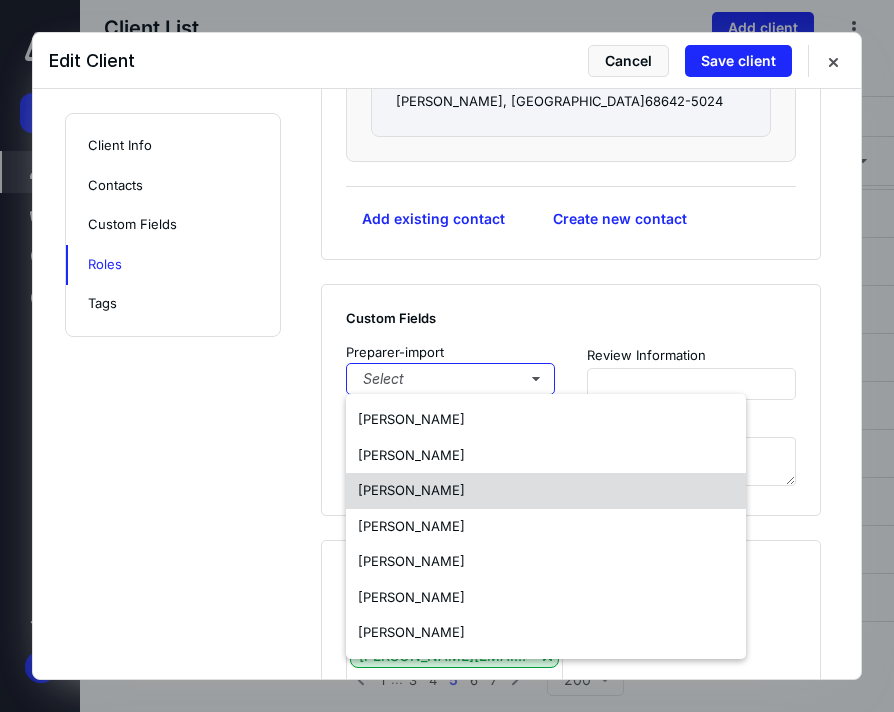 click on "[PERSON_NAME]" at bounding box center [411, 490] 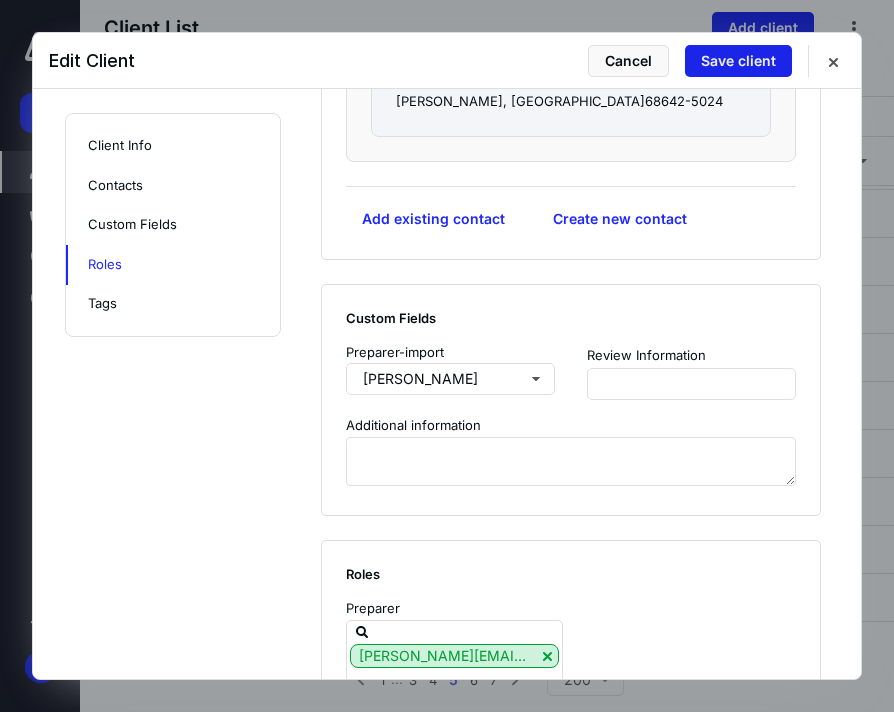 click on "Save client" at bounding box center [738, 61] 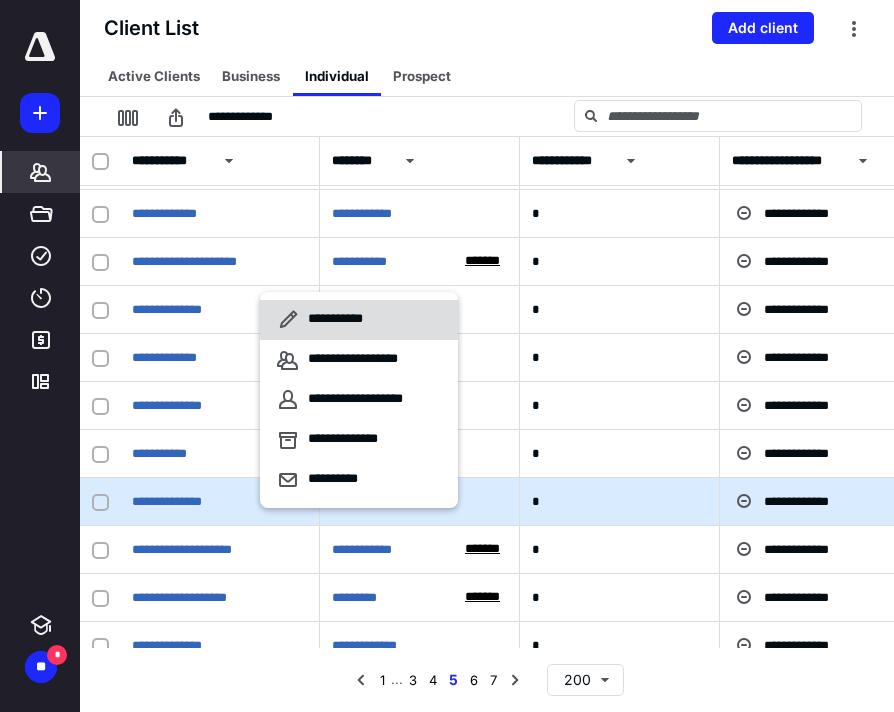 click on "**********" at bounding box center (339, 320) 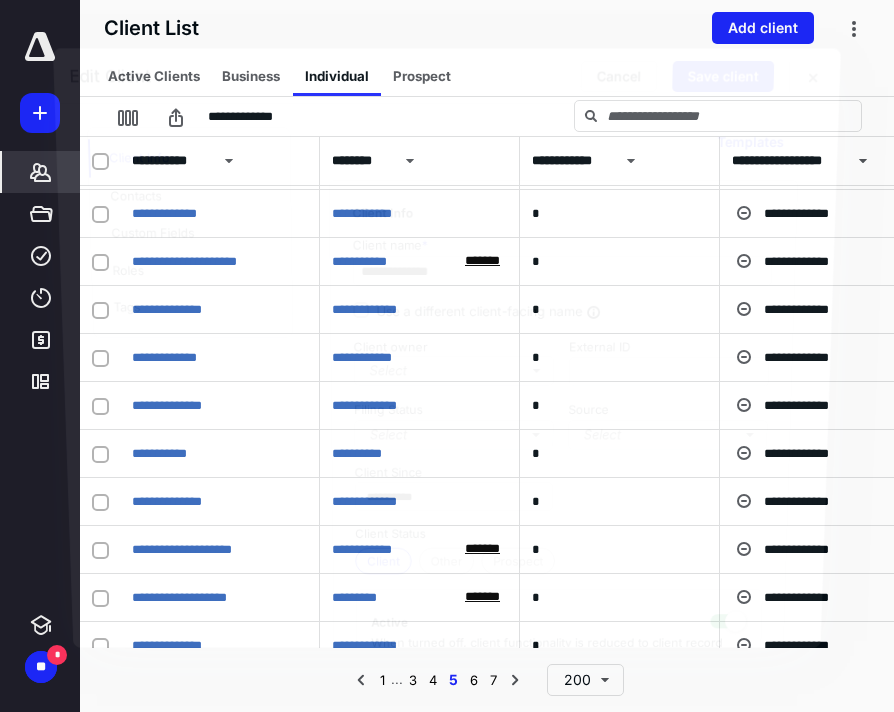 checkbox on "true" 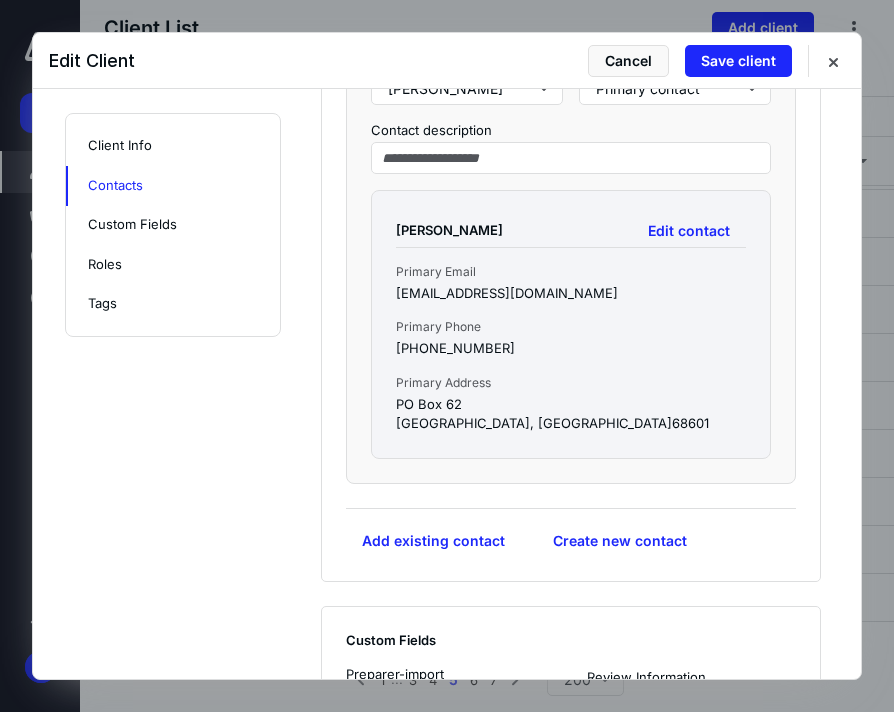 scroll, scrollTop: 1511, scrollLeft: 0, axis: vertical 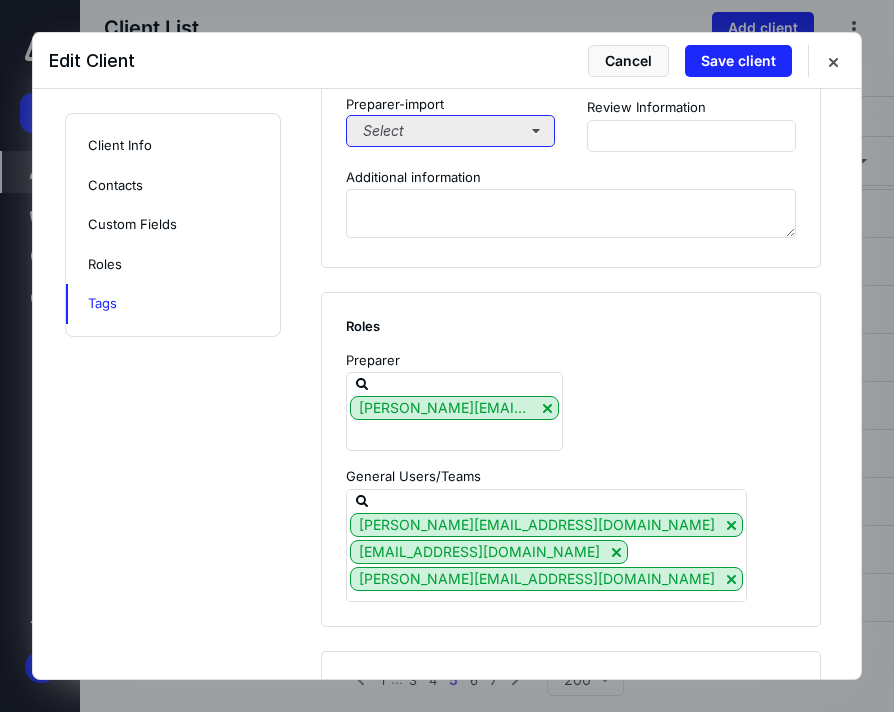 click on "Select" at bounding box center [450, 131] 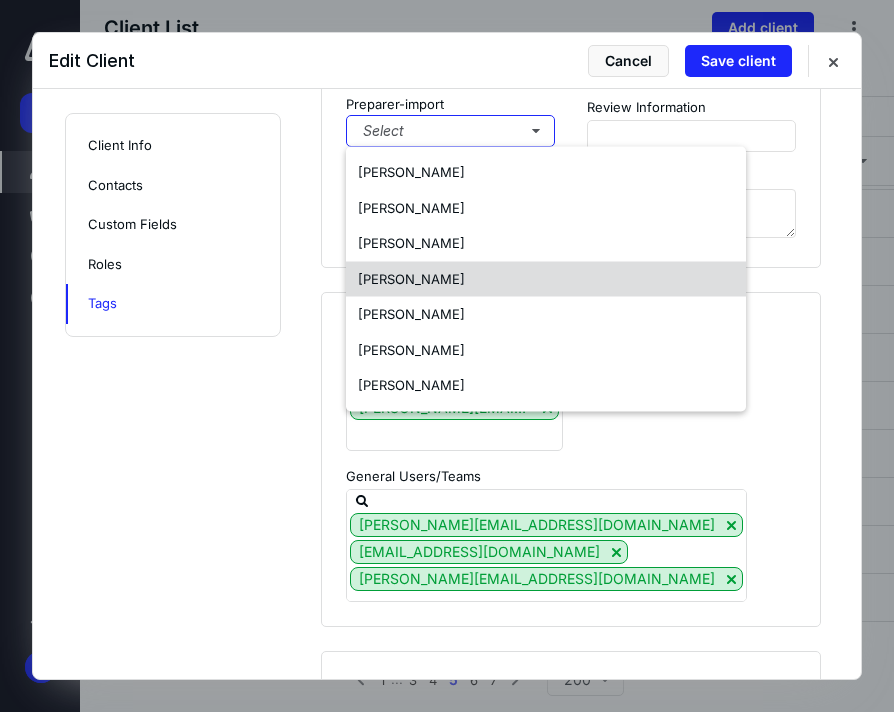 click on "[PERSON_NAME]" at bounding box center (411, 278) 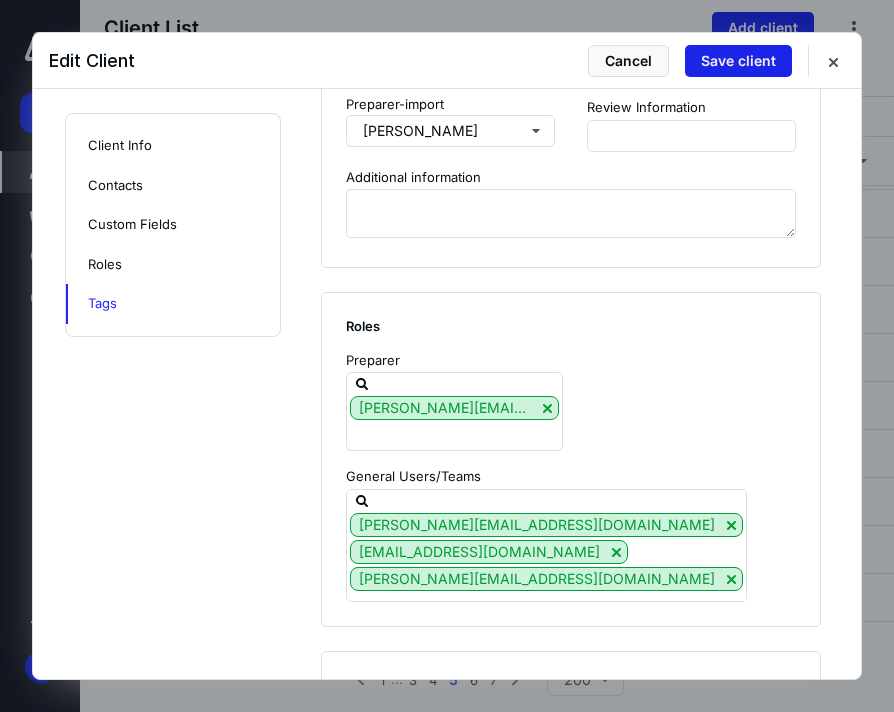 click on "Save client" at bounding box center (738, 61) 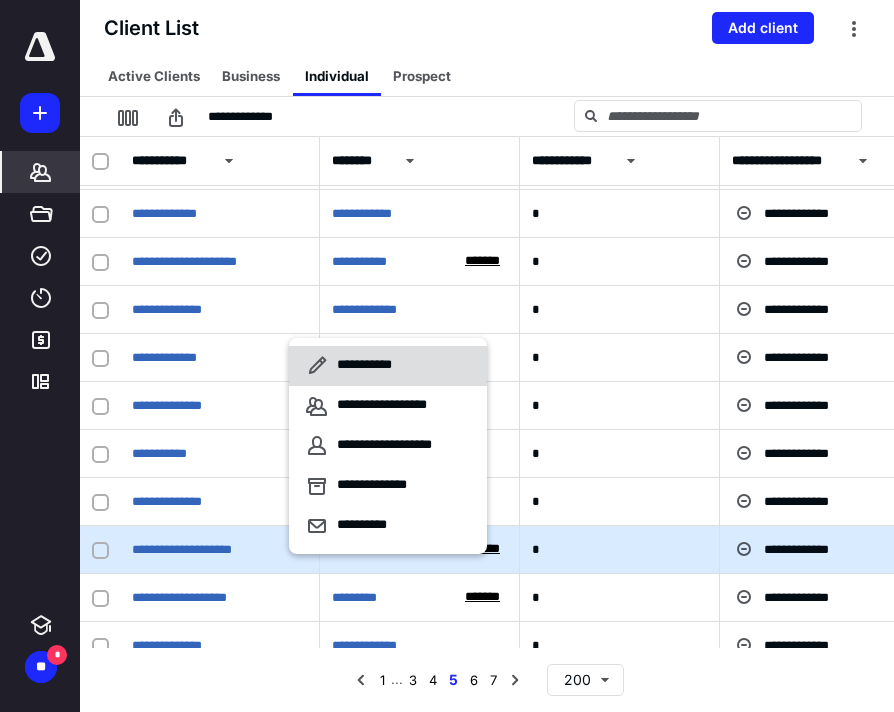 click on "**********" at bounding box center (368, 366) 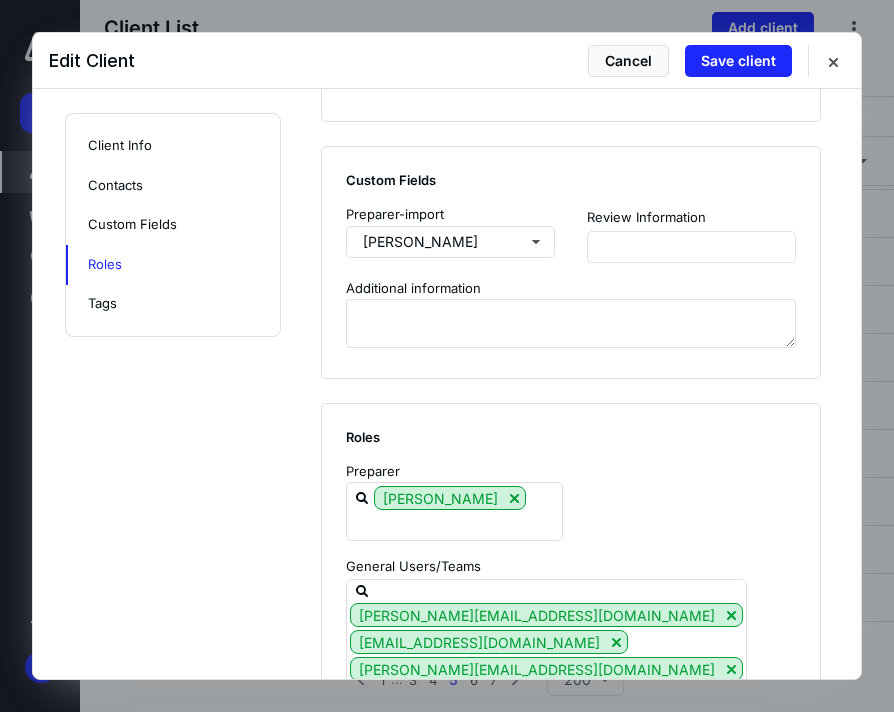 scroll, scrollTop: 1951, scrollLeft: 0, axis: vertical 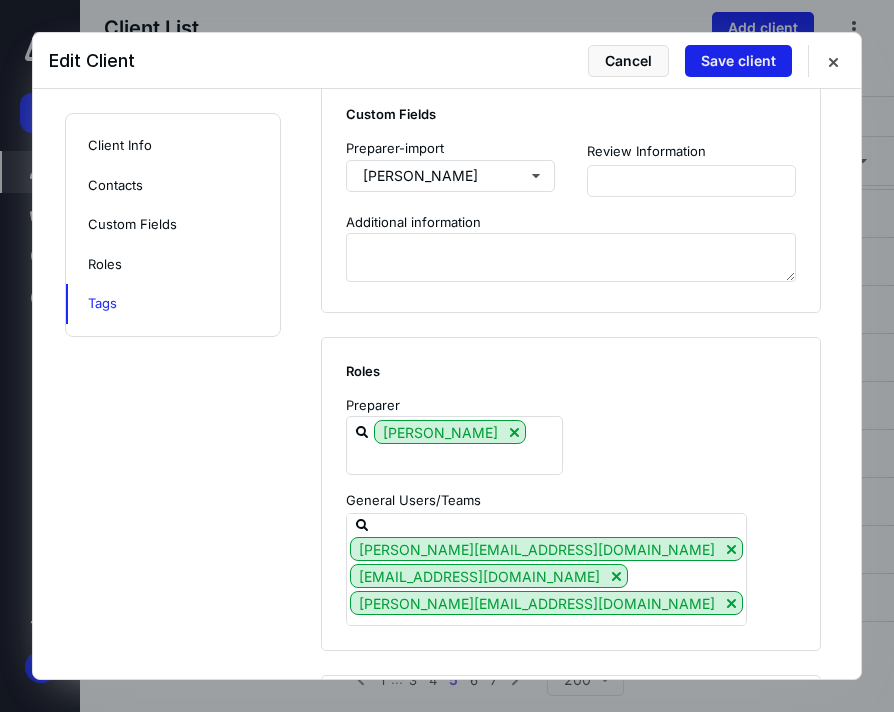 click on "Save client" at bounding box center [738, 61] 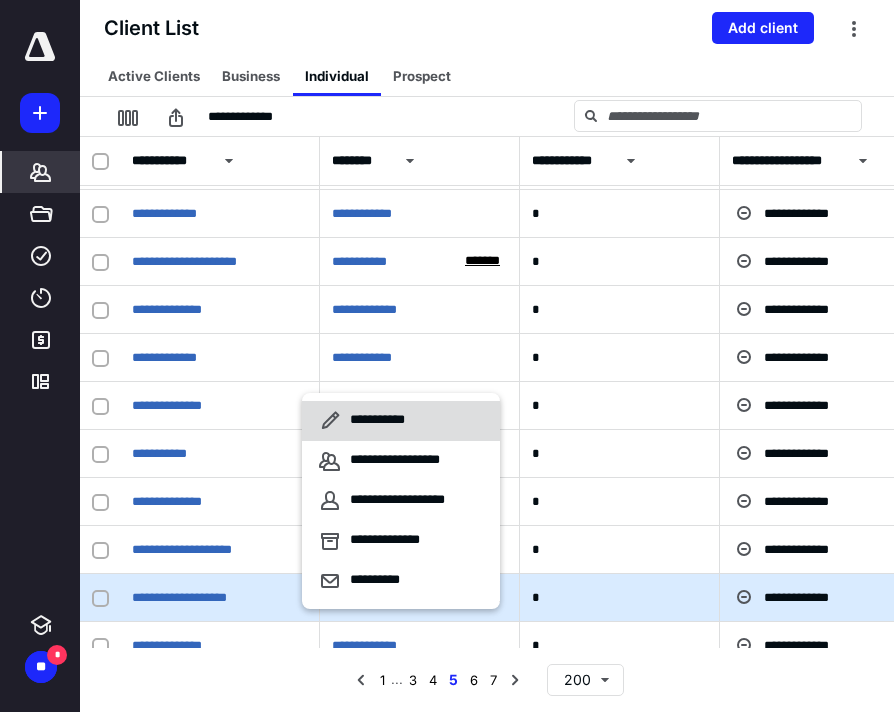 click on "**********" at bounding box center (401, 421) 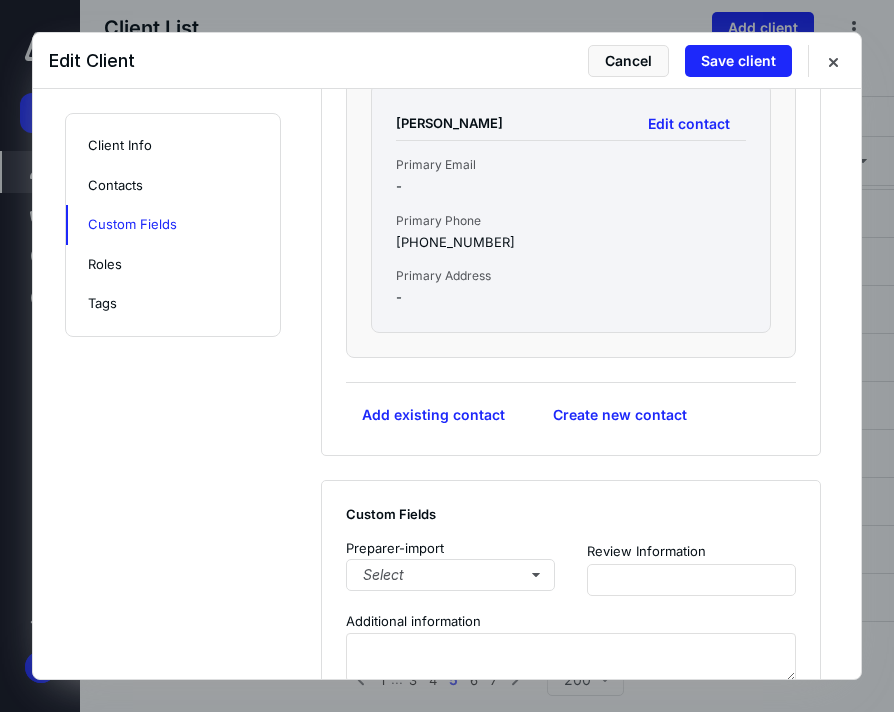 scroll, scrollTop: 1663, scrollLeft: 0, axis: vertical 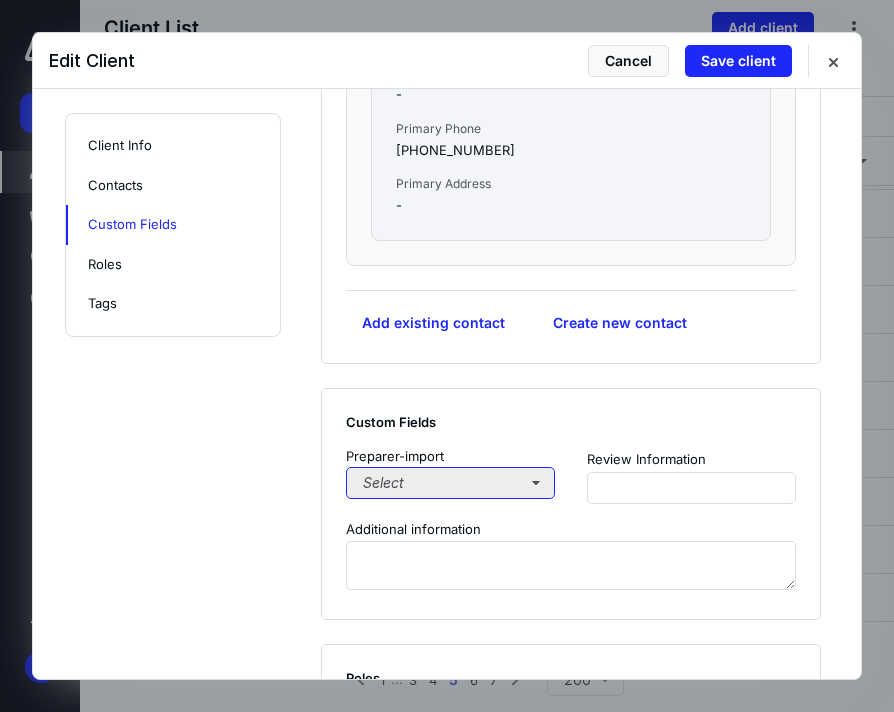 click on "Select" at bounding box center [450, 483] 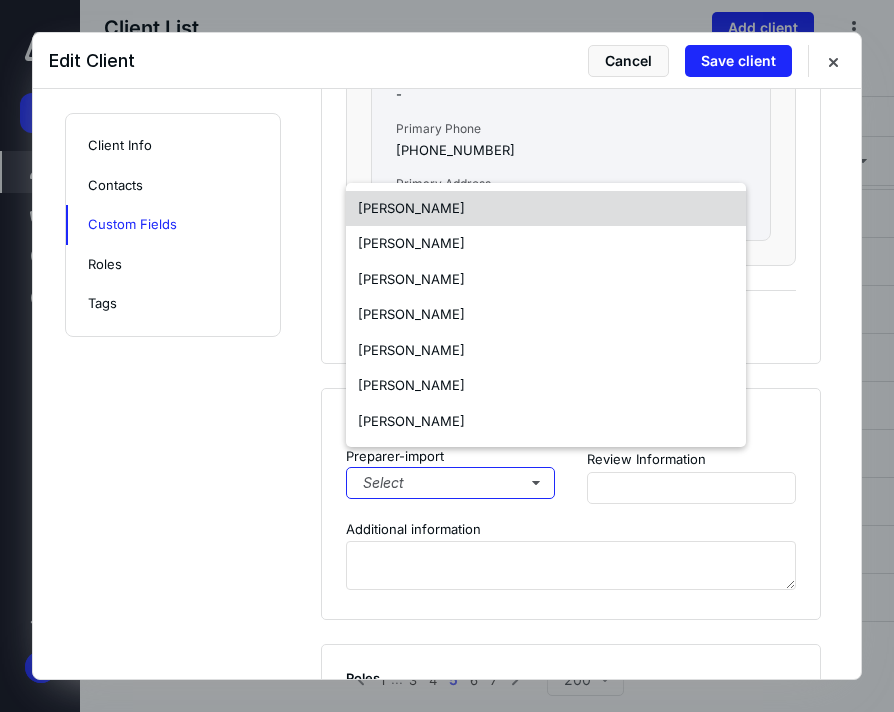 click on "[PERSON_NAME]" at bounding box center (411, 208) 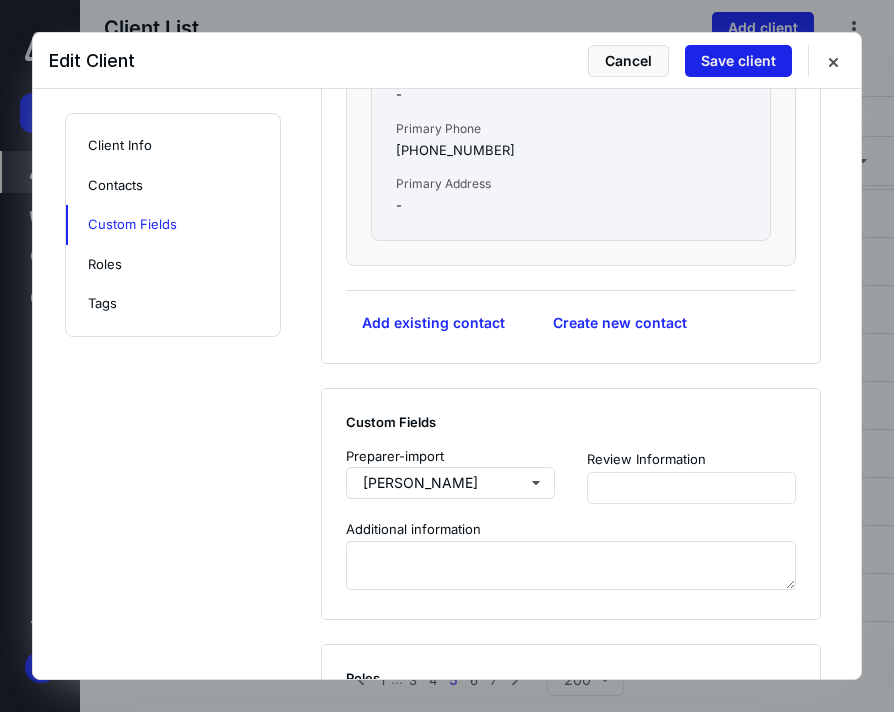 click on "Save client" at bounding box center [738, 61] 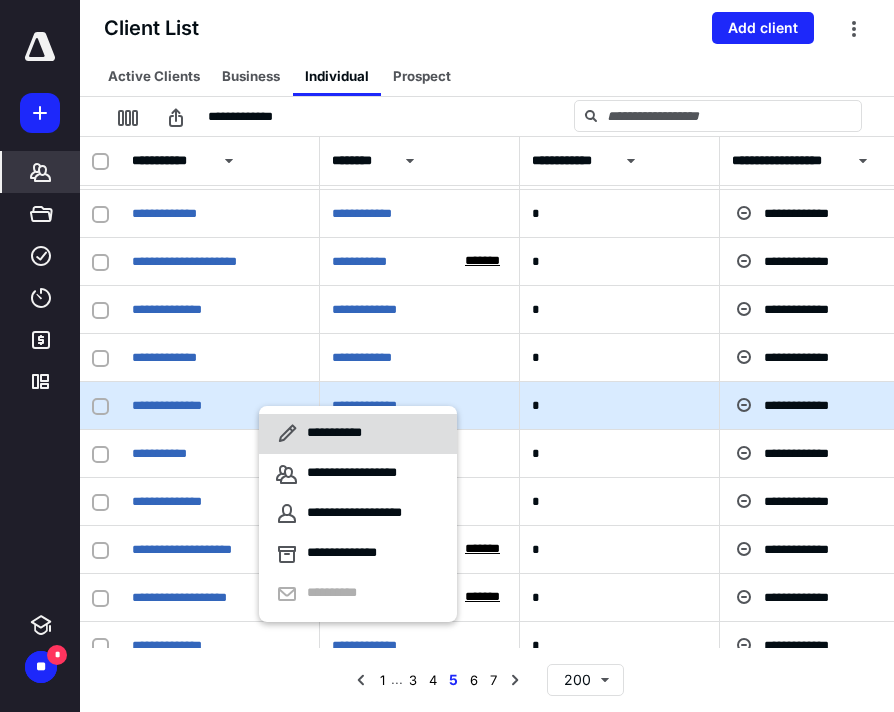 click on "**********" at bounding box center (338, 434) 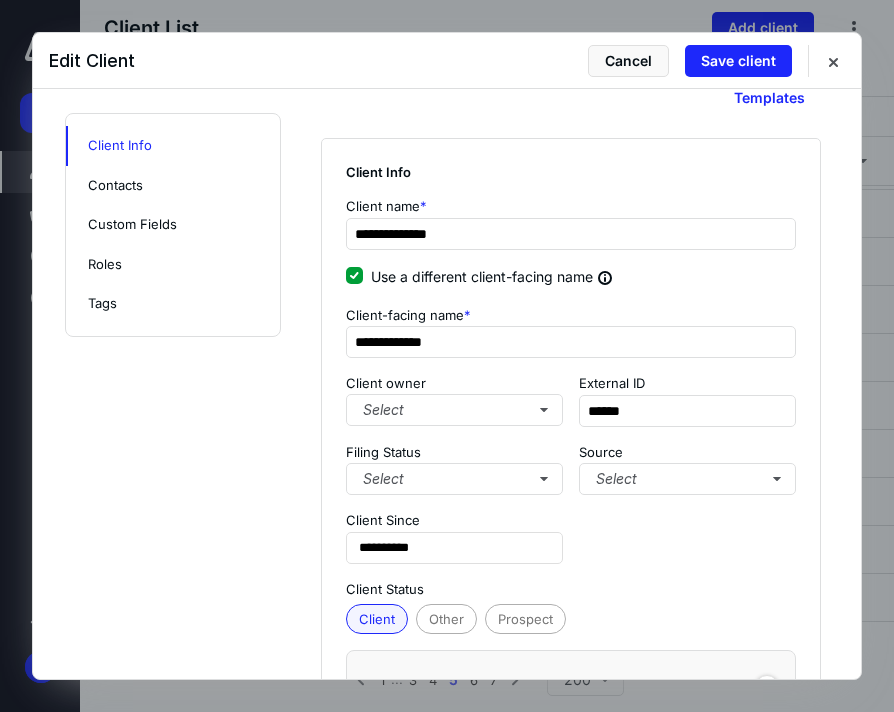 scroll, scrollTop: 35, scrollLeft: 0, axis: vertical 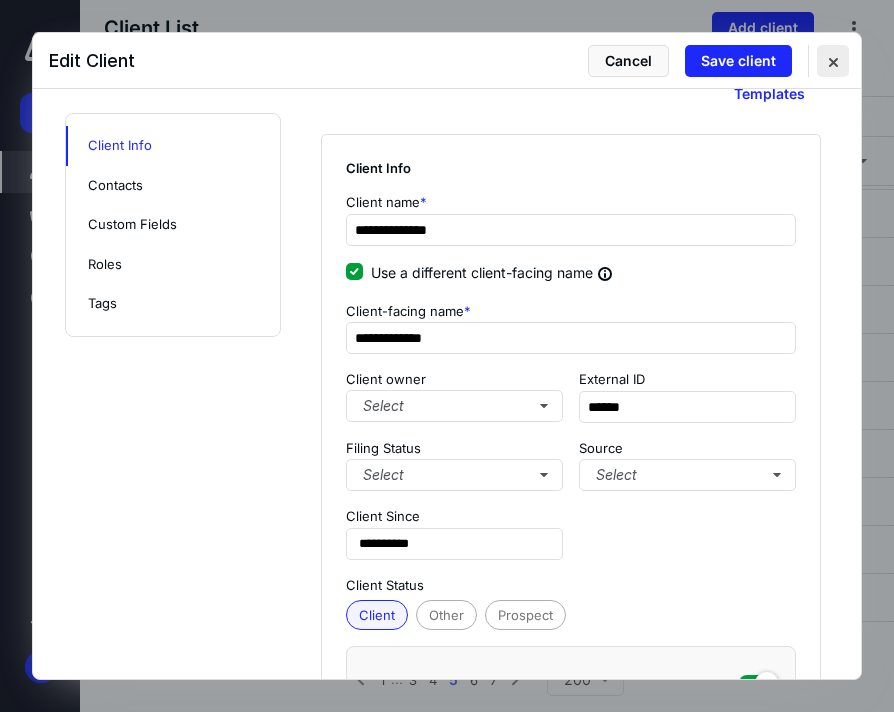 click at bounding box center [833, 61] 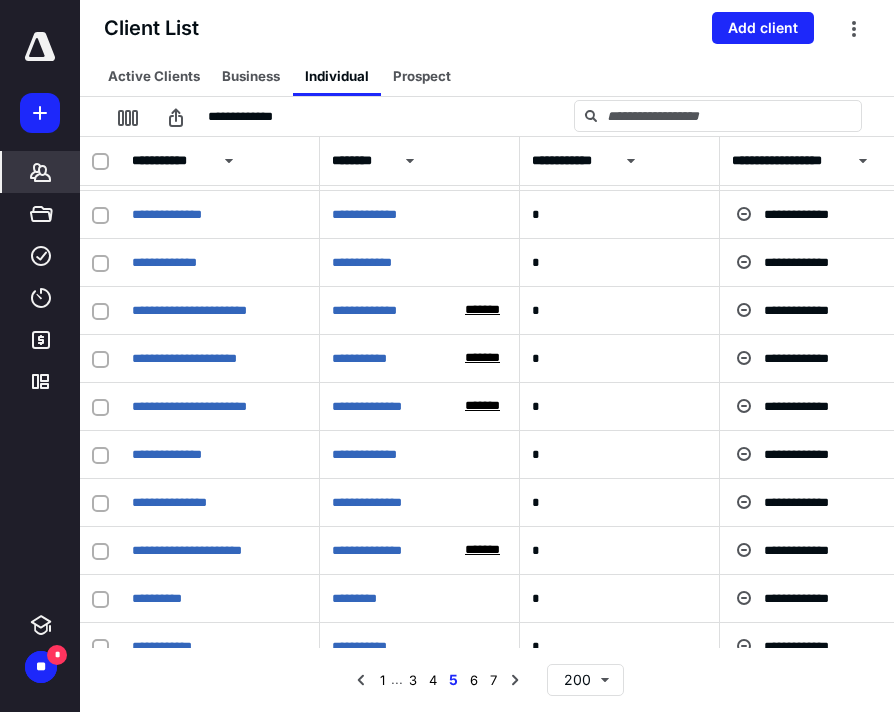 scroll, scrollTop: 573, scrollLeft: 0, axis: vertical 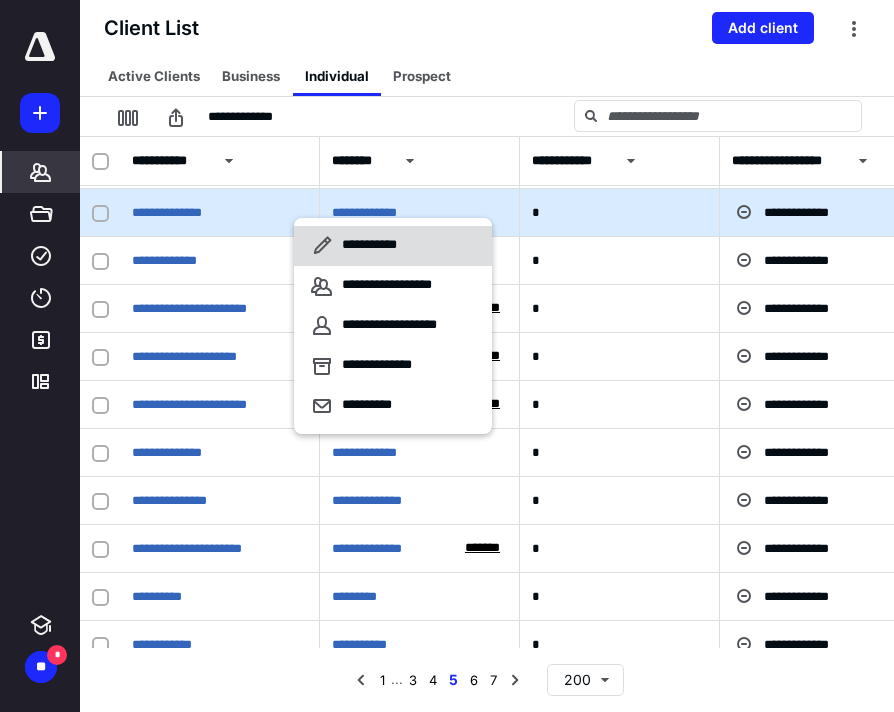click 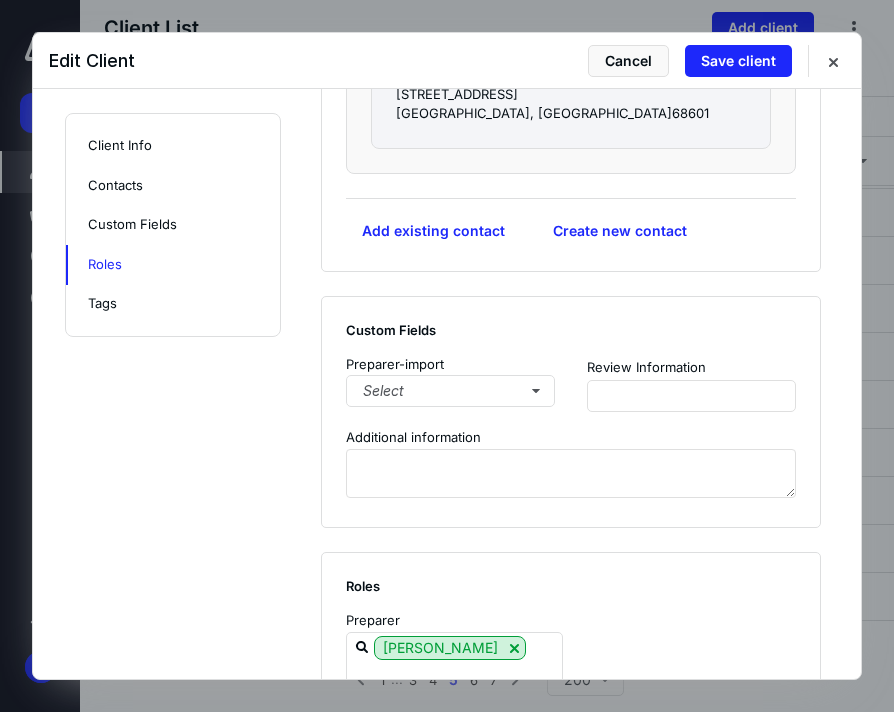 scroll, scrollTop: 1263, scrollLeft: 0, axis: vertical 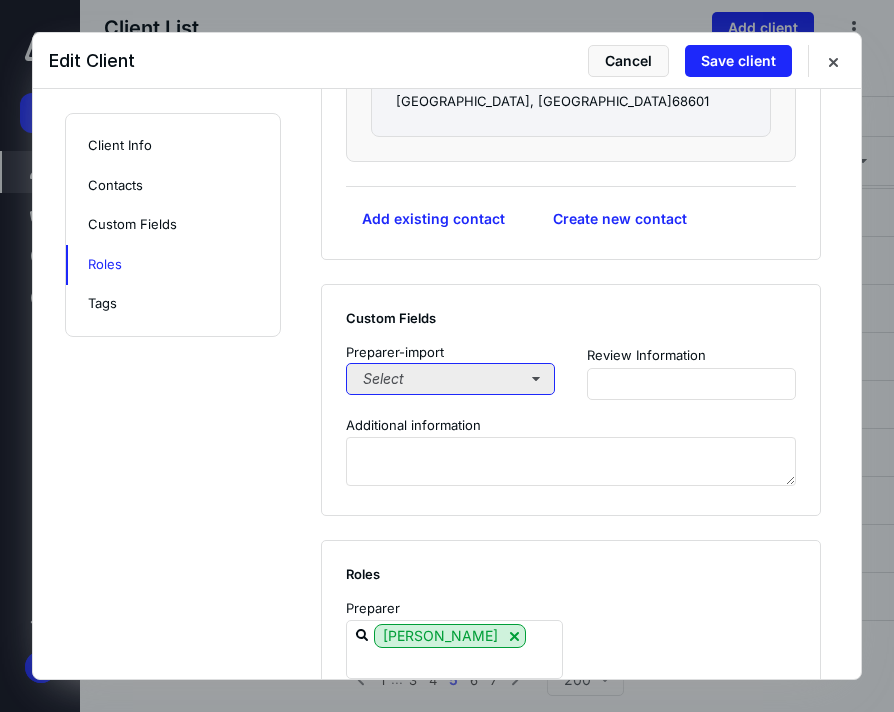 click on "Select" at bounding box center [450, 379] 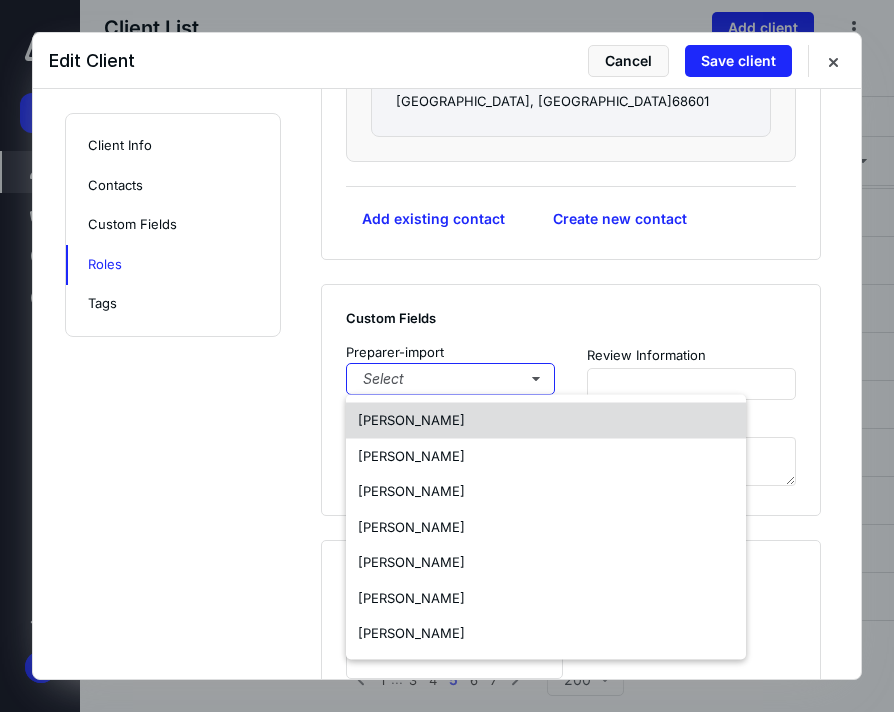 click on "[PERSON_NAME]" at bounding box center [411, 420] 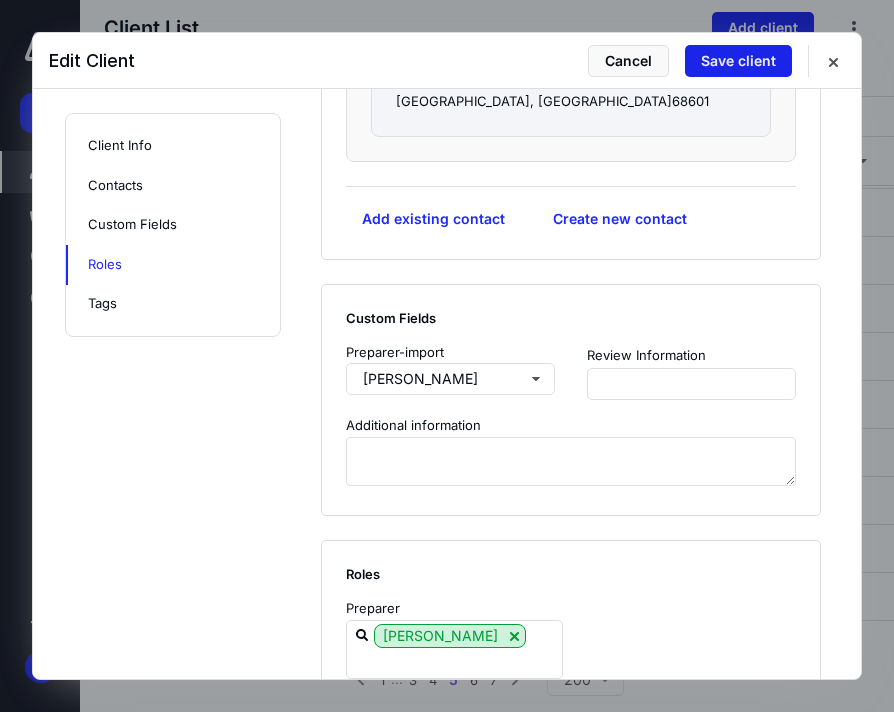 click on "Save client" at bounding box center [738, 61] 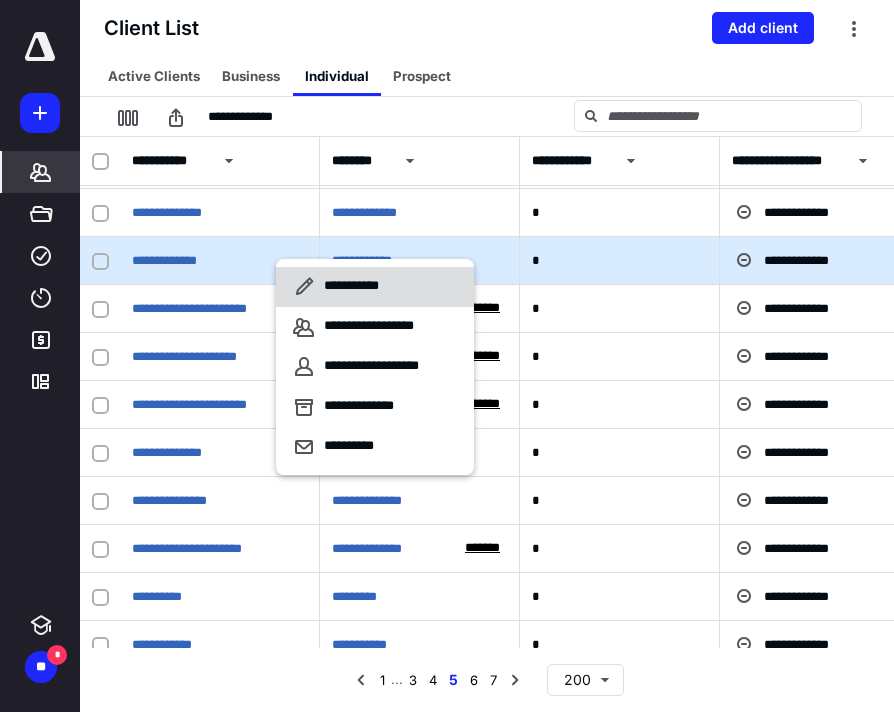 click on "**********" at bounding box center (375, 287) 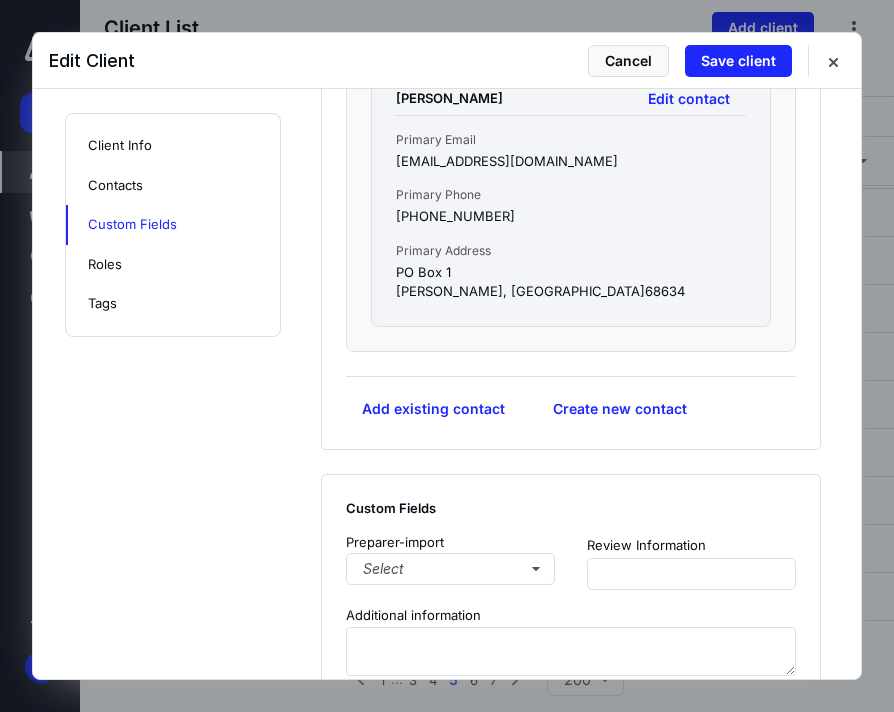 scroll, scrollTop: 1324, scrollLeft: 0, axis: vertical 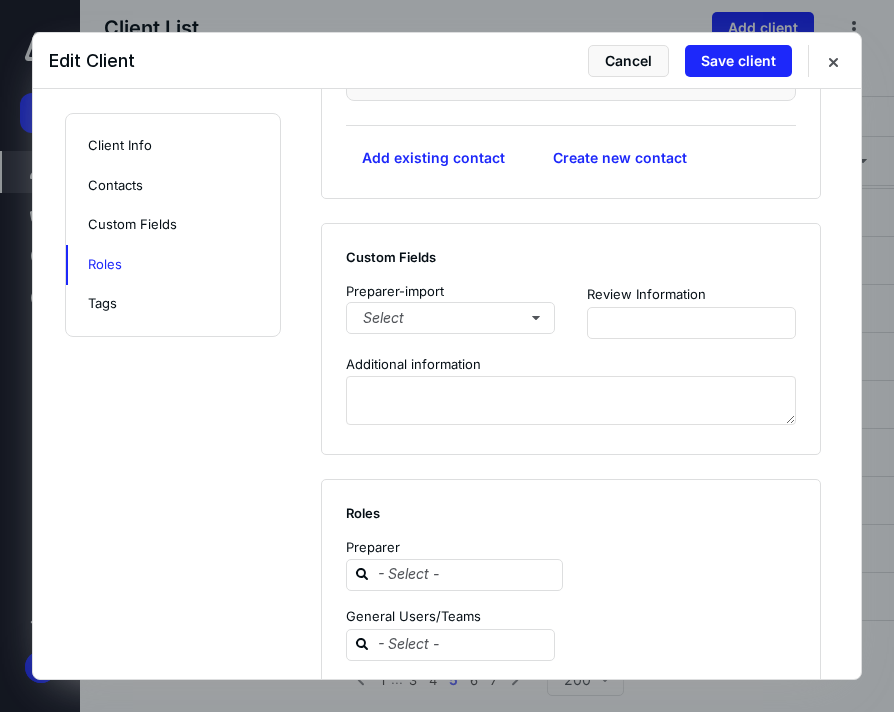 click on "Preparer-import" at bounding box center (450, 292) 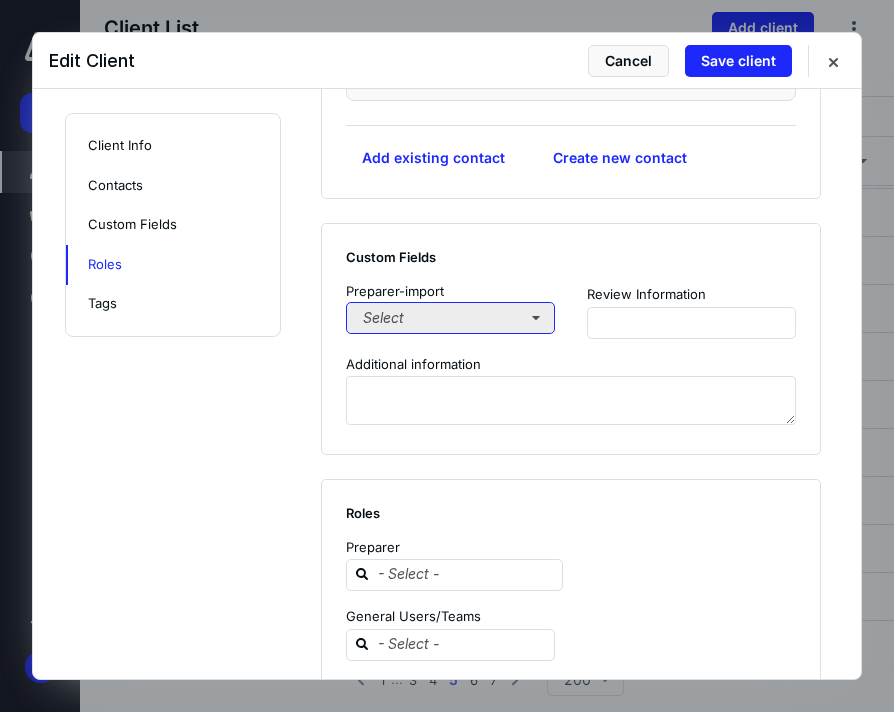 click on "Select" at bounding box center [450, 318] 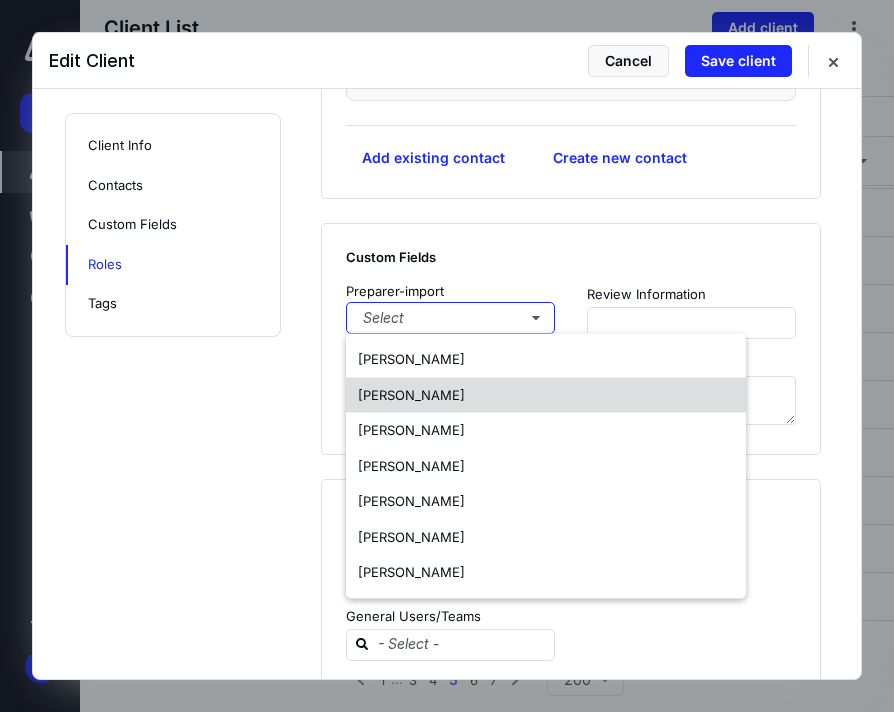 click on "[PERSON_NAME]" at bounding box center (411, 394) 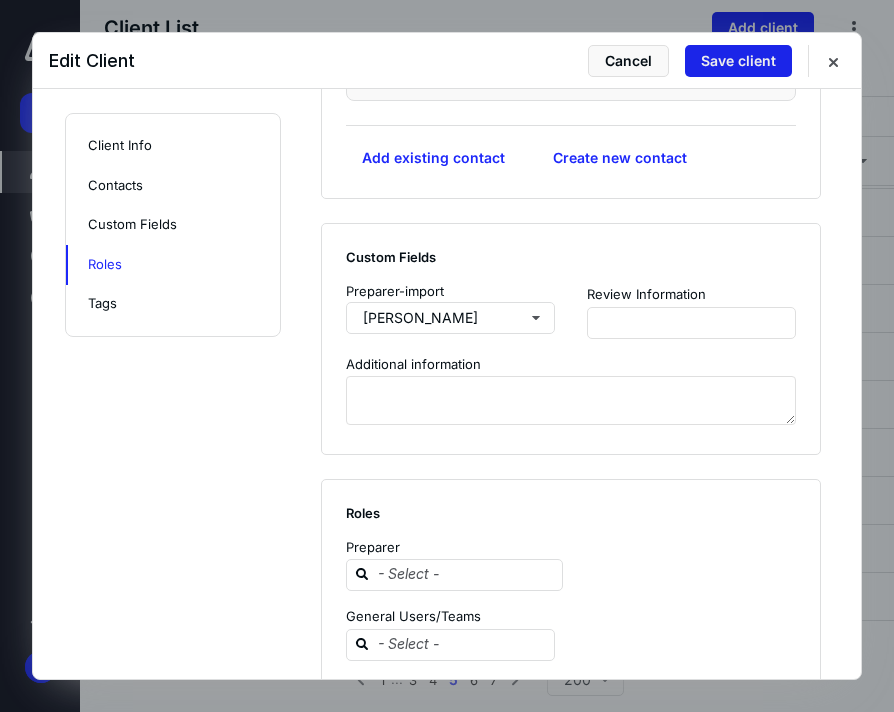 click on "Save client" at bounding box center (738, 61) 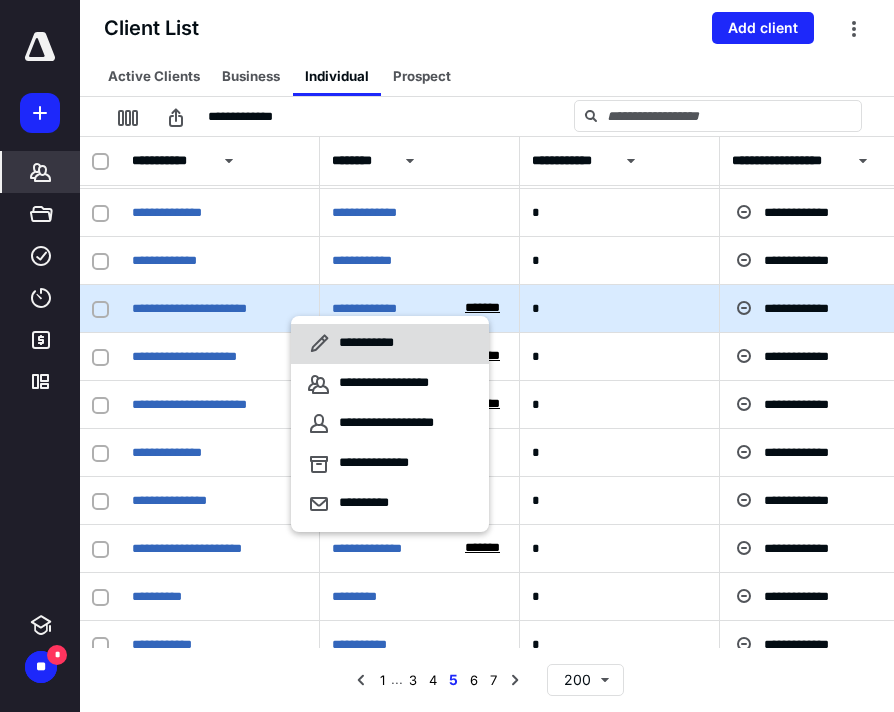 click 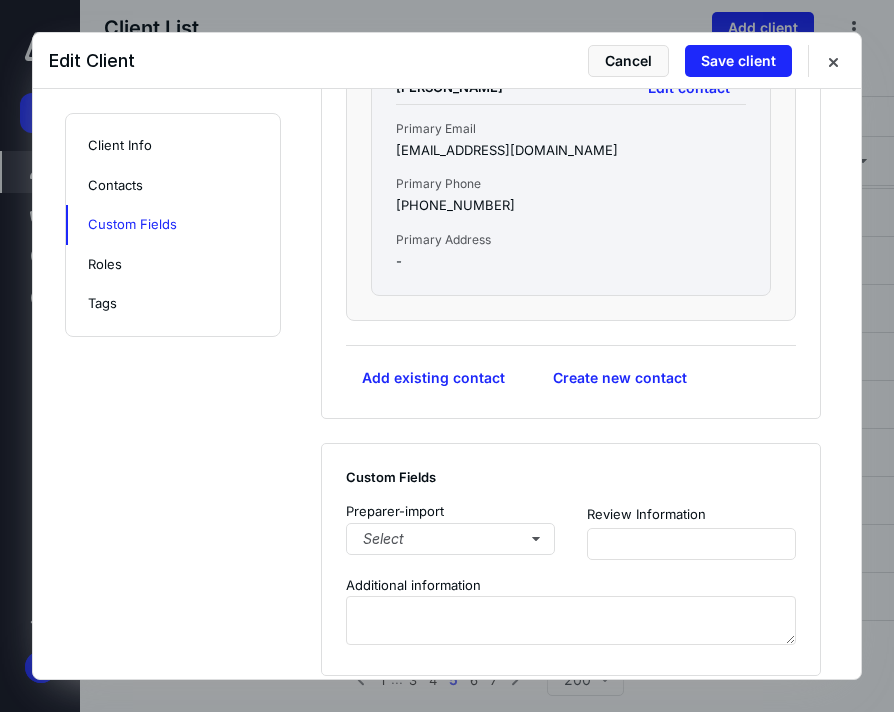 scroll, scrollTop: 1879, scrollLeft: 0, axis: vertical 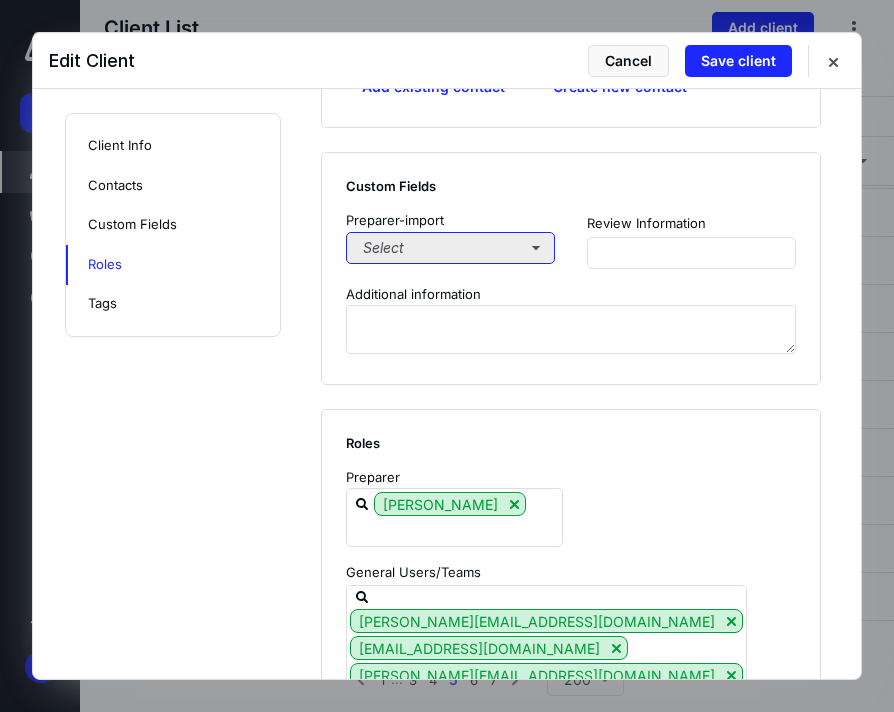 click on "Select" at bounding box center [450, 248] 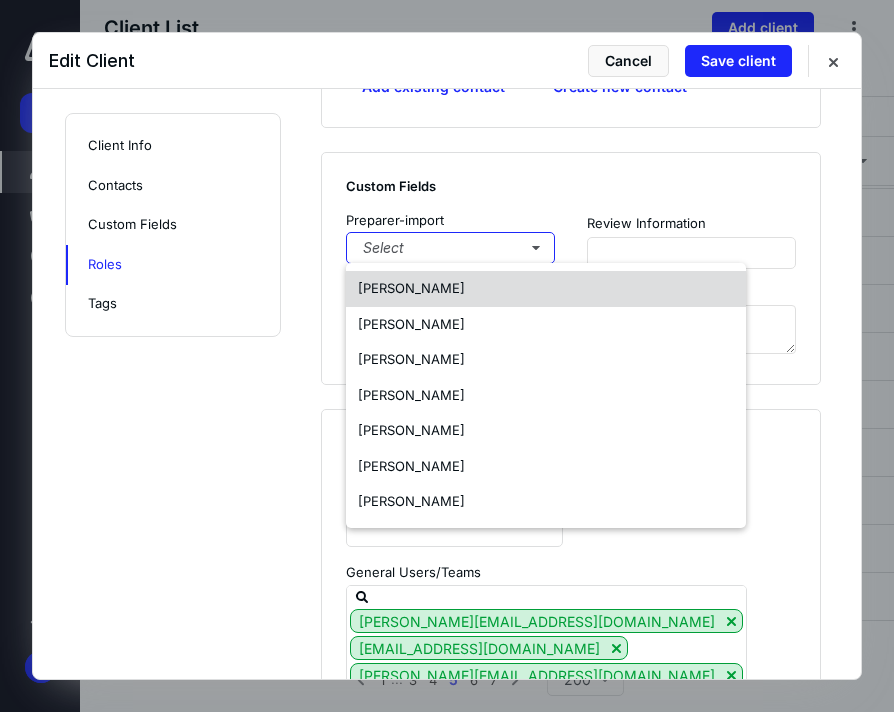 click on "[PERSON_NAME]" at bounding box center [411, 288] 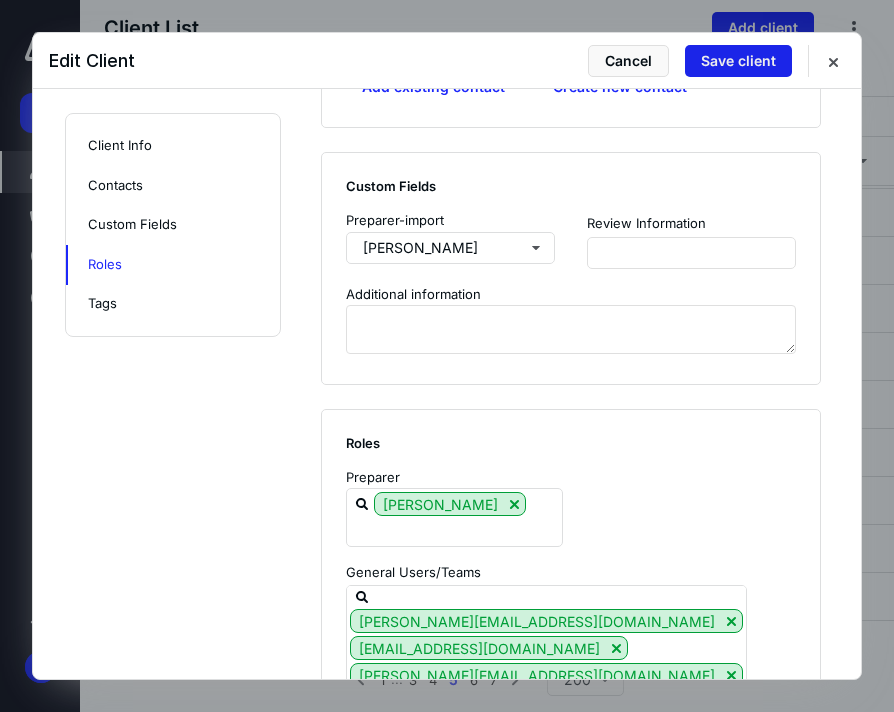 click on "Save client" at bounding box center (738, 61) 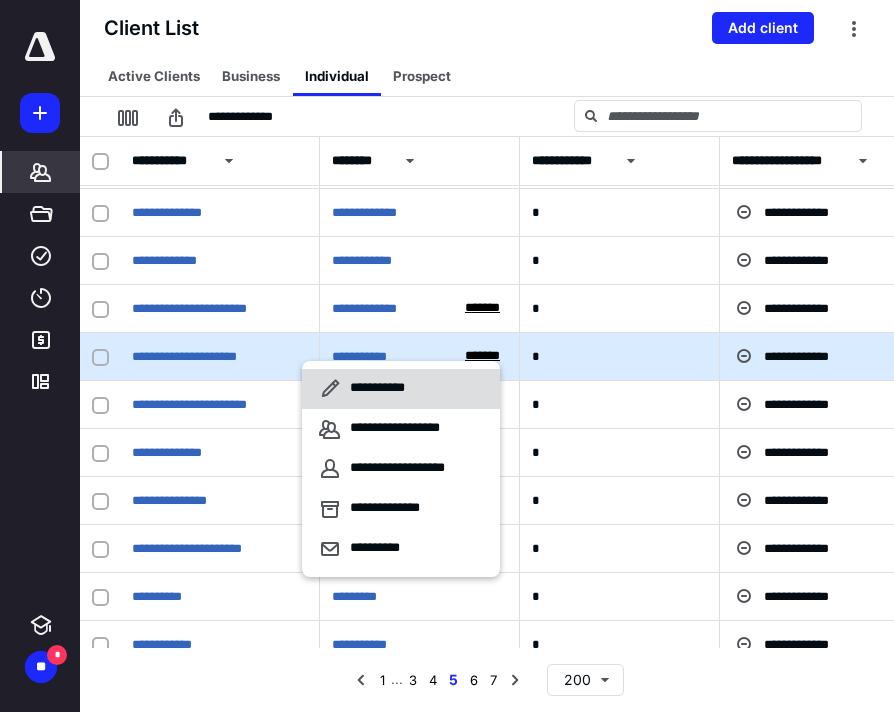 click 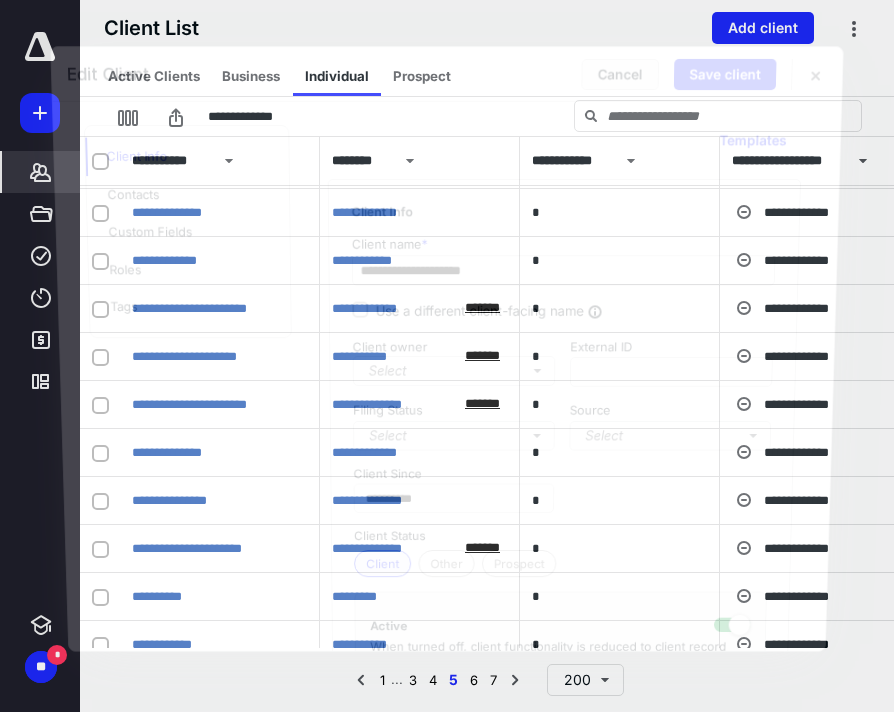 checkbox on "true" 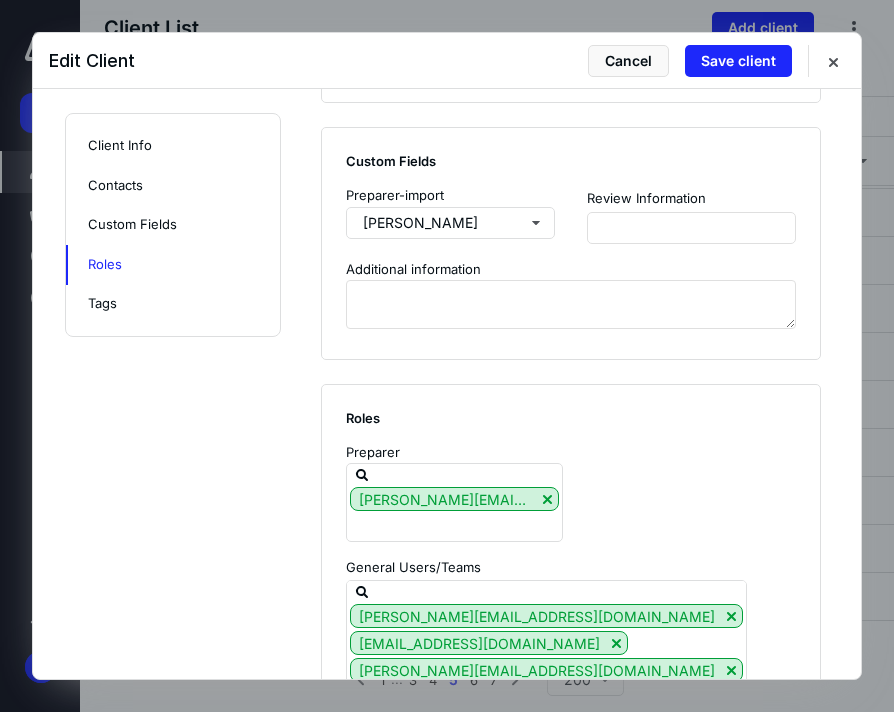 scroll, scrollTop: 1892, scrollLeft: 0, axis: vertical 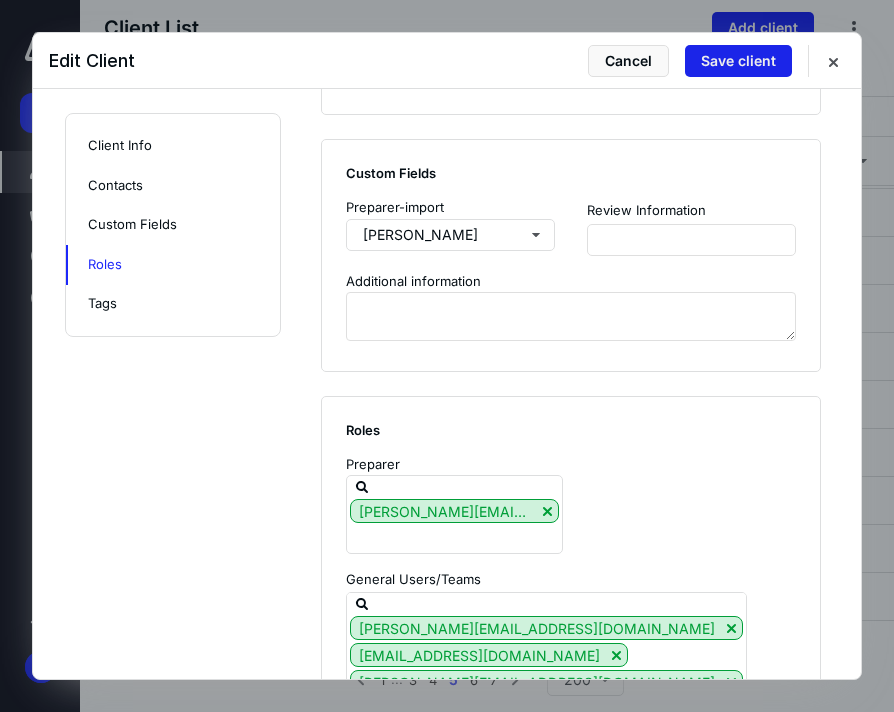 click on "Save client" at bounding box center (738, 61) 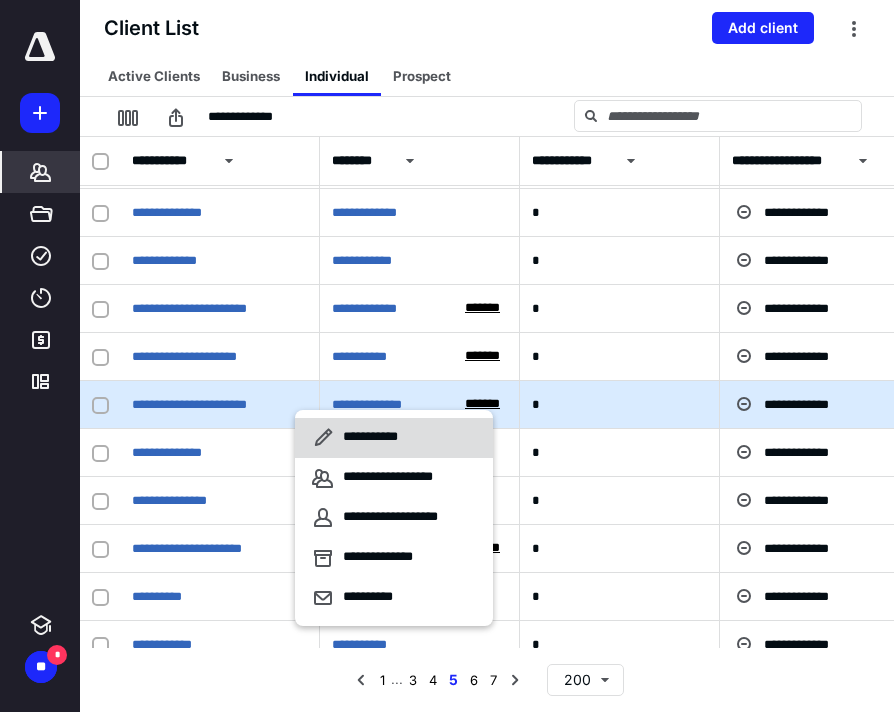 click on "**********" at bounding box center [358, 438] 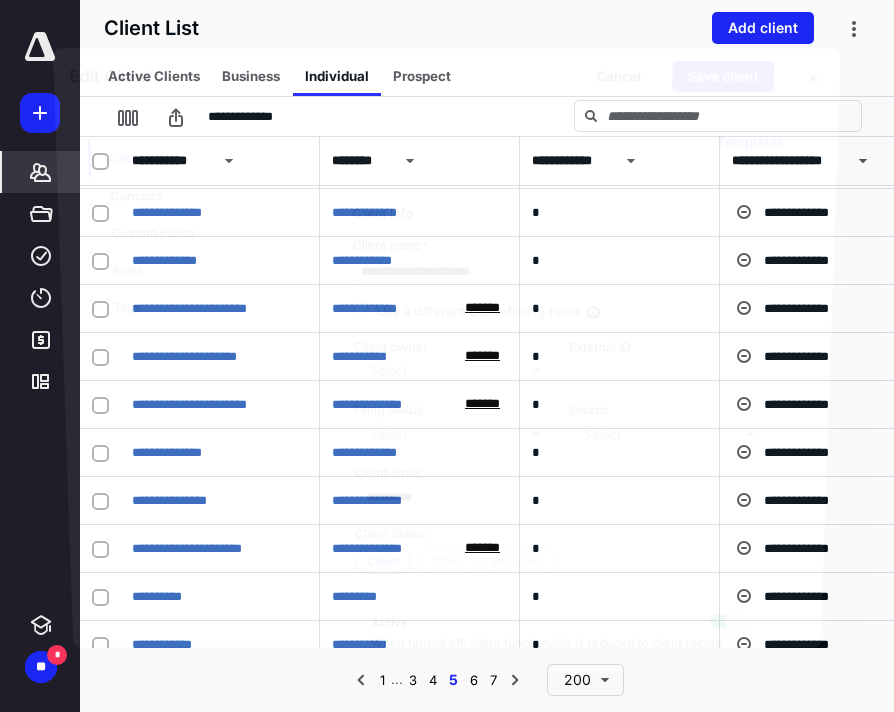 checkbox on "true" 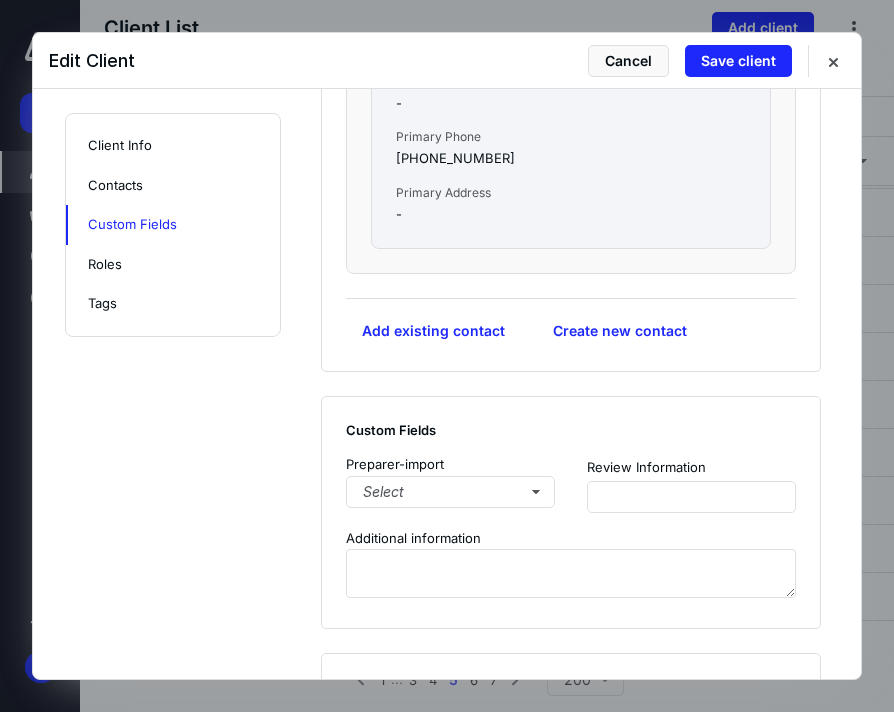 scroll, scrollTop: 1649, scrollLeft: 0, axis: vertical 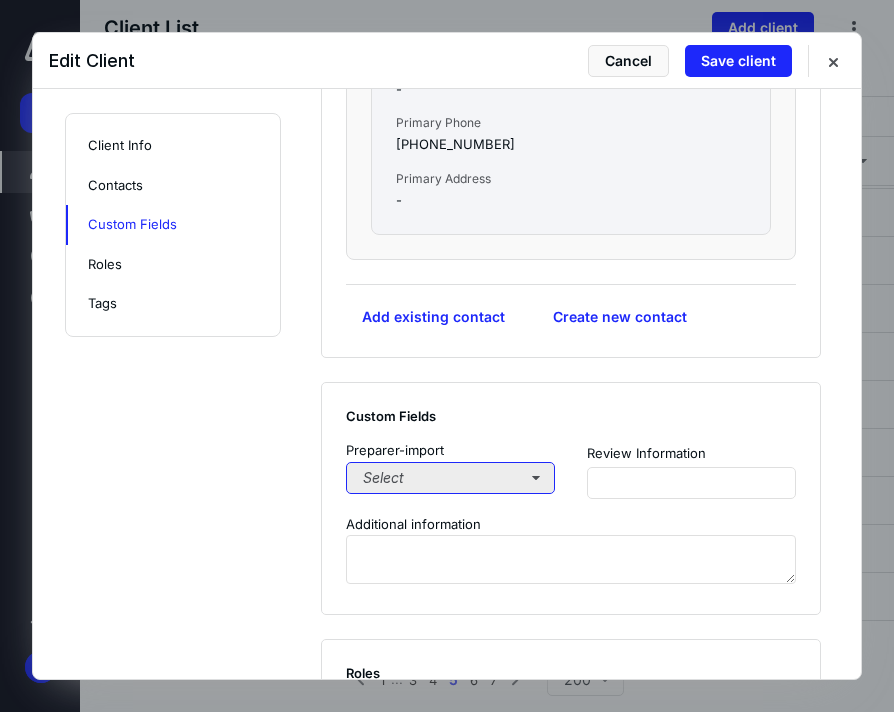 click on "Select" at bounding box center [450, 478] 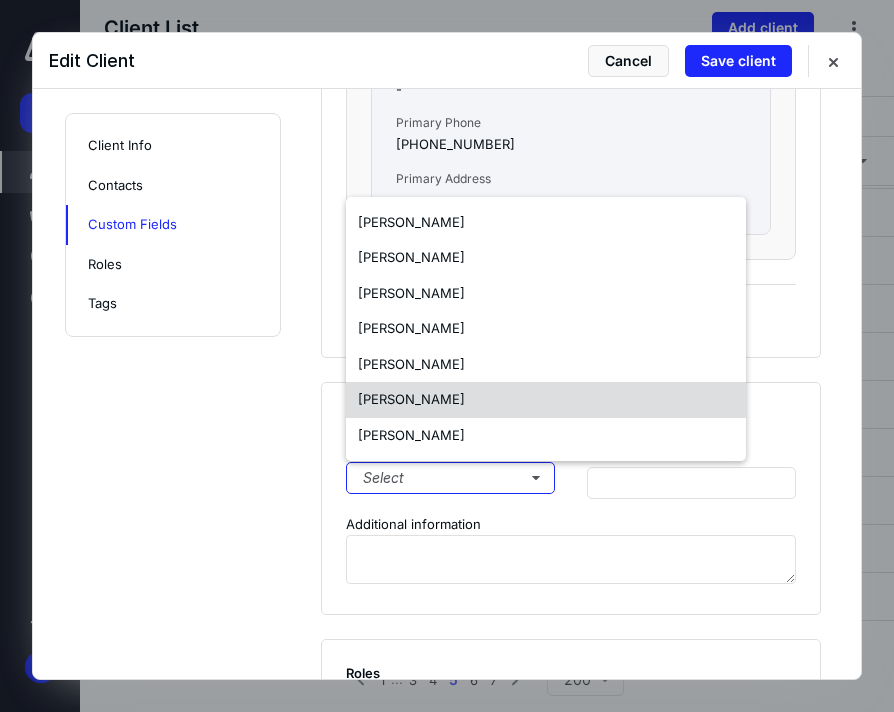 click on "[PERSON_NAME]" at bounding box center (411, 399) 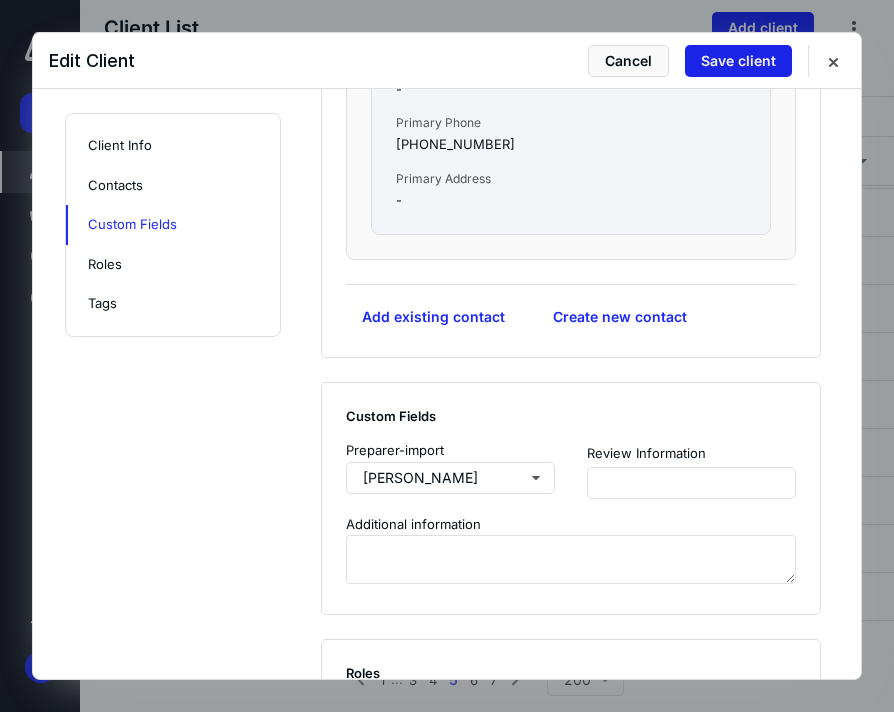 click on "Save client" at bounding box center (738, 61) 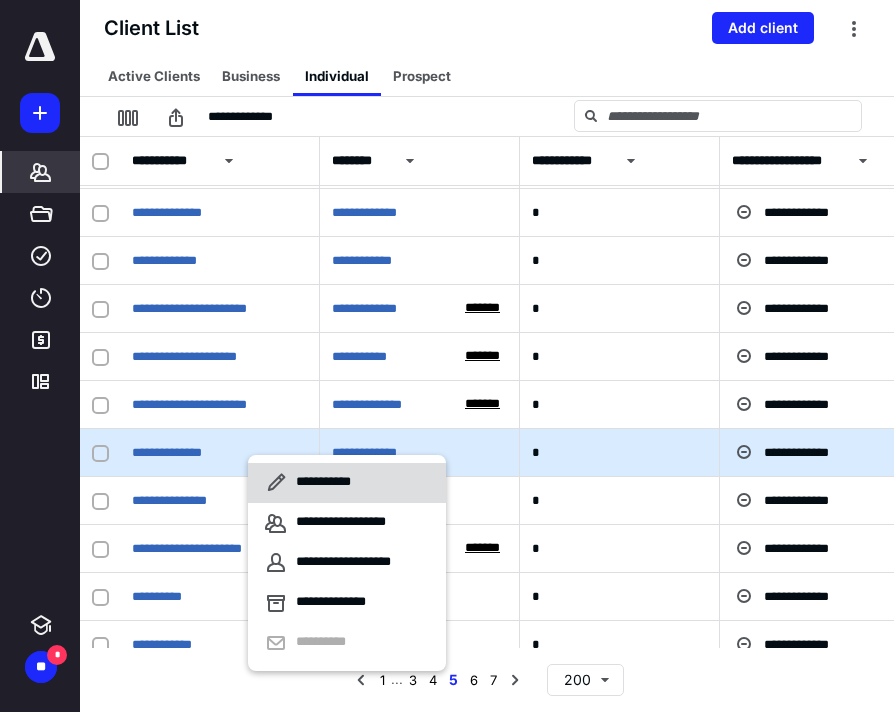 click on "**********" at bounding box center [327, 483] 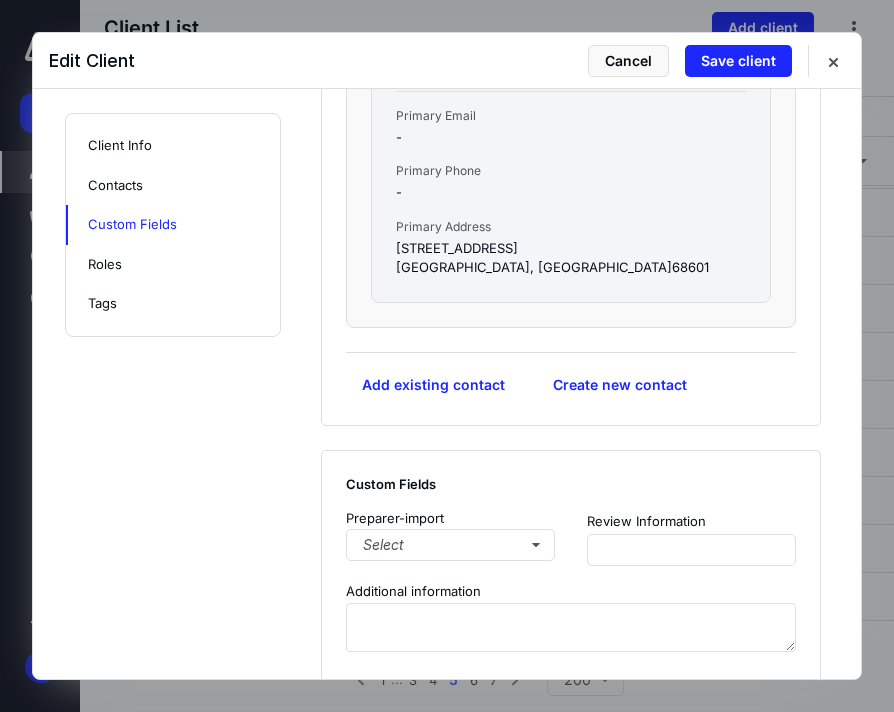 scroll, scrollTop: 1200, scrollLeft: 0, axis: vertical 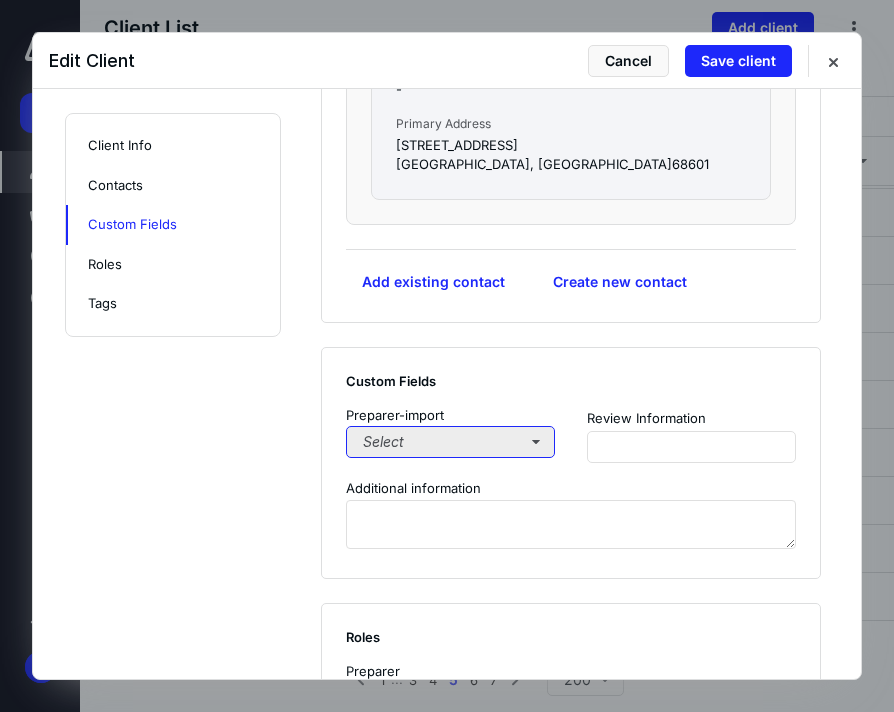 click on "Select" at bounding box center (450, 442) 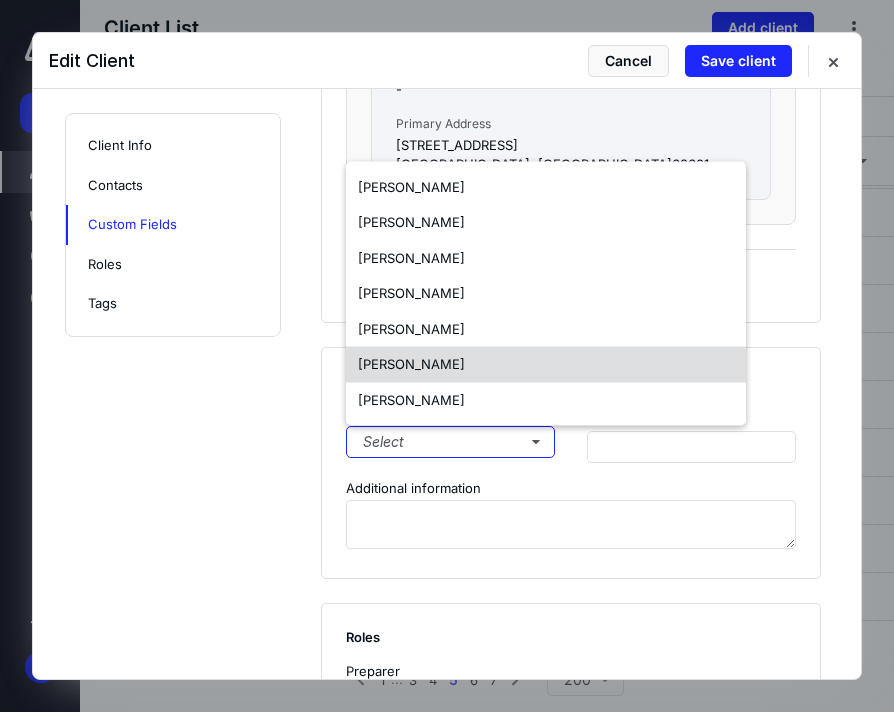 click on "[PERSON_NAME]" at bounding box center (411, 365) 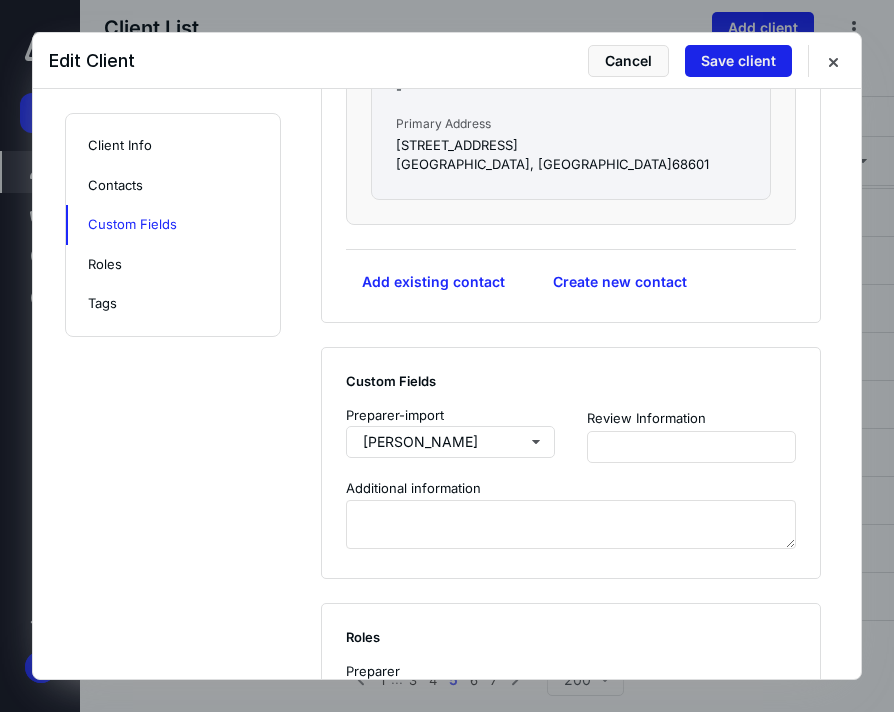 click on "Save client" at bounding box center (738, 61) 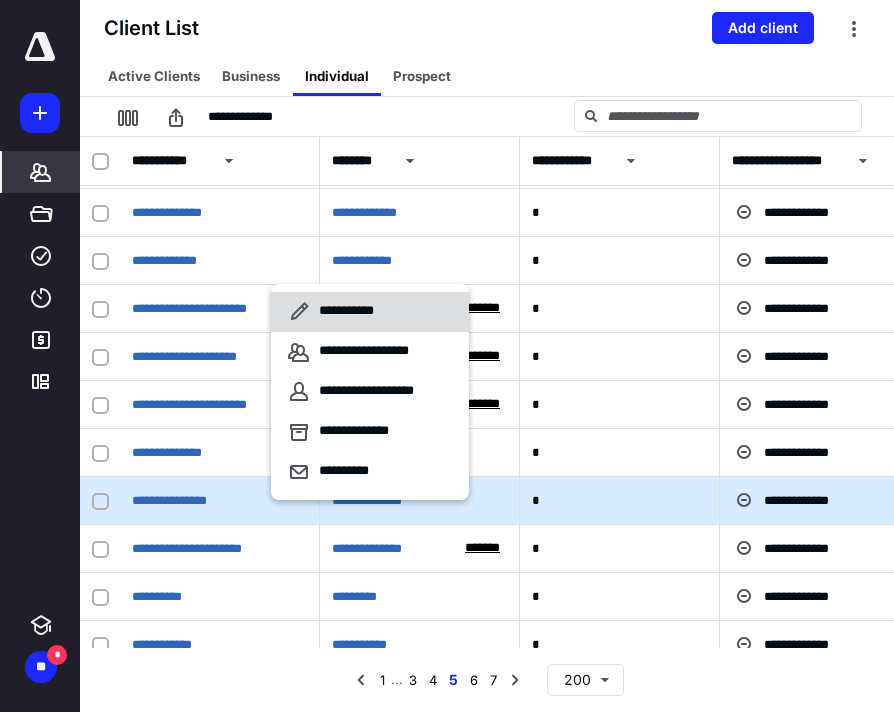 click on "**********" at bounding box center (350, 312) 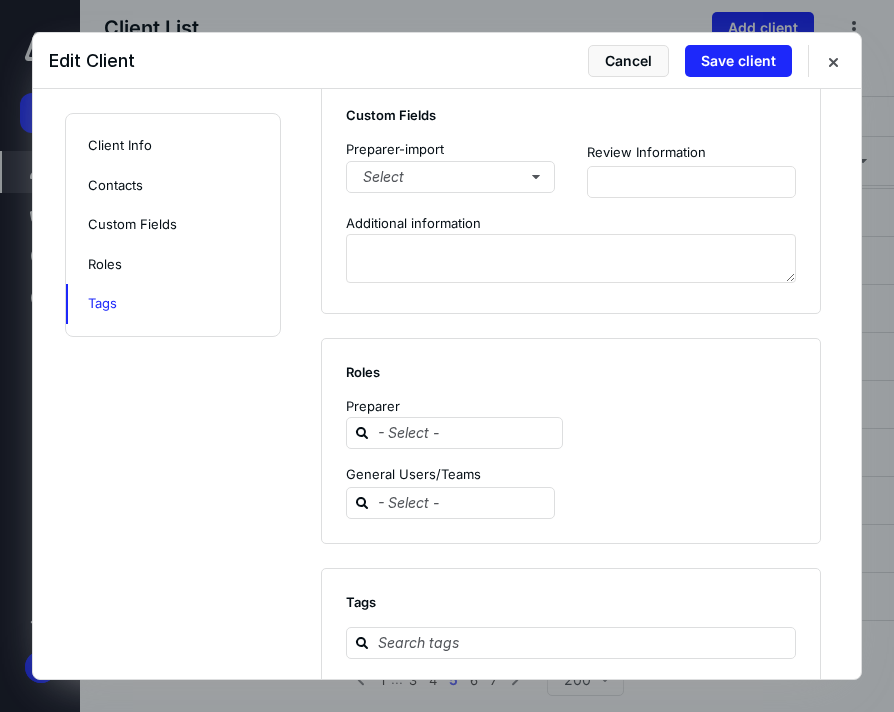 scroll, scrollTop: 1431, scrollLeft: 0, axis: vertical 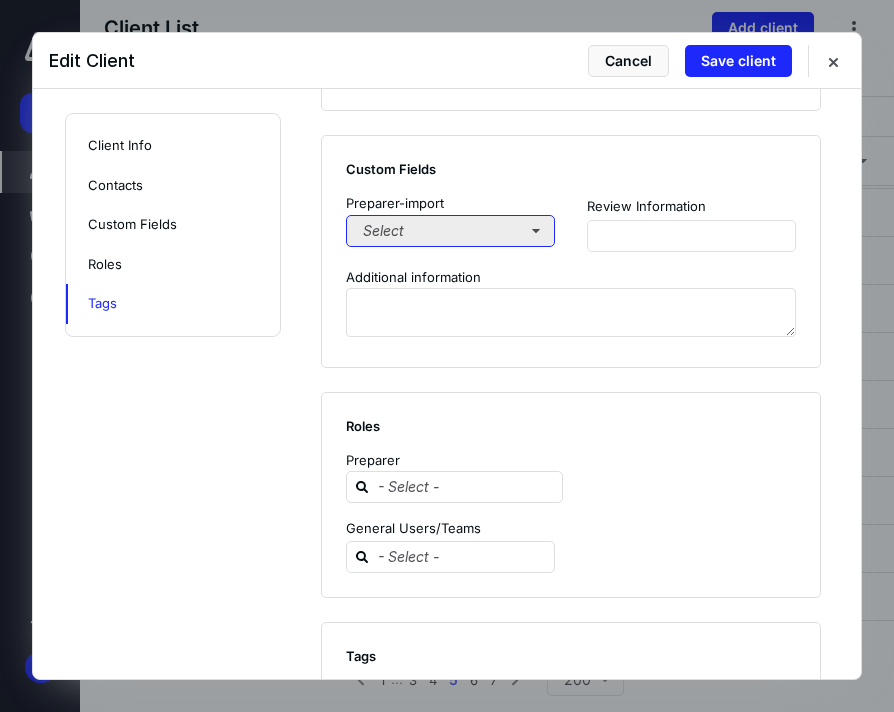 click on "Select" at bounding box center [450, 231] 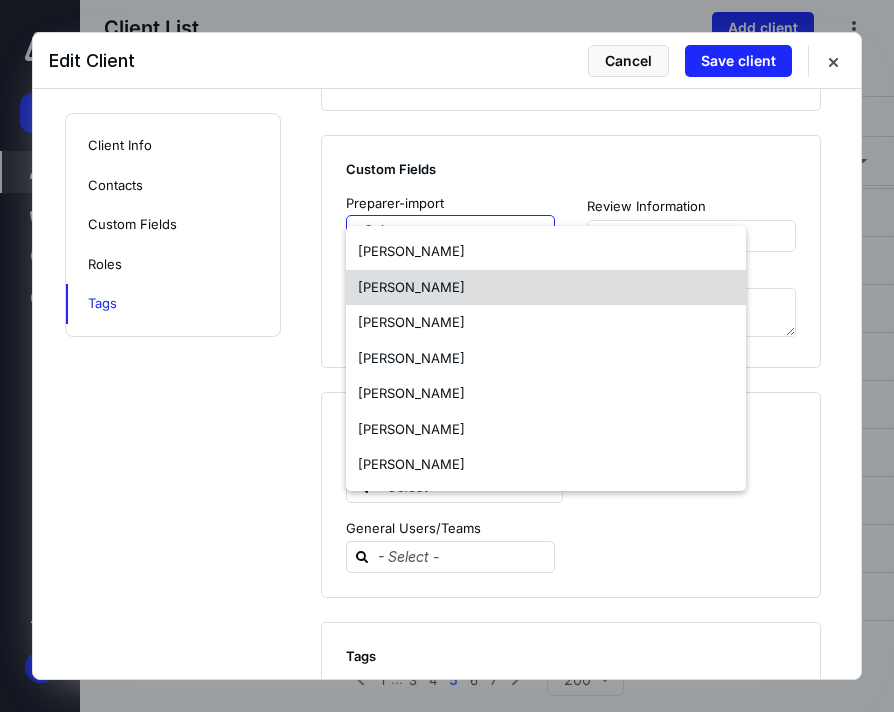 click on "[PERSON_NAME]" at bounding box center (411, 287) 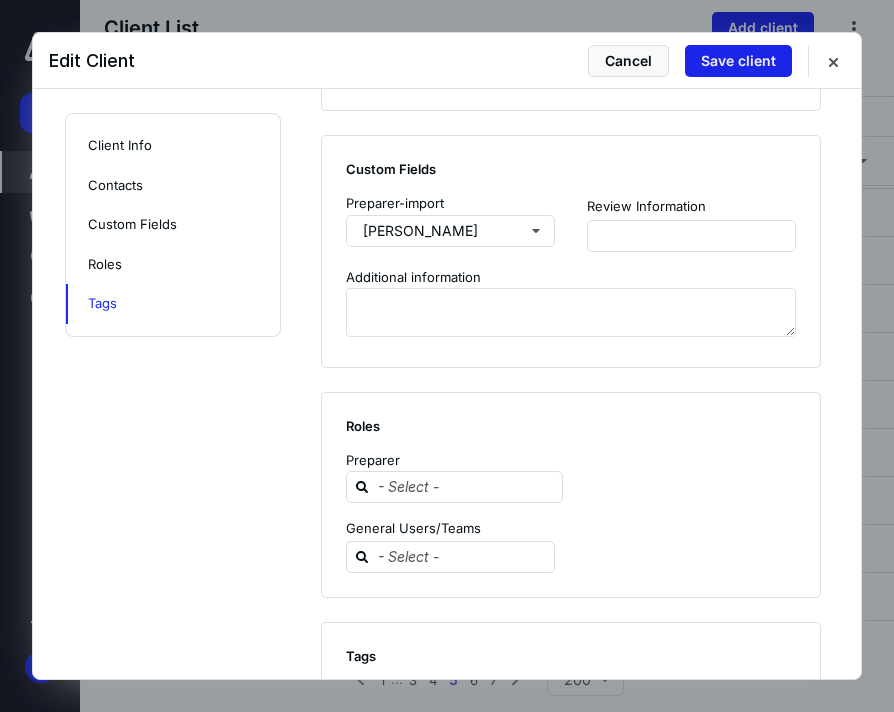 click on "Save client" at bounding box center [738, 61] 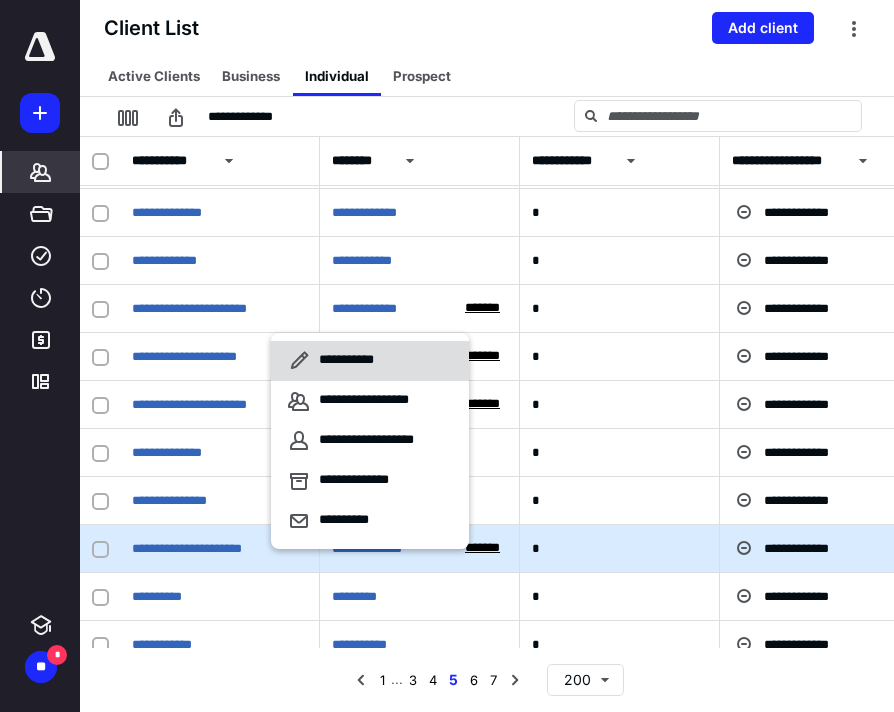click on "**********" at bounding box center [350, 361] 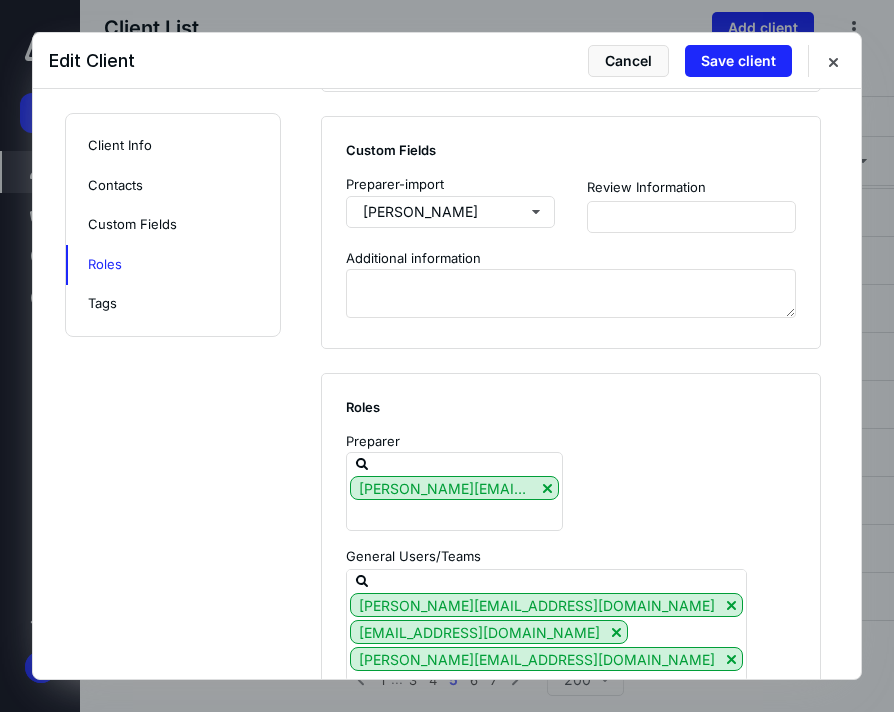 scroll, scrollTop: 1981, scrollLeft: 0, axis: vertical 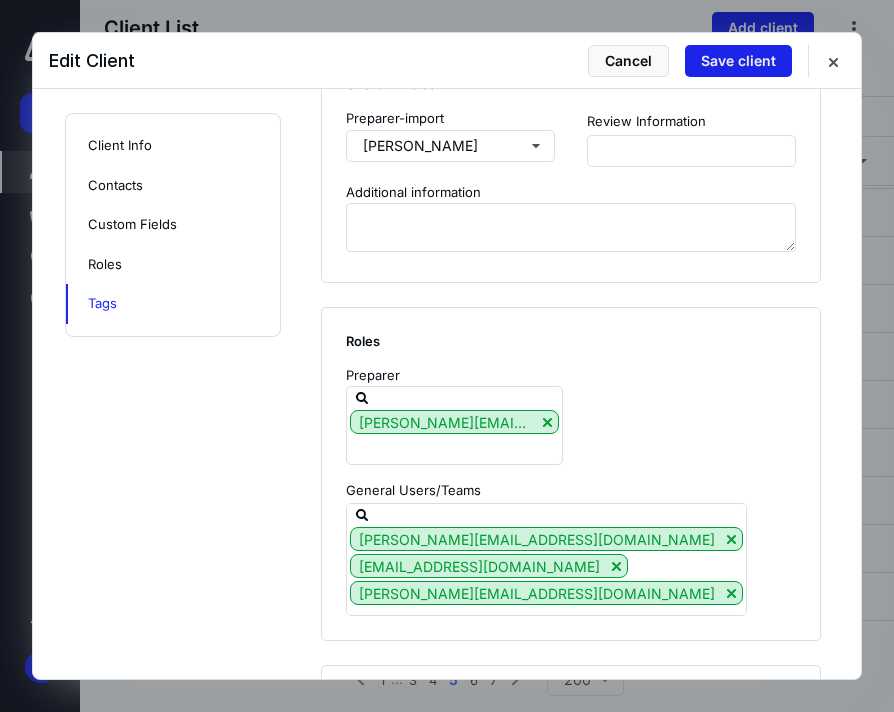 click on "Save client" at bounding box center (738, 61) 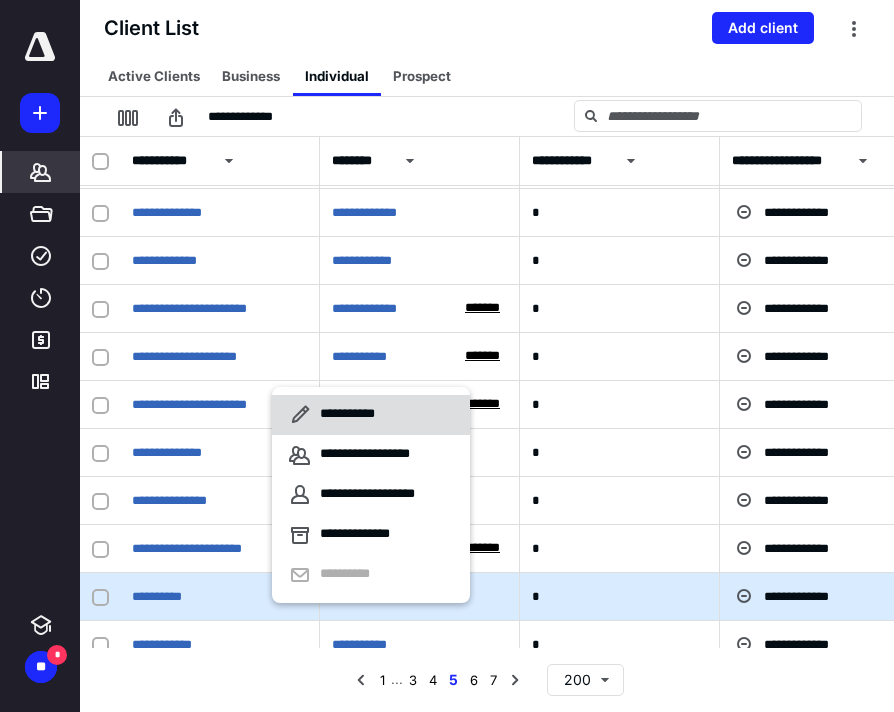 click on "**********" at bounding box center (351, 415) 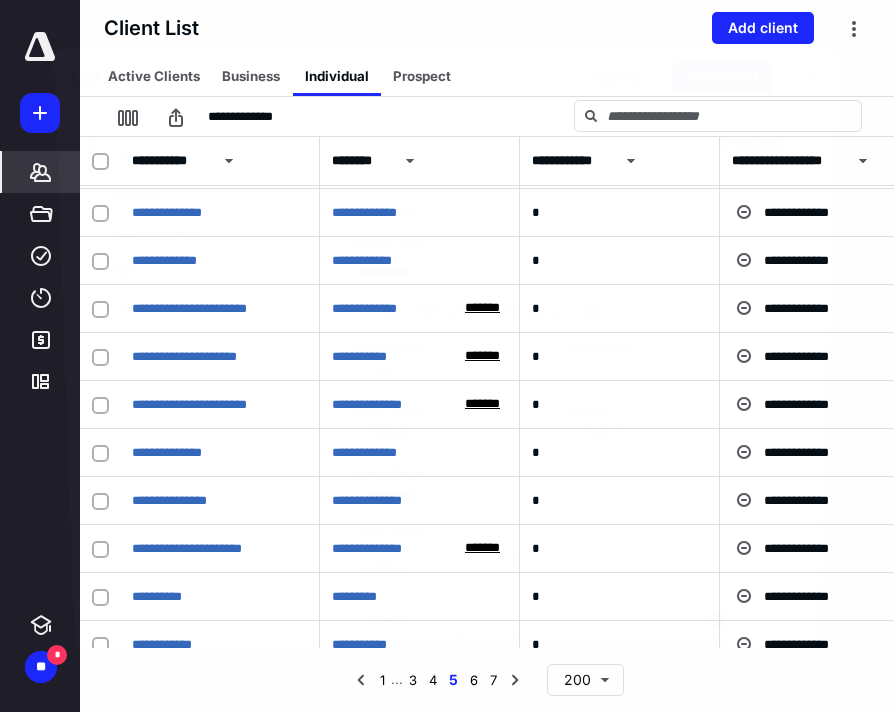 checkbox on "true" 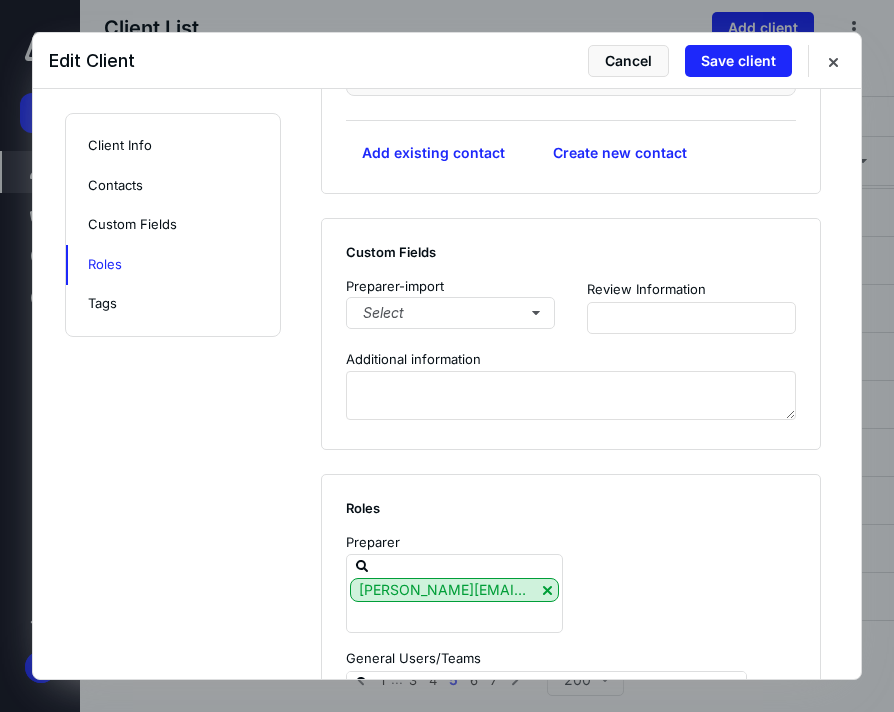 scroll, scrollTop: 1363, scrollLeft: 0, axis: vertical 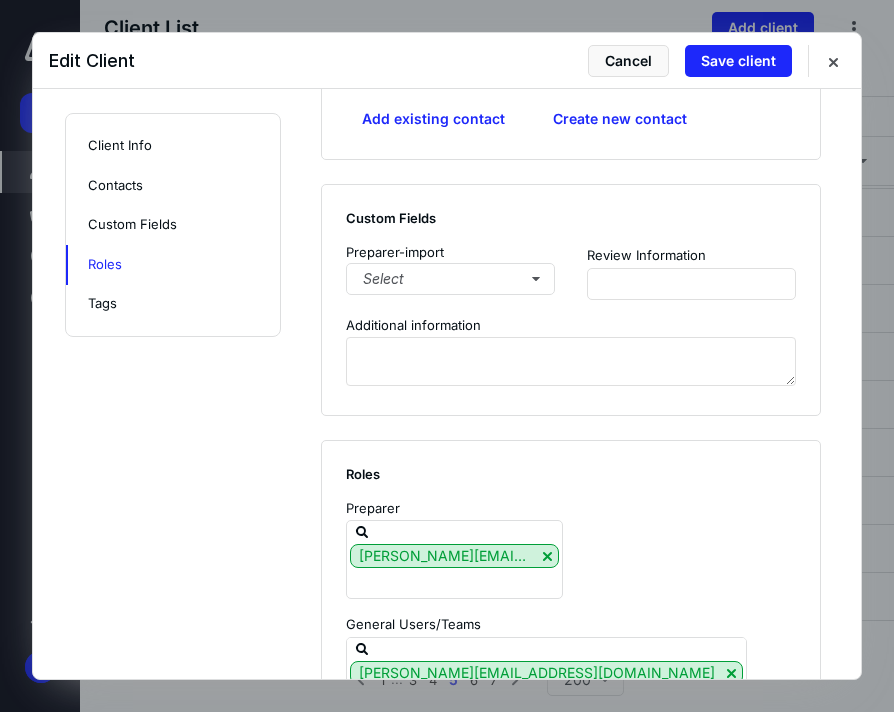click on "Preparer-import Select" at bounding box center (450, 272) 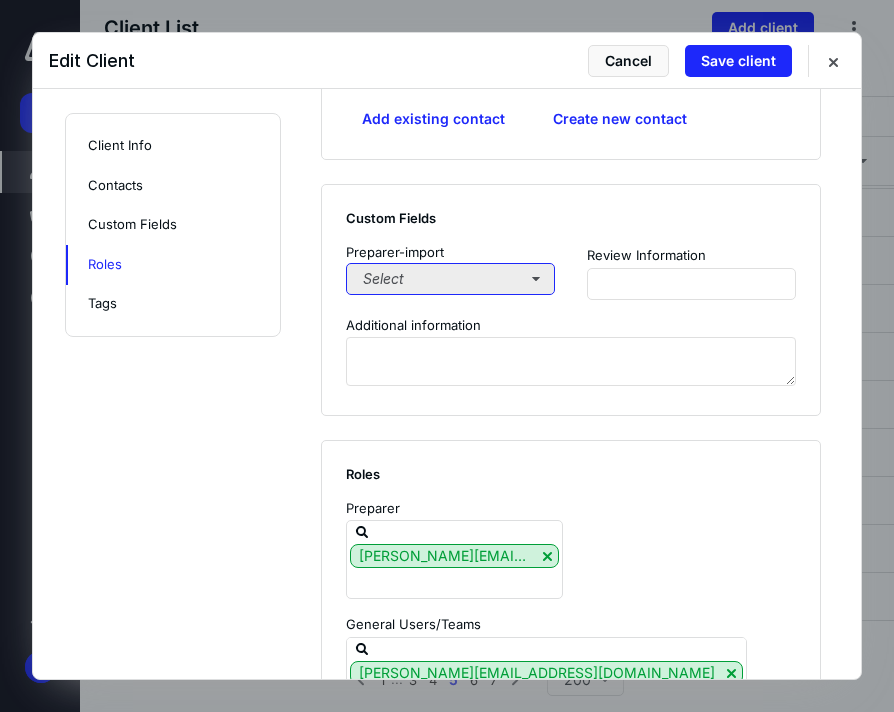 click on "Select" at bounding box center (450, 279) 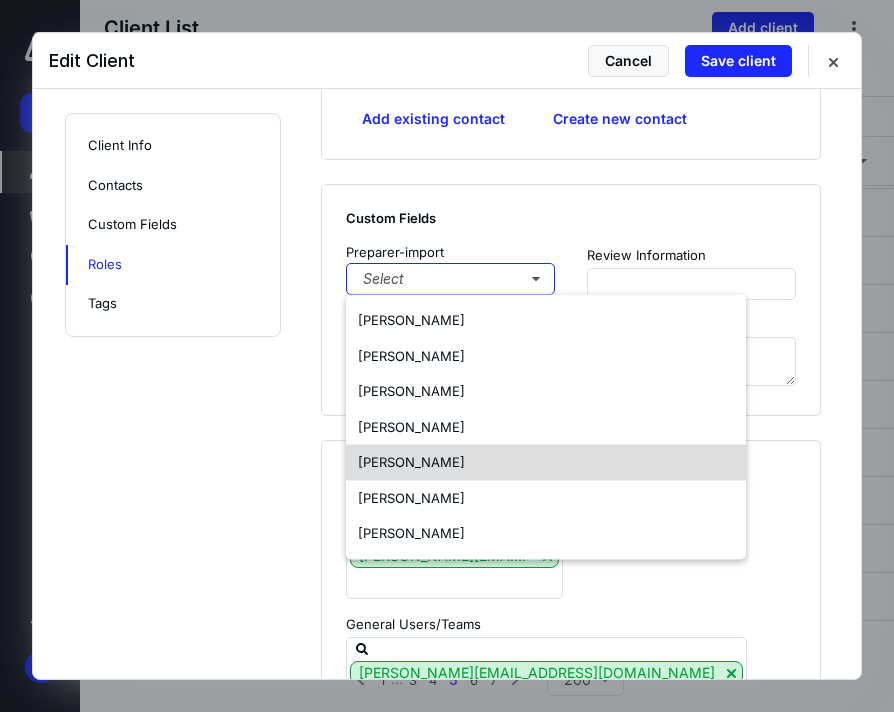 click on "[PERSON_NAME]" at bounding box center [411, 462] 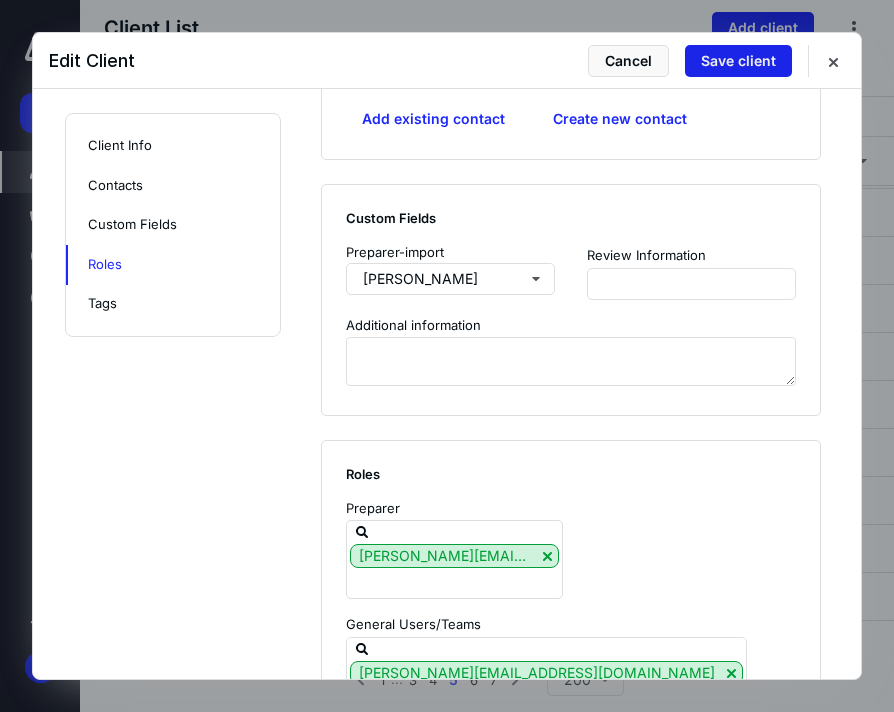 click on "Save client" at bounding box center (738, 61) 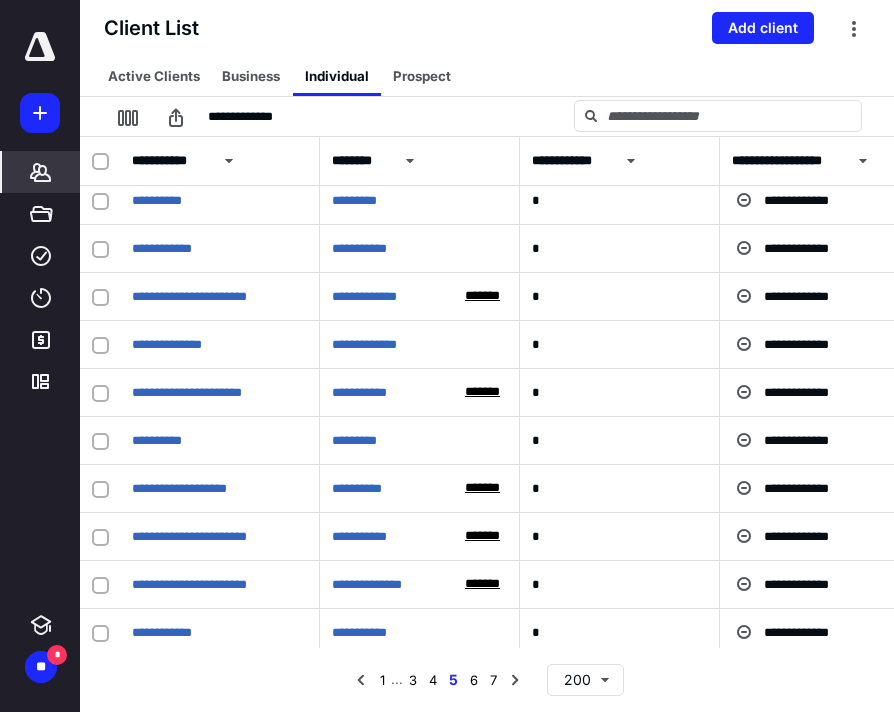 scroll, scrollTop: 1012, scrollLeft: 0, axis: vertical 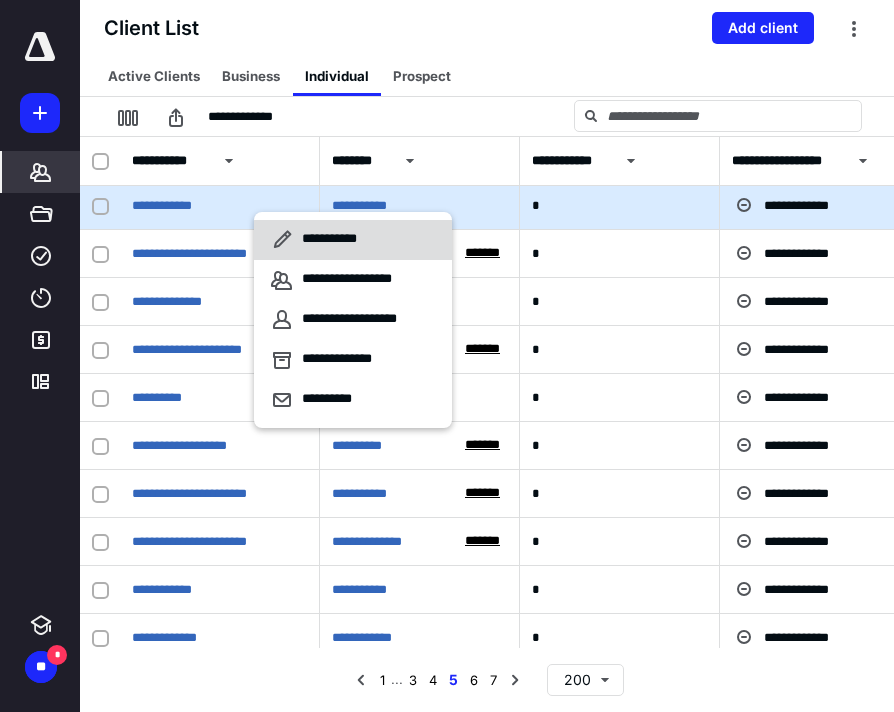 click 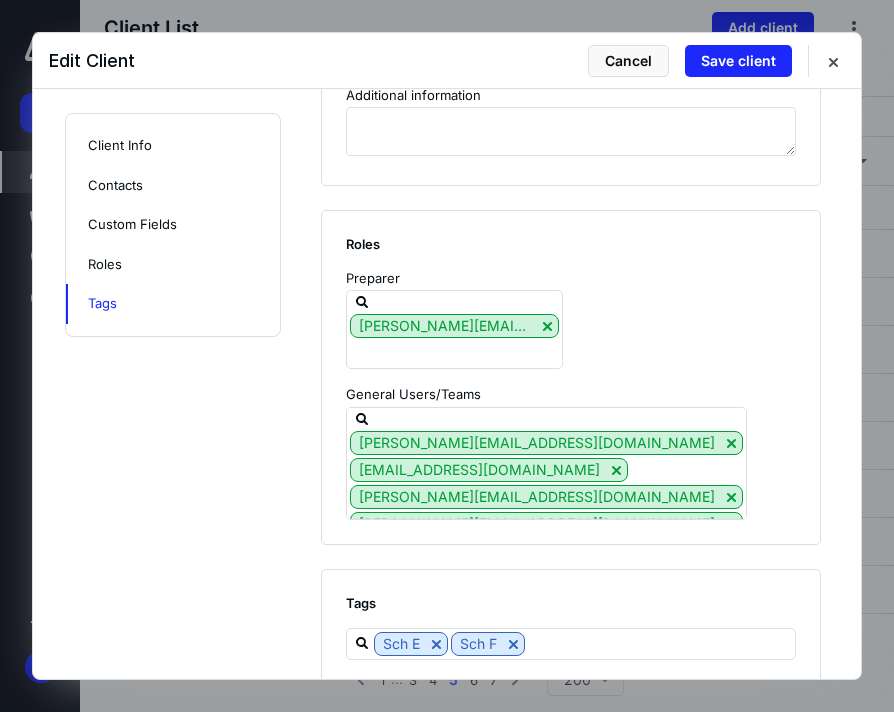 scroll, scrollTop: 1435, scrollLeft: 0, axis: vertical 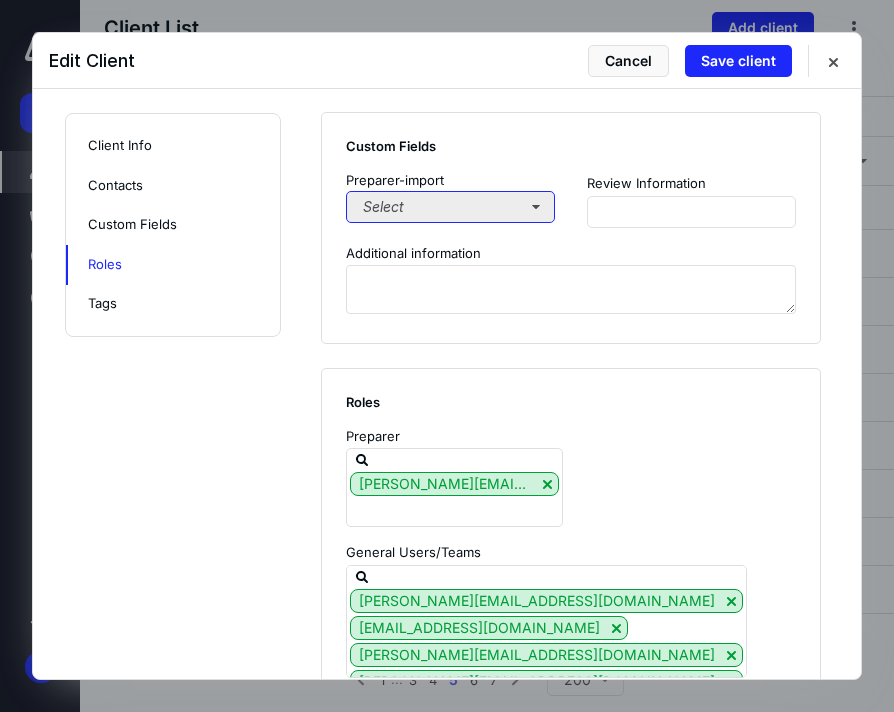 click on "Select" at bounding box center [450, 207] 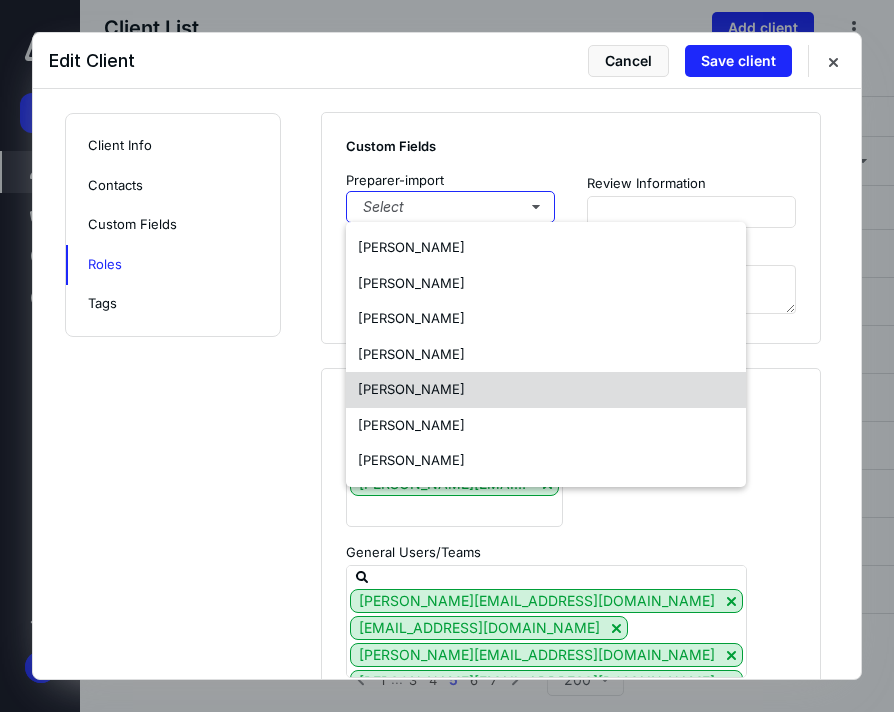 click on "[PERSON_NAME]" at bounding box center [411, 390] 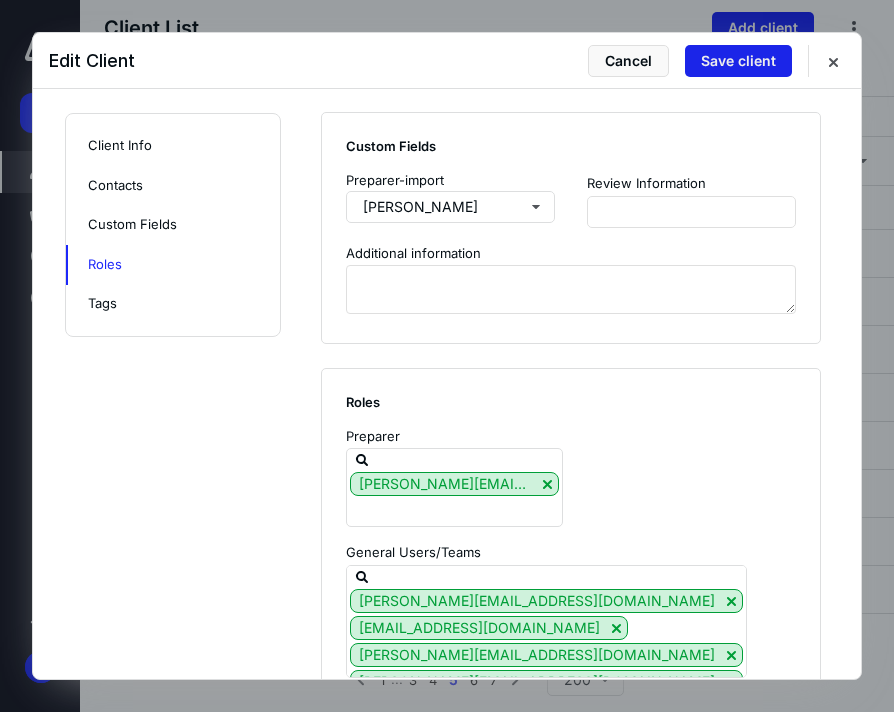click on "Save client" at bounding box center [738, 61] 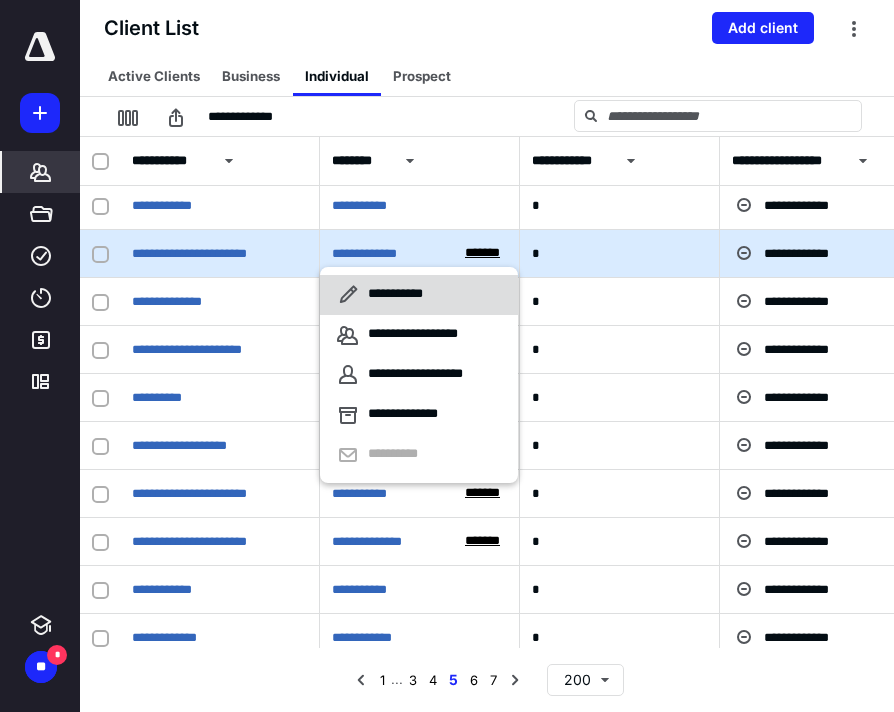 click 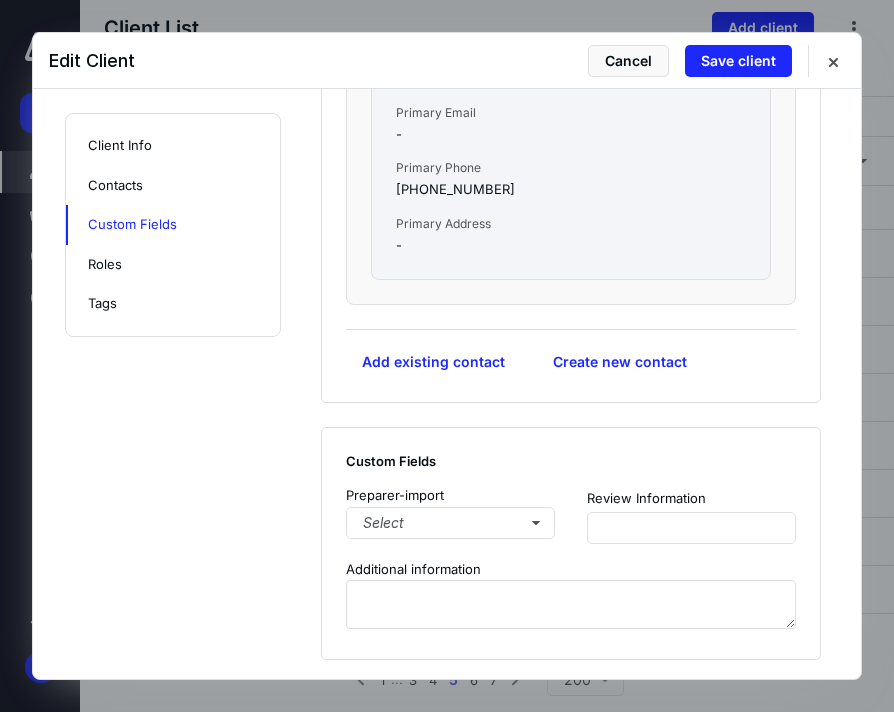 scroll, scrollTop: 1685, scrollLeft: 0, axis: vertical 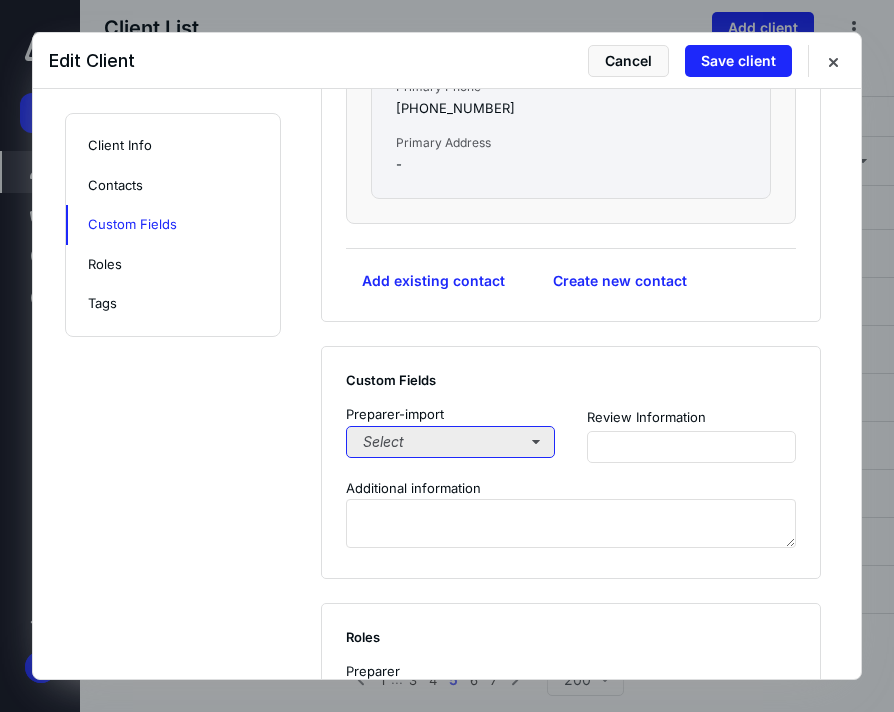 click on "Select" at bounding box center (450, 442) 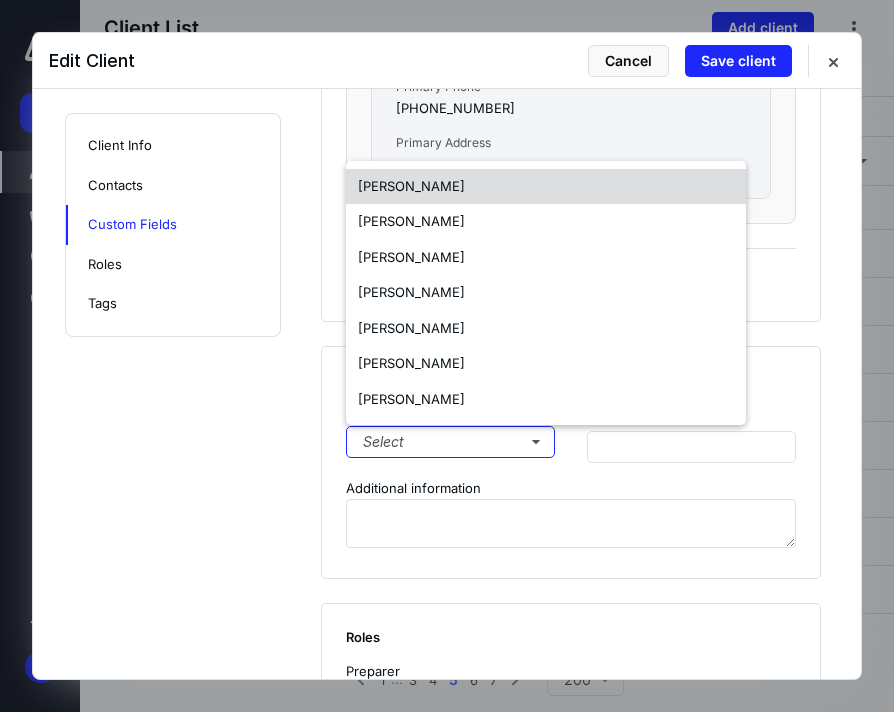 click on "[PERSON_NAME]" at bounding box center [411, 187] 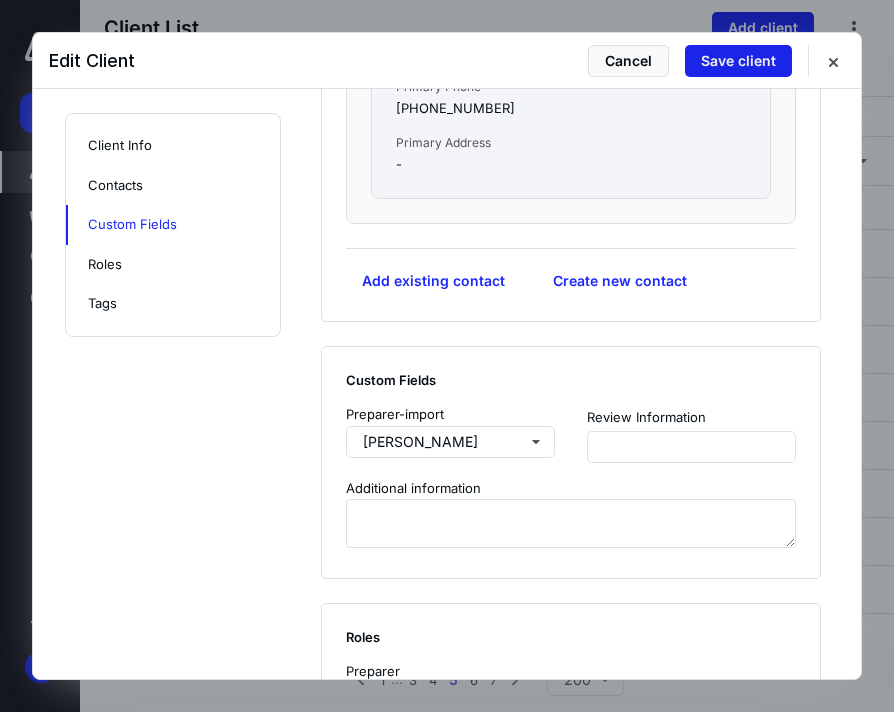 click on "Save client" at bounding box center (738, 61) 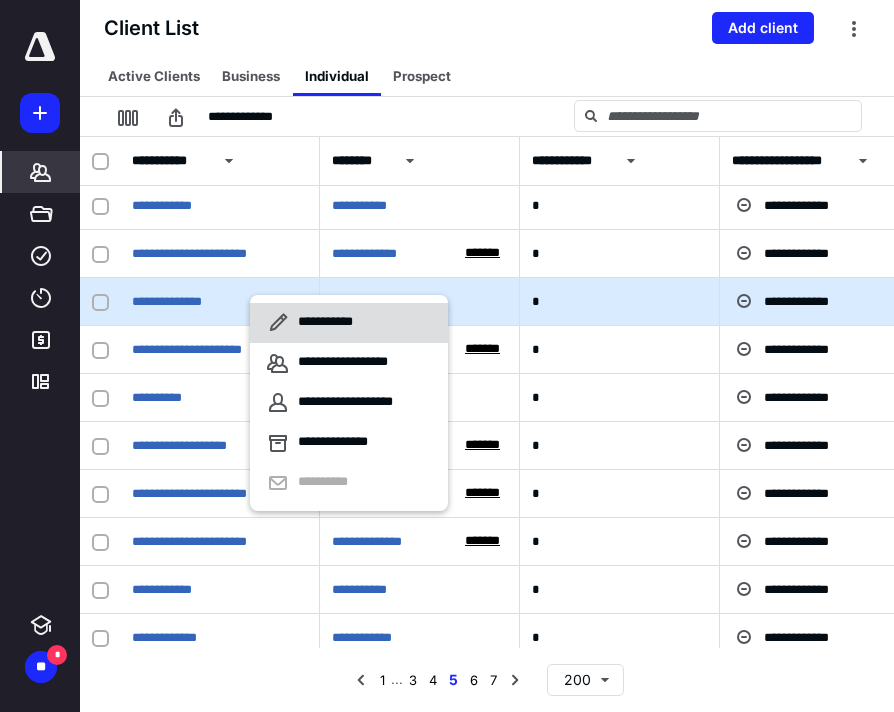 click on "**********" at bounding box center [313, 323] 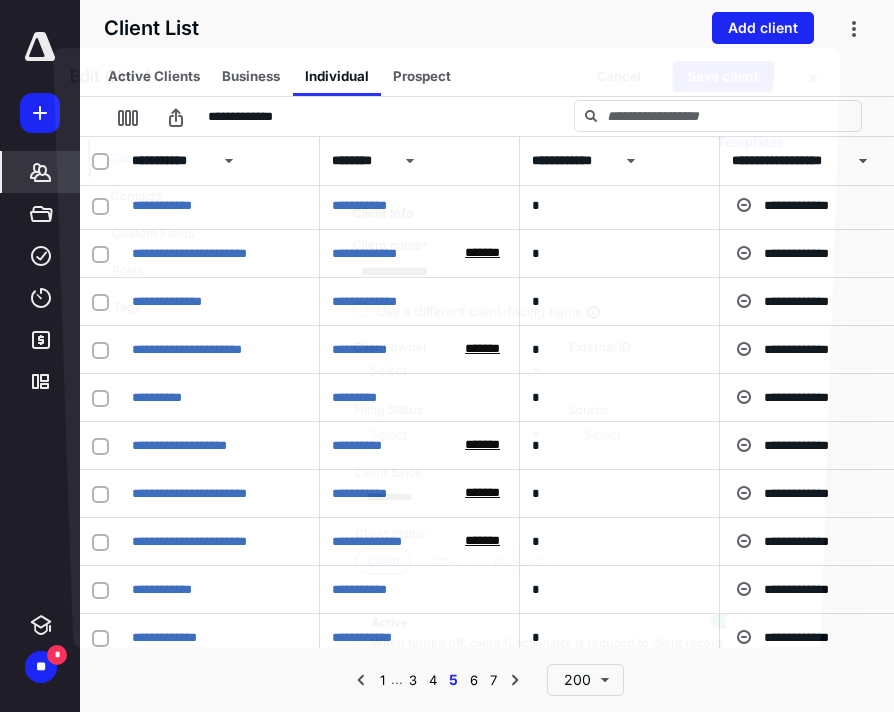 checkbox on "true" 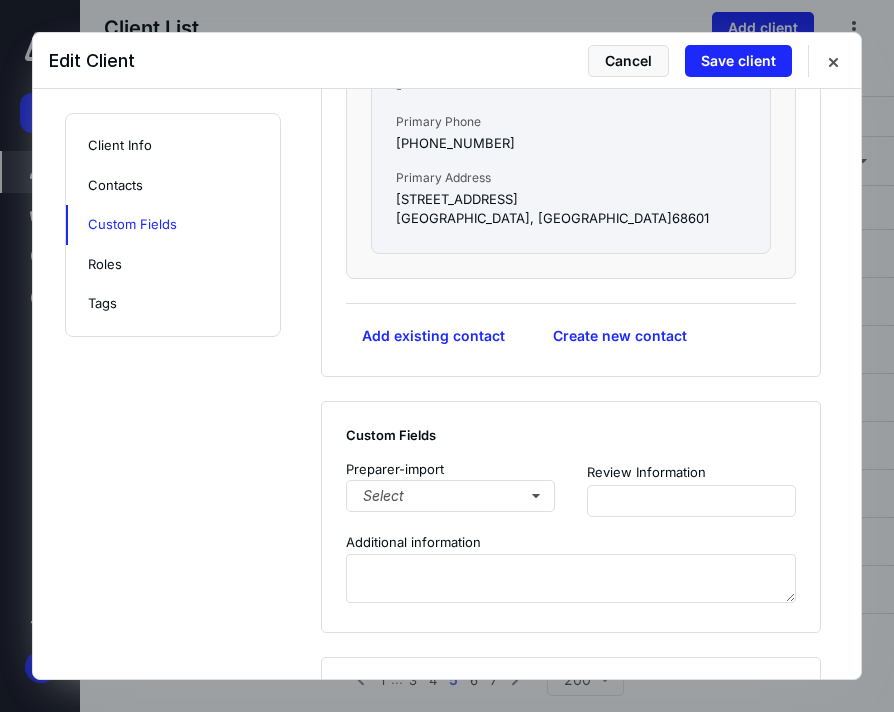 scroll, scrollTop: 1153, scrollLeft: 0, axis: vertical 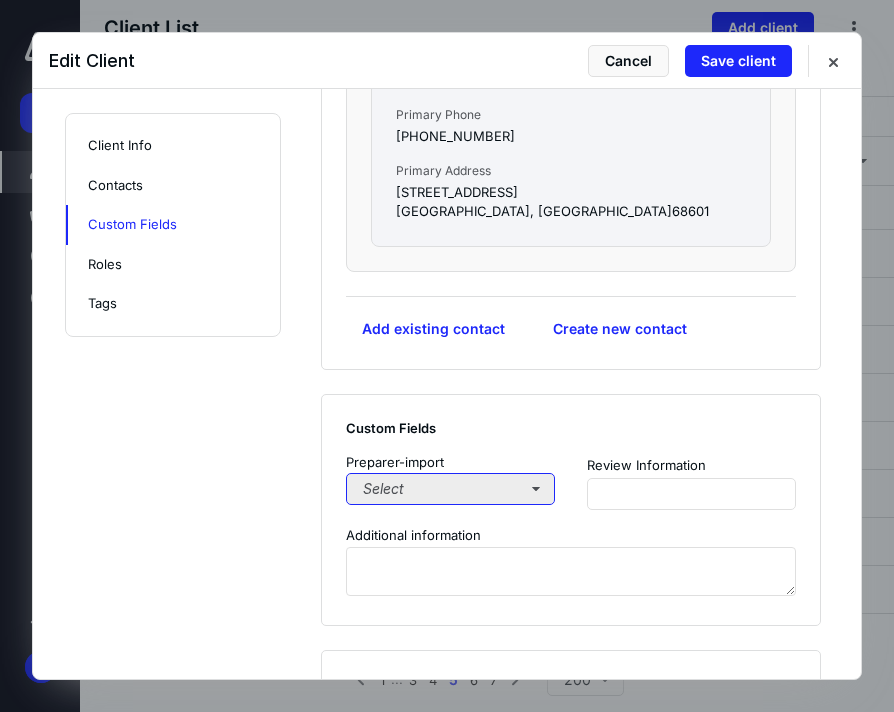 click on "Select" at bounding box center (450, 489) 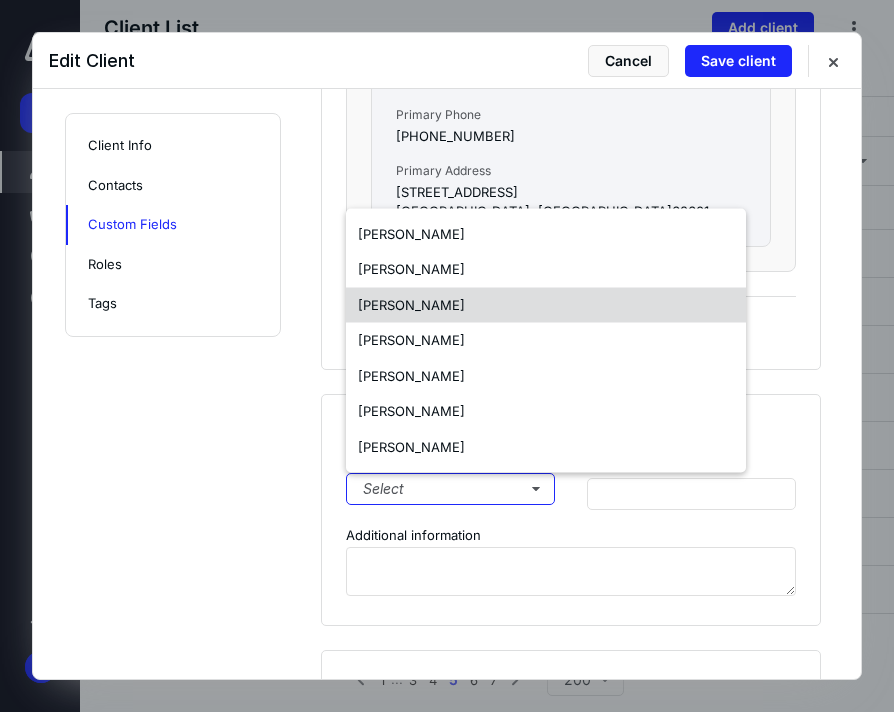 click on "[PERSON_NAME]" at bounding box center [546, 305] 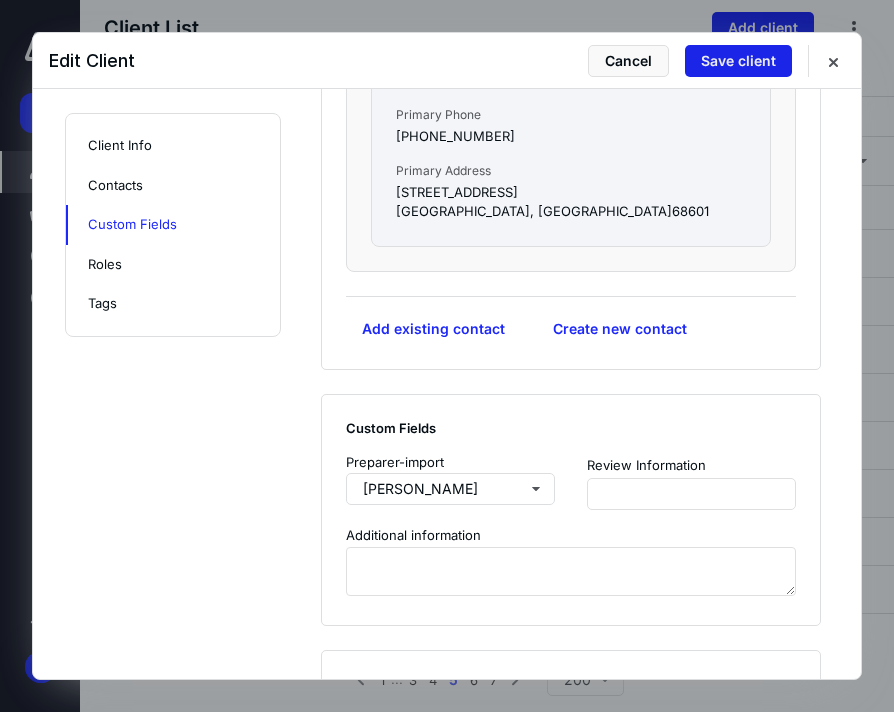 click on "Save client" at bounding box center [738, 61] 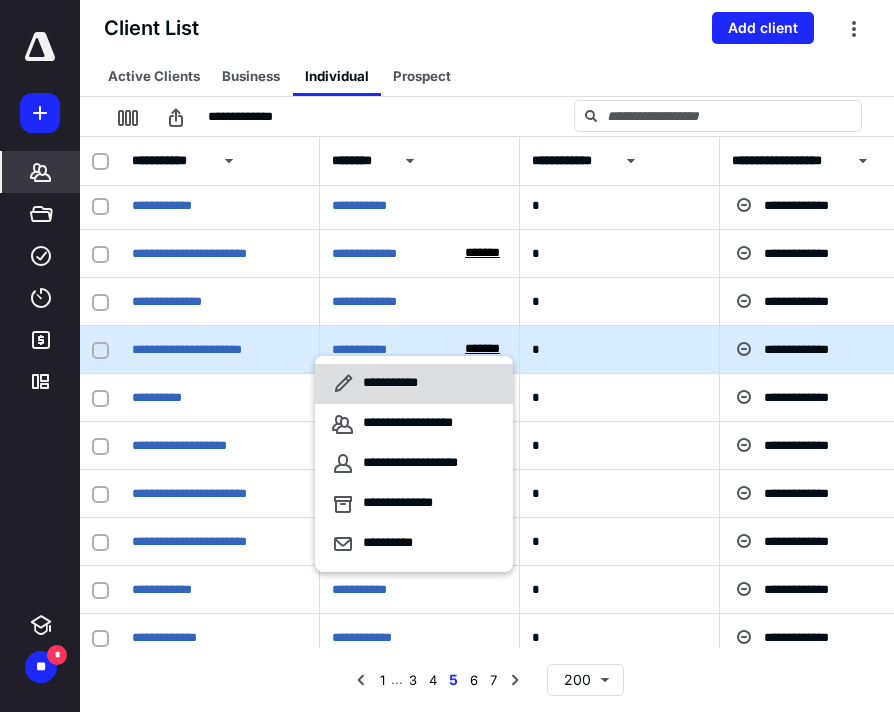 click on "**********" at bounding box center [394, 384] 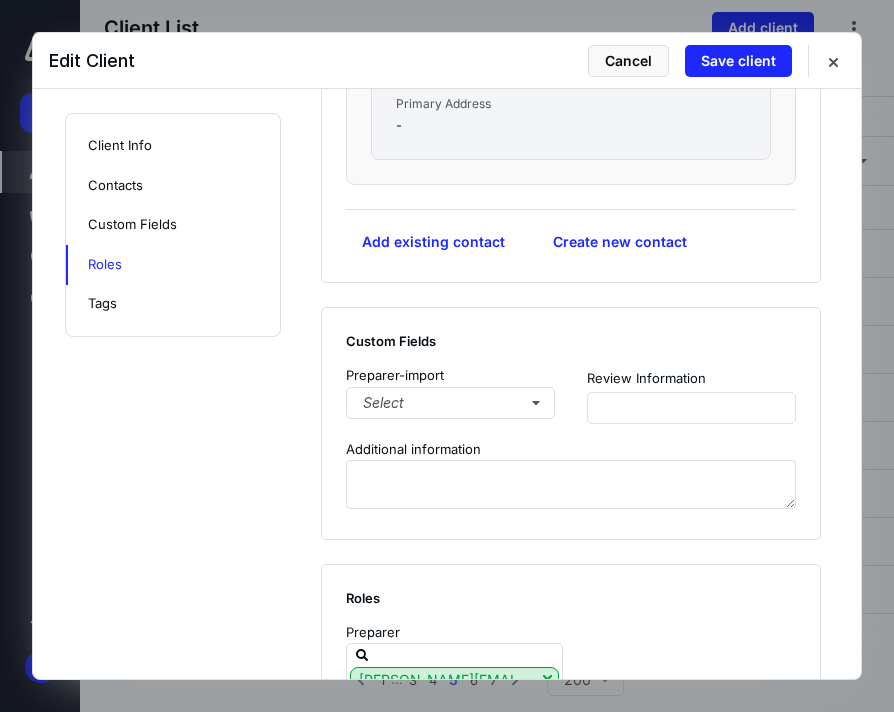 scroll, scrollTop: 1817, scrollLeft: 0, axis: vertical 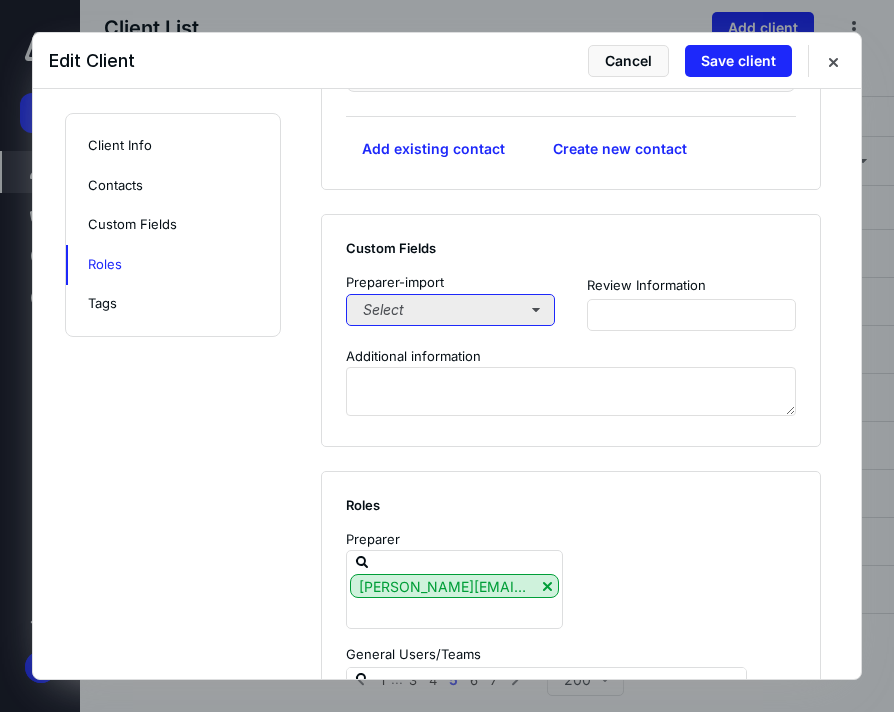 click on "Select" at bounding box center (450, 310) 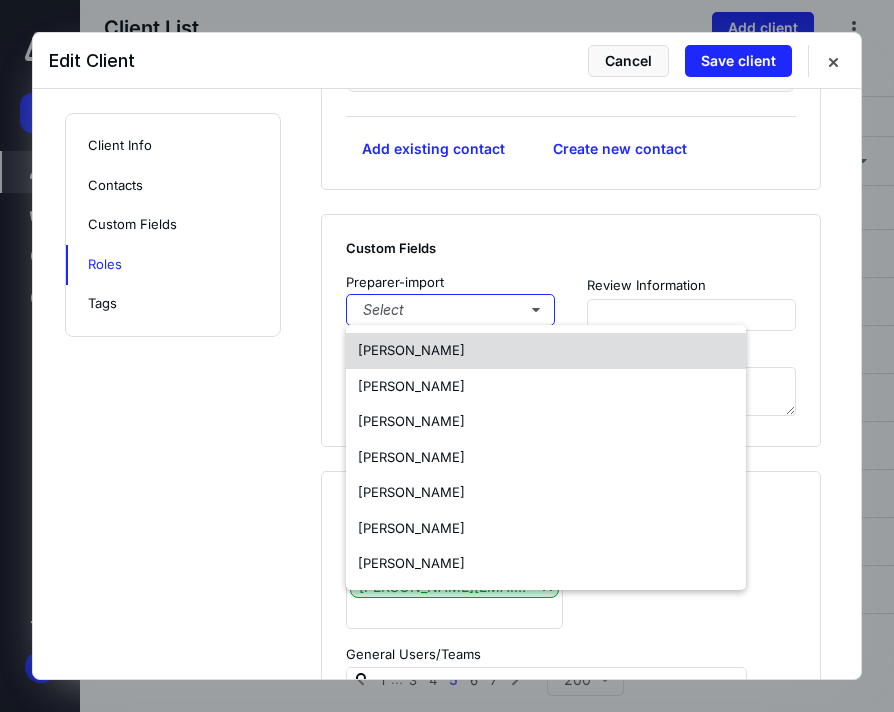 click on "[PERSON_NAME]" at bounding box center [546, 351] 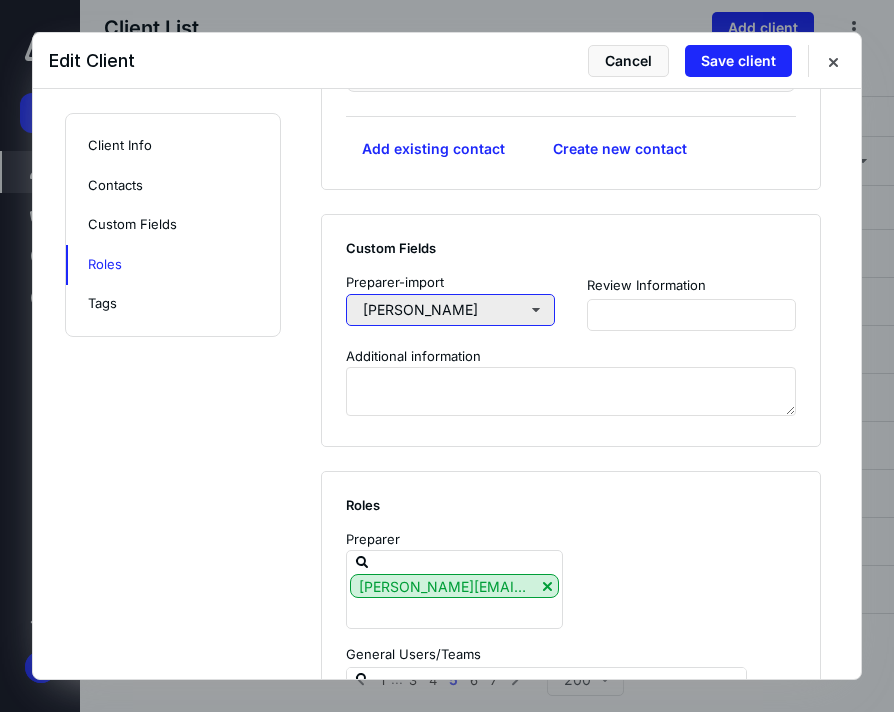 click on "[PERSON_NAME]" at bounding box center [450, 310] 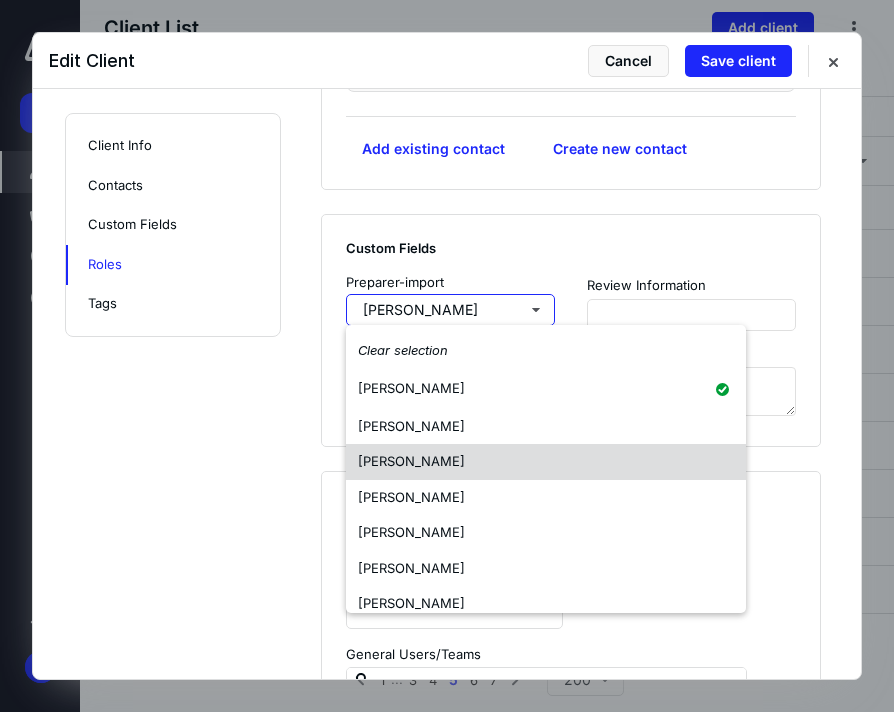 click on "[PERSON_NAME]" at bounding box center [546, 462] 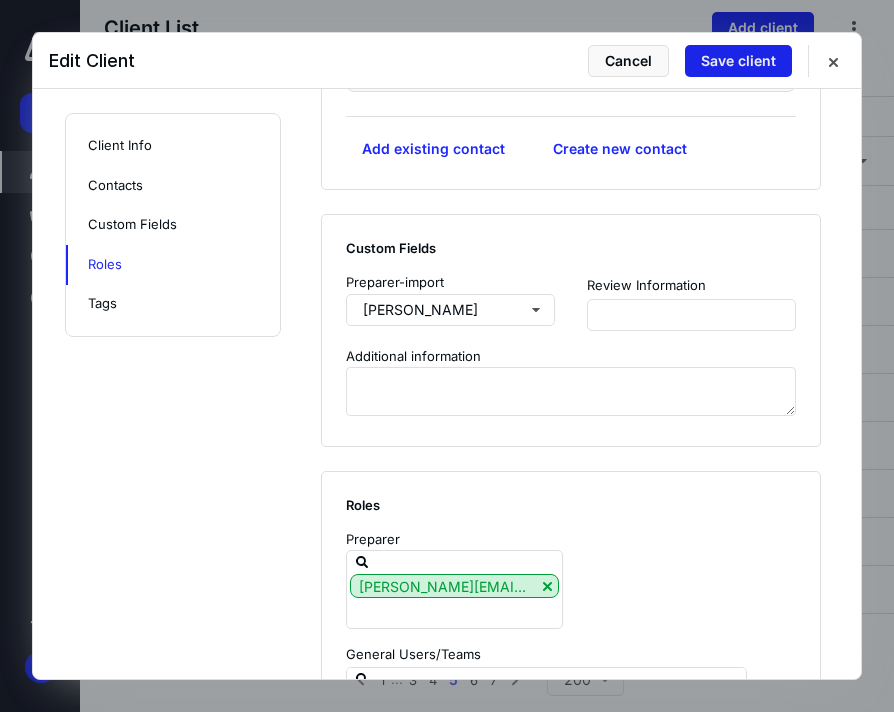 click on "Save client" at bounding box center [738, 61] 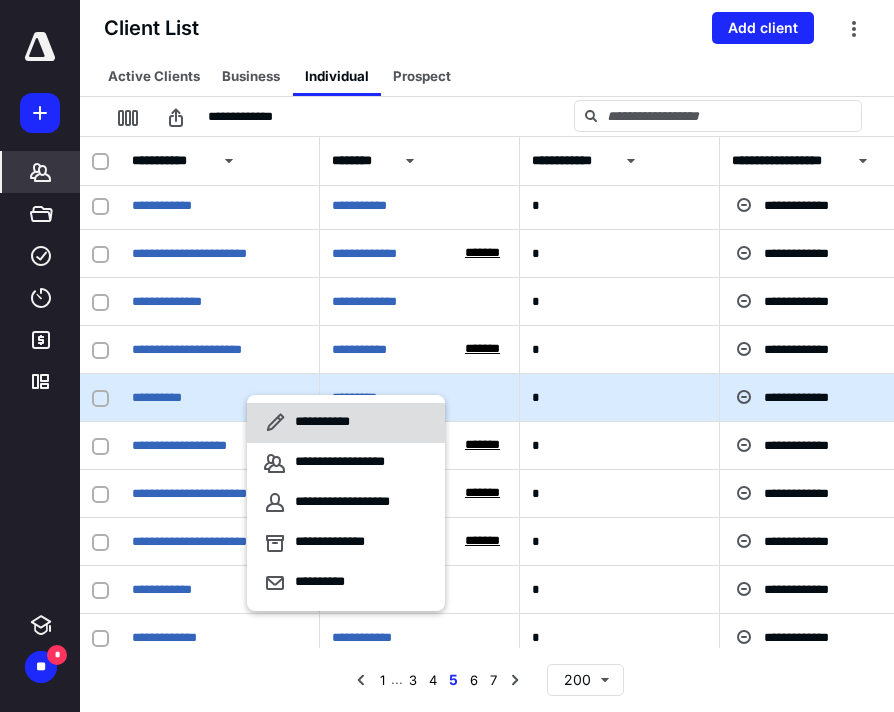 click on "**********" at bounding box center (326, 423) 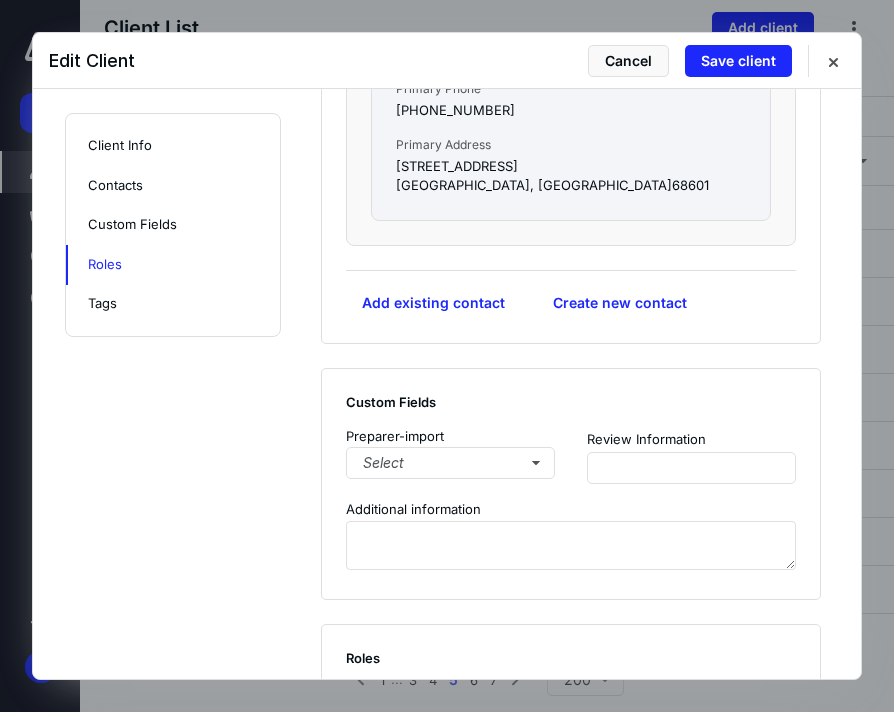 scroll, scrollTop: 1378, scrollLeft: 0, axis: vertical 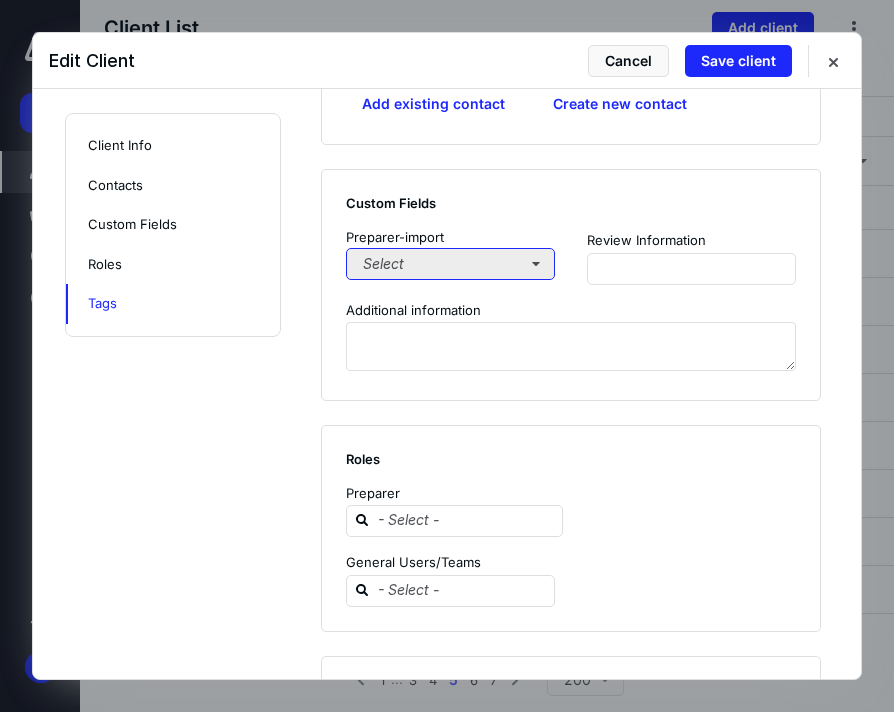 click on "Select" at bounding box center [450, 264] 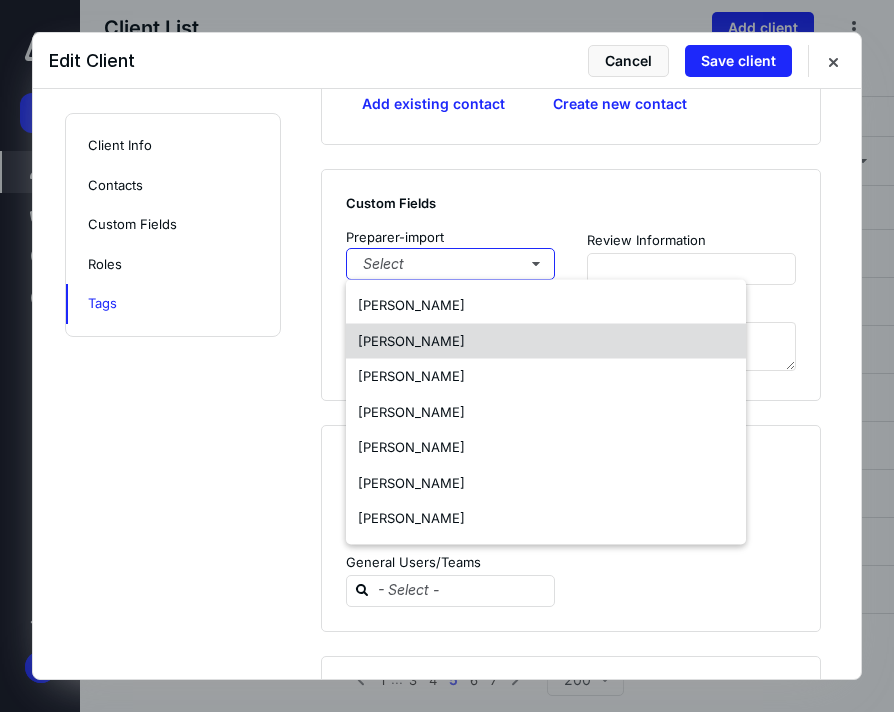 click on "[PERSON_NAME]" at bounding box center (411, 340) 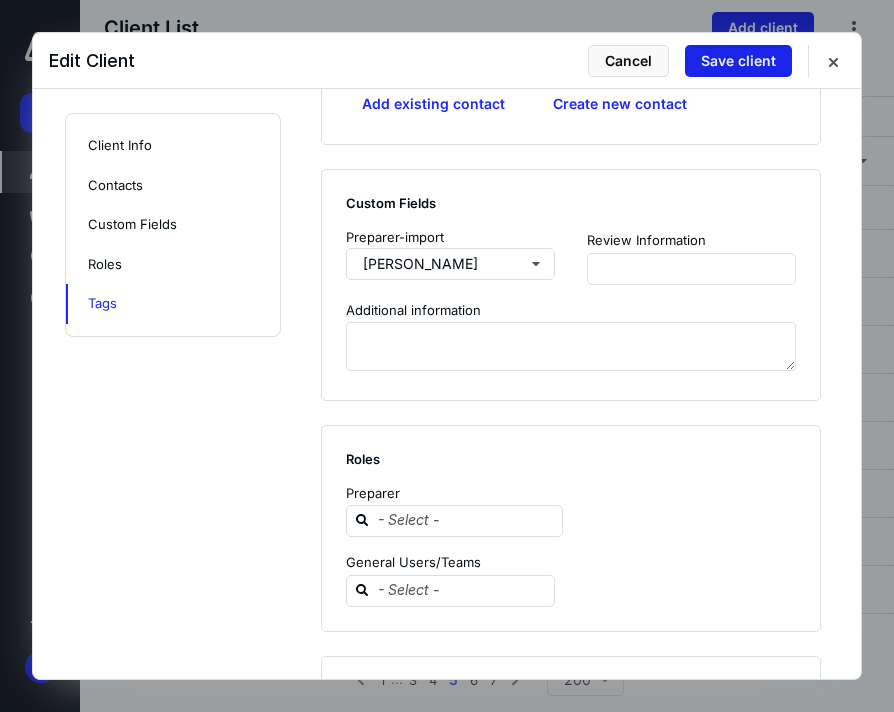 click on "Save client" at bounding box center (738, 61) 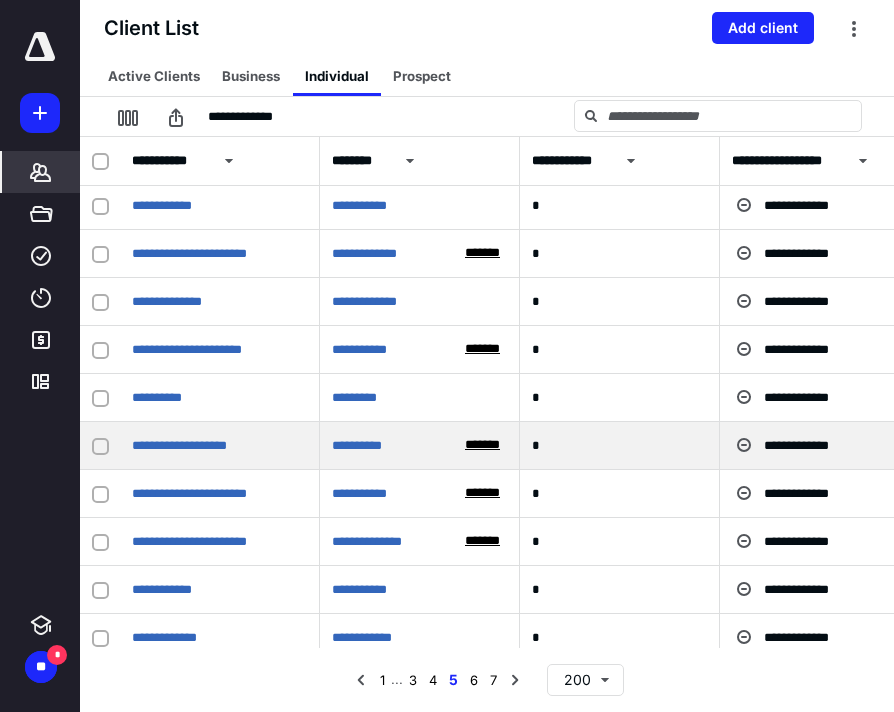 click on "**********" at bounding box center (220, 446) 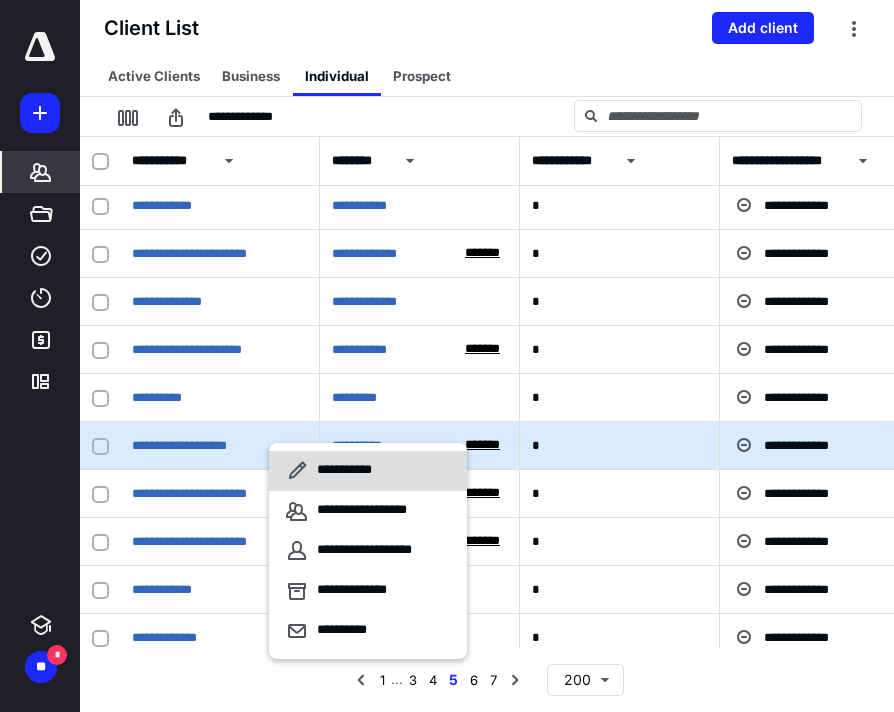 click on "**********" at bounding box center (332, 471) 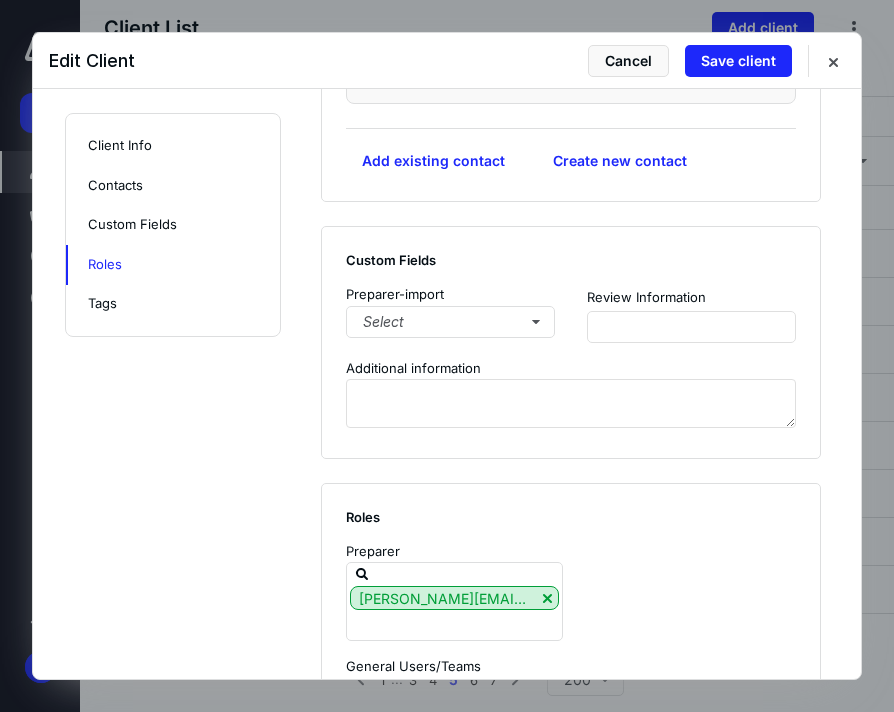 scroll, scrollTop: 1884, scrollLeft: 0, axis: vertical 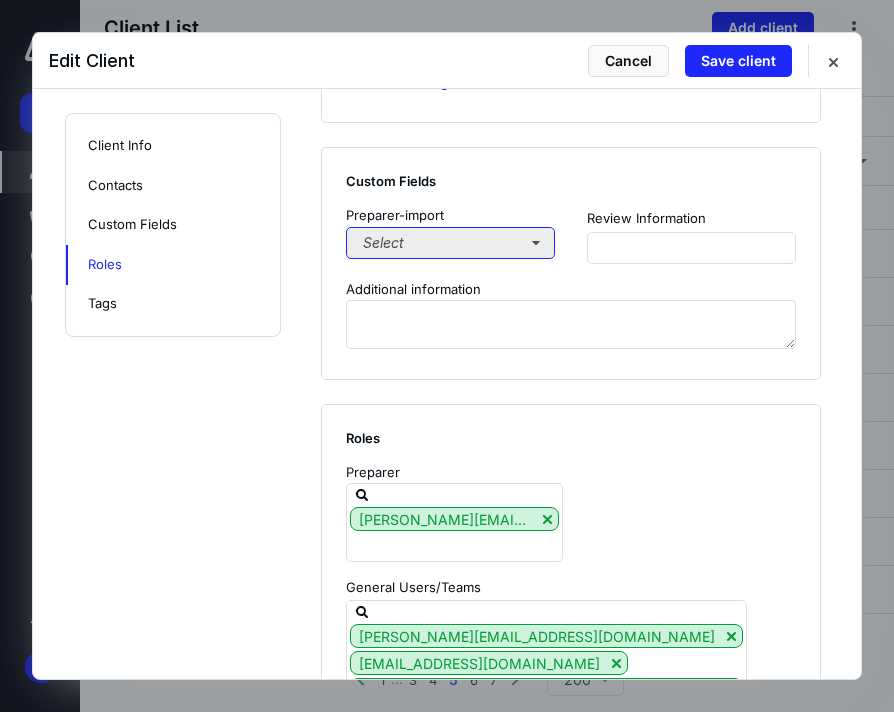 click on "Select" at bounding box center [450, 243] 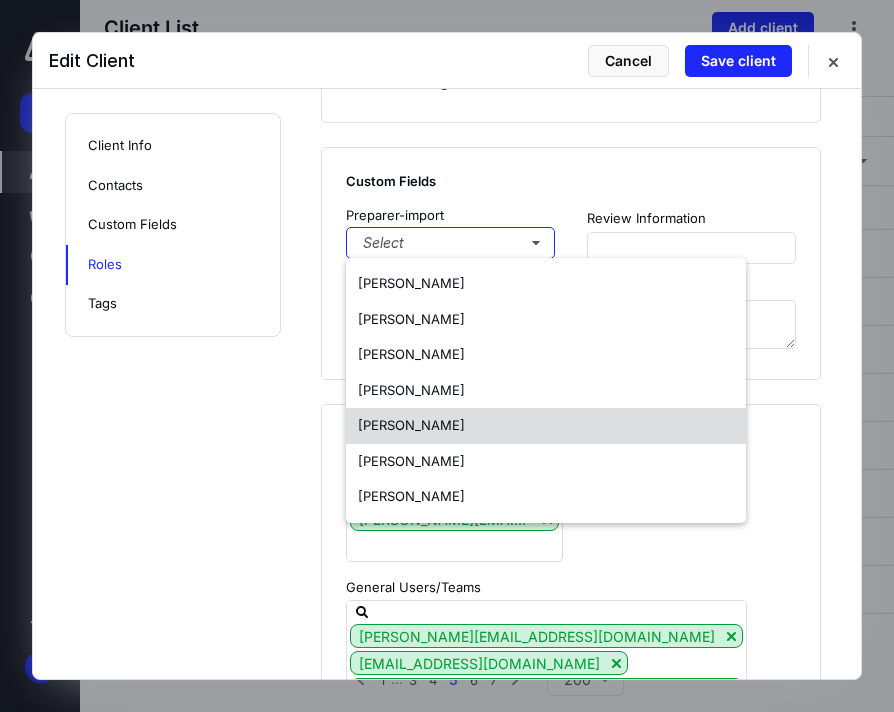 click on "[PERSON_NAME]" at bounding box center [546, 426] 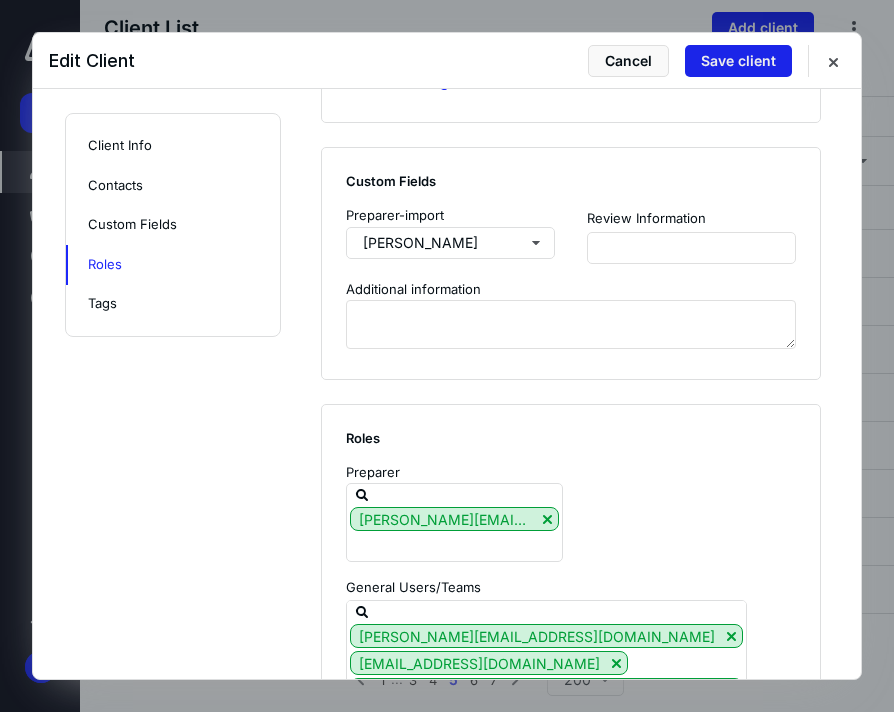 click on "Save client" at bounding box center (738, 61) 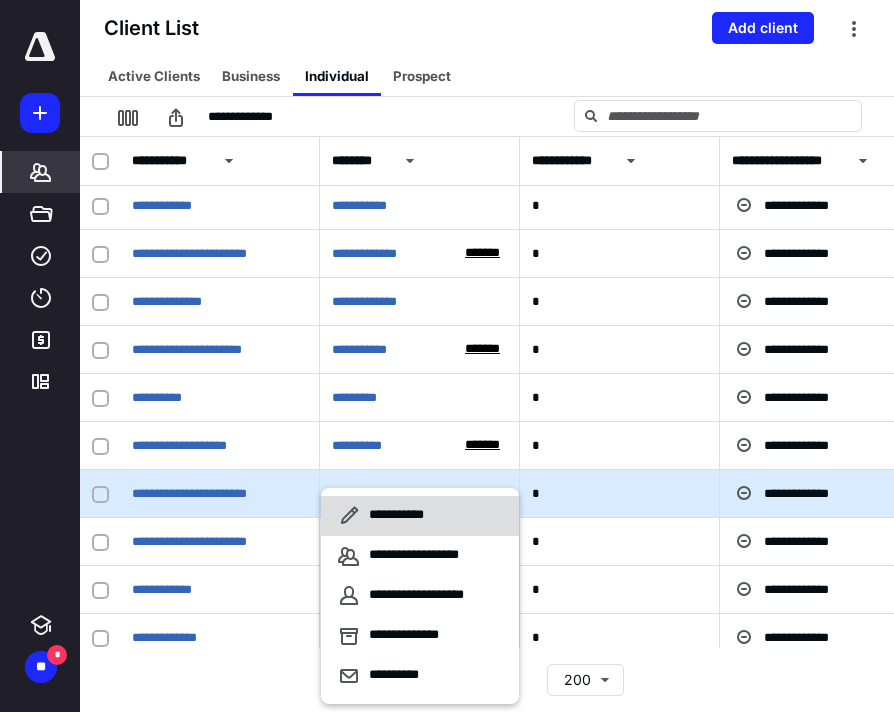 click 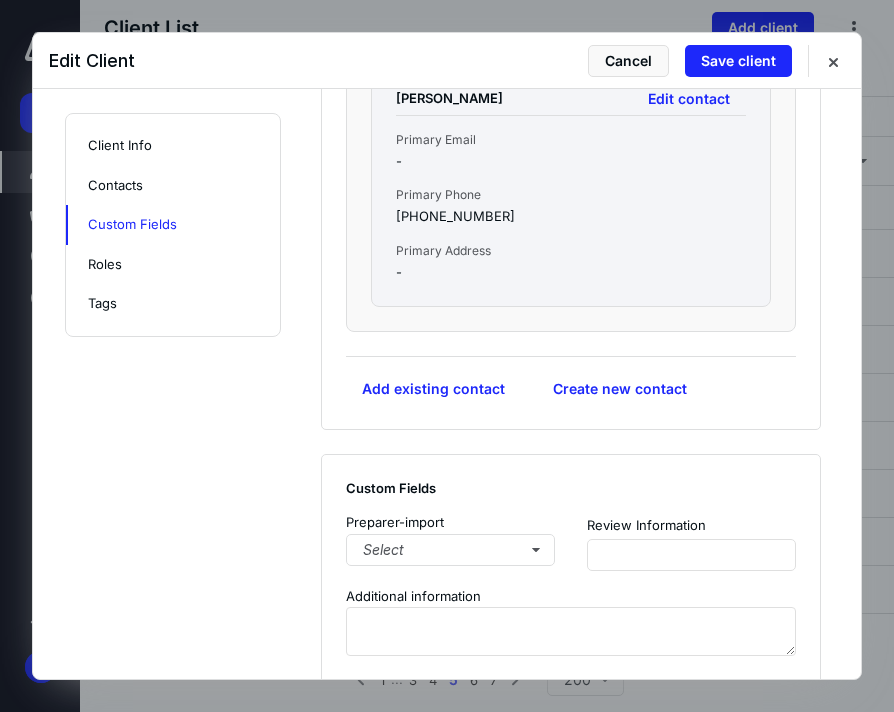 scroll, scrollTop: 1592, scrollLeft: 0, axis: vertical 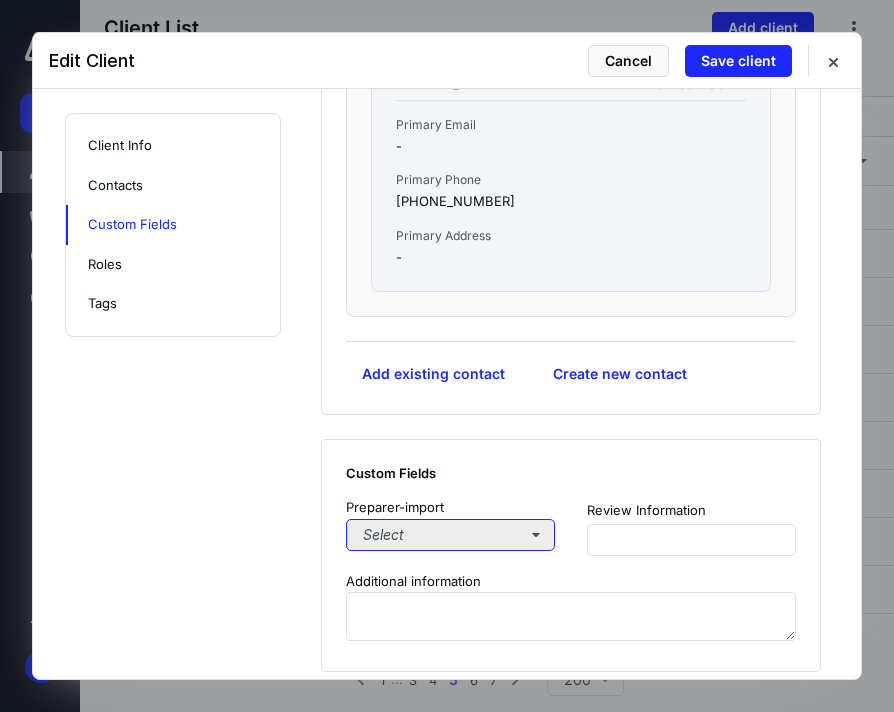click on "Select" at bounding box center [450, 535] 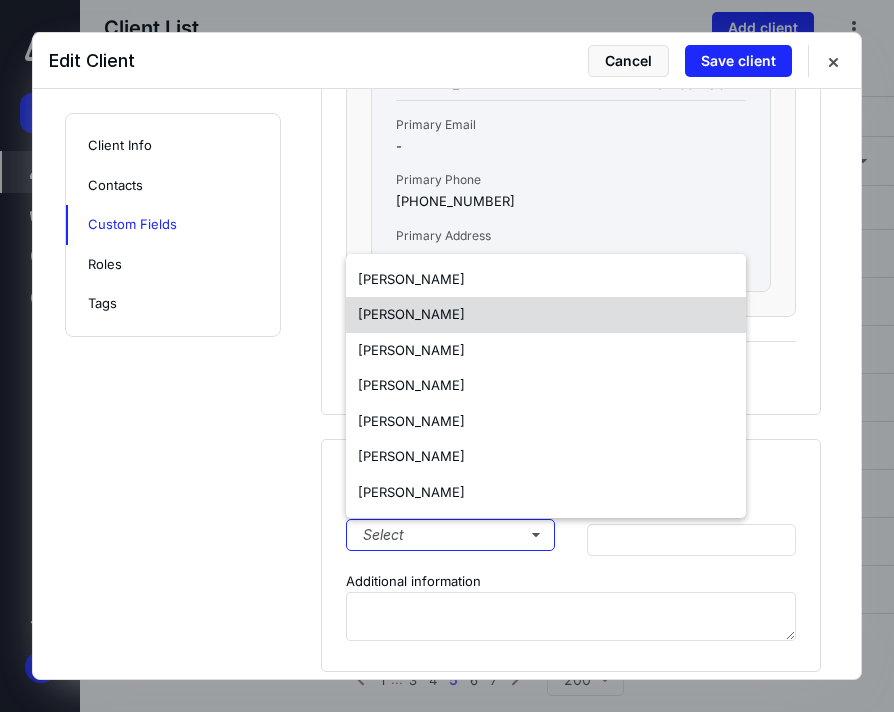click on "[PERSON_NAME]" at bounding box center (411, 314) 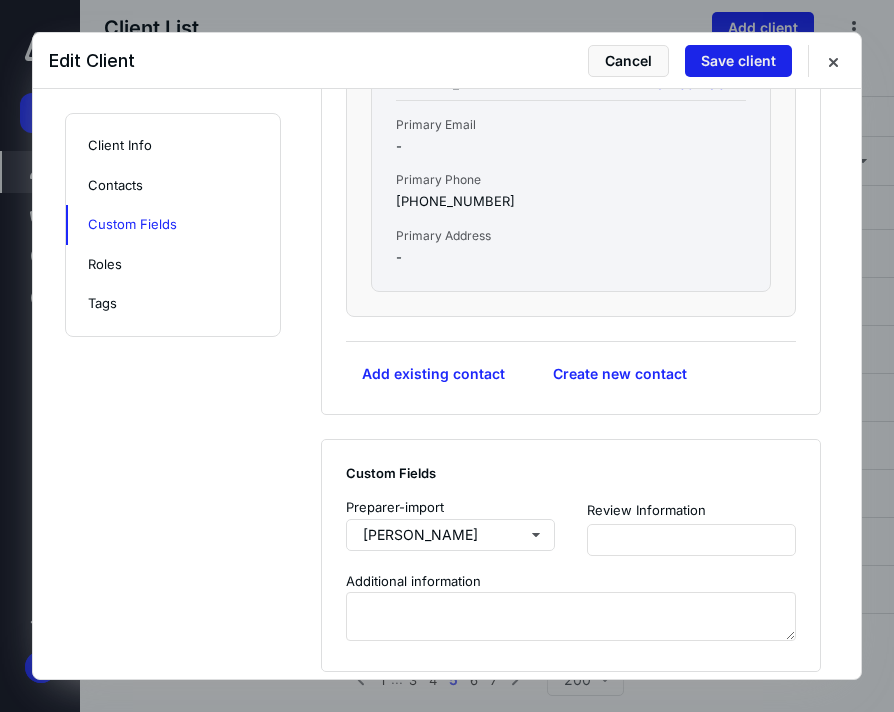 click on "Save client" at bounding box center [738, 61] 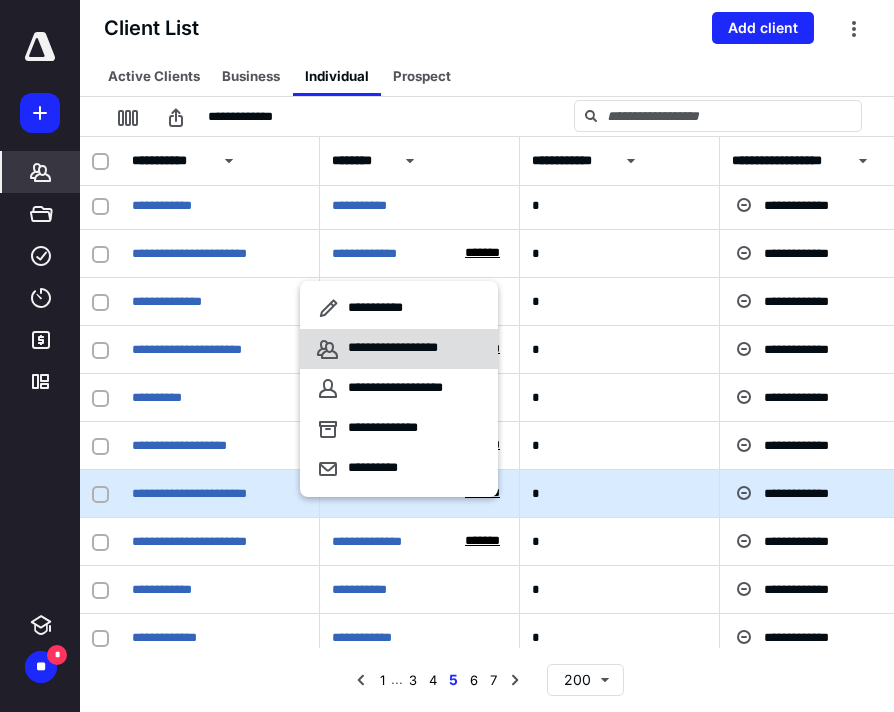 click on "**********" at bounding box center (399, 349) 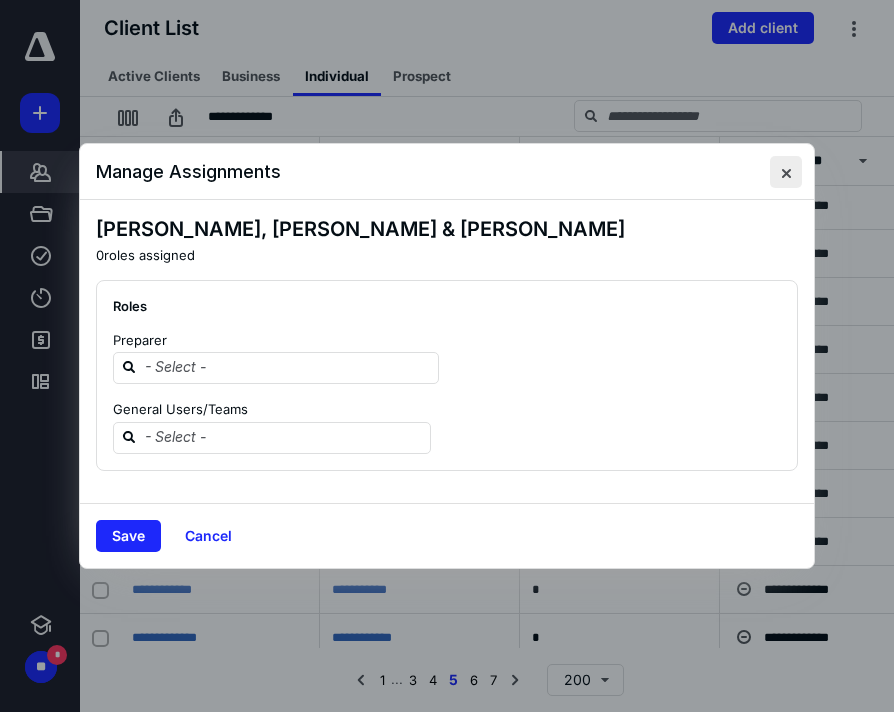 click at bounding box center (786, 172) 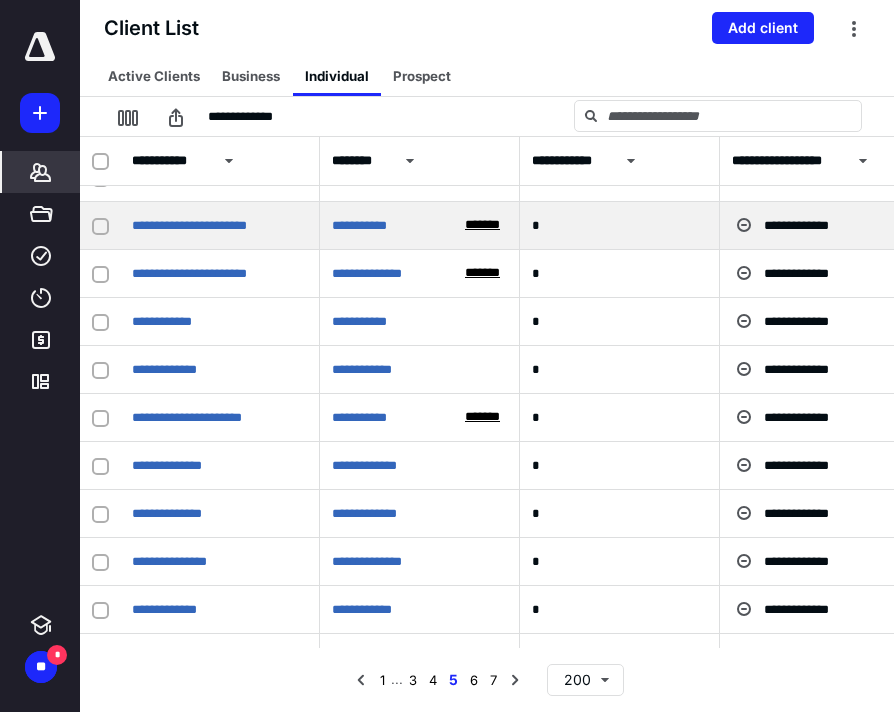 scroll, scrollTop: 1282, scrollLeft: 0, axis: vertical 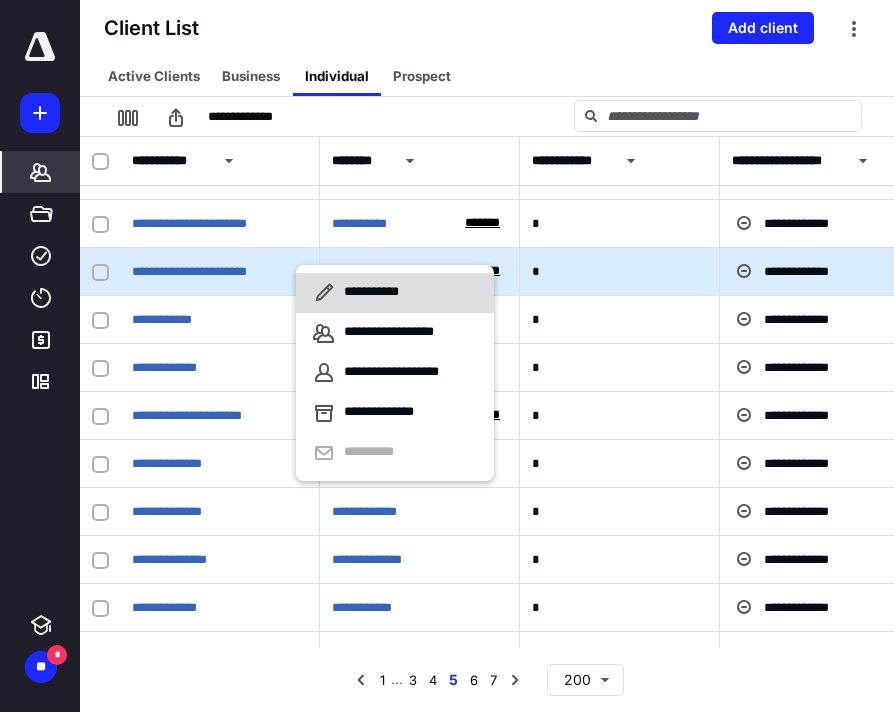 click 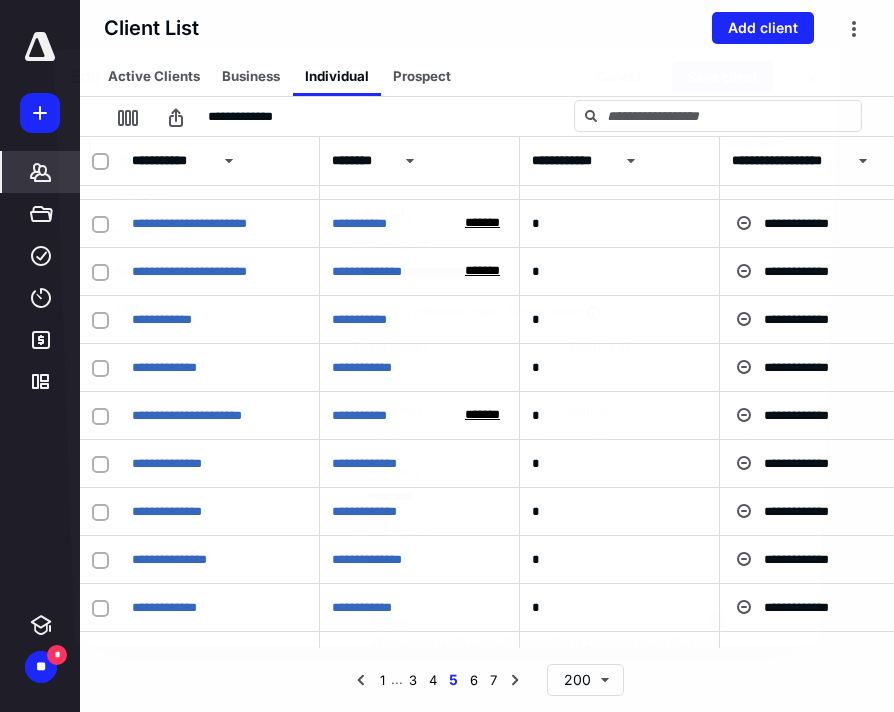 checkbox on "true" 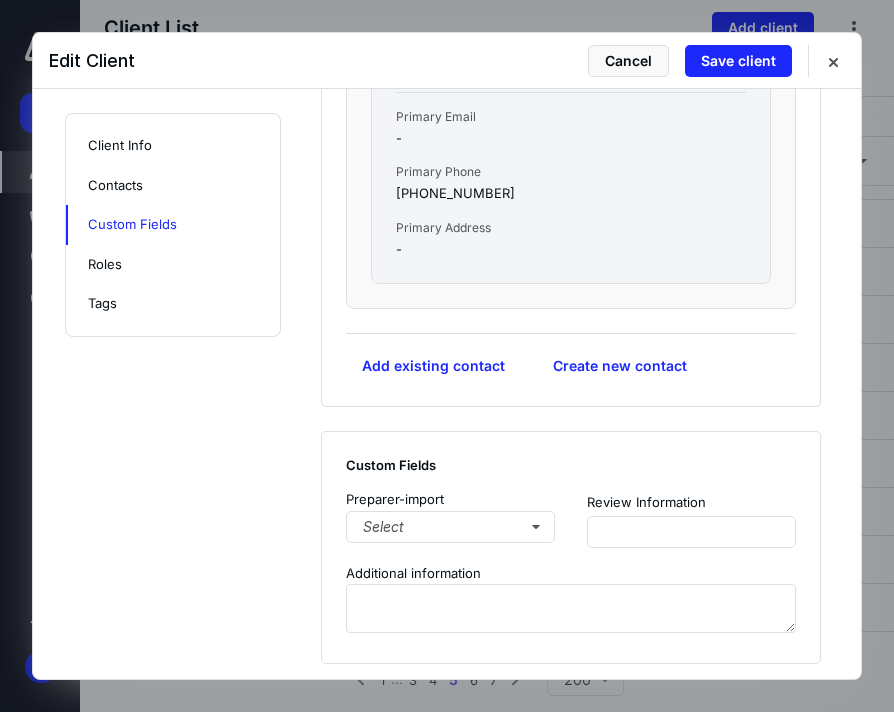 scroll, scrollTop: 1947, scrollLeft: 0, axis: vertical 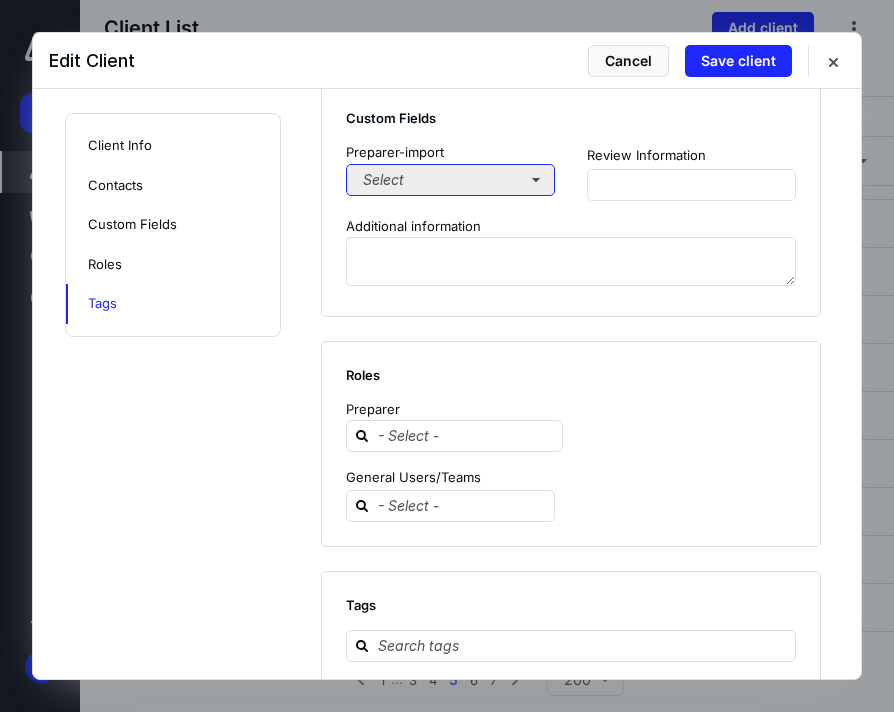 click on "Select" at bounding box center [450, 180] 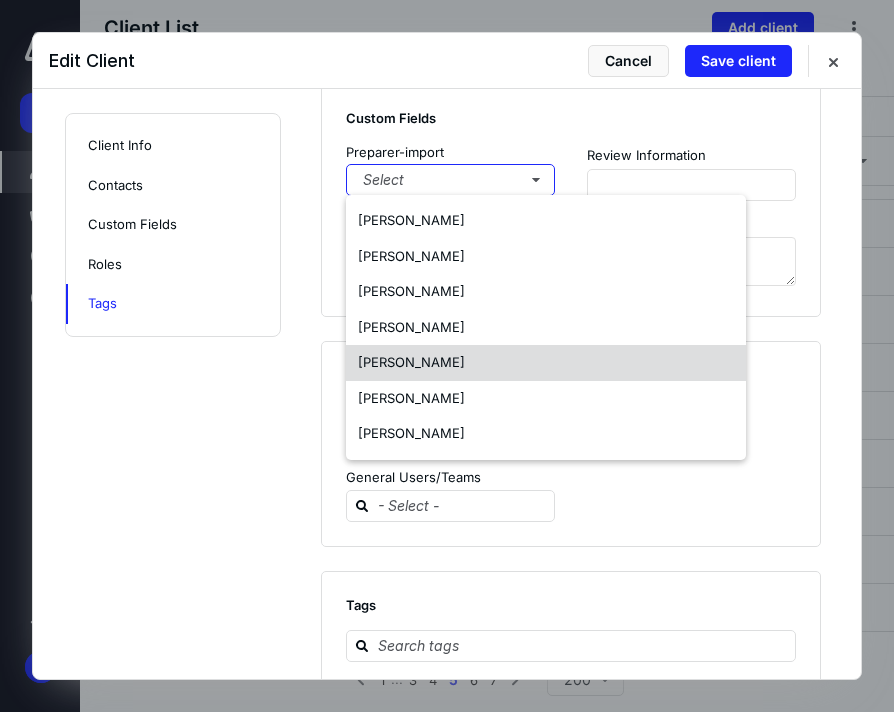 click on "[PERSON_NAME]" at bounding box center (546, 363) 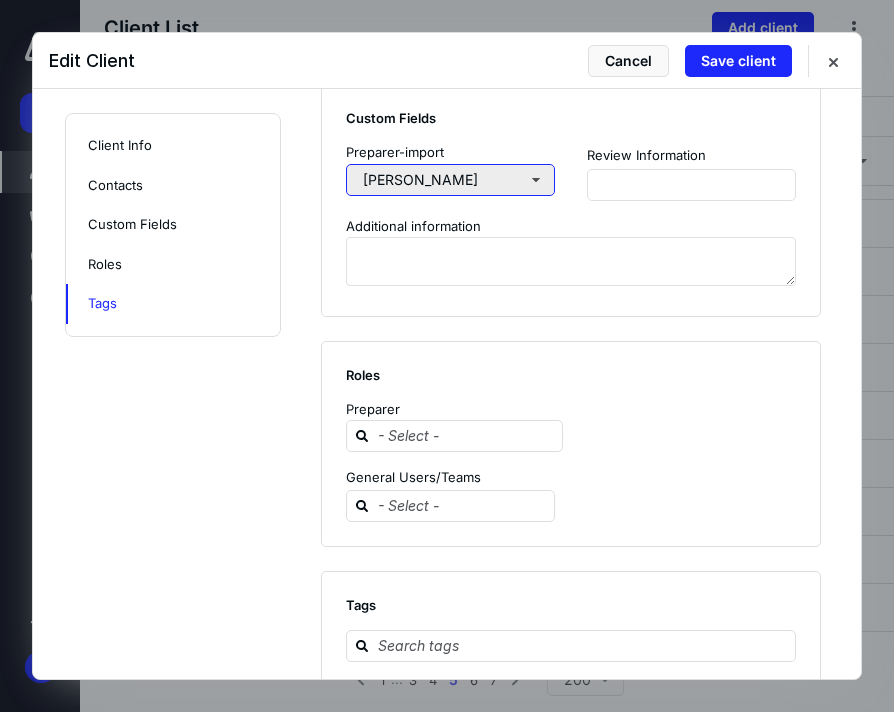 click on "[PERSON_NAME]" at bounding box center [450, 180] 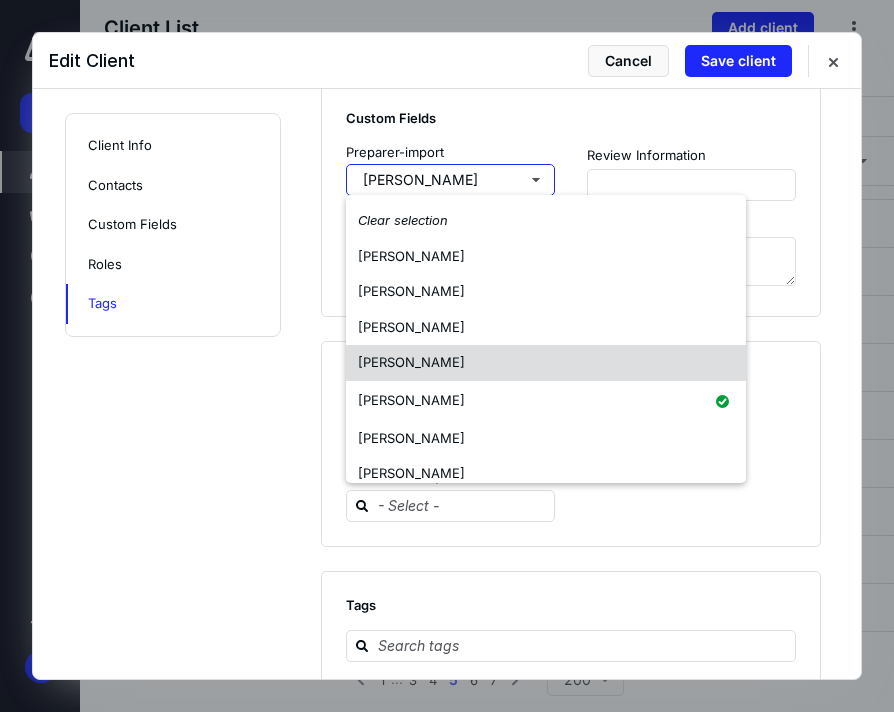 click on "[PERSON_NAME]" at bounding box center [411, 362] 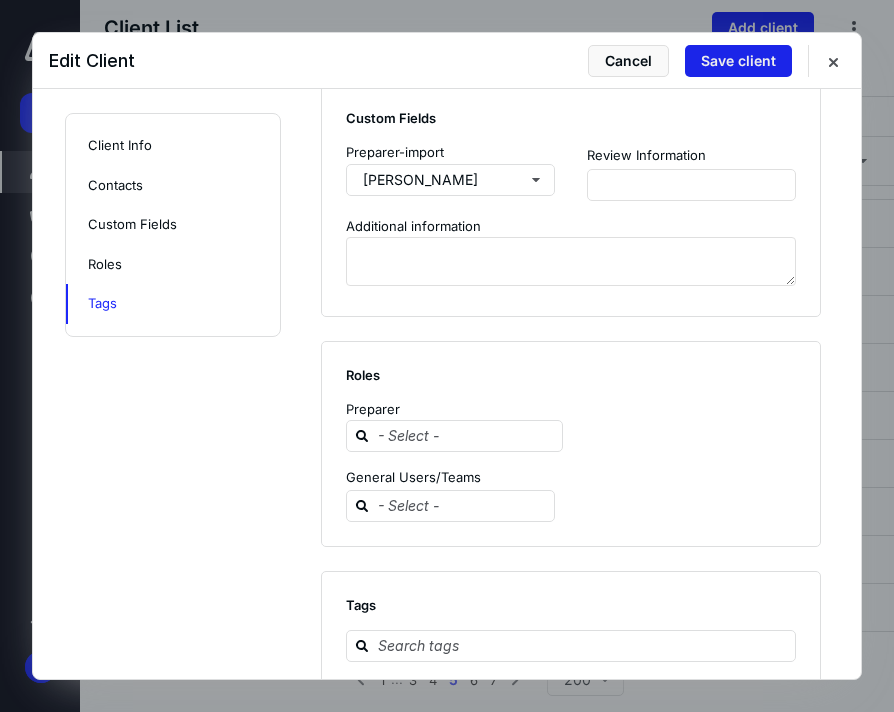click on "Save client" at bounding box center [738, 61] 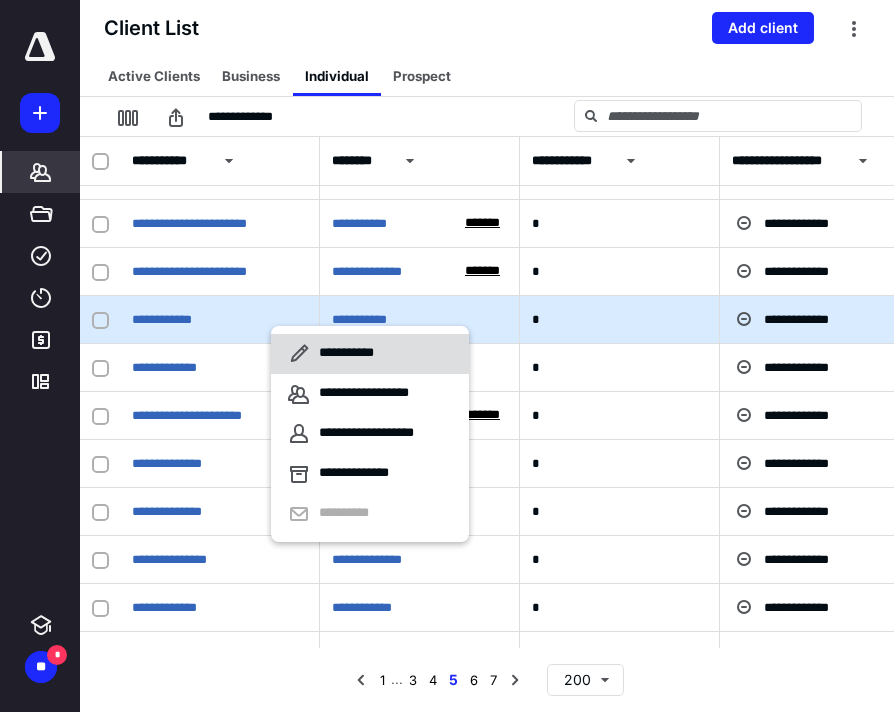 click 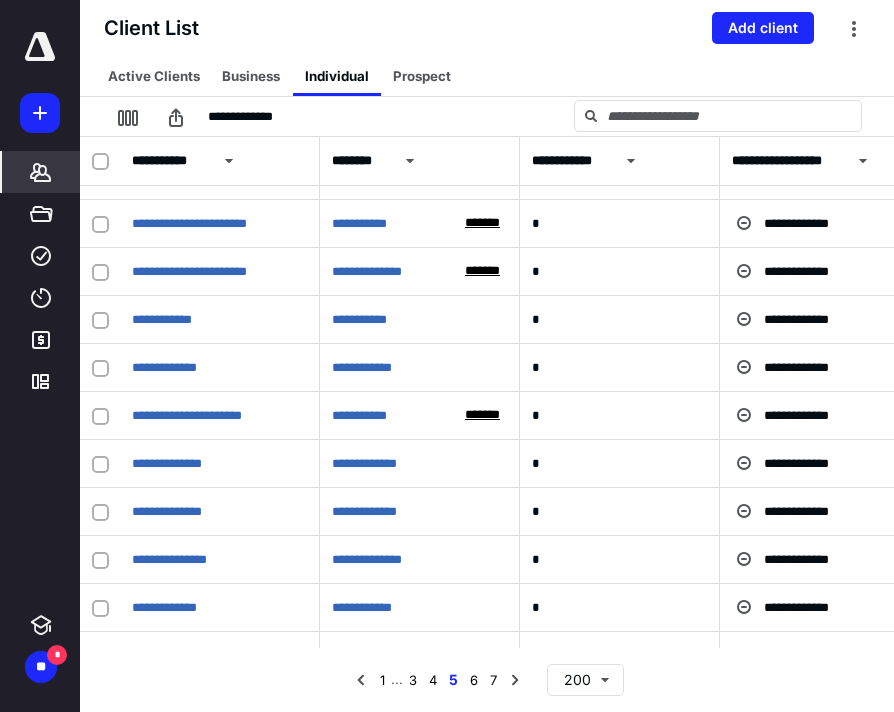 checkbox on "true" 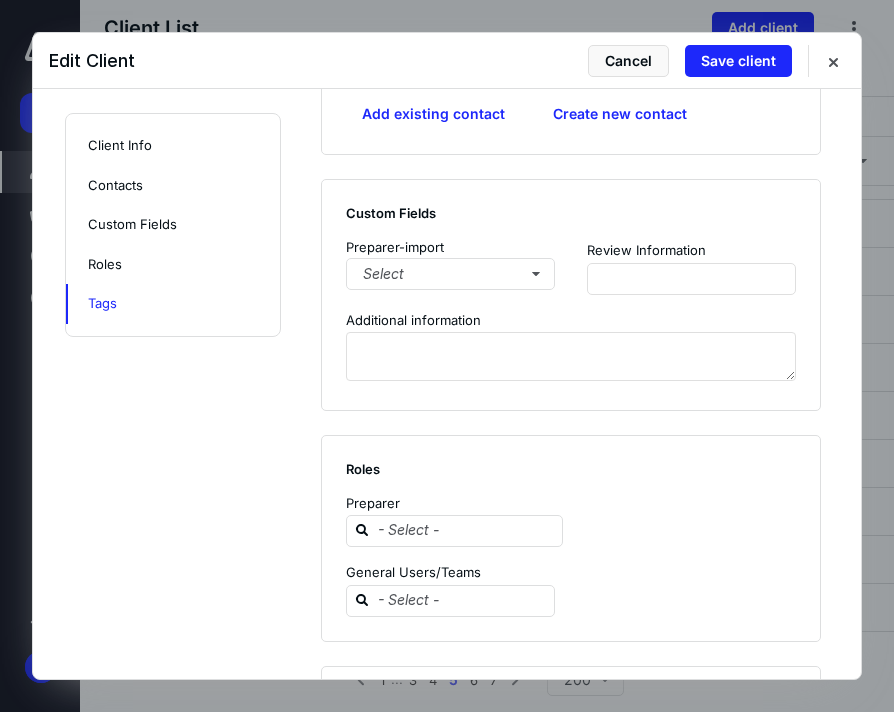 scroll, scrollTop: 1470, scrollLeft: 0, axis: vertical 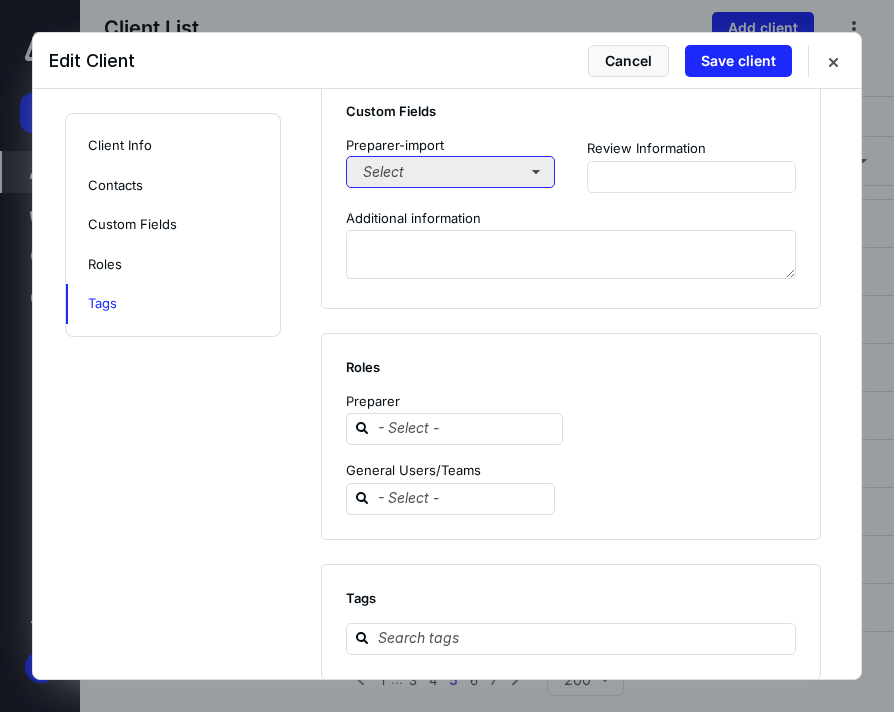 click on "Select" at bounding box center (450, 172) 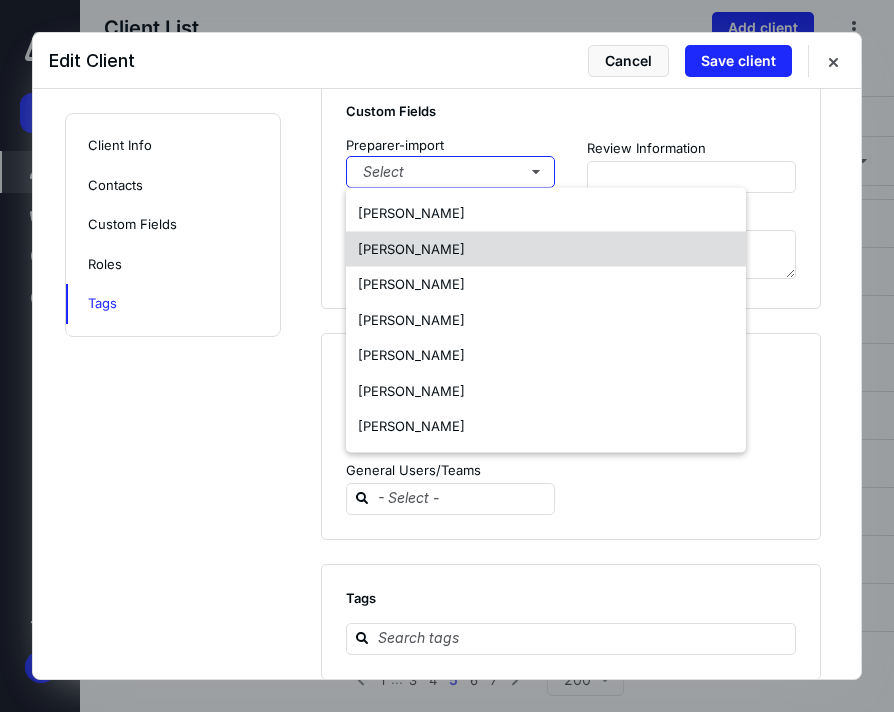 click on "[PERSON_NAME]" at bounding box center (411, 248) 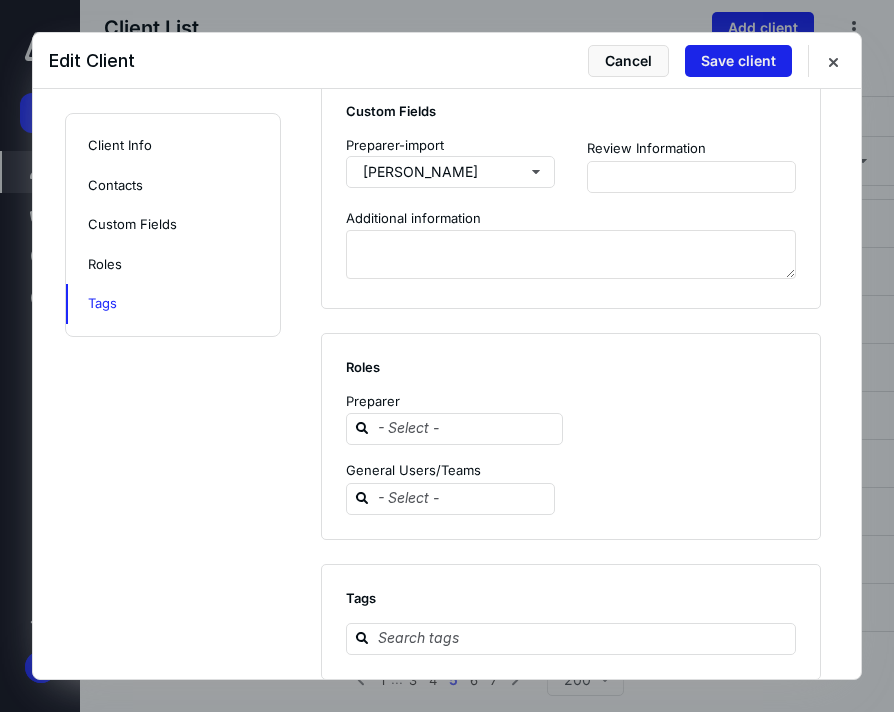 click on "Save client" at bounding box center (738, 61) 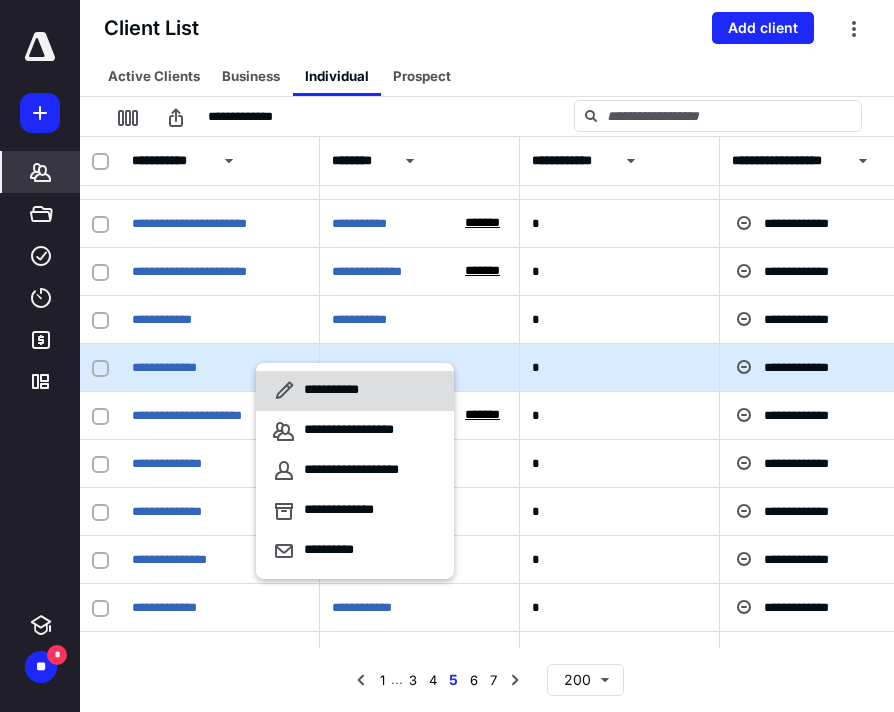 click 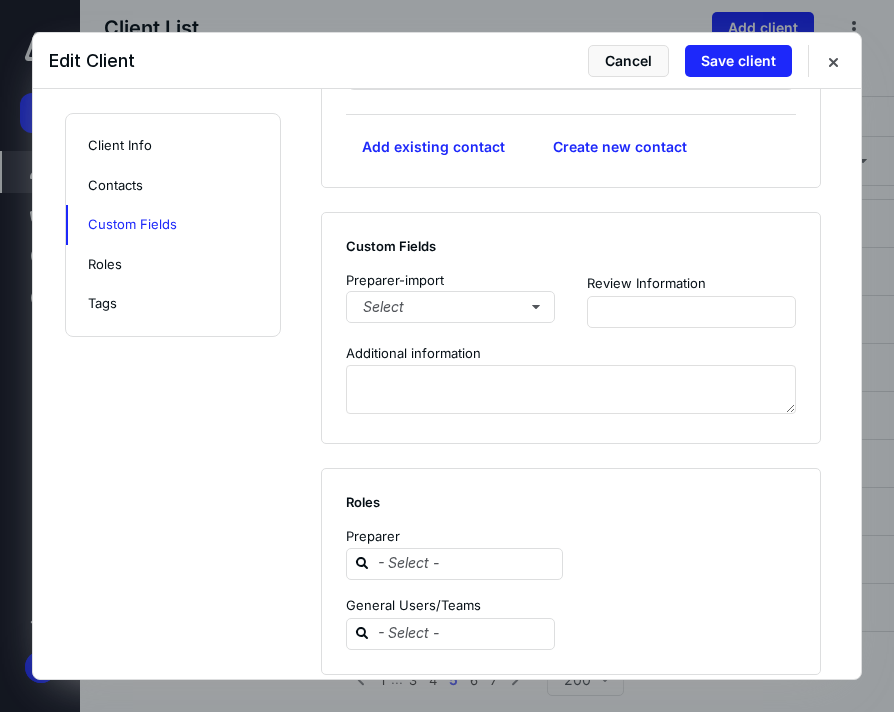 scroll, scrollTop: 1371, scrollLeft: 0, axis: vertical 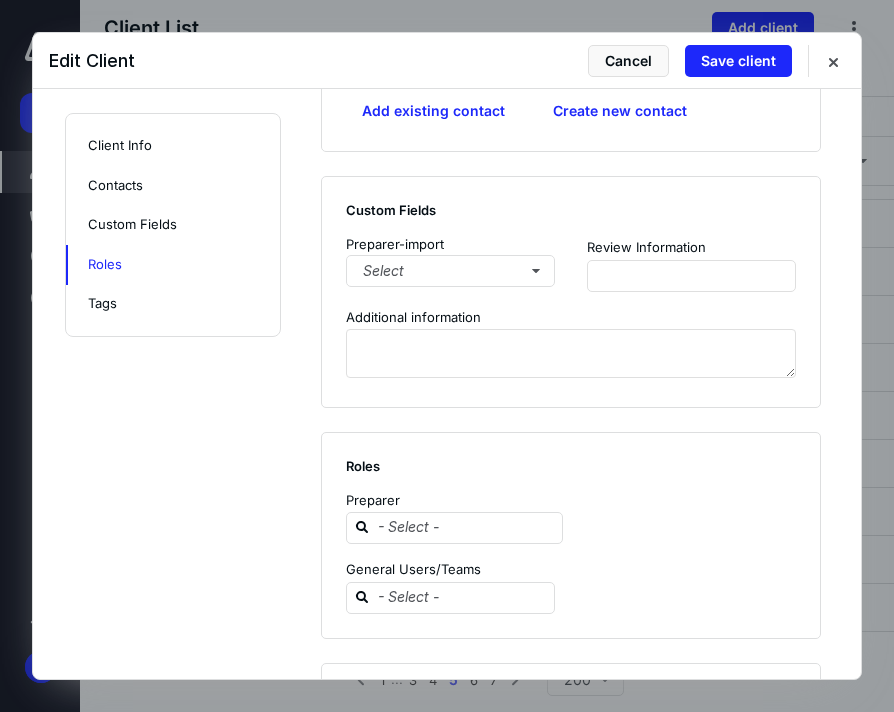 click on "Preparer-import" at bounding box center (450, 245) 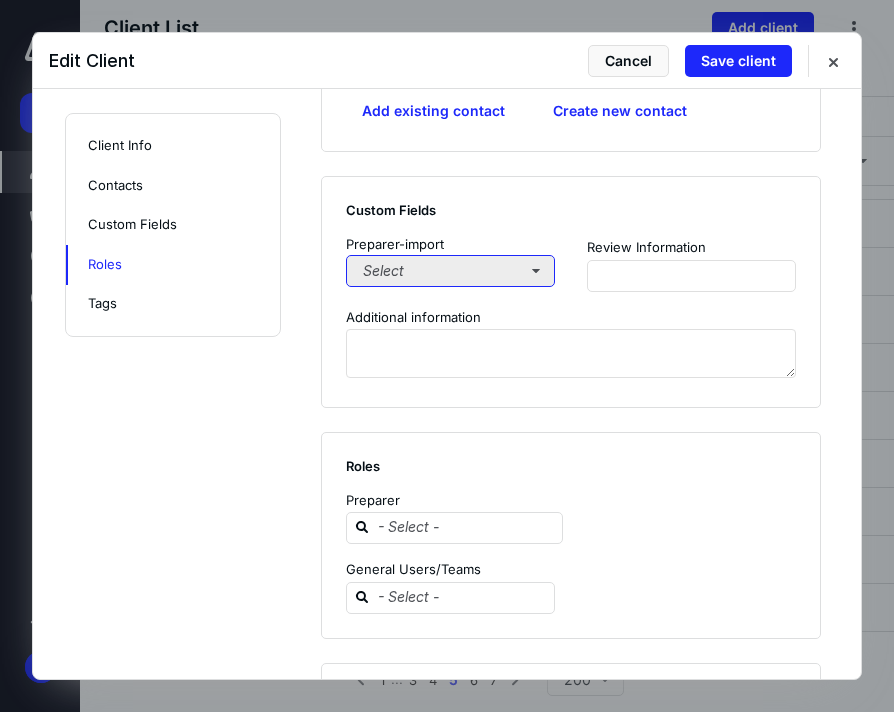 click on "Select" at bounding box center (450, 271) 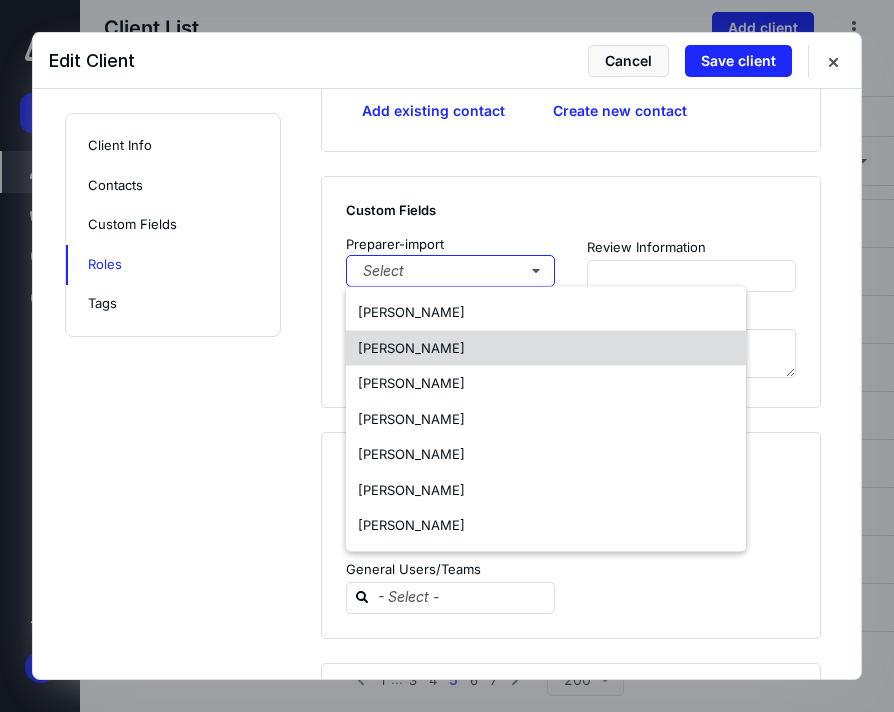 click on "[PERSON_NAME]" at bounding box center (411, 347) 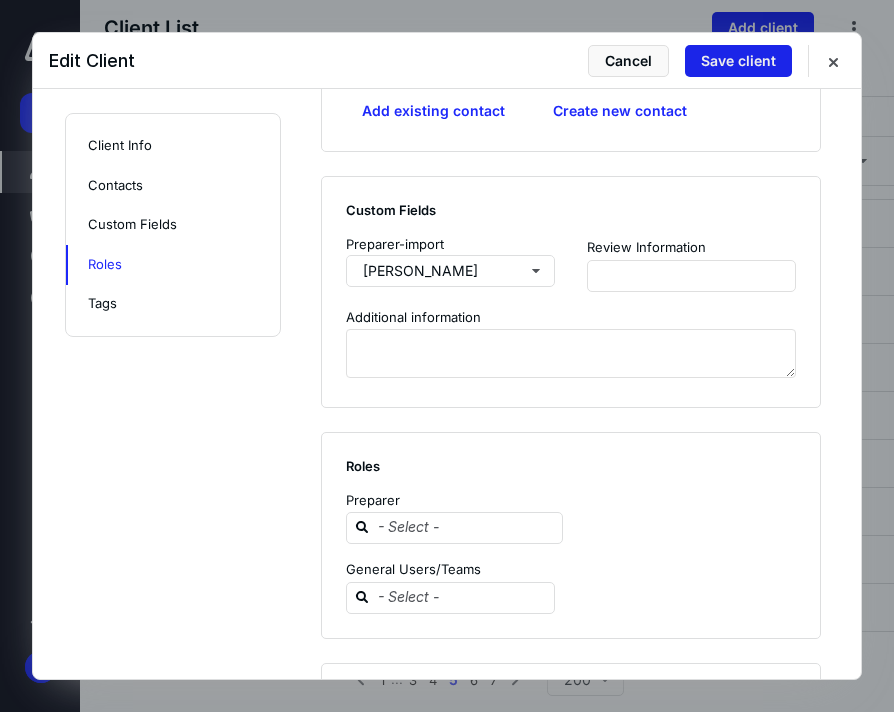click on "Save client" at bounding box center [738, 61] 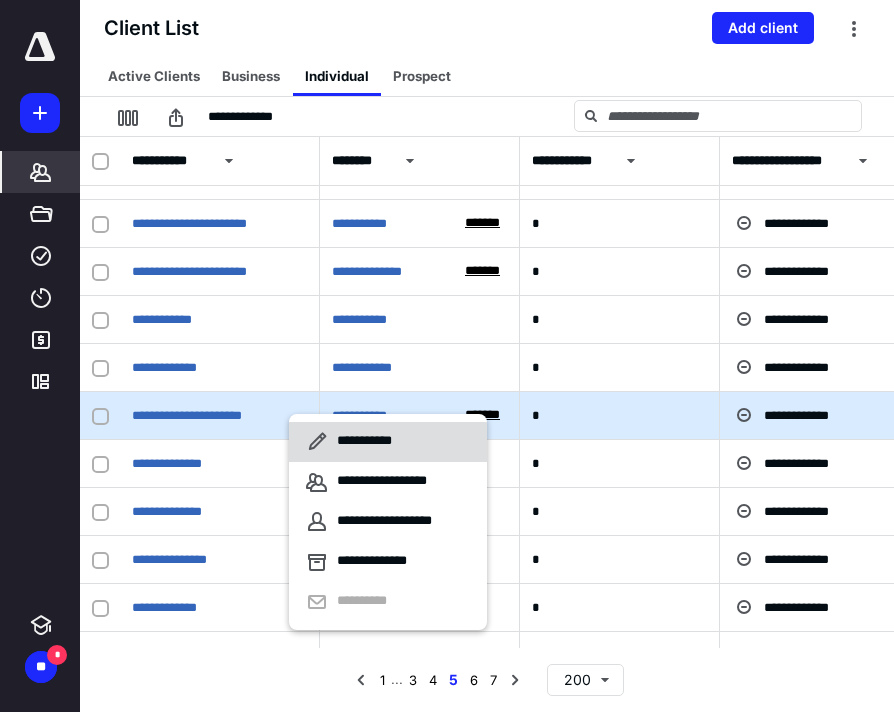 click 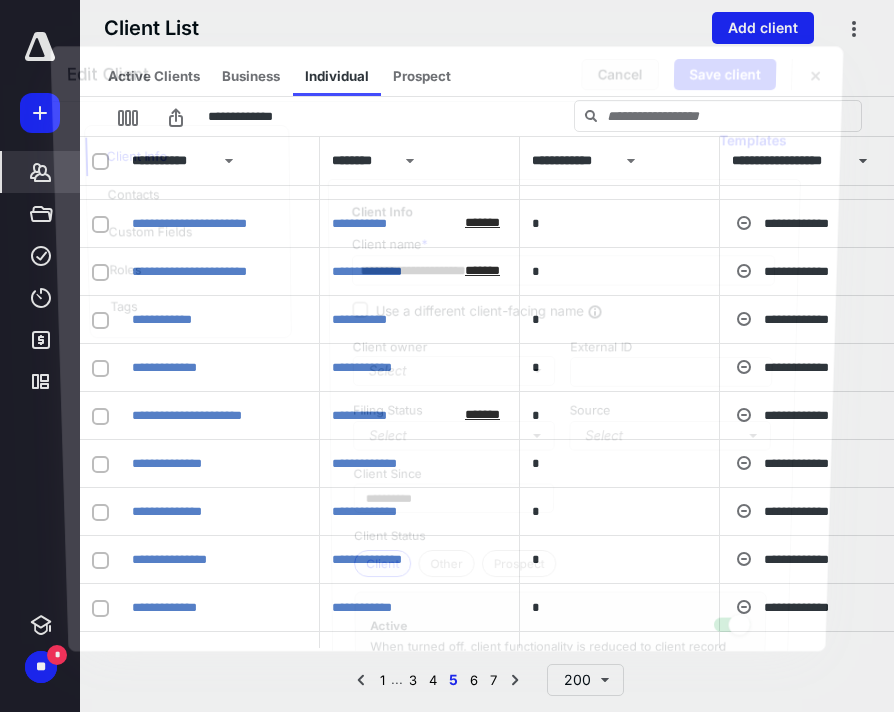 checkbox on "true" 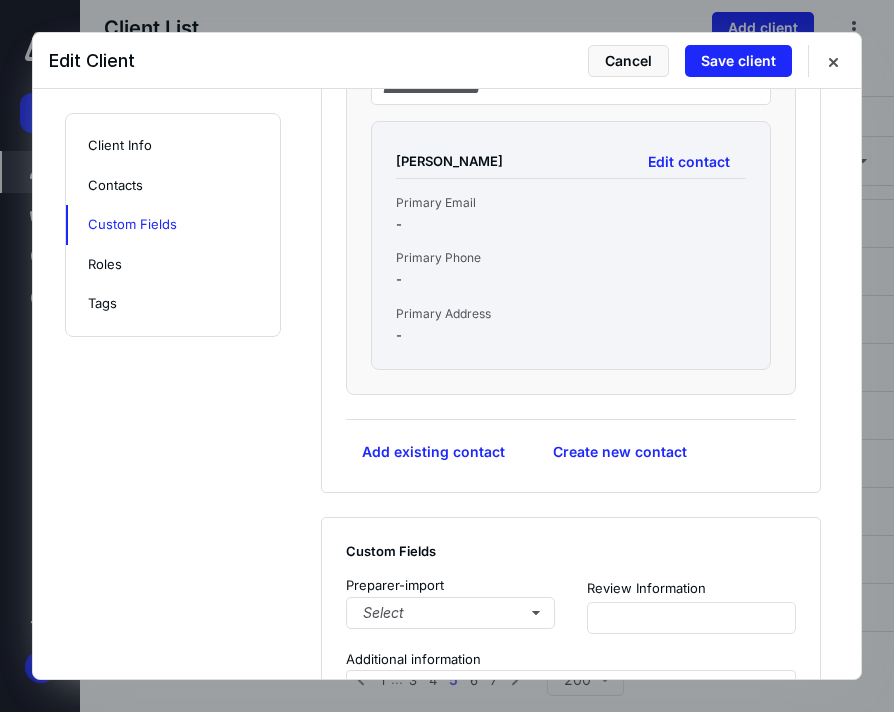 scroll, scrollTop: 1670, scrollLeft: 0, axis: vertical 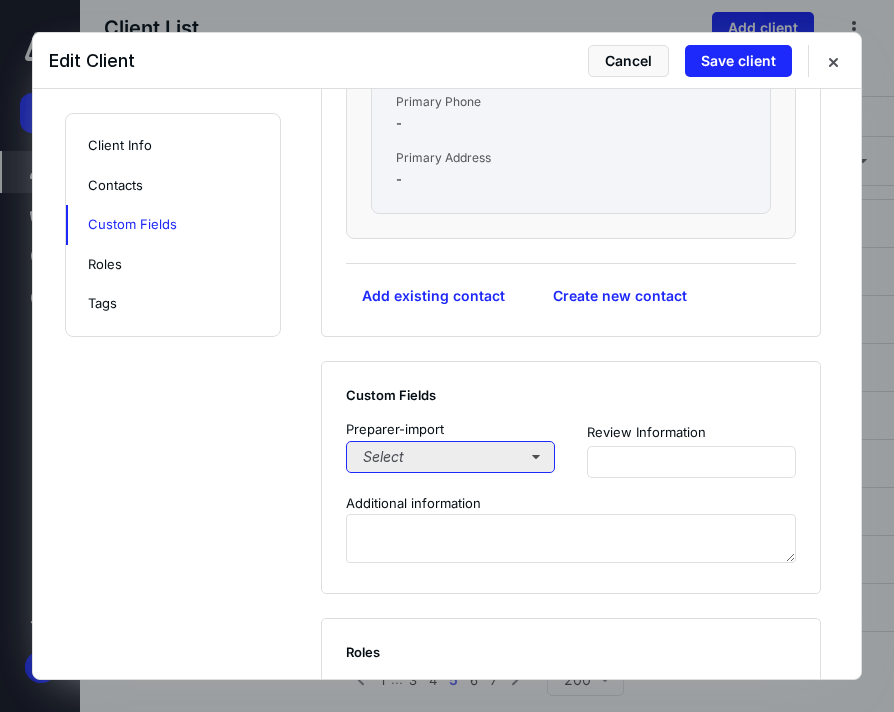 click on "Select" at bounding box center [450, 457] 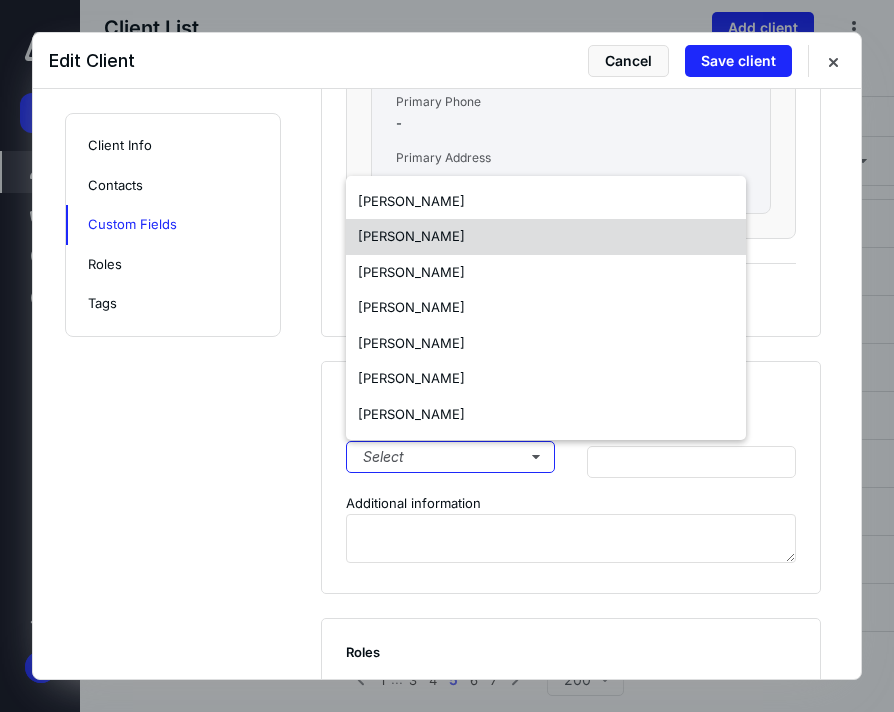 click on "[PERSON_NAME]" at bounding box center [411, 236] 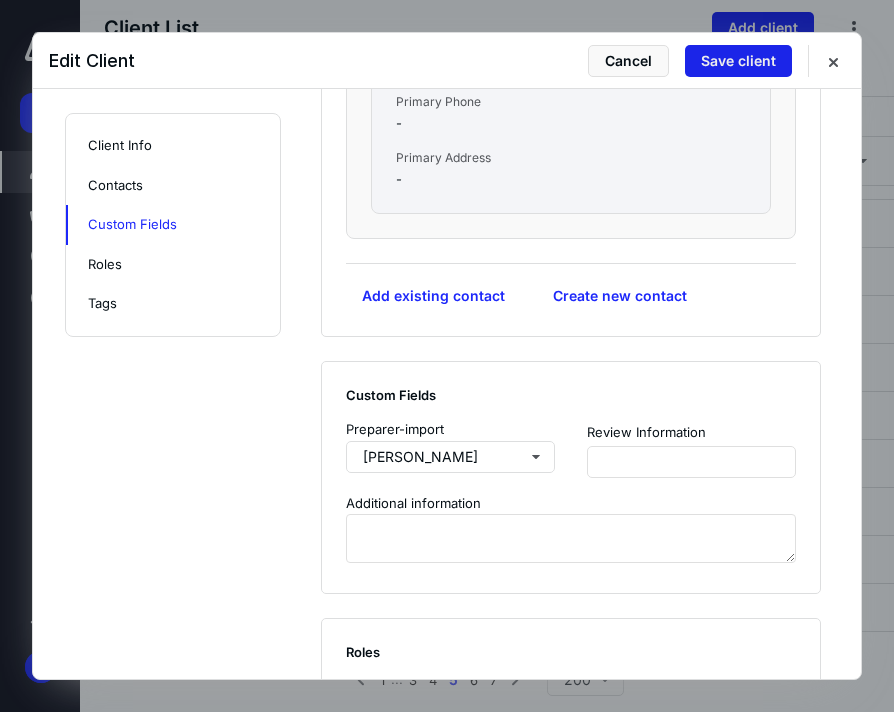 click on "Save client" at bounding box center (738, 61) 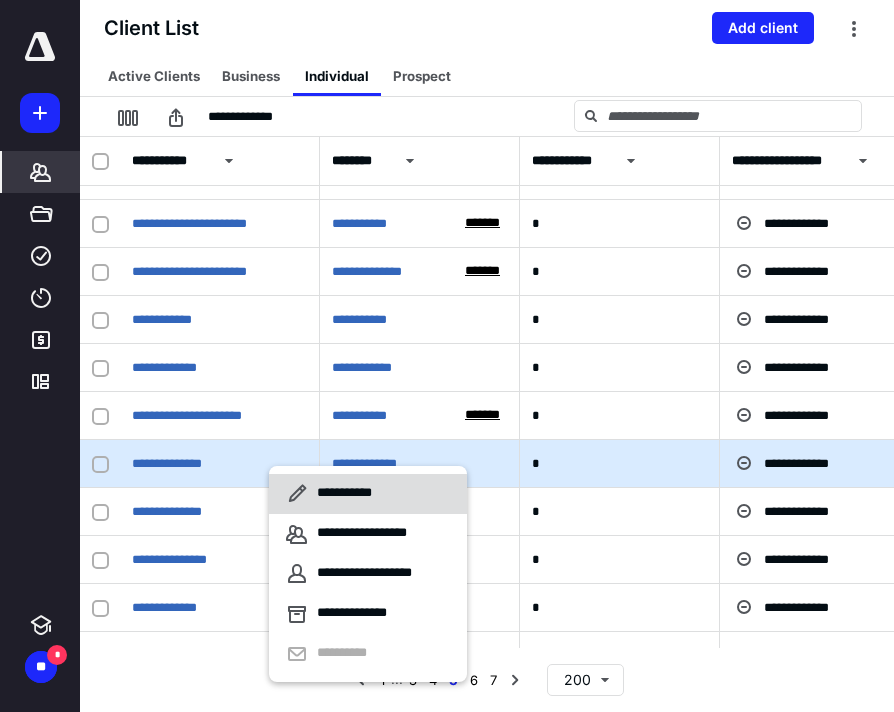 click on "**********" at bounding box center (332, 494) 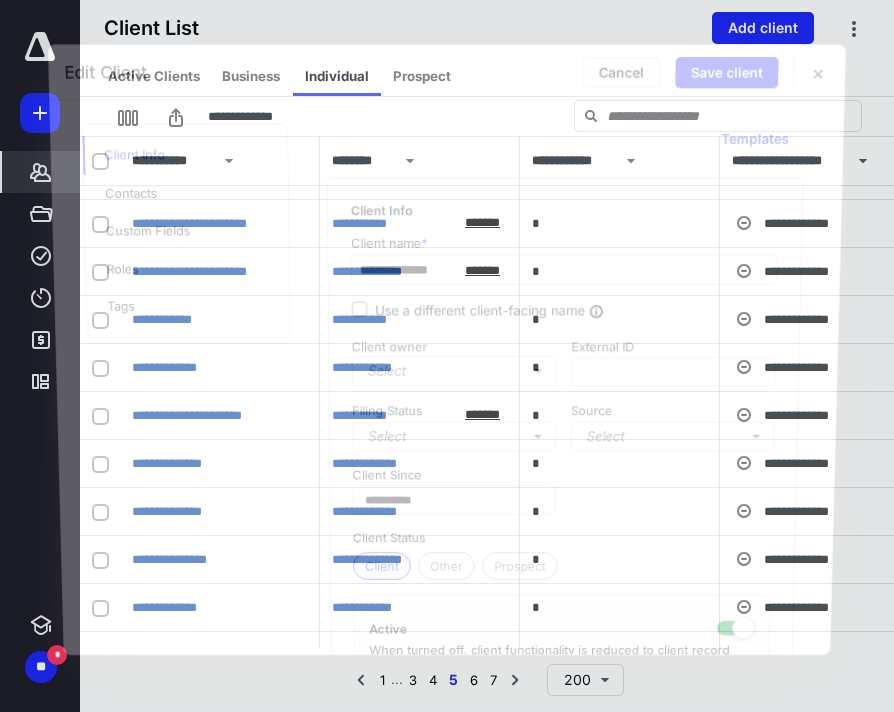 checkbox on "true" 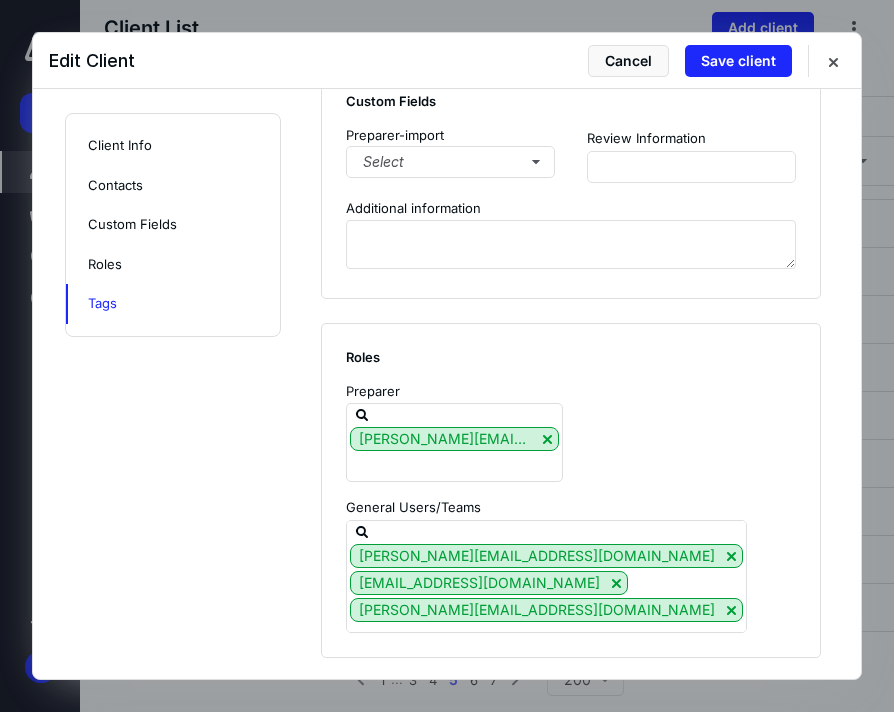 scroll, scrollTop: 1485, scrollLeft: 0, axis: vertical 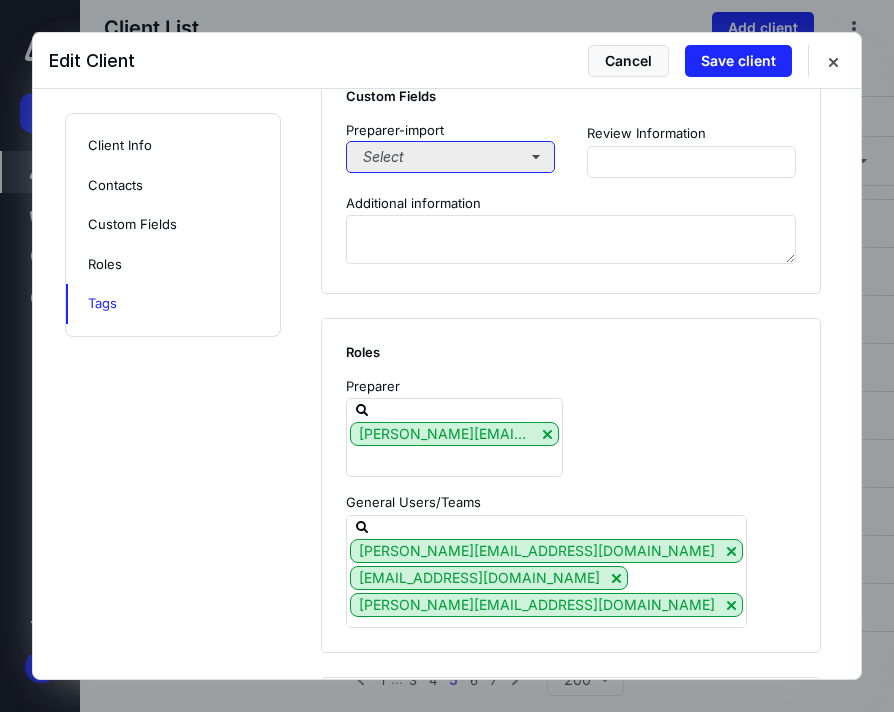 click on "Select" at bounding box center (450, 157) 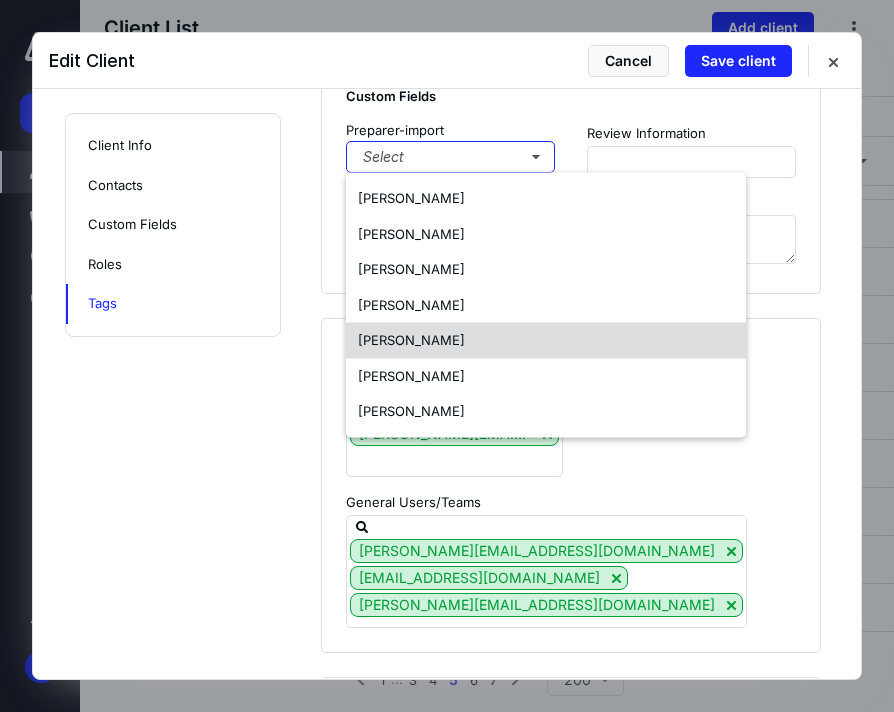 click on "[PERSON_NAME]" at bounding box center (411, 341) 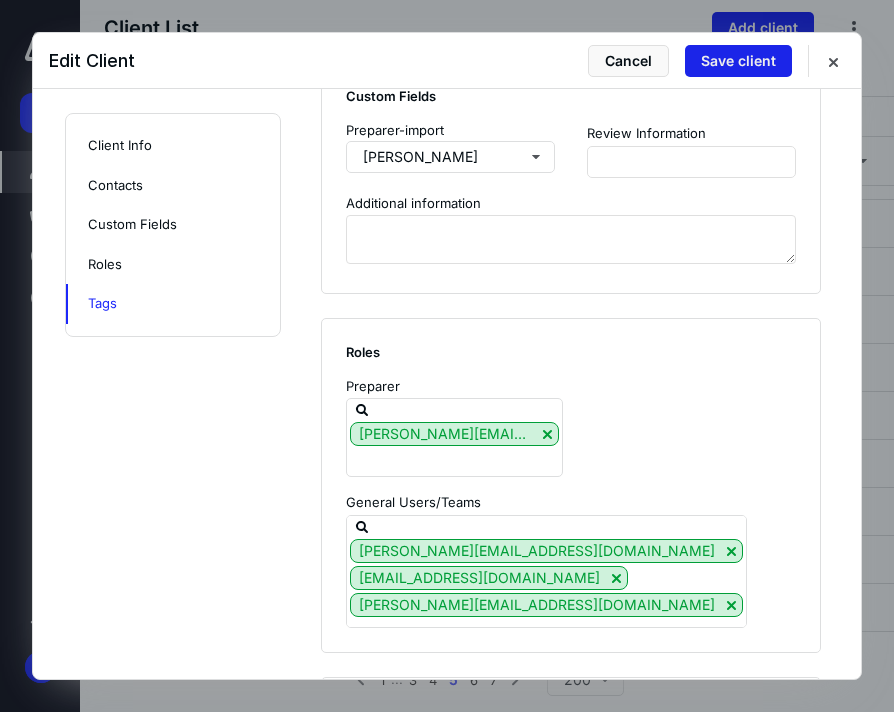 click on "Save client" at bounding box center (738, 61) 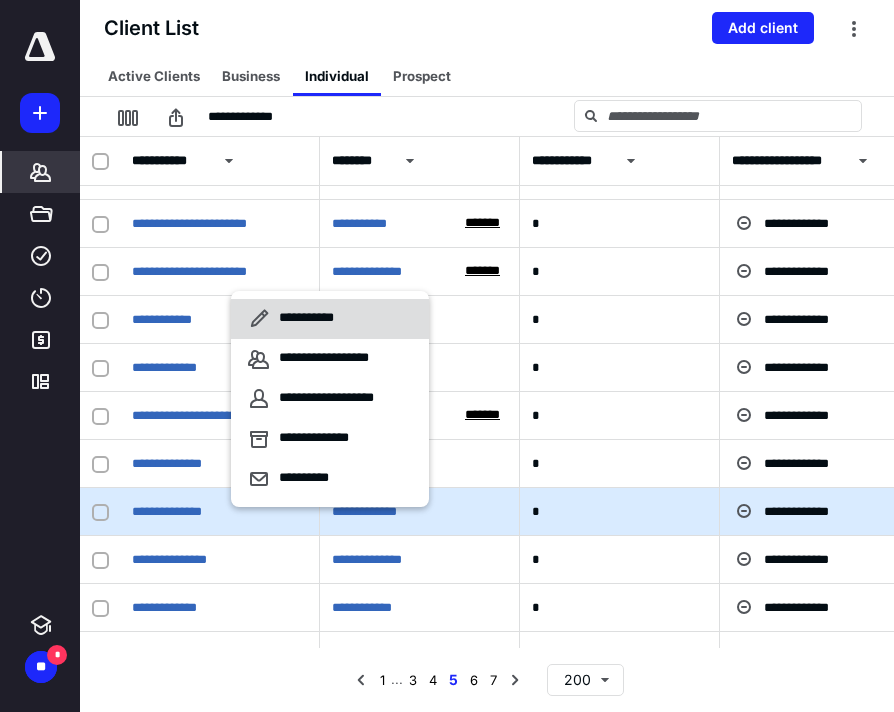 click on "**********" at bounding box center [310, 319] 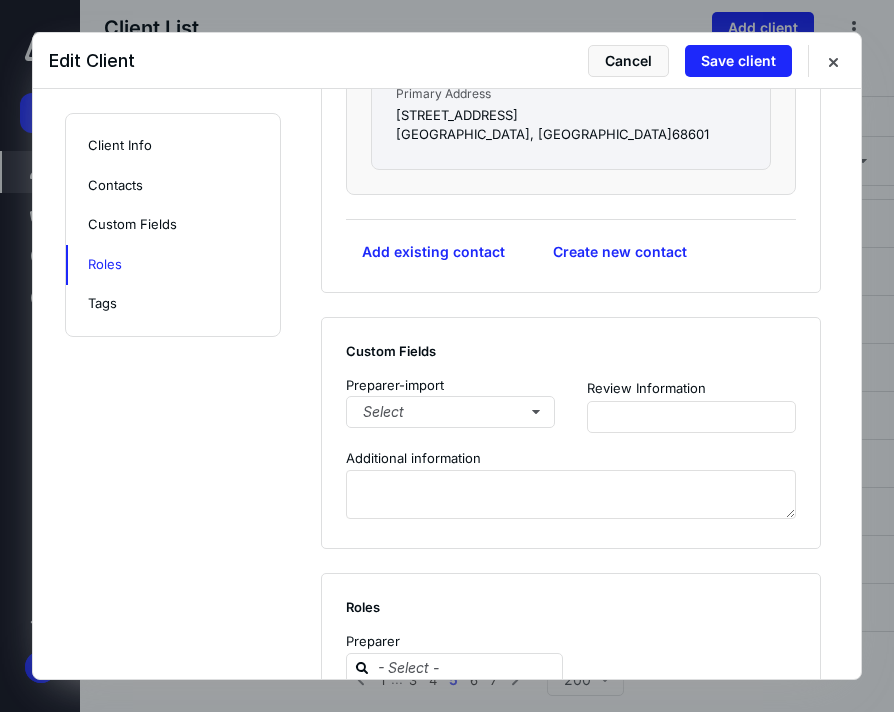 scroll, scrollTop: 1242, scrollLeft: 0, axis: vertical 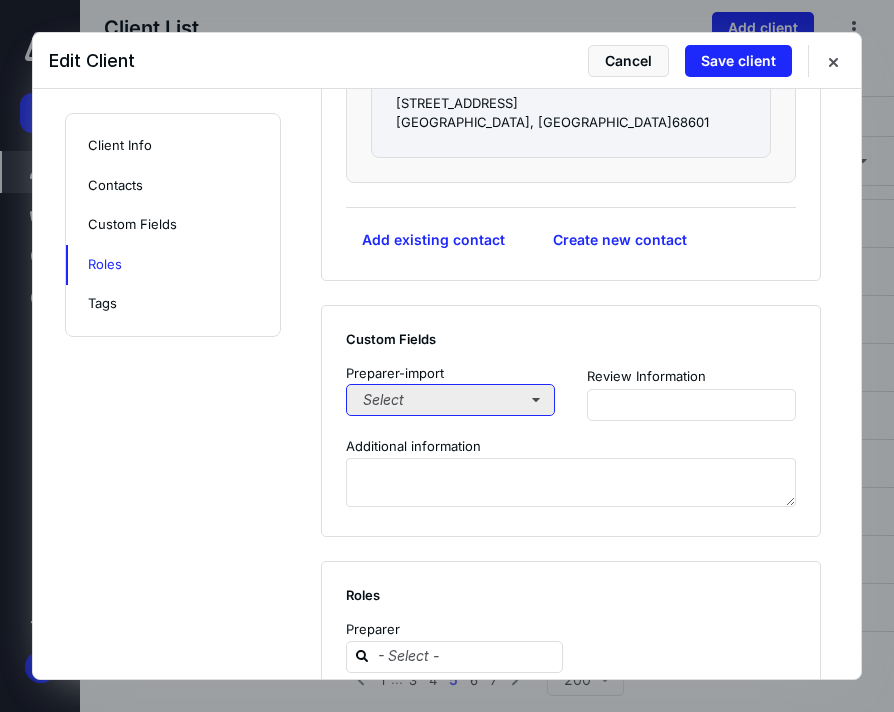 click on "Select" at bounding box center (450, 400) 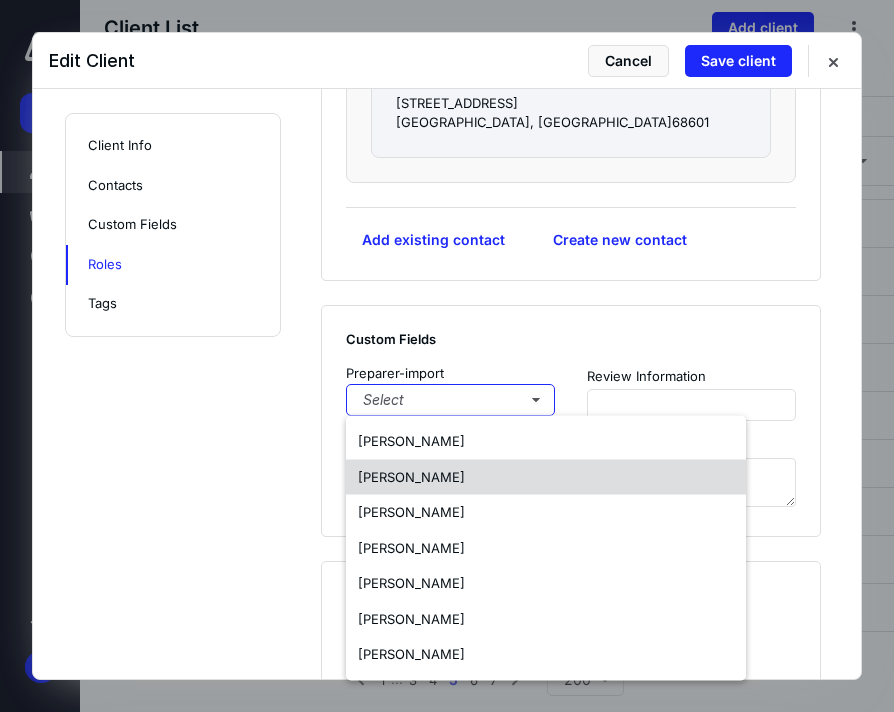 click on "[PERSON_NAME]" at bounding box center (411, 476) 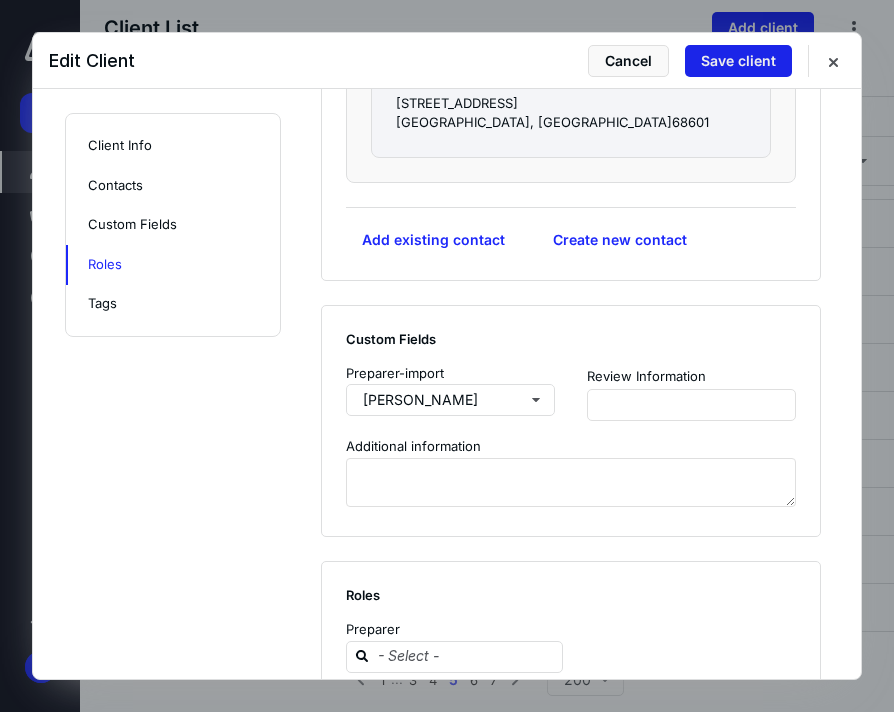 click on "Save client" at bounding box center [738, 61] 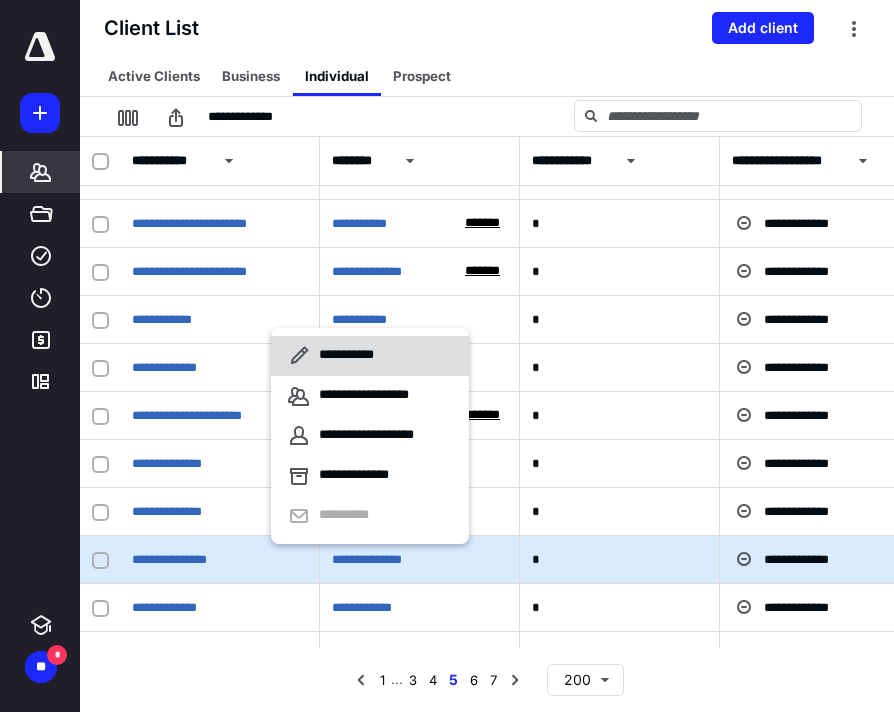 click on "**********" at bounding box center [350, 356] 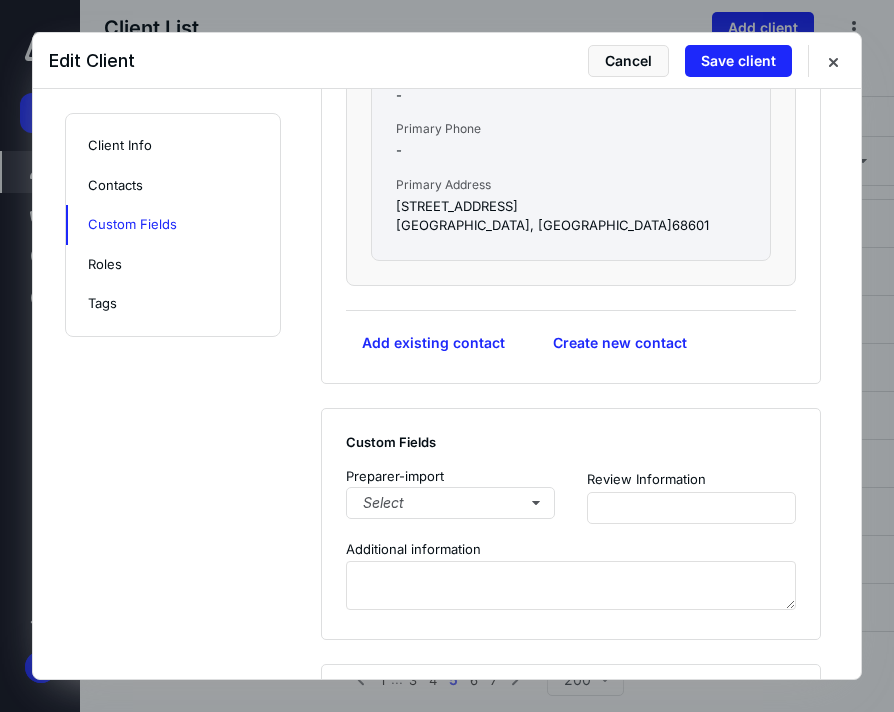 scroll, scrollTop: 1177, scrollLeft: 0, axis: vertical 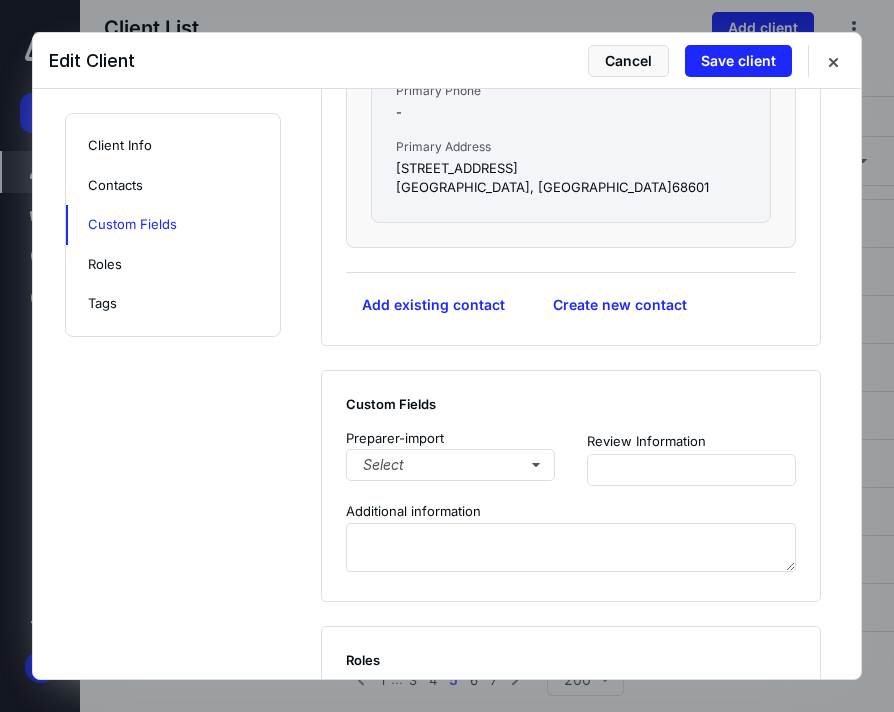click on "Preparer-import" at bounding box center (450, 439) 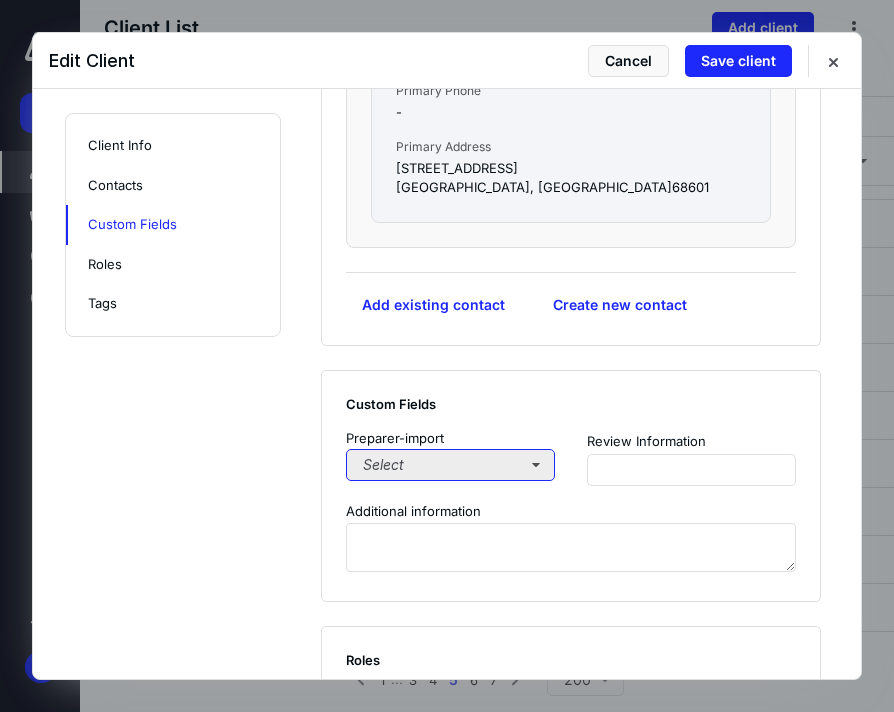 click on "Select" at bounding box center (450, 465) 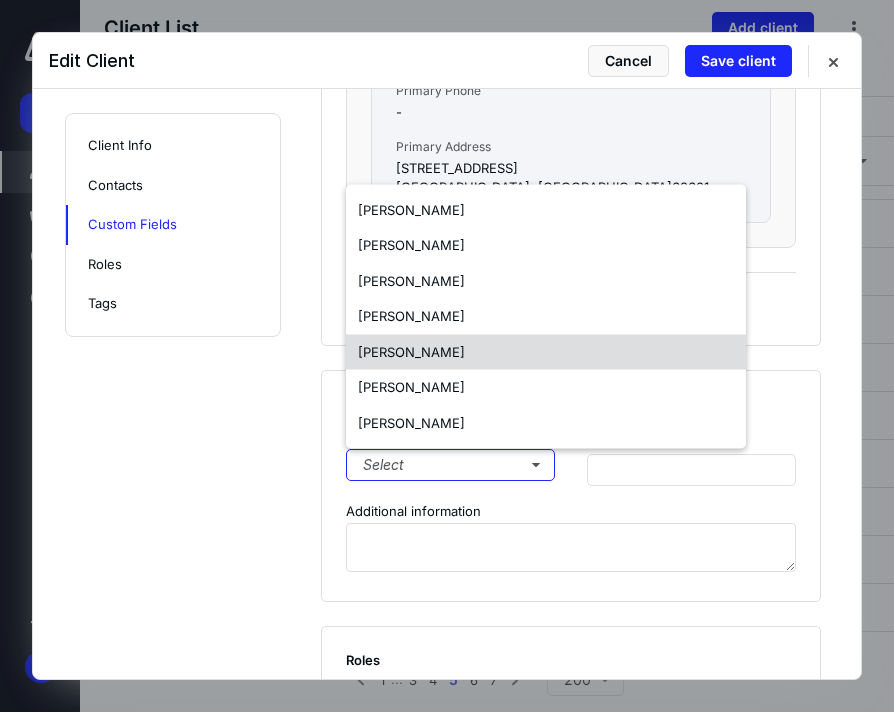 click on "[PERSON_NAME]" at bounding box center (411, 351) 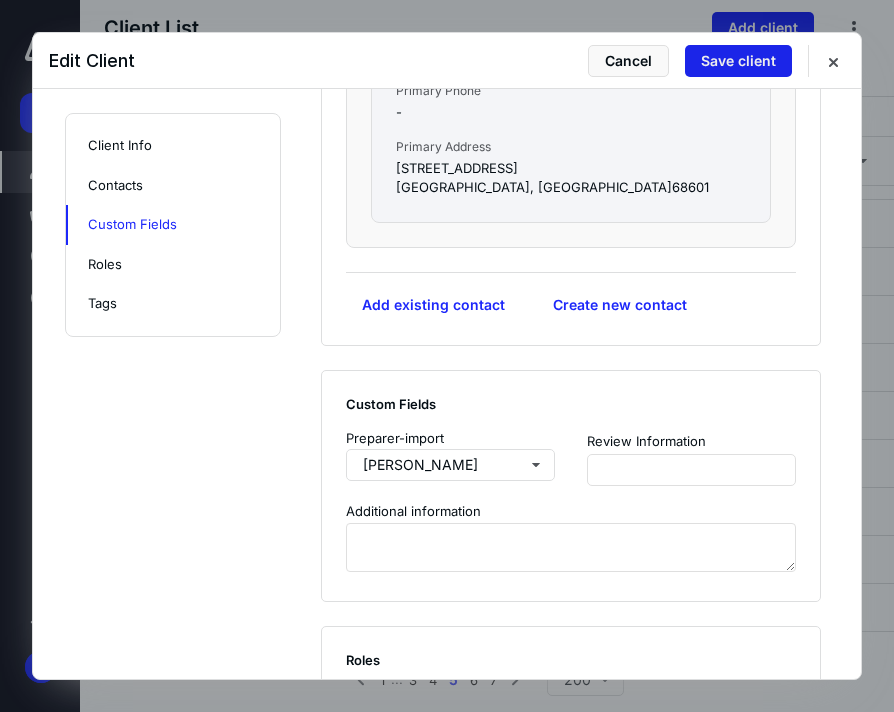 click on "Save client" at bounding box center (738, 61) 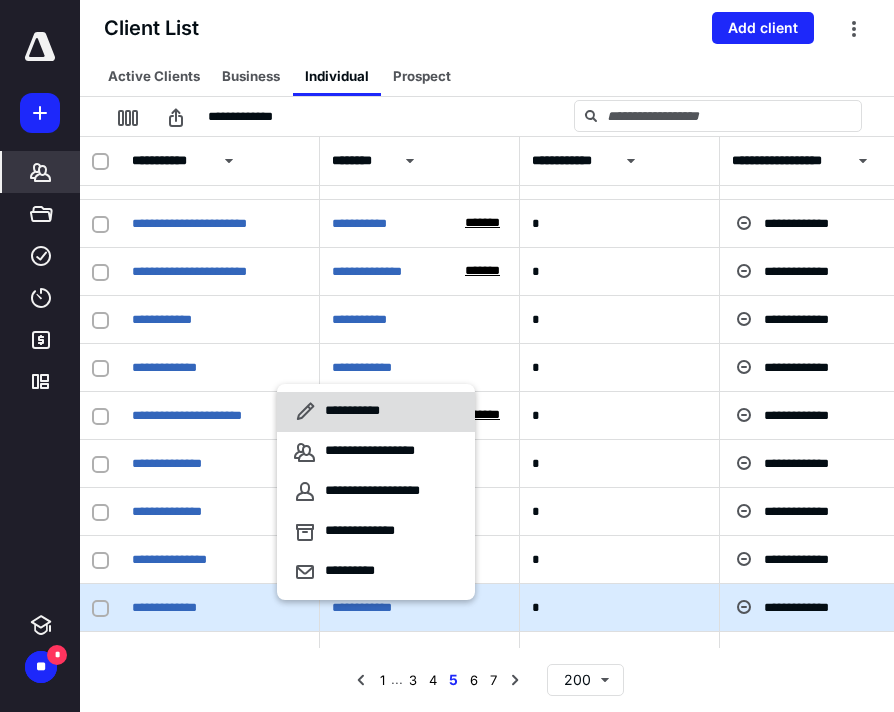 click on "**********" at bounding box center (340, 412) 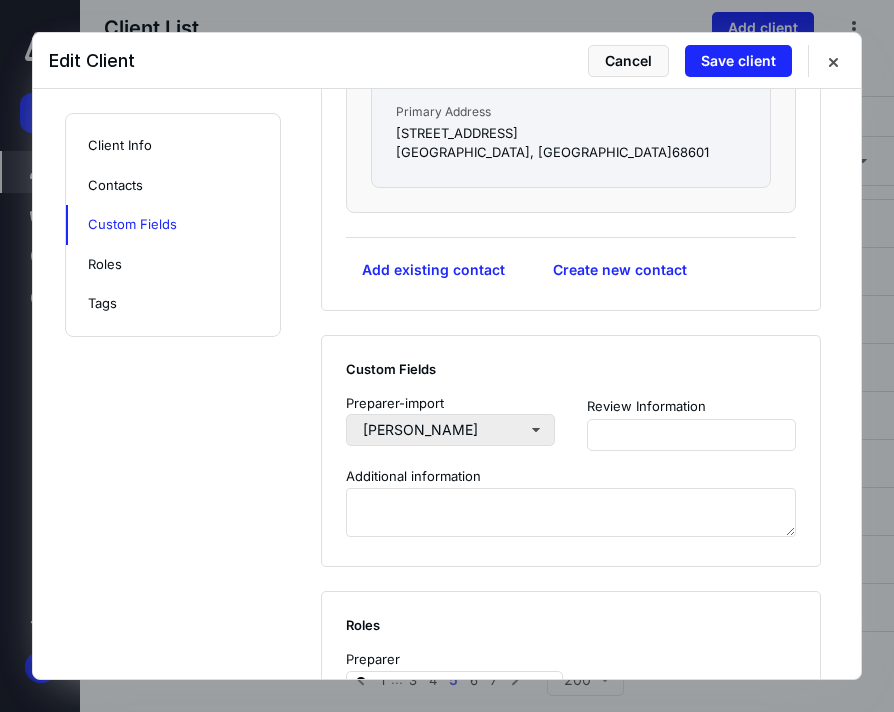 scroll, scrollTop: 1224, scrollLeft: 0, axis: vertical 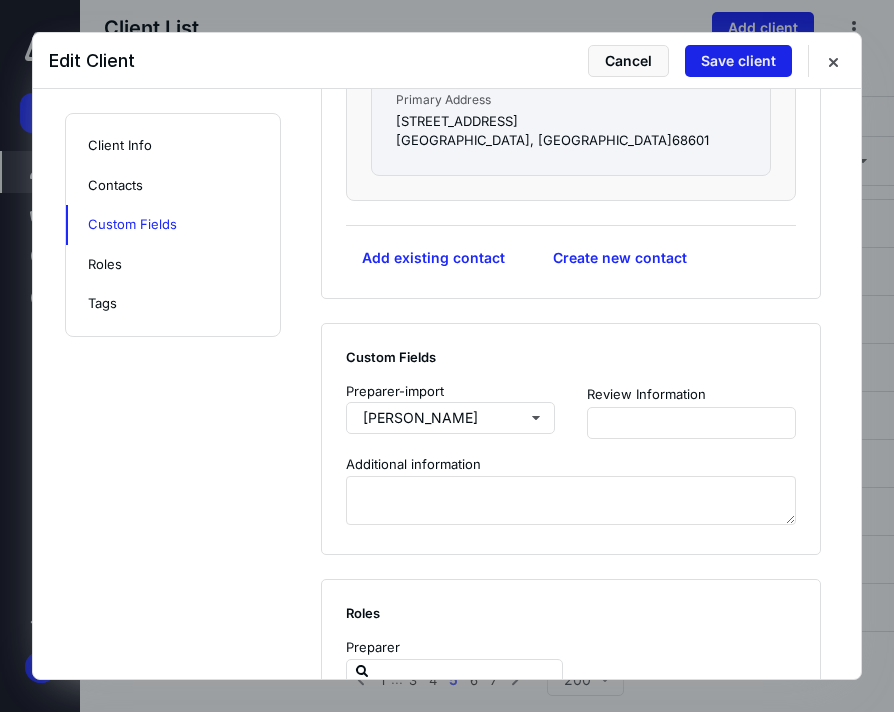 click on "Save client" at bounding box center [738, 61] 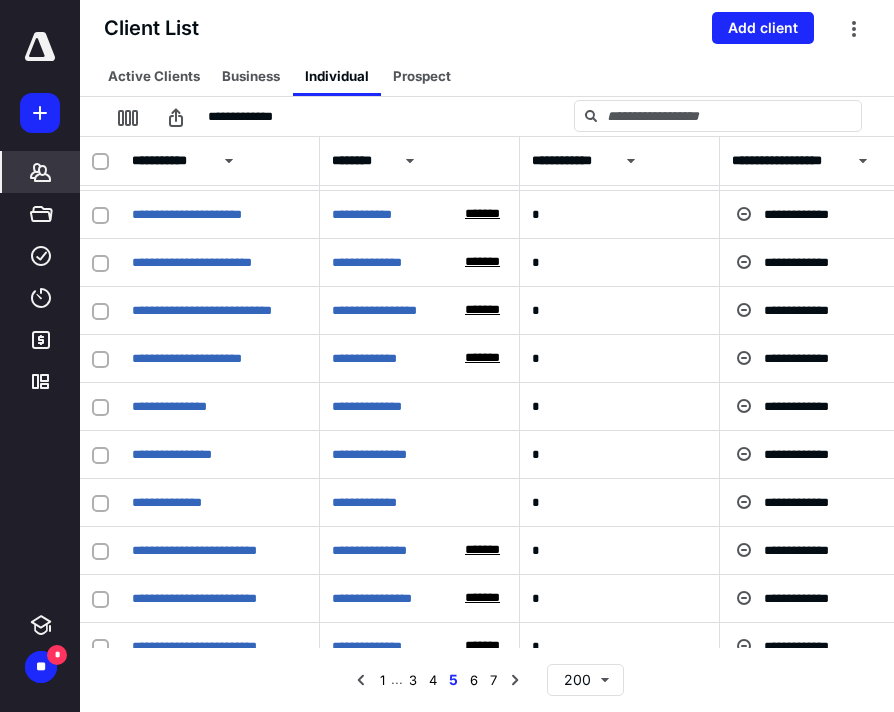 scroll, scrollTop: 1728, scrollLeft: 0, axis: vertical 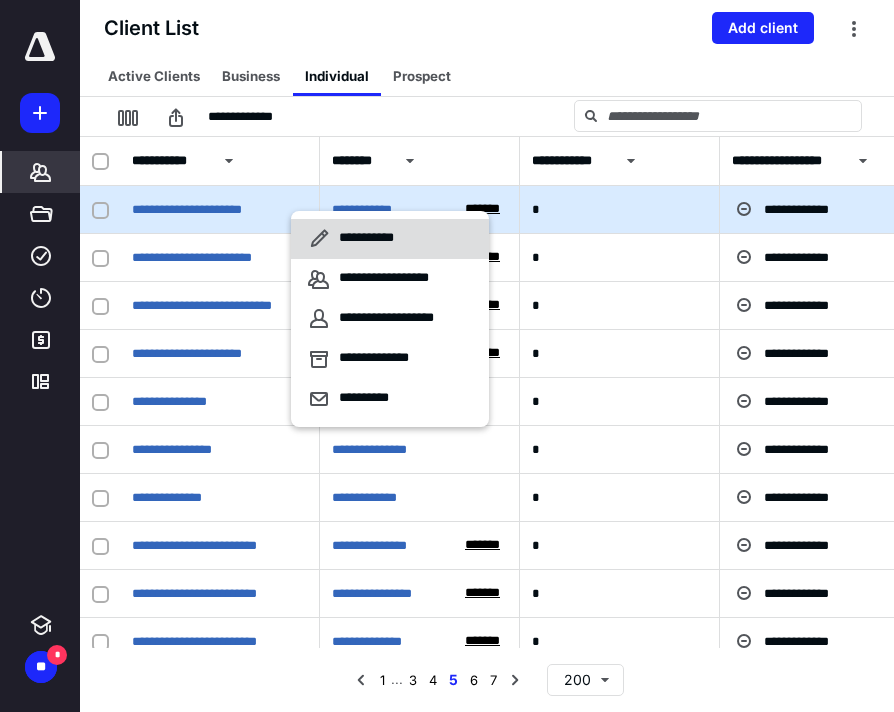 click 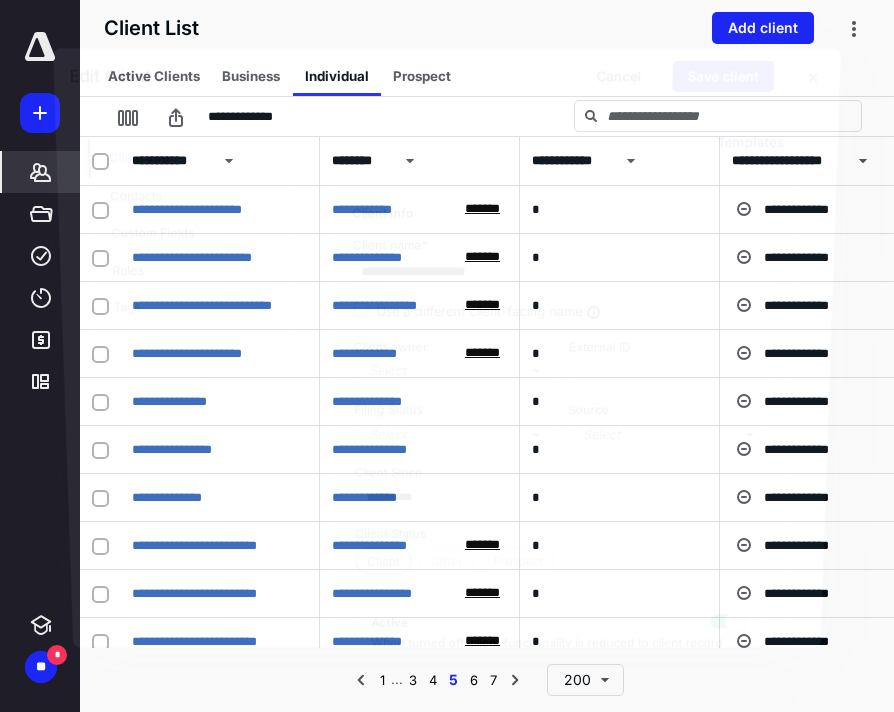 checkbox on "true" 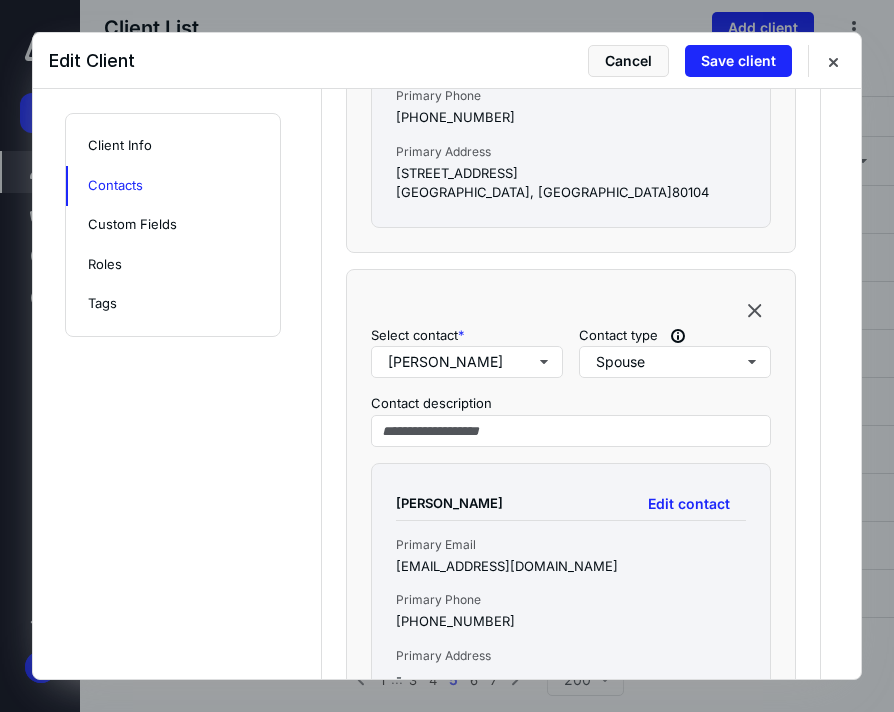 scroll, scrollTop: 1546, scrollLeft: 0, axis: vertical 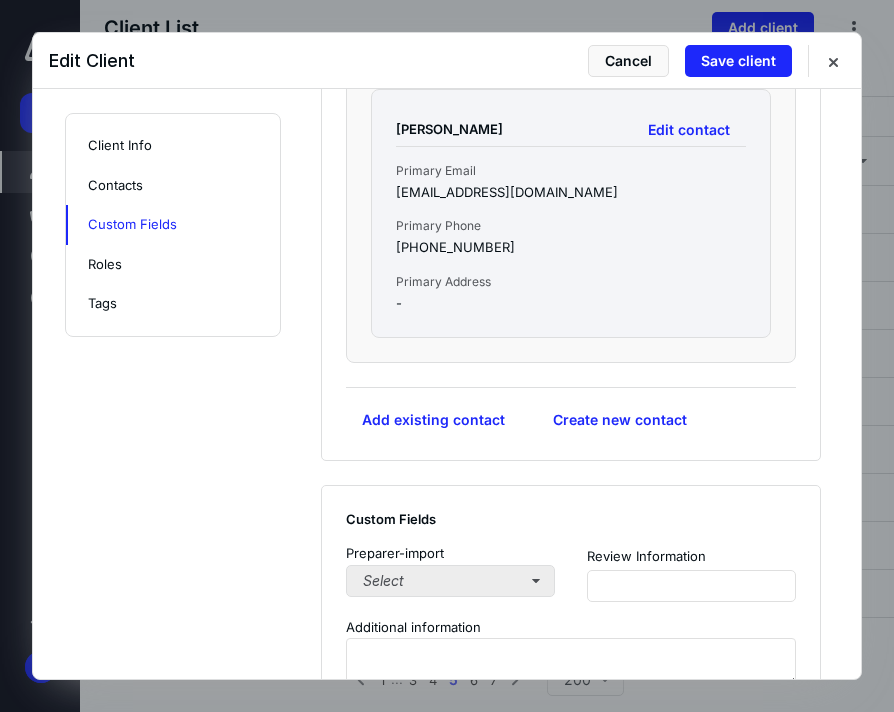 click on "Preparer-import Select" at bounding box center [450, 573] 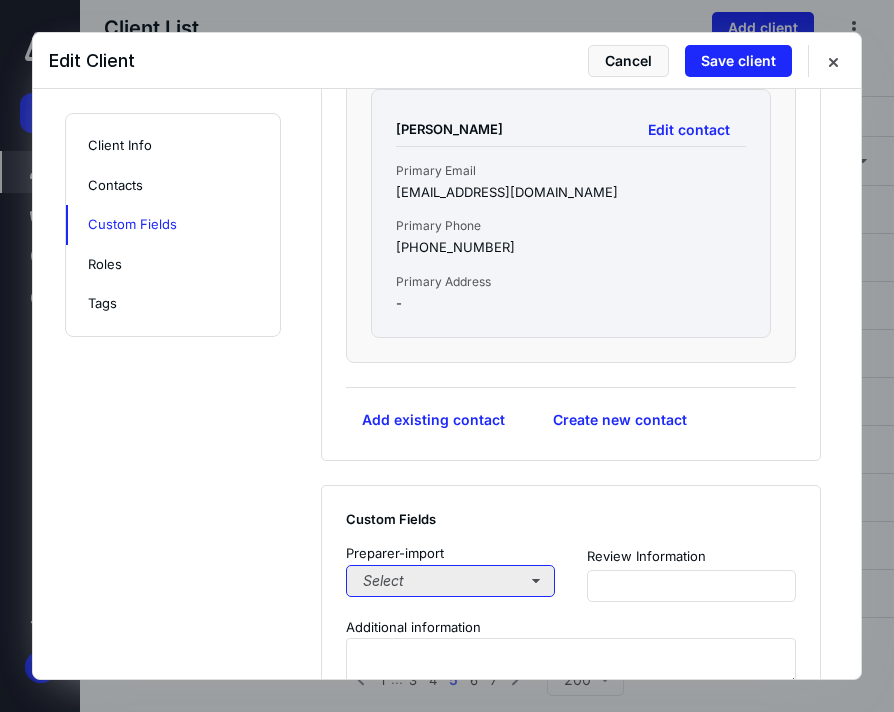 click on "Select" at bounding box center (450, 581) 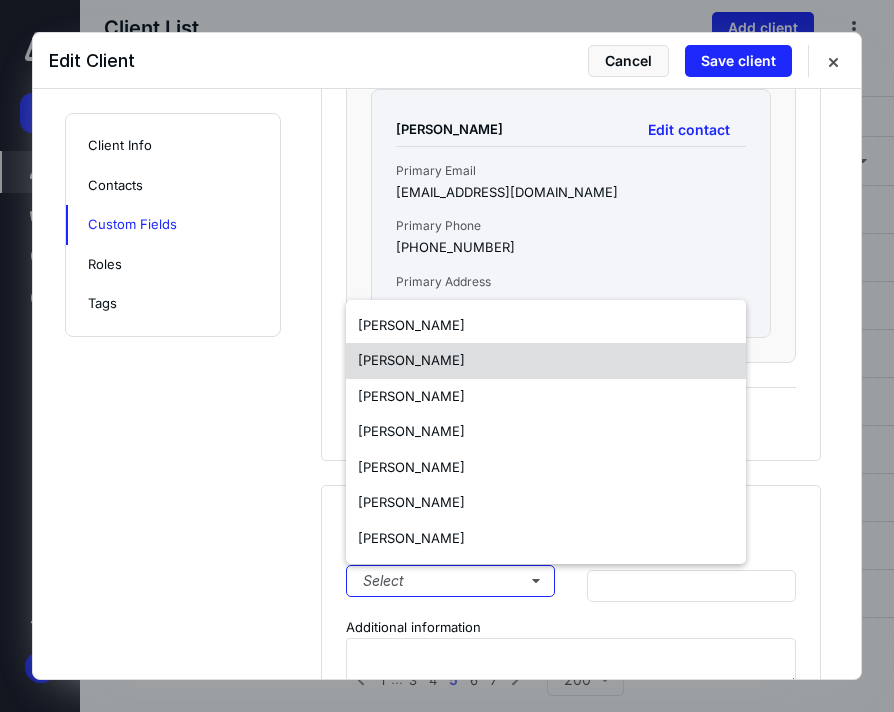 click on "[PERSON_NAME]" at bounding box center (411, 360) 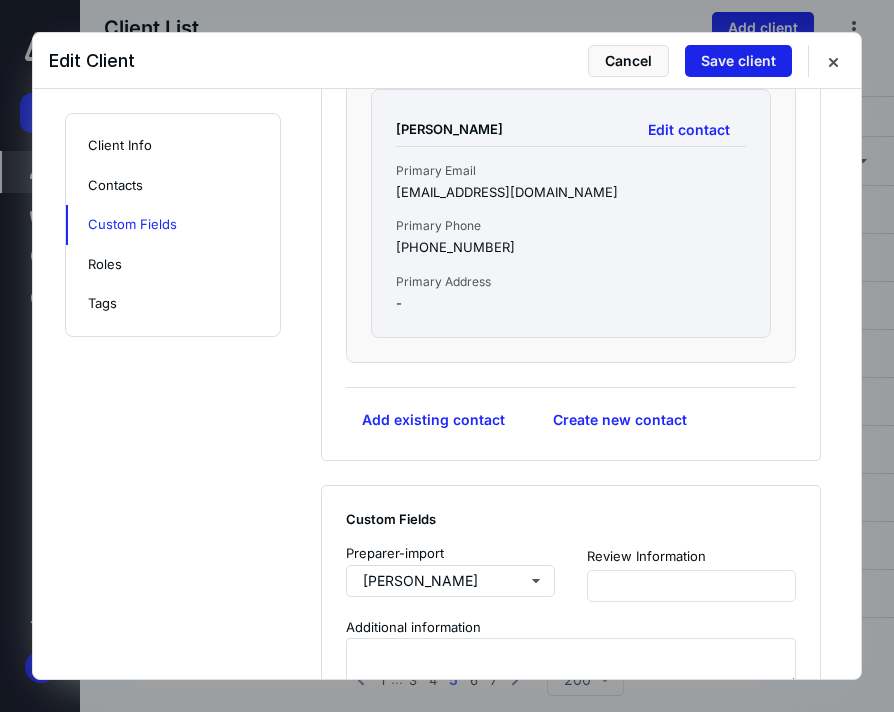 click on "Save client" at bounding box center [738, 61] 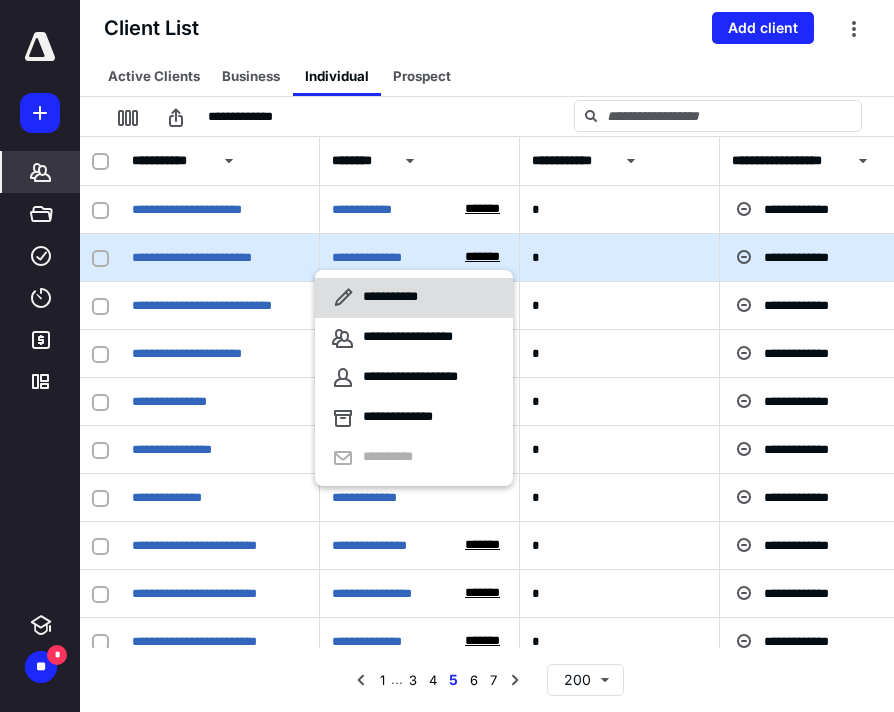 click 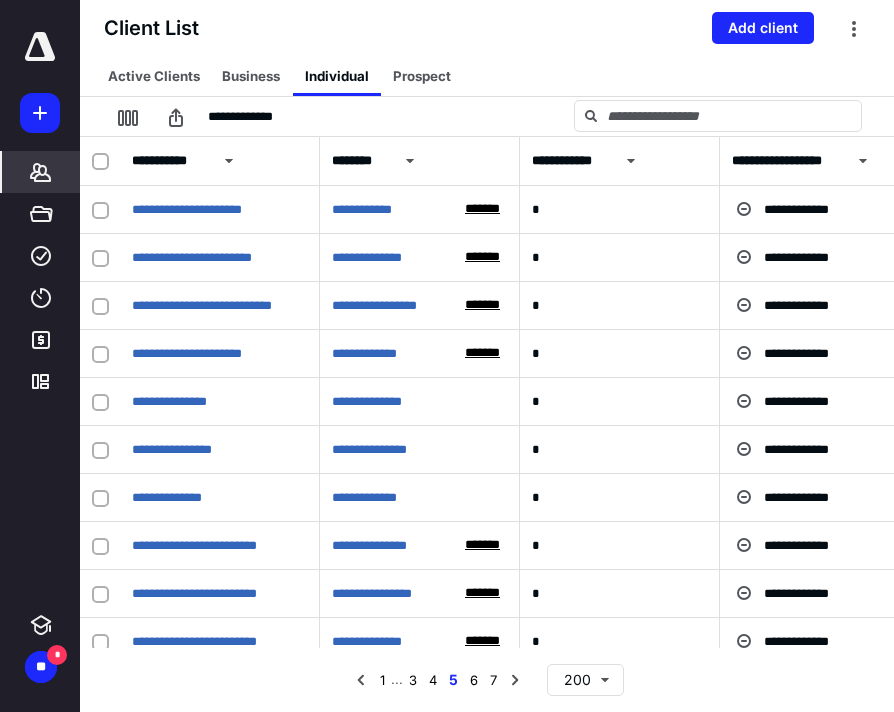 checkbox on "true" 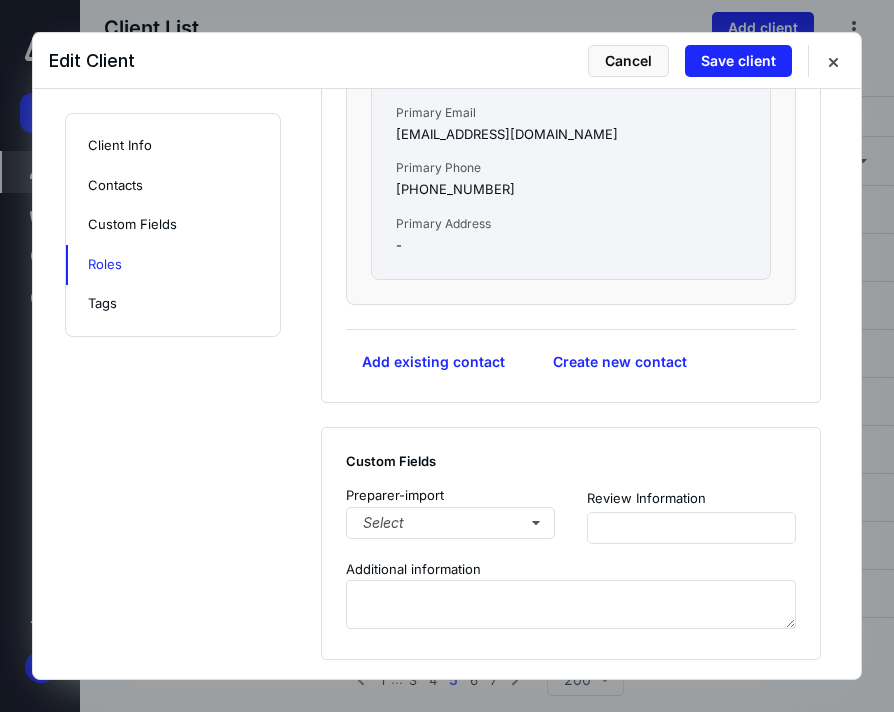 scroll, scrollTop: 1969, scrollLeft: 0, axis: vertical 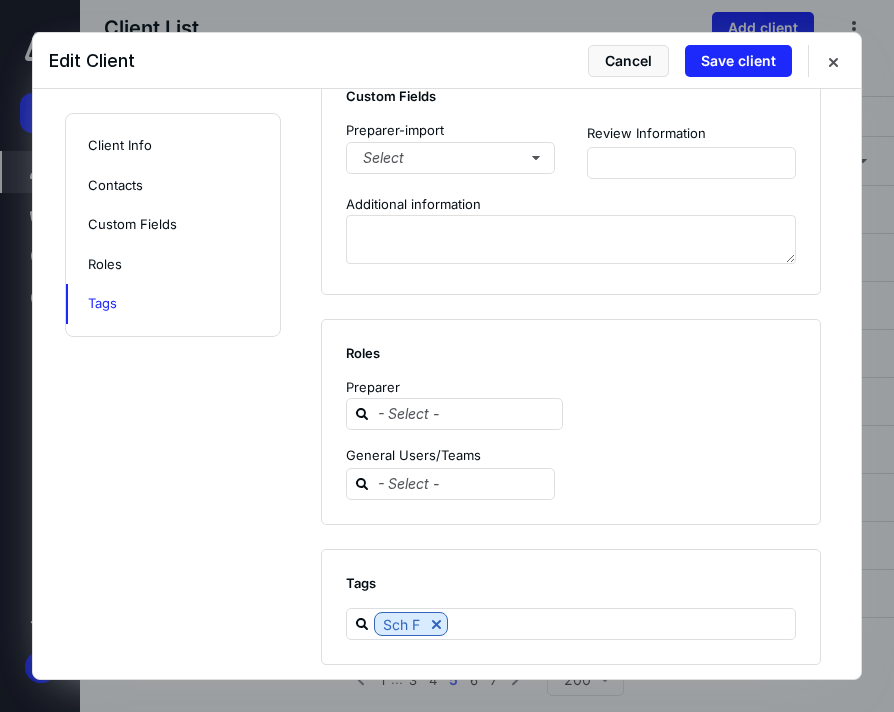 click on "Preparer-import Select" at bounding box center (450, 150) 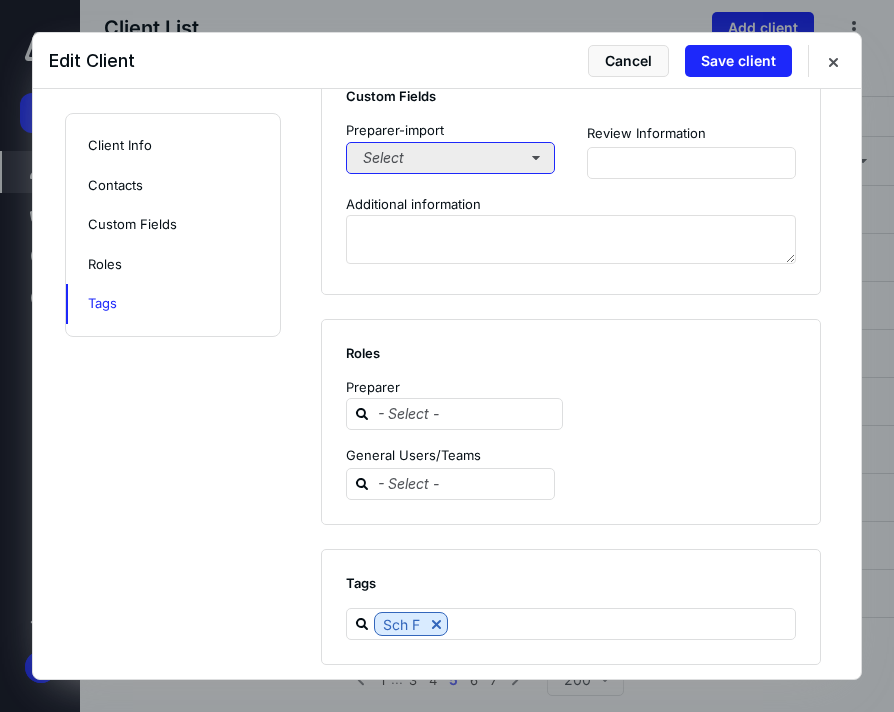 click on "Select" at bounding box center (450, 158) 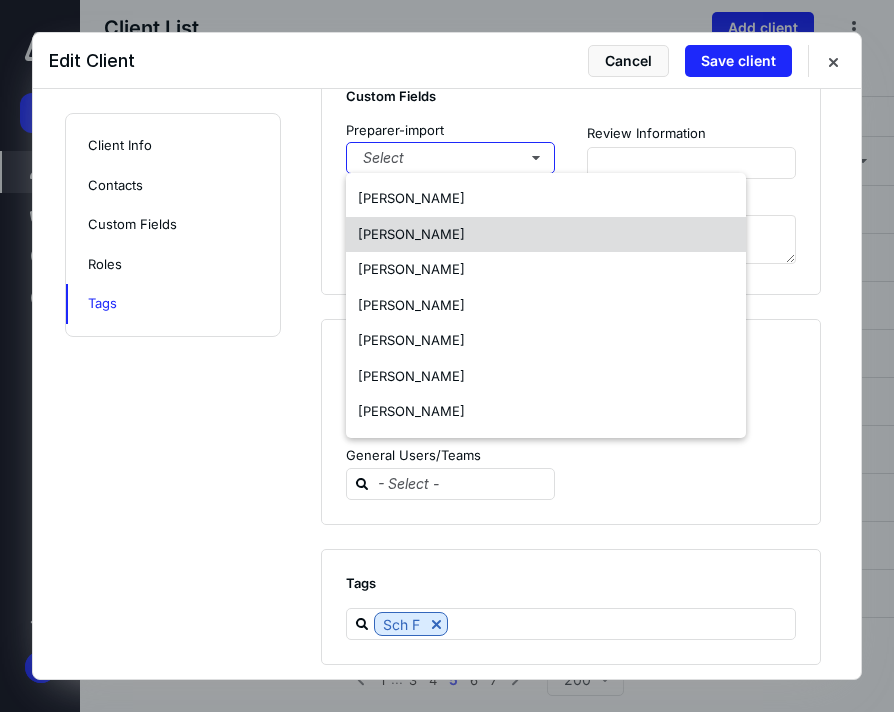 click on "[PERSON_NAME]" at bounding box center [411, 234] 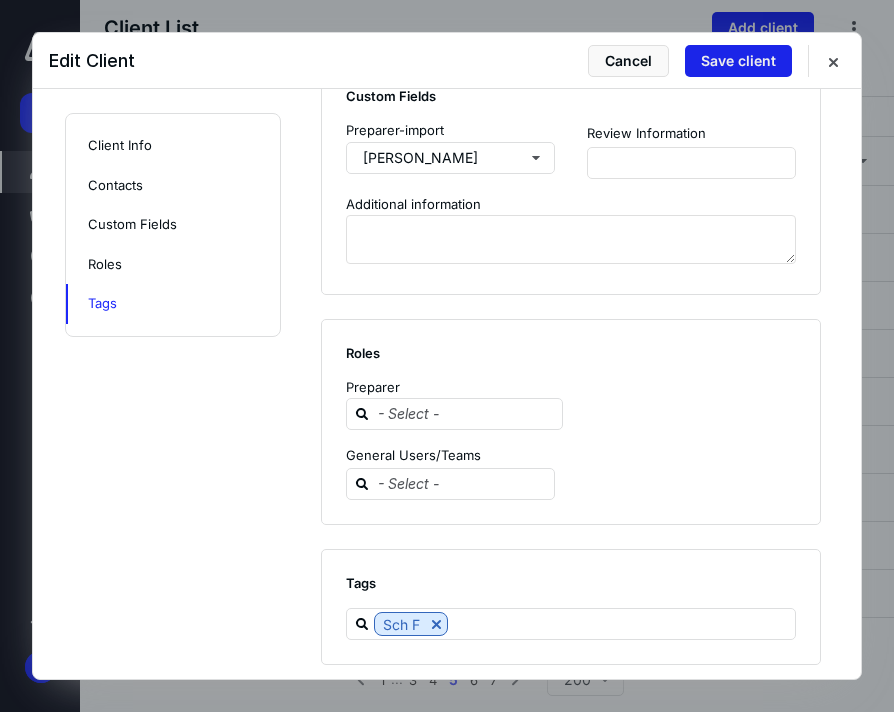 click on "Save client" at bounding box center [738, 61] 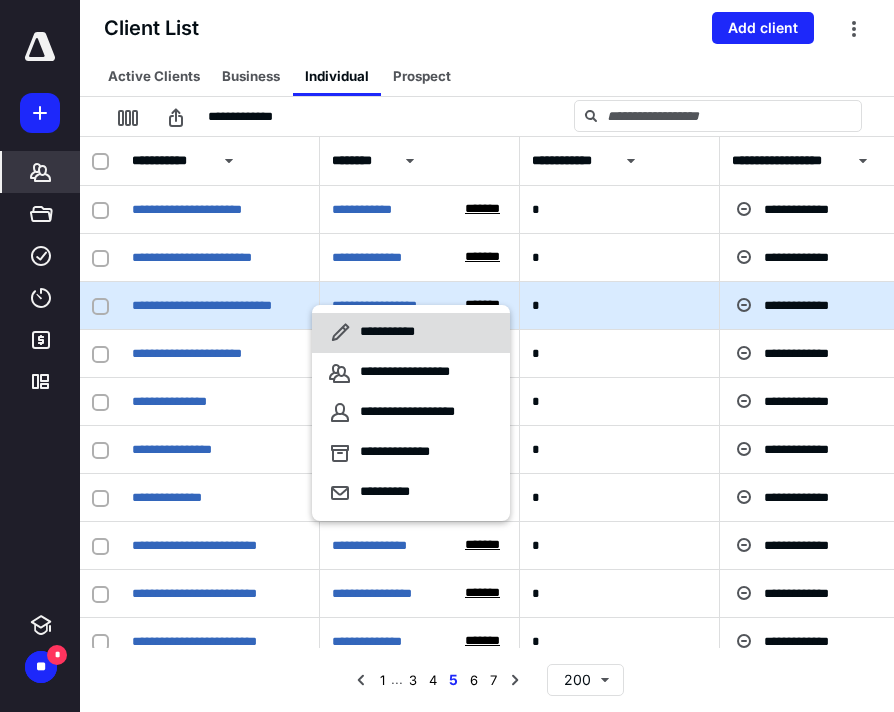 click 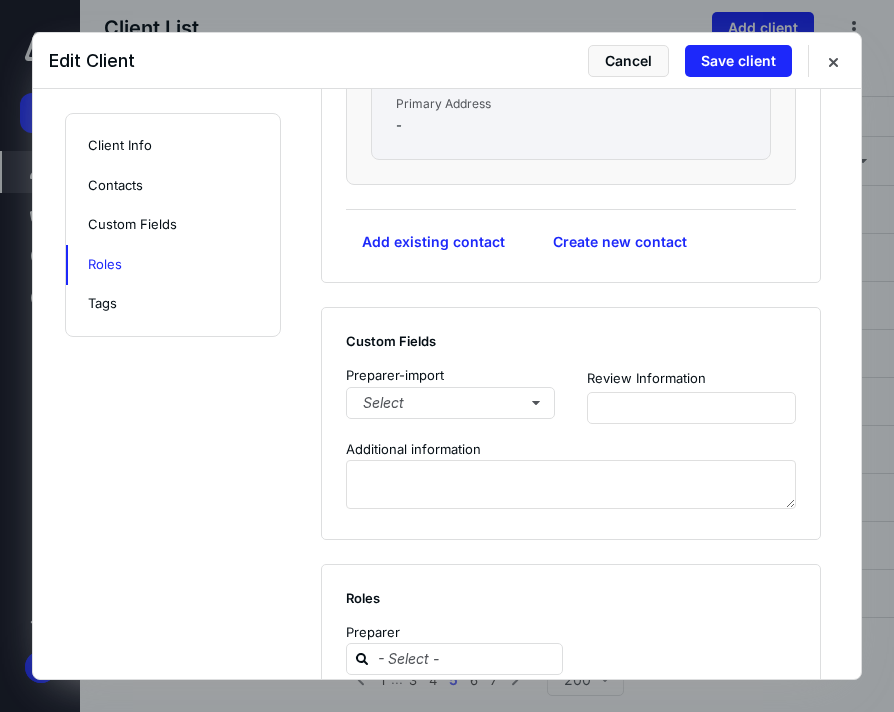 scroll, scrollTop: 1856, scrollLeft: 0, axis: vertical 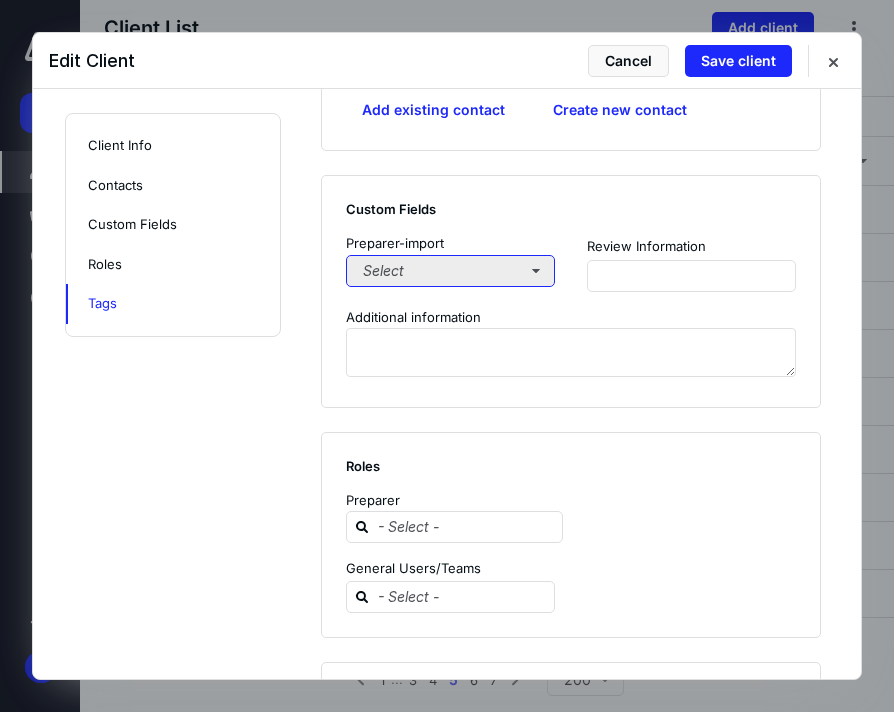 click on "Select" at bounding box center [450, 271] 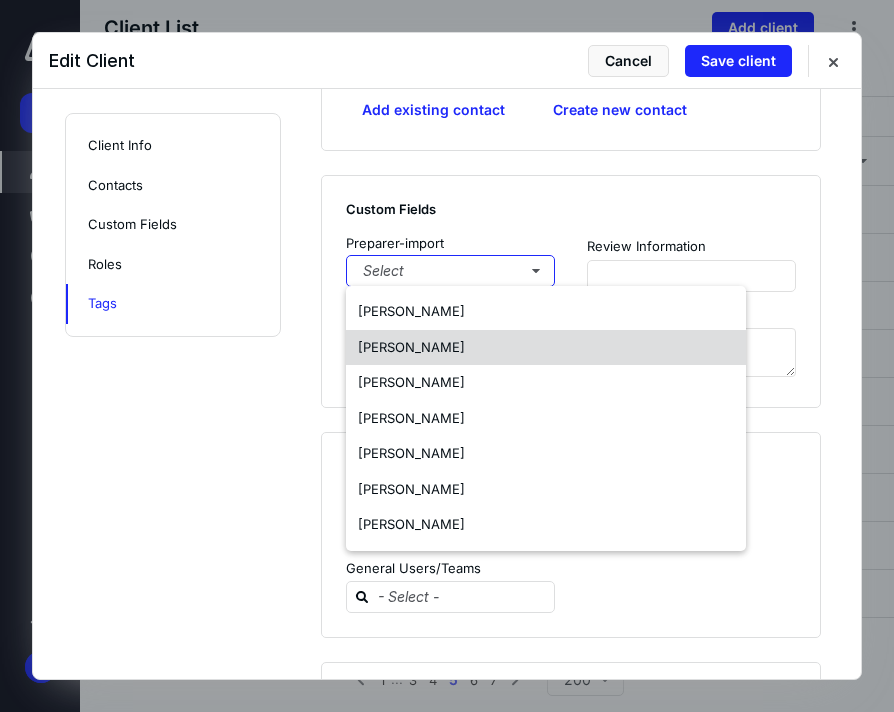 click on "[PERSON_NAME]" at bounding box center (411, 347) 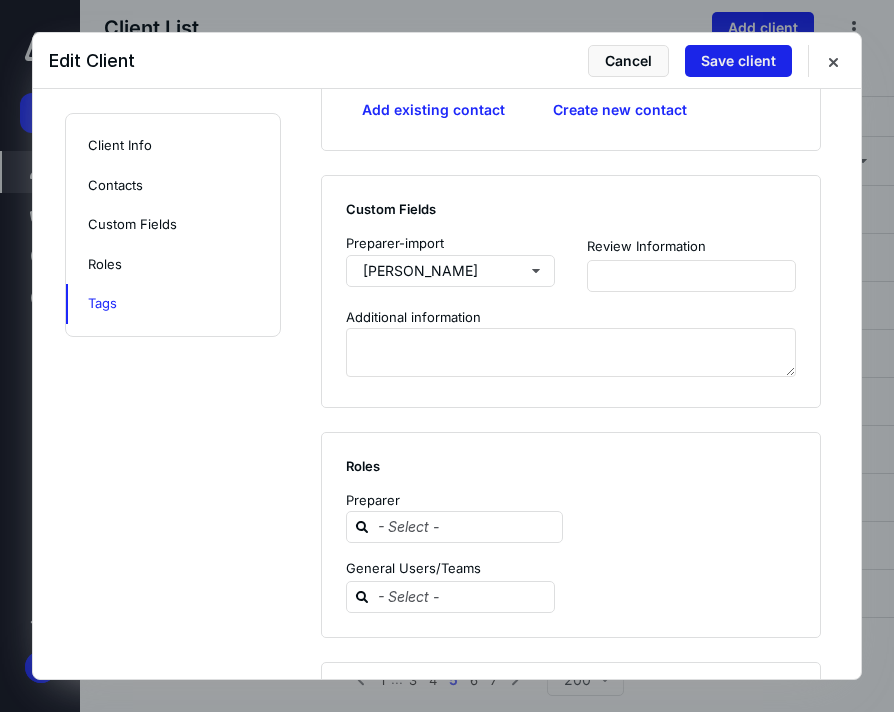 click on "Save client" at bounding box center (738, 61) 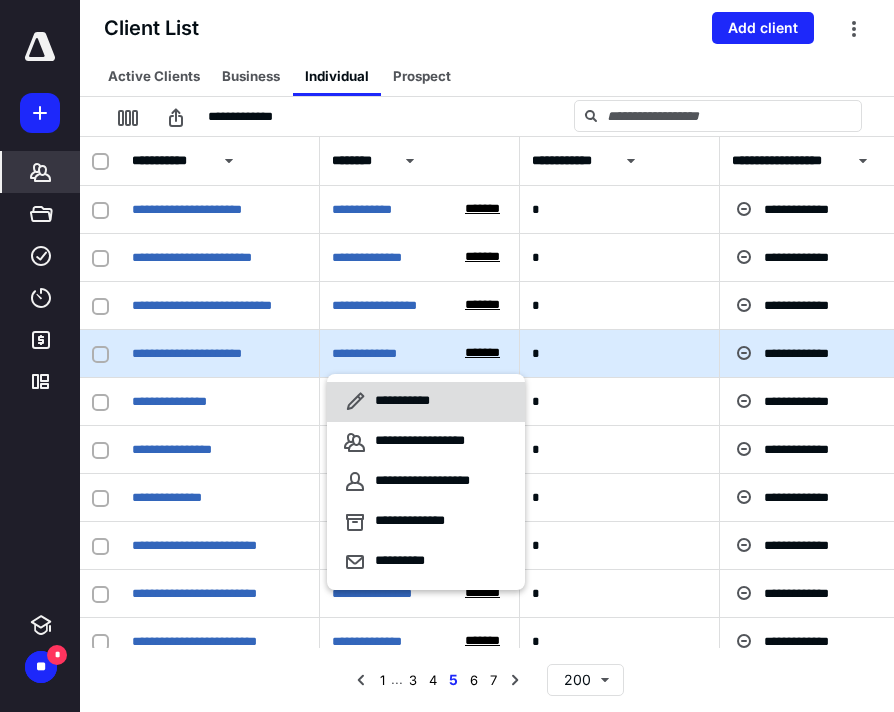 click 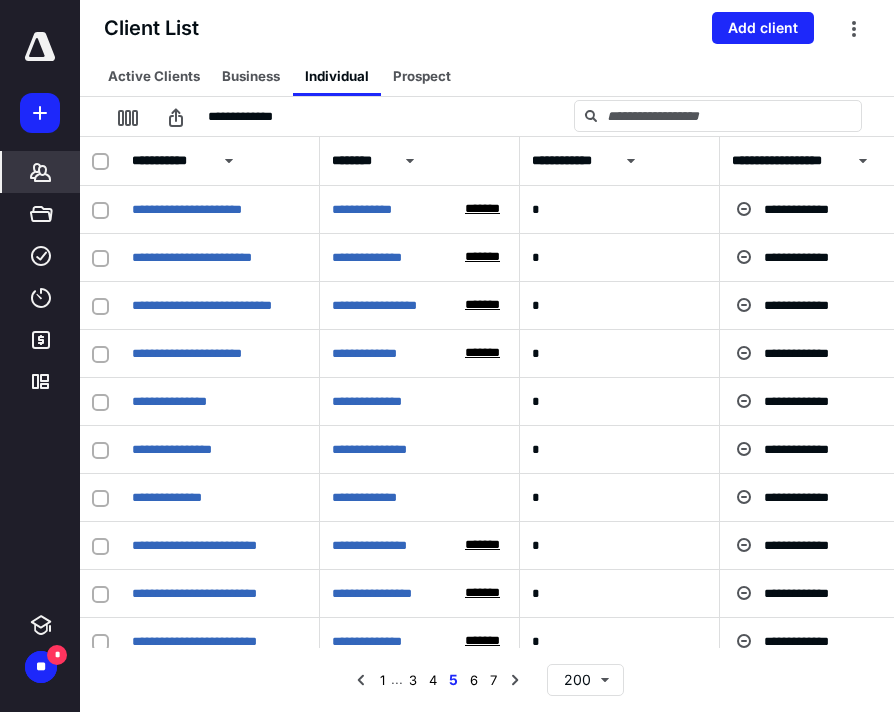 checkbox on "true" 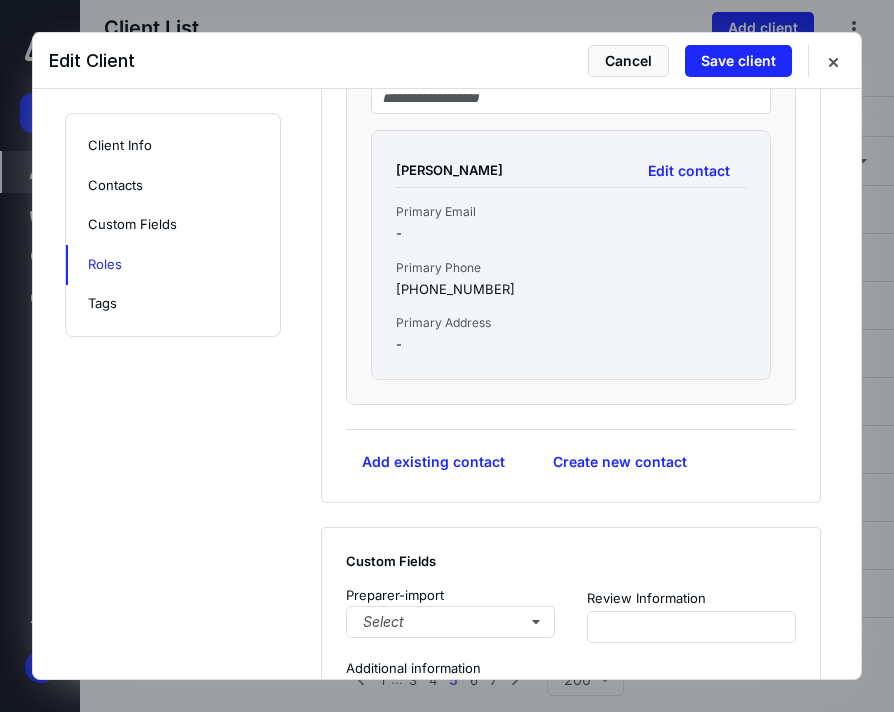 scroll, scrollTop: 1748, scrollLeft: 0, axis: vertical 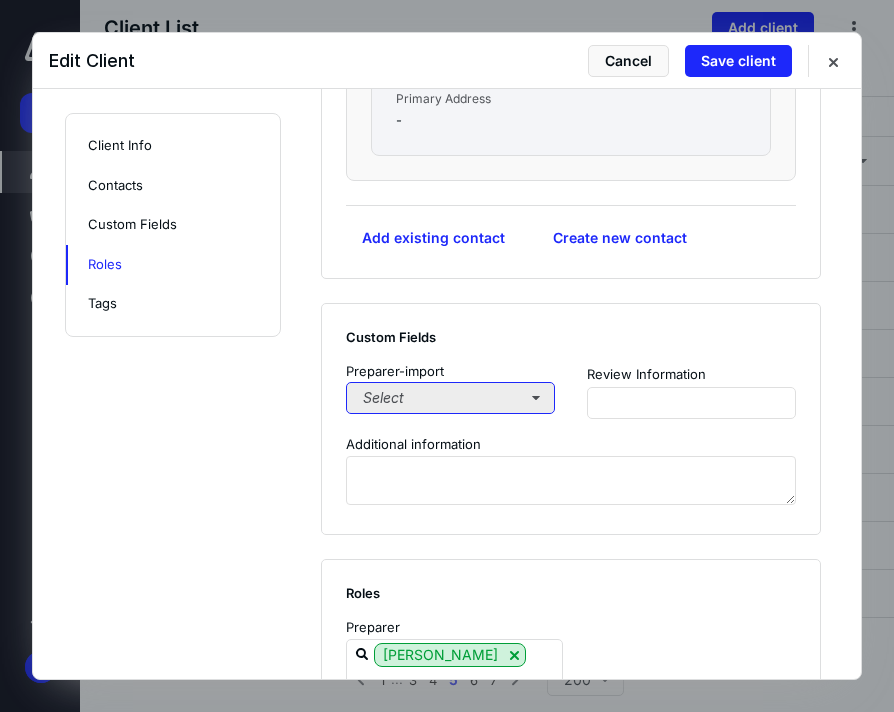 click on "Select" at bounding box center [450, 398] 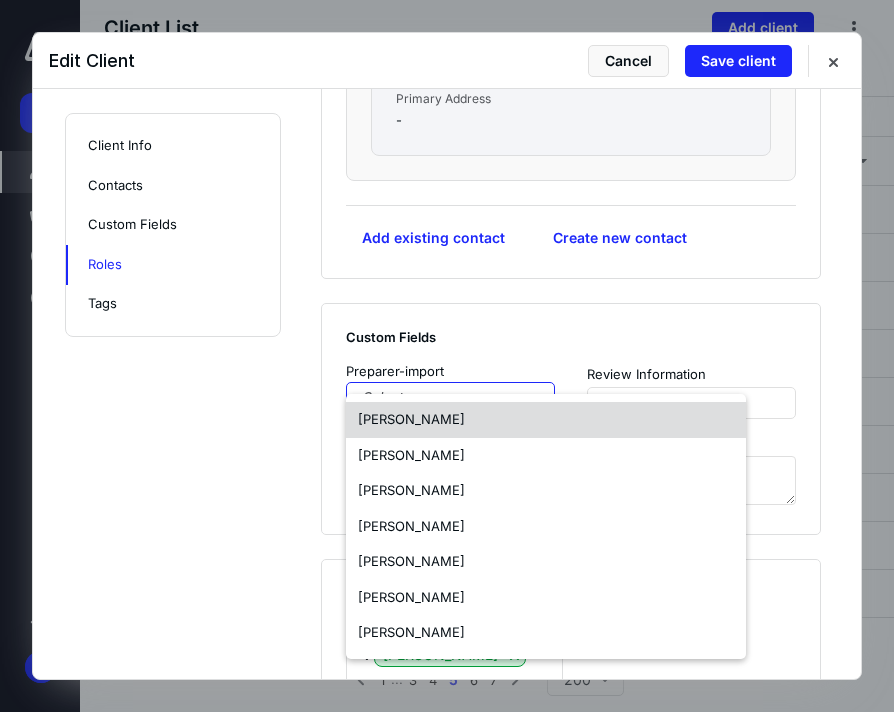 click on "[PERSON_NAME]" at bounding box center (411, 419) 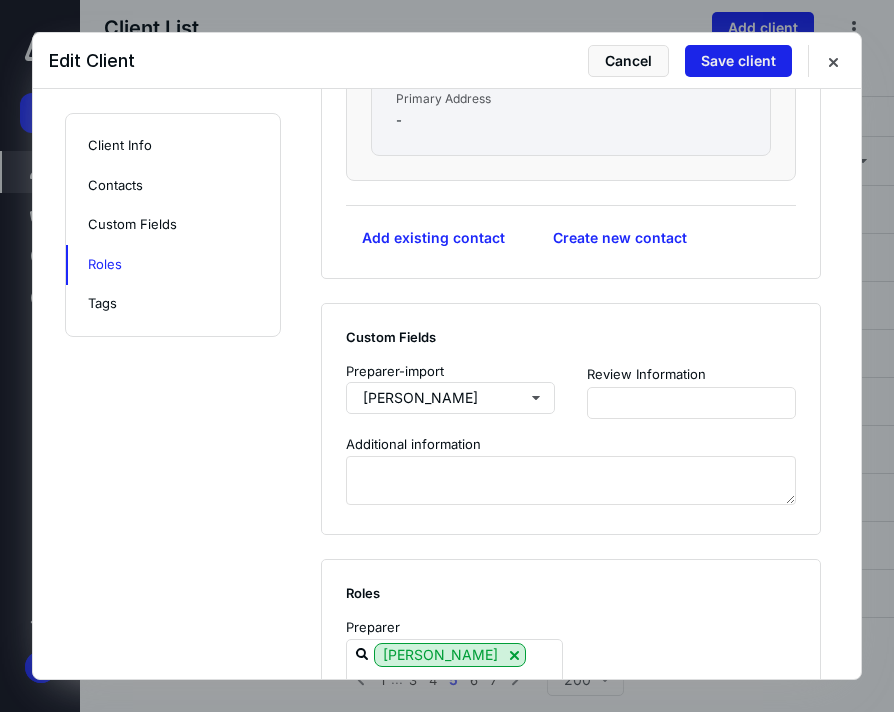 click on "Save client" at bounding box center (738, 61) 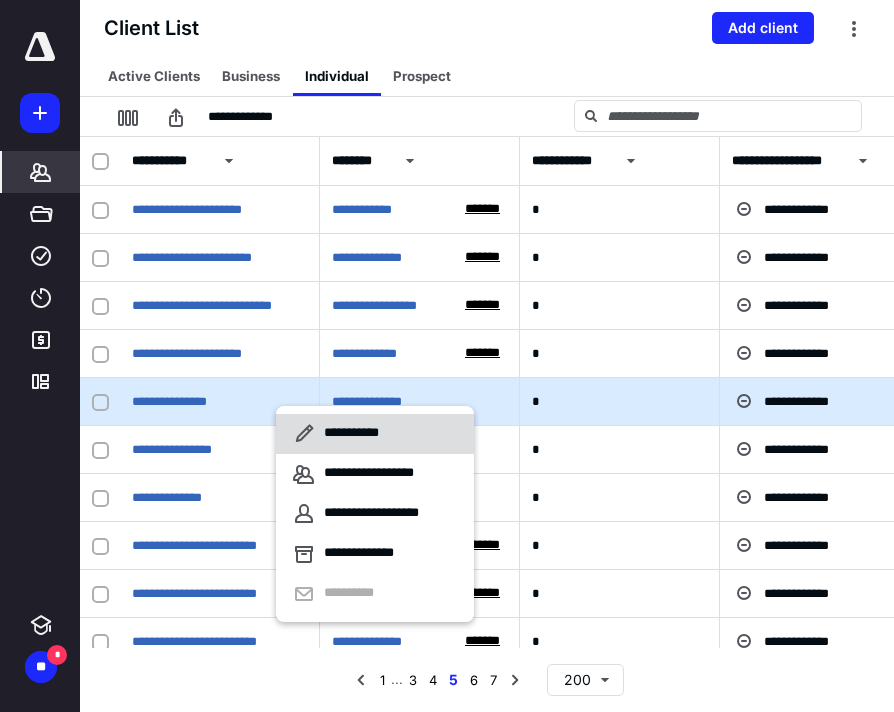 click on "**********" at bounding box center [355, 434] 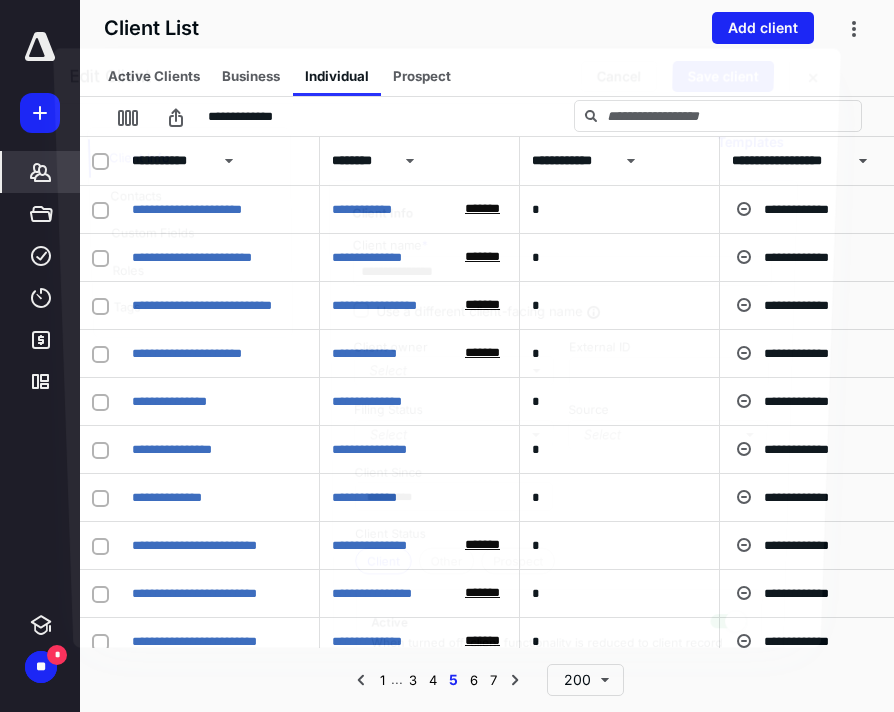 checkbox on "true" 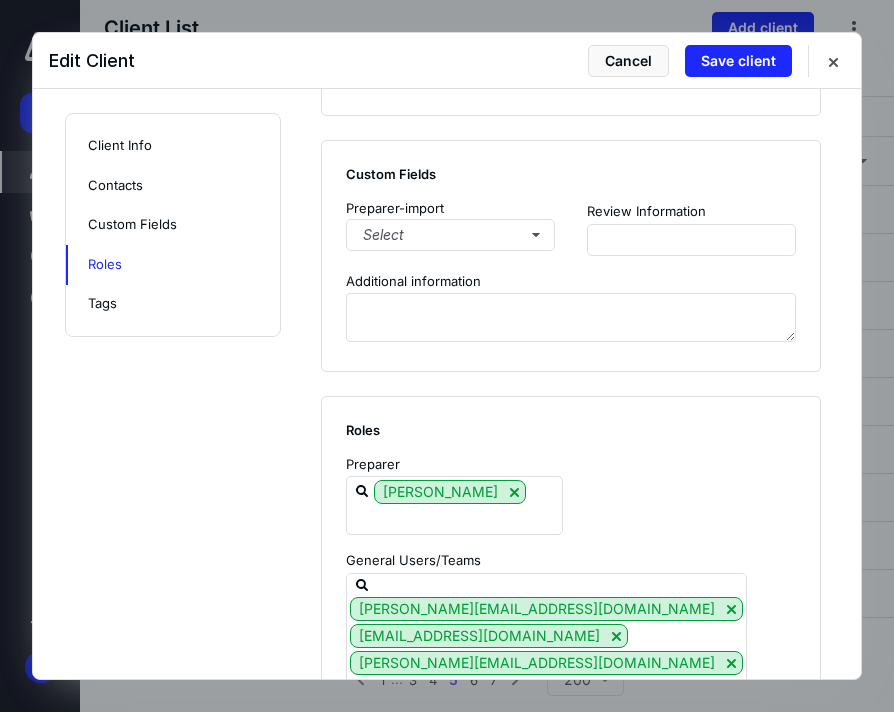 scroll, scrollTop: 1393, scrollLeft: 0, axis: vertical 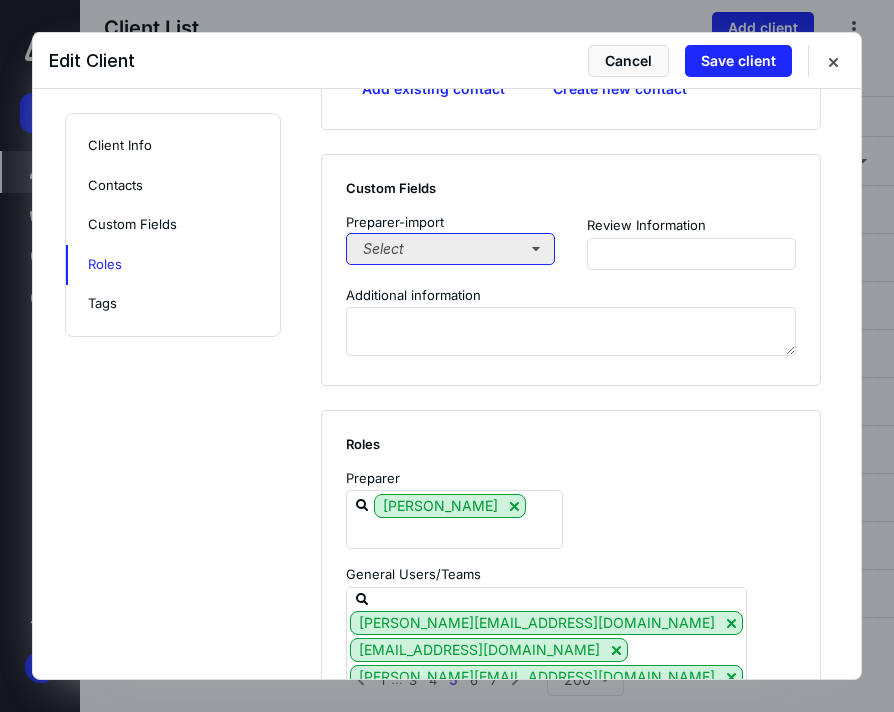 click on "Select" at bounding box center (450, 249) 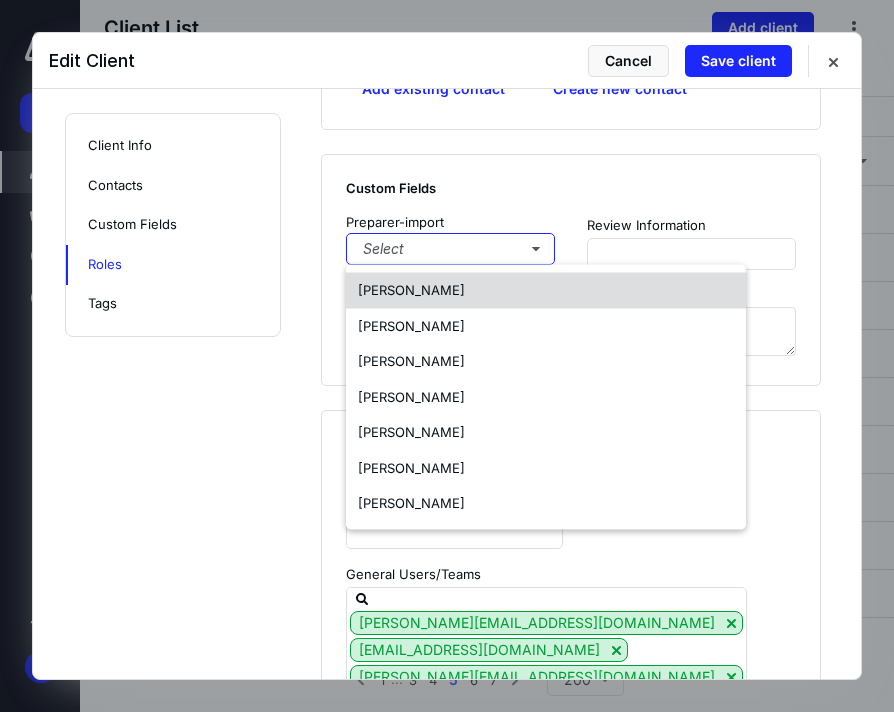 click on "[PERSON_NAME]" at bounding box center (411, 290) 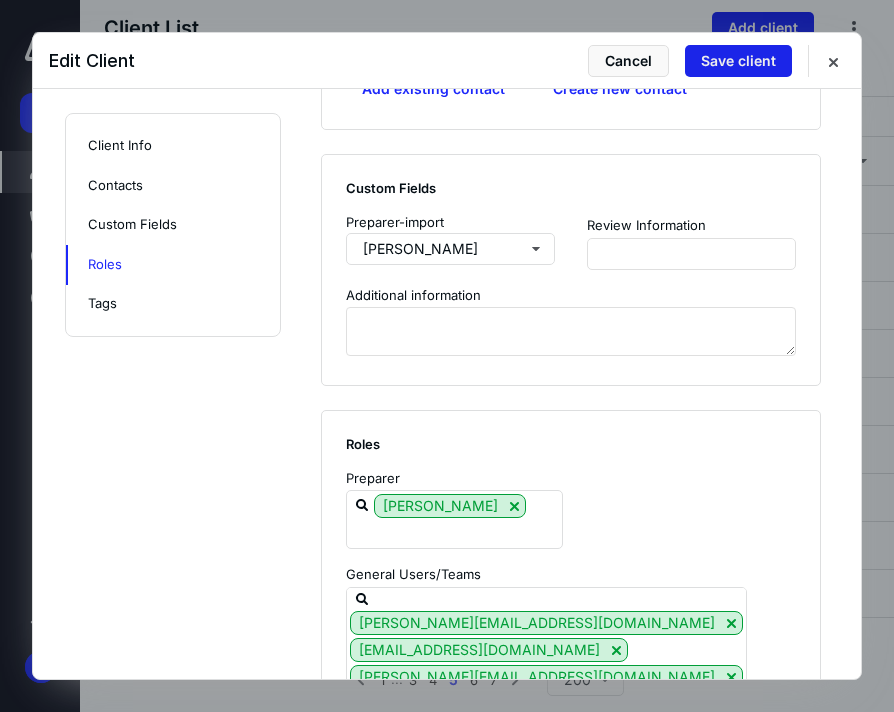 click on "Save client" at bounding box center [738, 61] 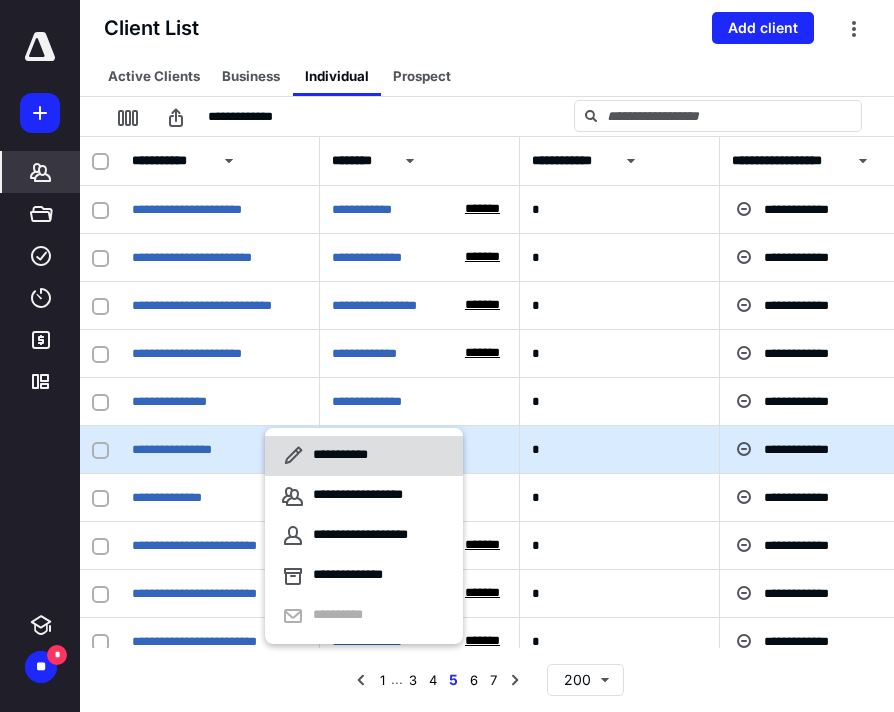 click on "**********" at bounding box center [344, 456] 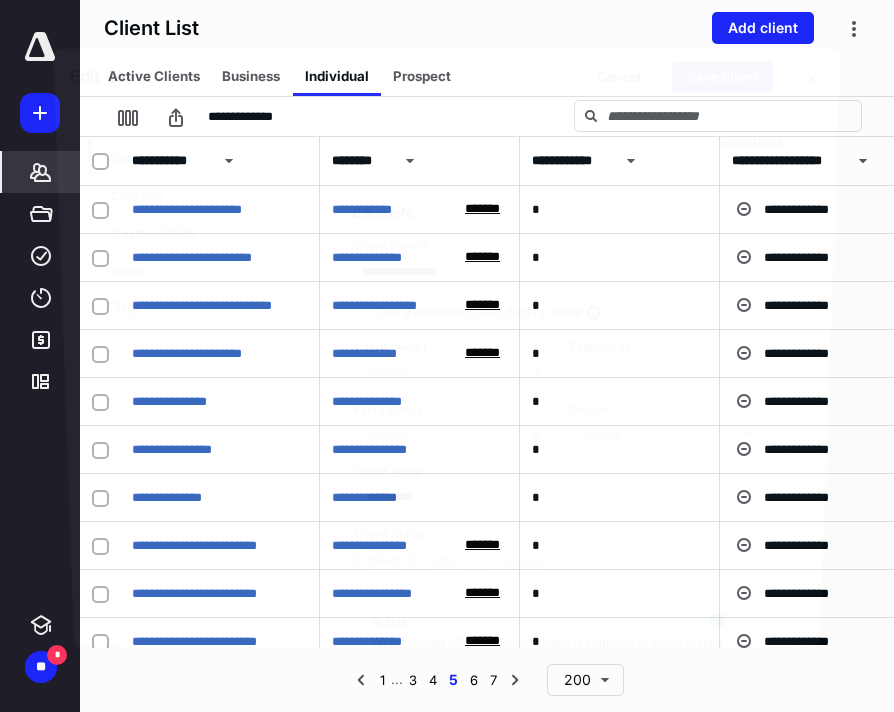 checkbox on "true" 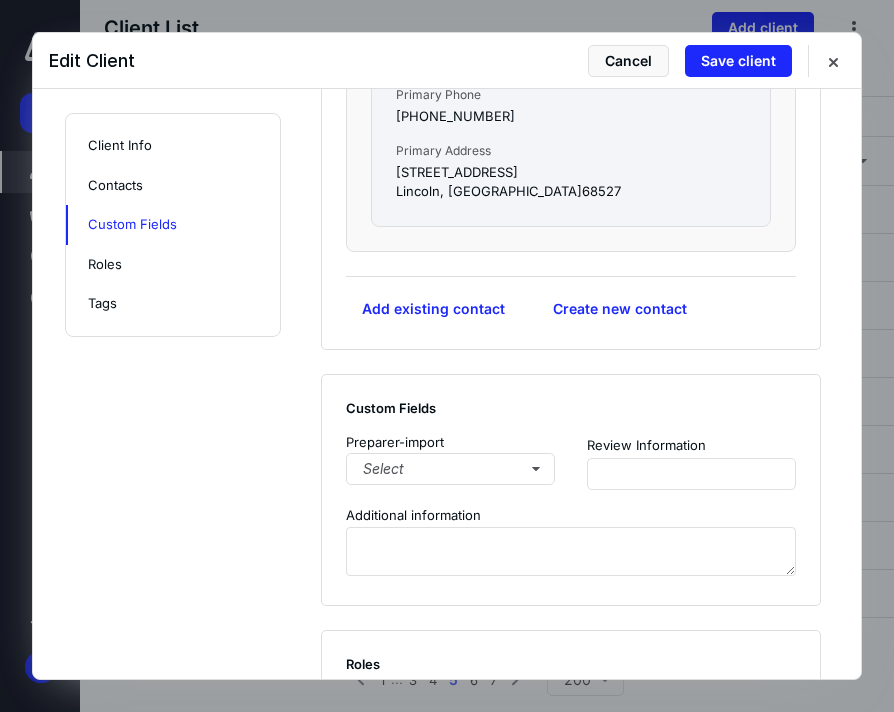 scroll, scrollTop: 1180, scrollLeft: 0, axis: vertical 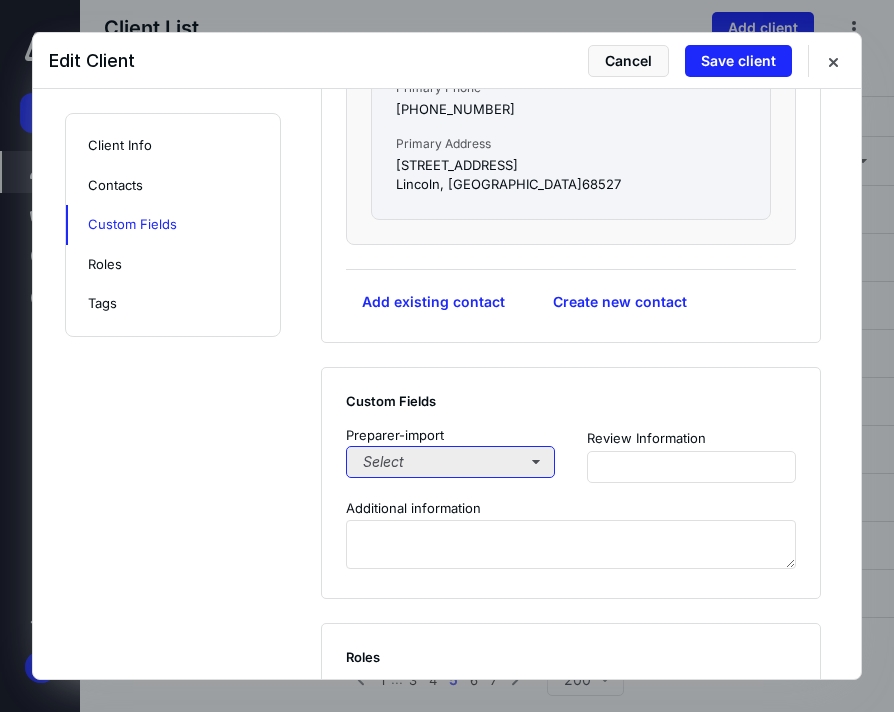 click on "Select" at bounding box center (450, 462) 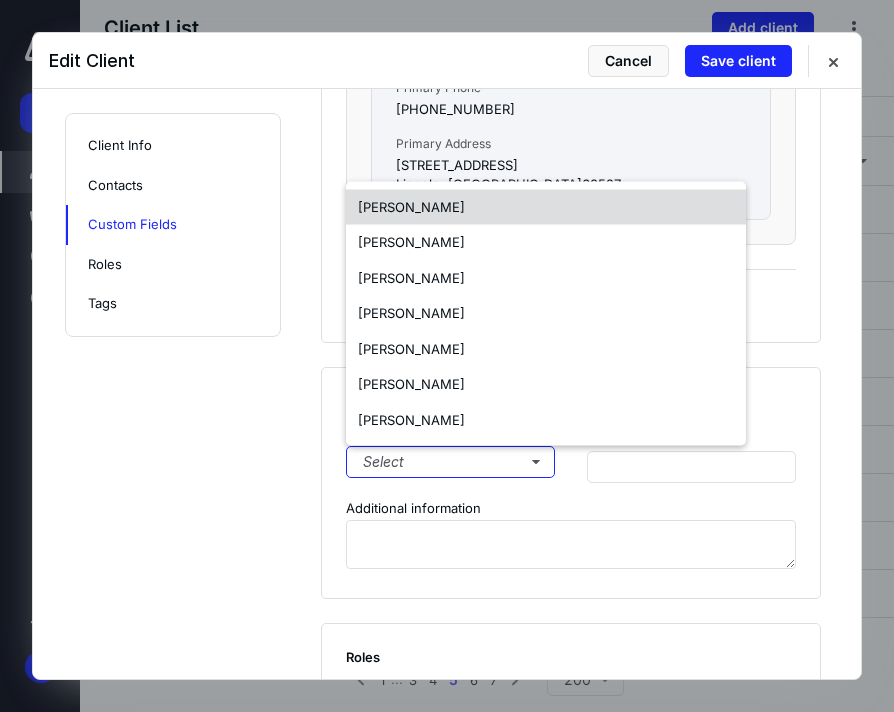 click on "[PERSON_NAME]" at bounding box center (411, 206) 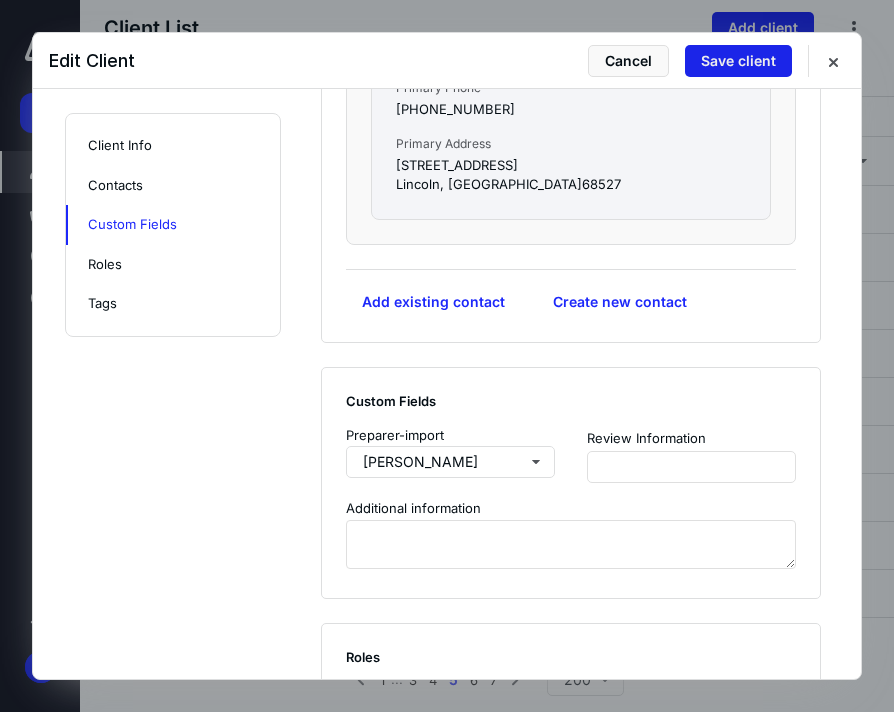 click on "Save client" at bounding box center [738, 61] 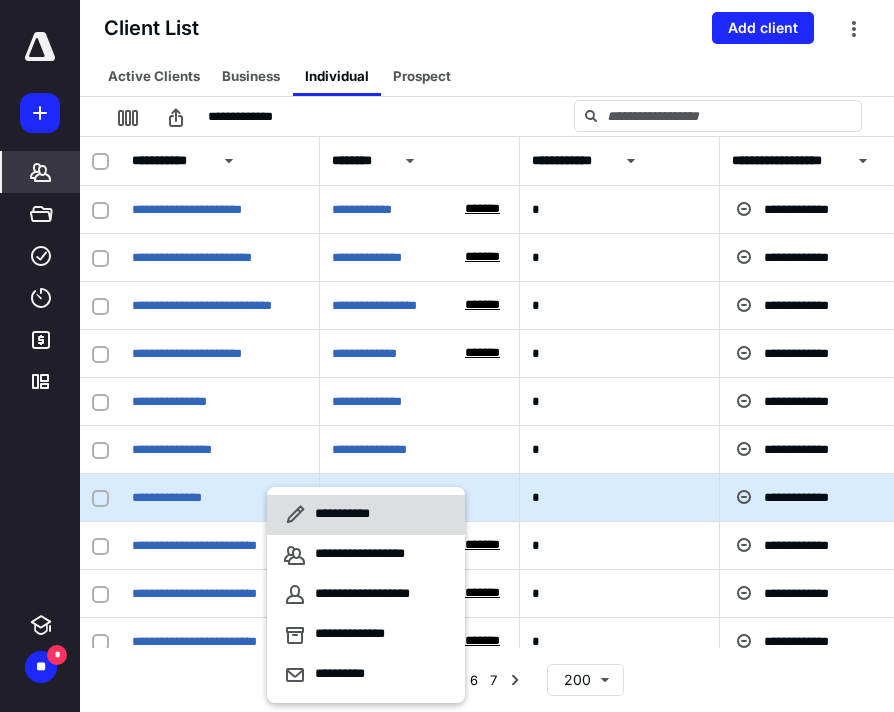 click 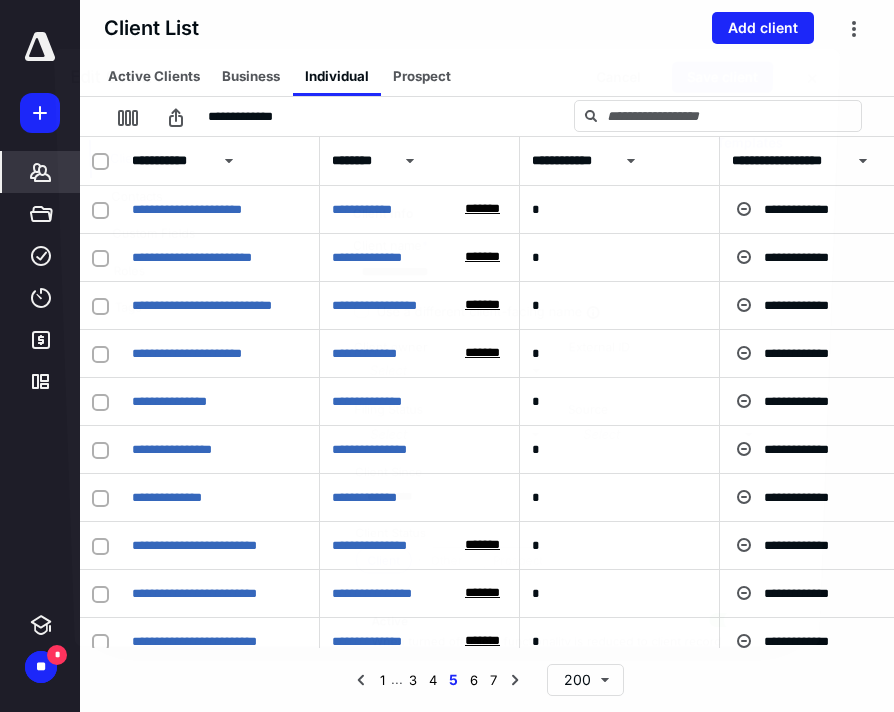 checkbox on "true" 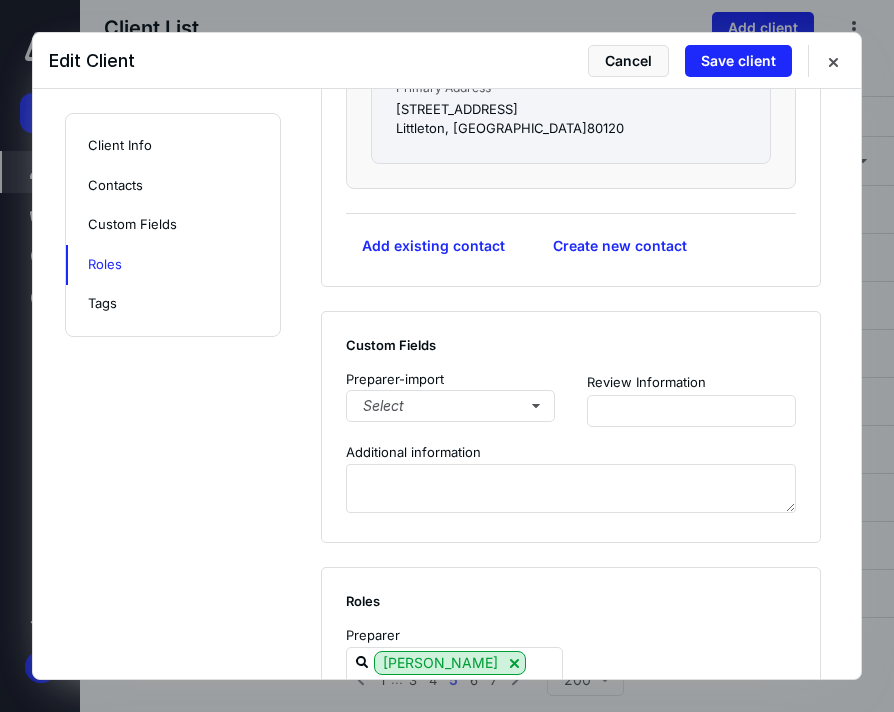 scroll, scrollTop: 1278, scrollLeft: 0, axis: vertical 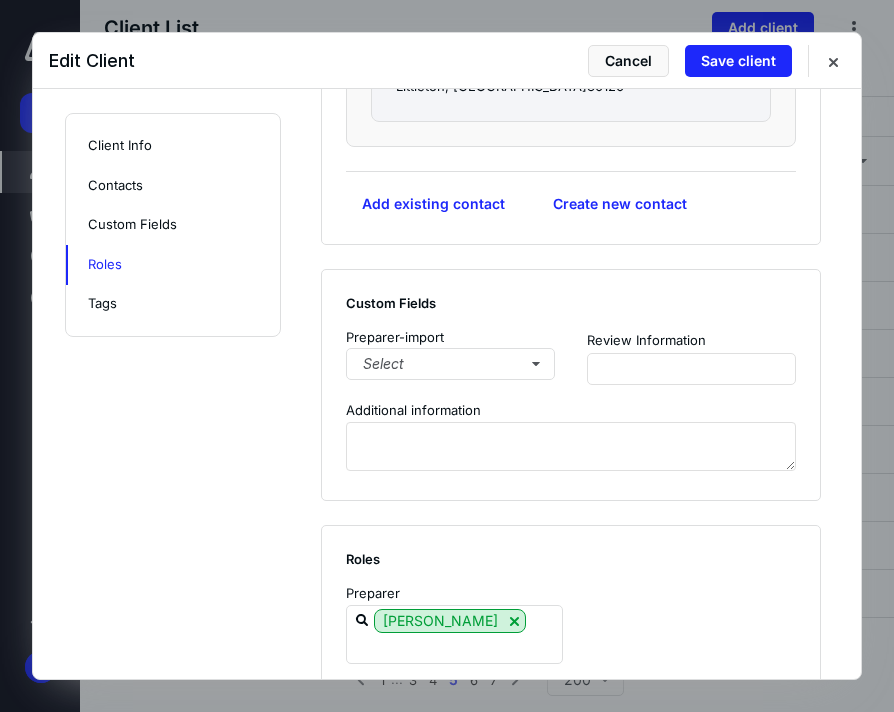 click on "Preparer-import Select" at bounding box center [450, 357] 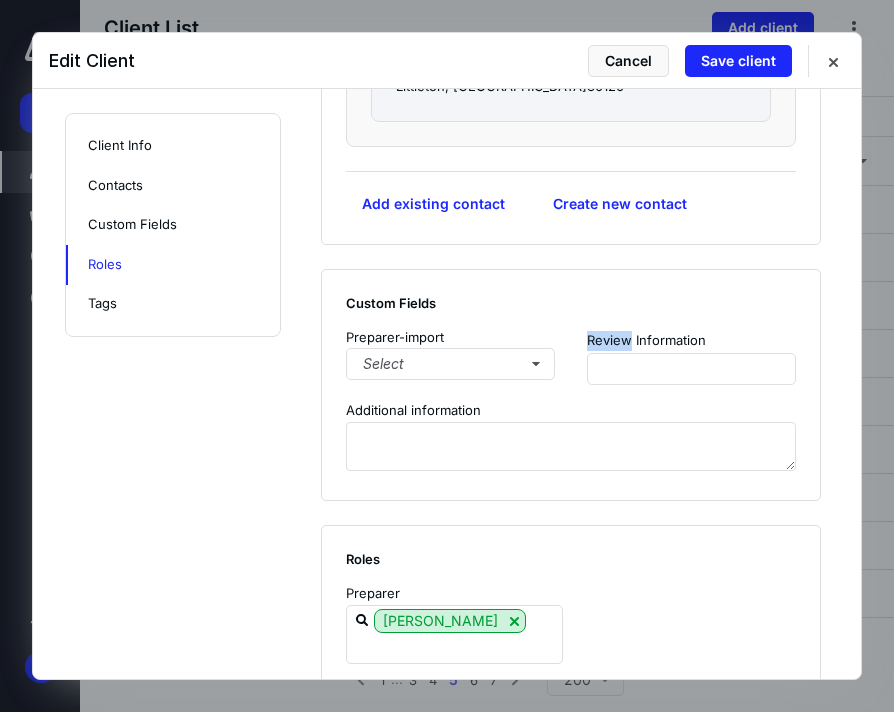 click on "Preparer-import Select" at bounding box center (450, 357) 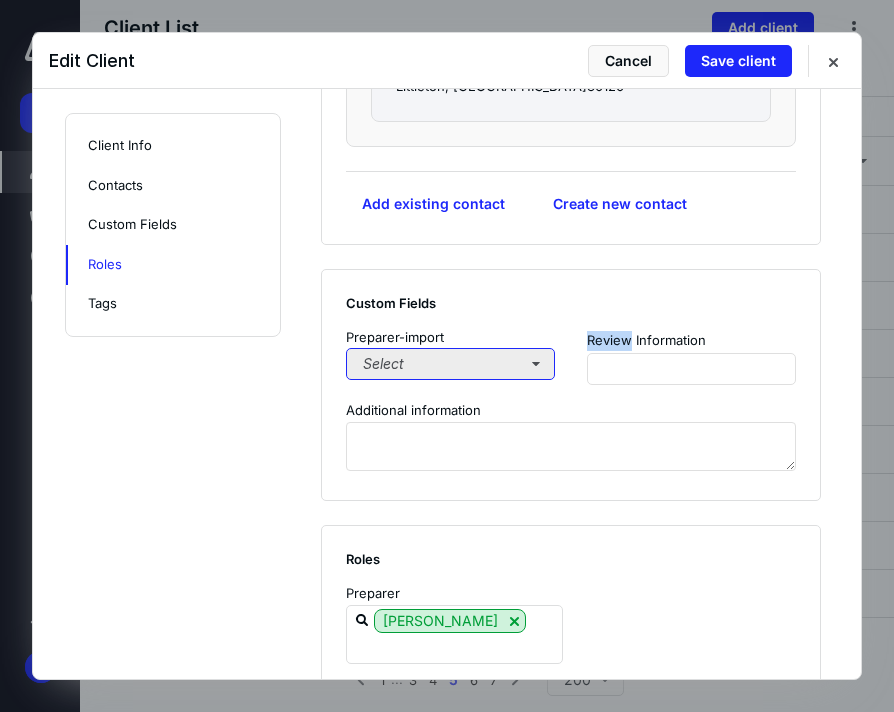 click on "Select" at bounding box center [450, 364] 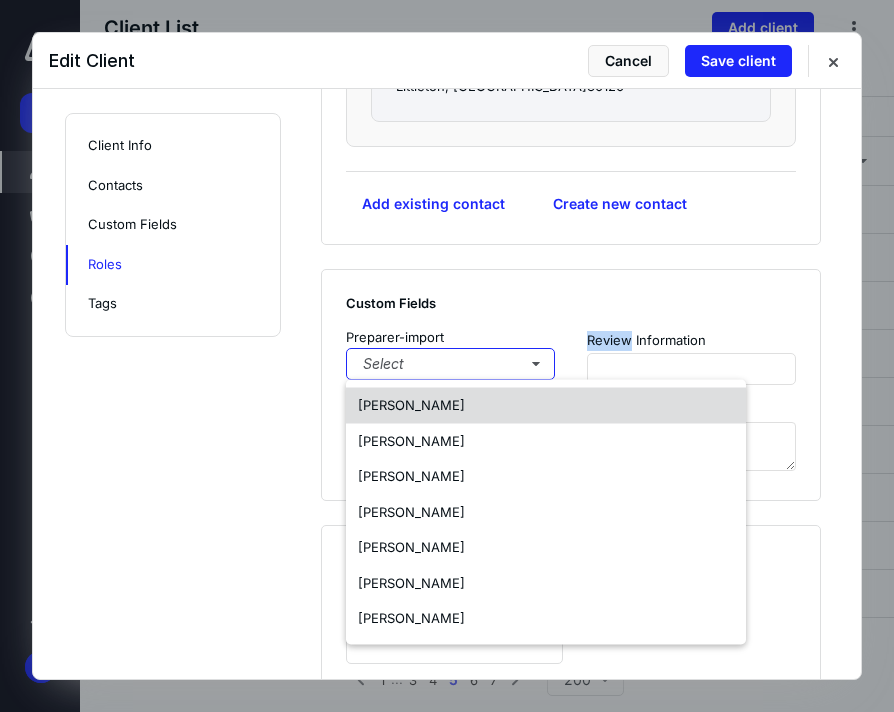 click on "[PERSON_NAME]" at bounding box center [411, 405] 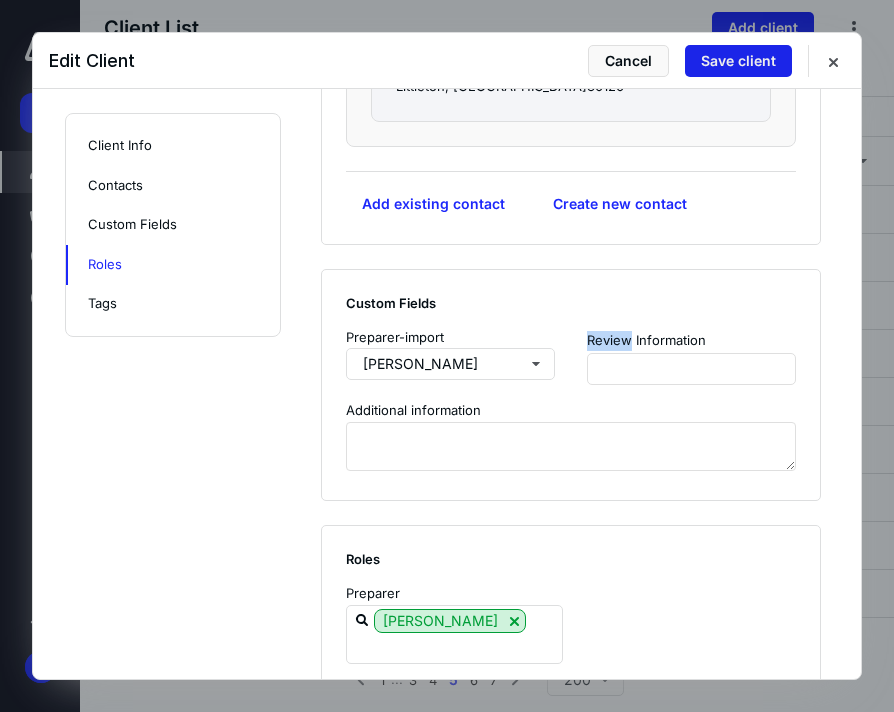 click on "Save client" at bounding box center [738, 61] 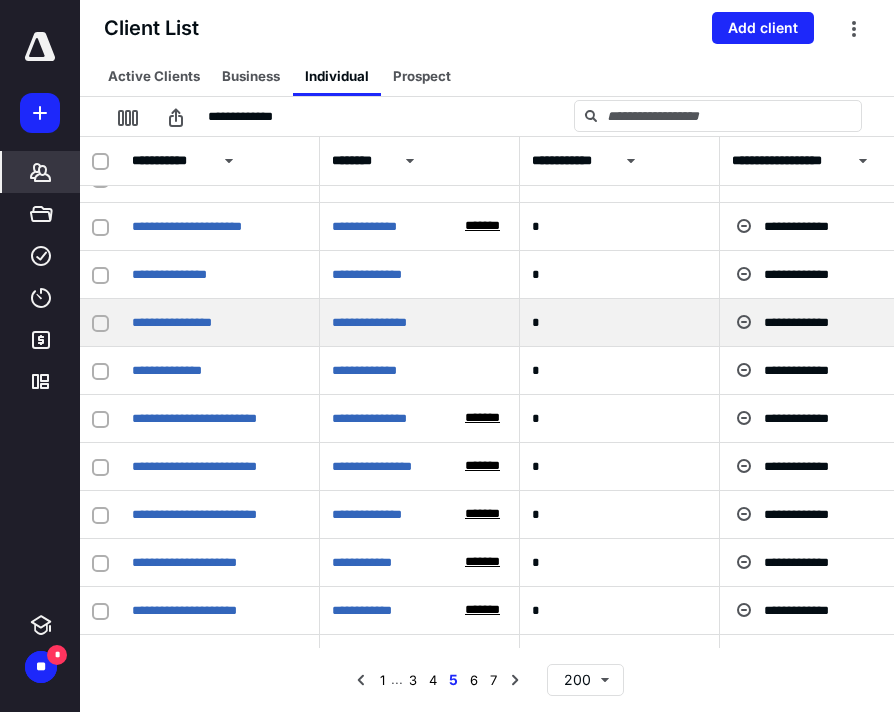scroll, scrollTop: 1913, scrollLeft: 0, axis: vertical 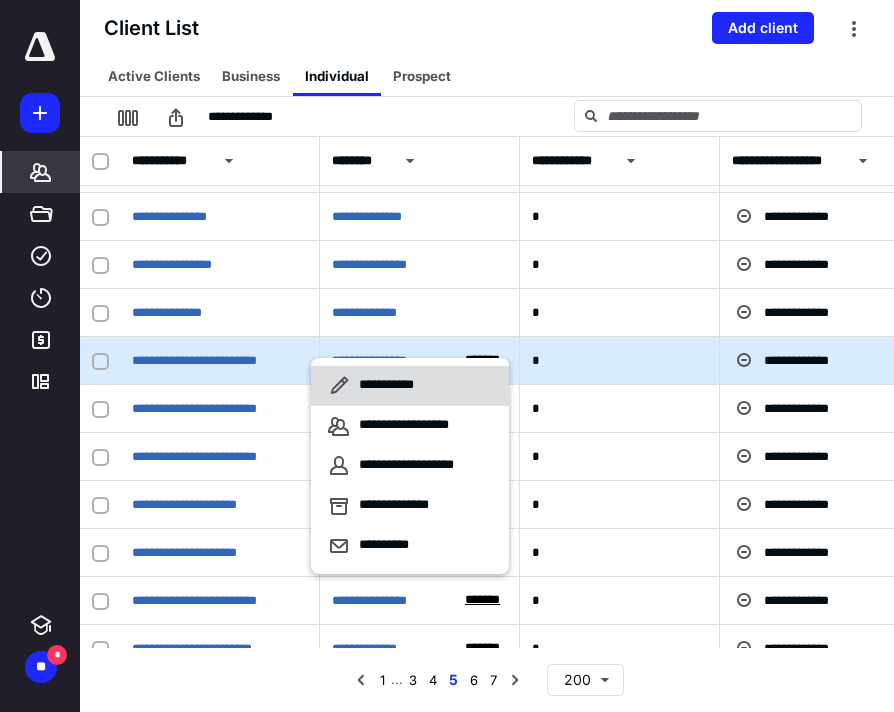 click on "**********" at bounding box center (374, 386) 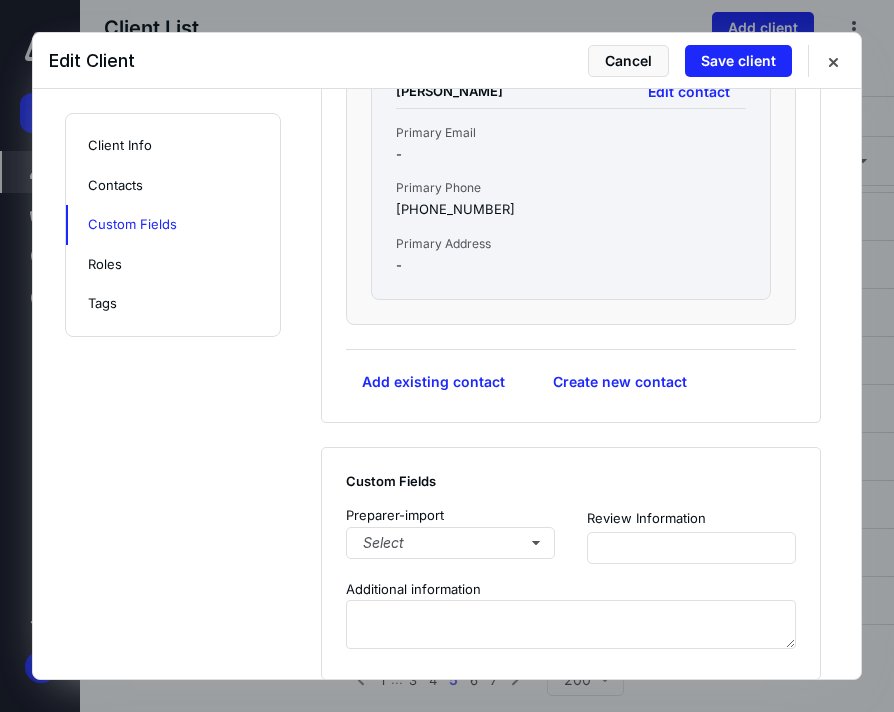 scroll, scrollTop: 1597, scrollLeft: 0, axis: vertical 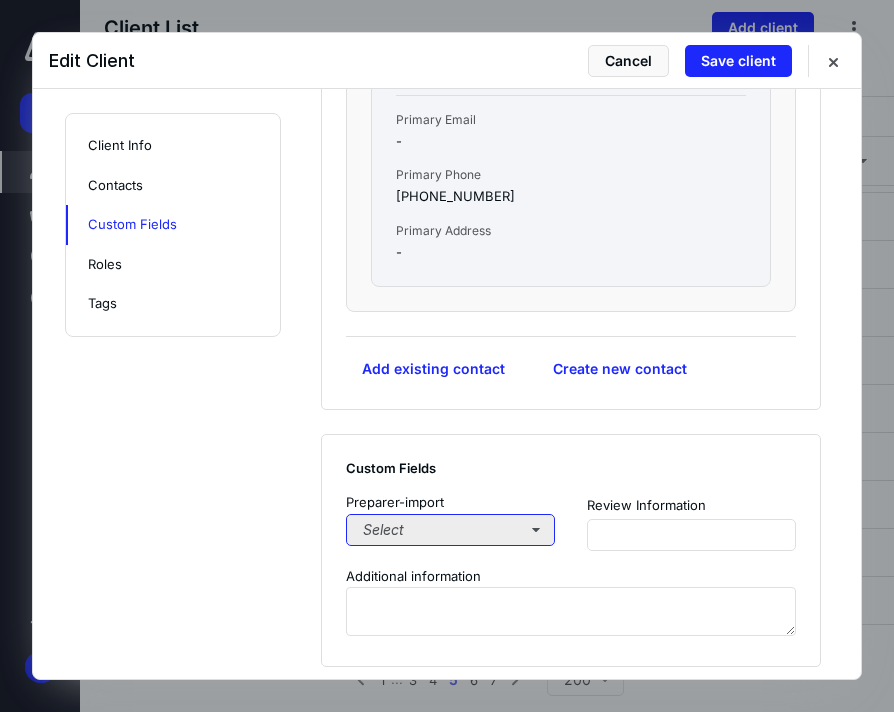 click on "Select" at bounding box center [450, 530] 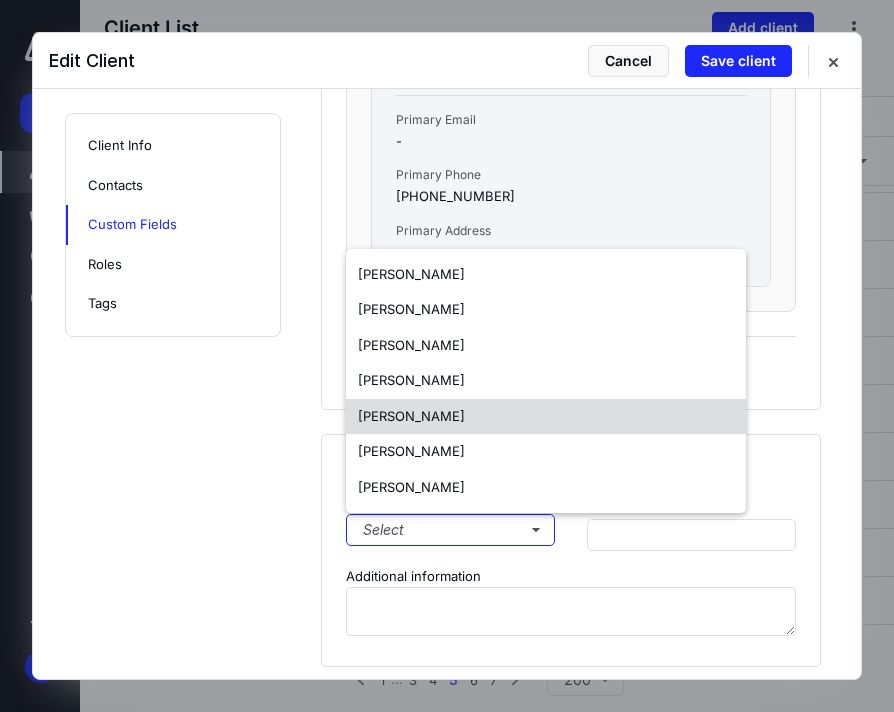 click on "[PERSON_NAME]" at bounding box center [411, 416] 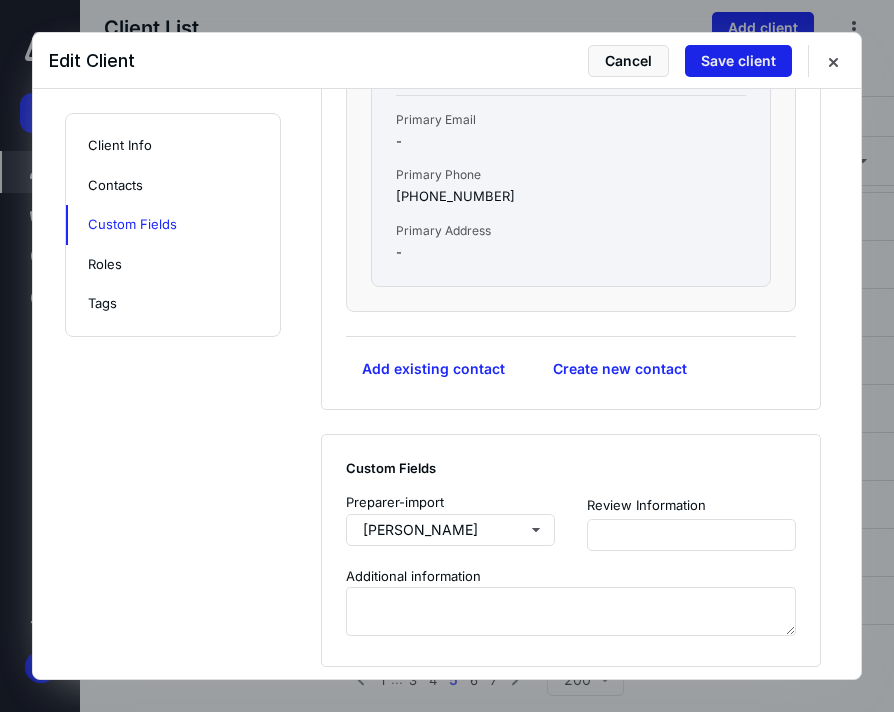 click on "Save client" at bounding box center (738, 61) 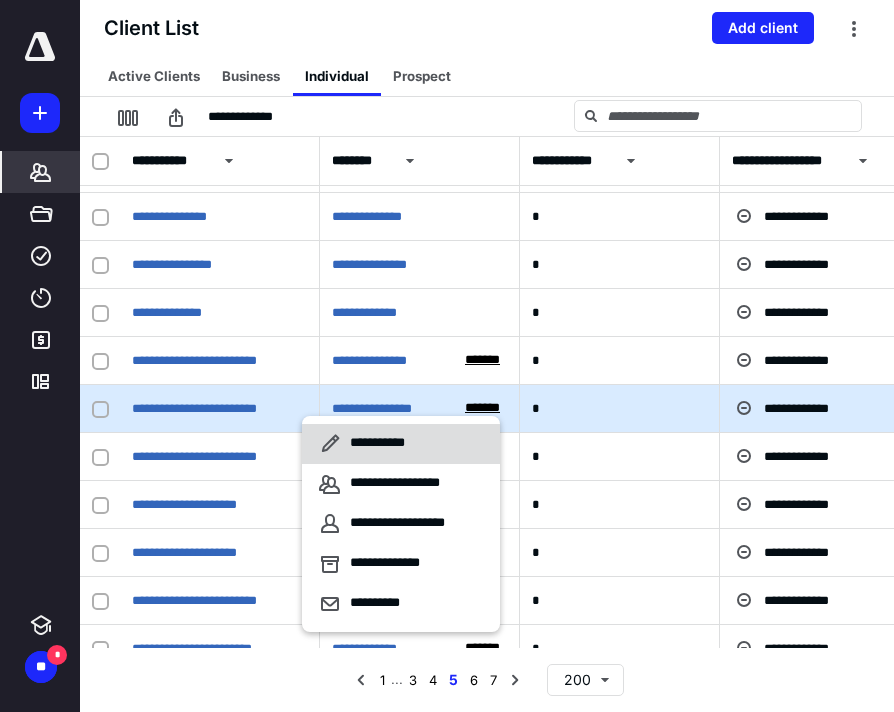 click 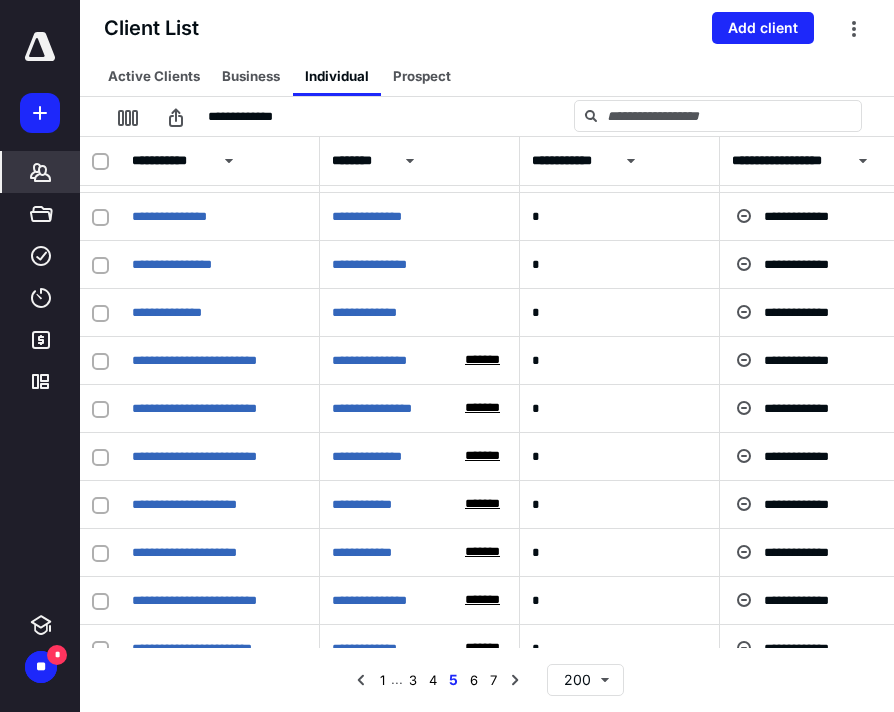checkbox on "true" 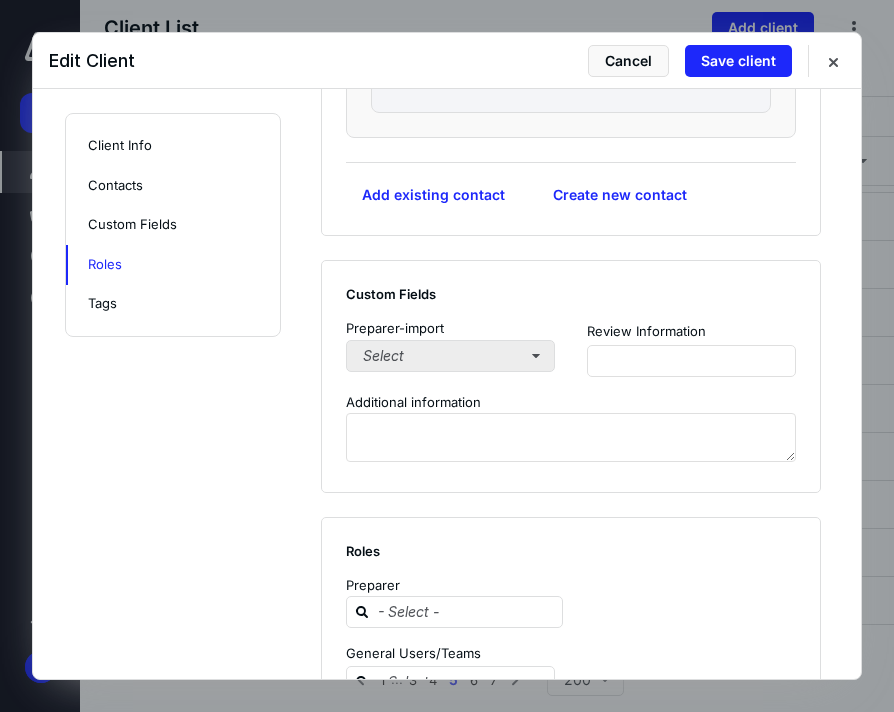 scroll, scrollTop: 1803, scrollLeft: 0, axis: vertical 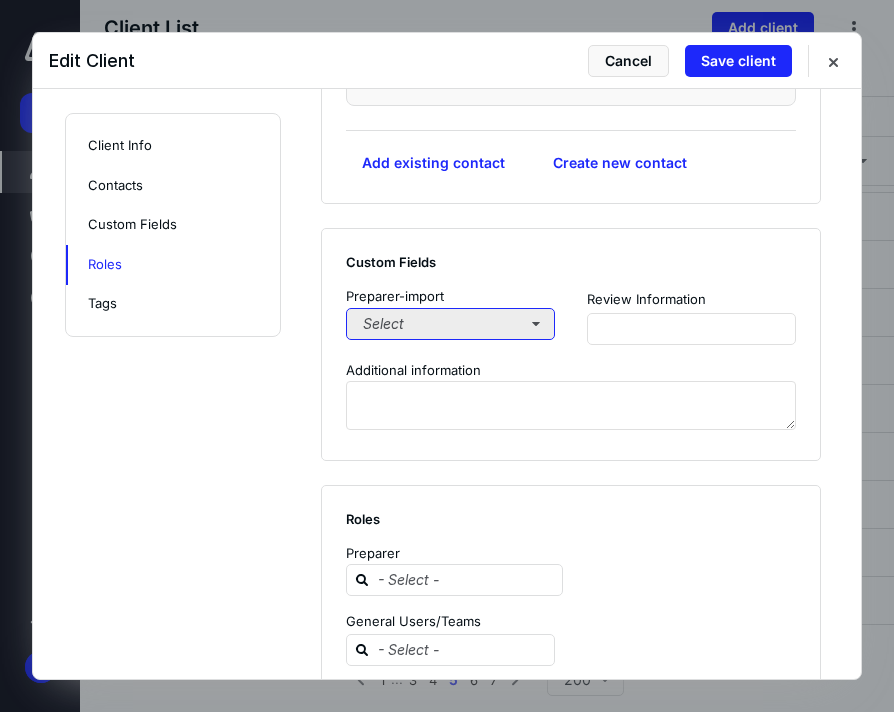 click on "Select" at bounding box center [450, 324] 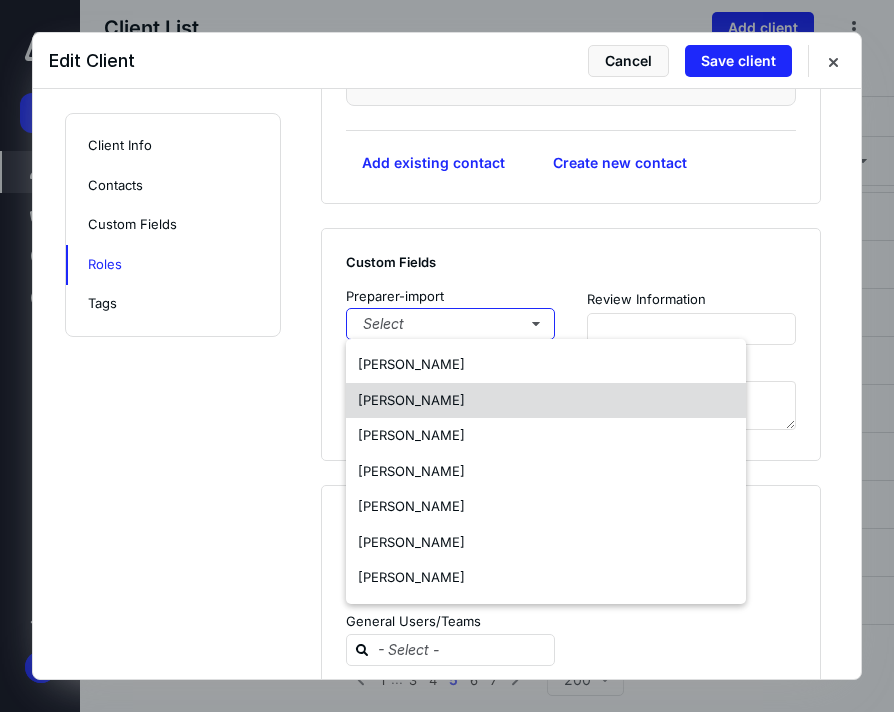 click on "[PERSON_NAME]" at bounding box center (411, 400) 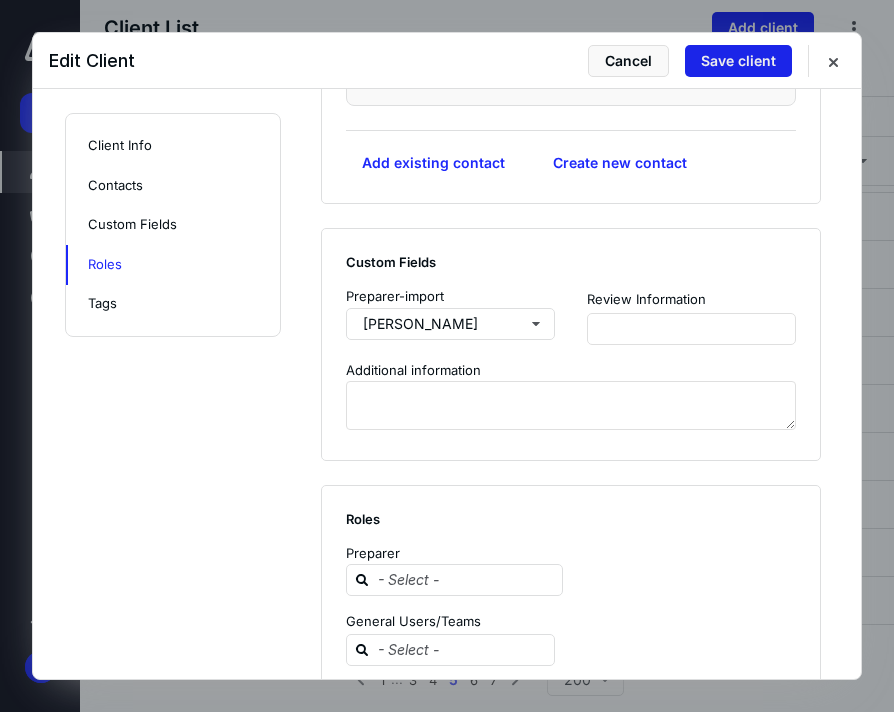 click on "Save client" at bounding box center (738, 61) 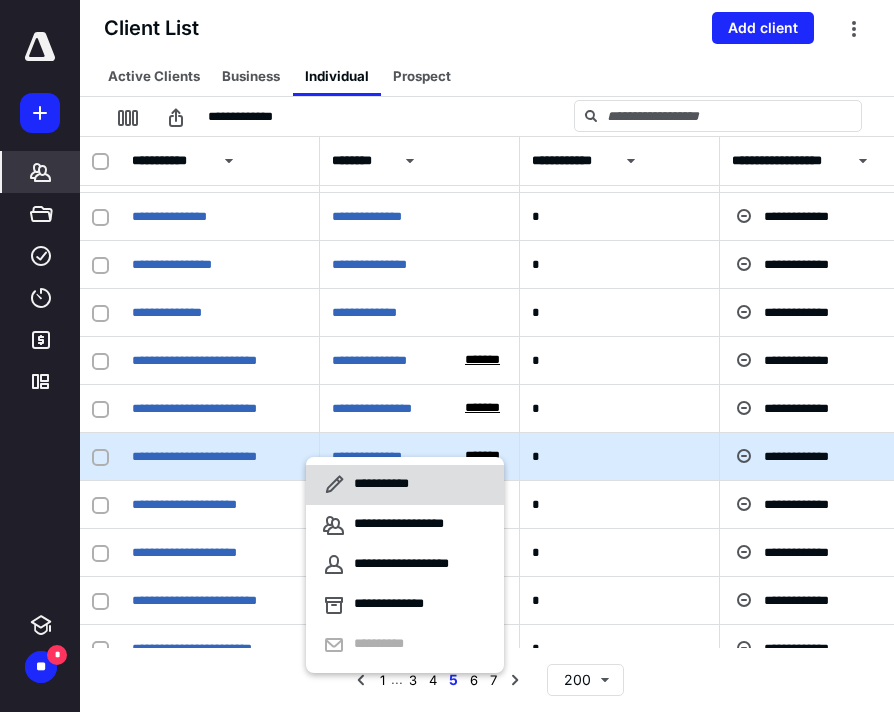 click 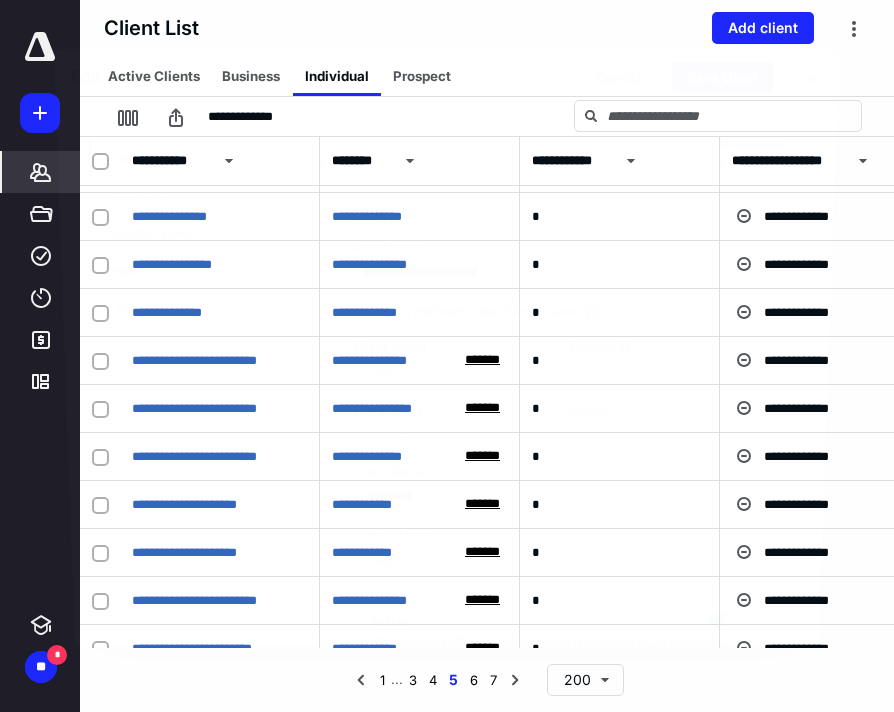checkbox on "true" 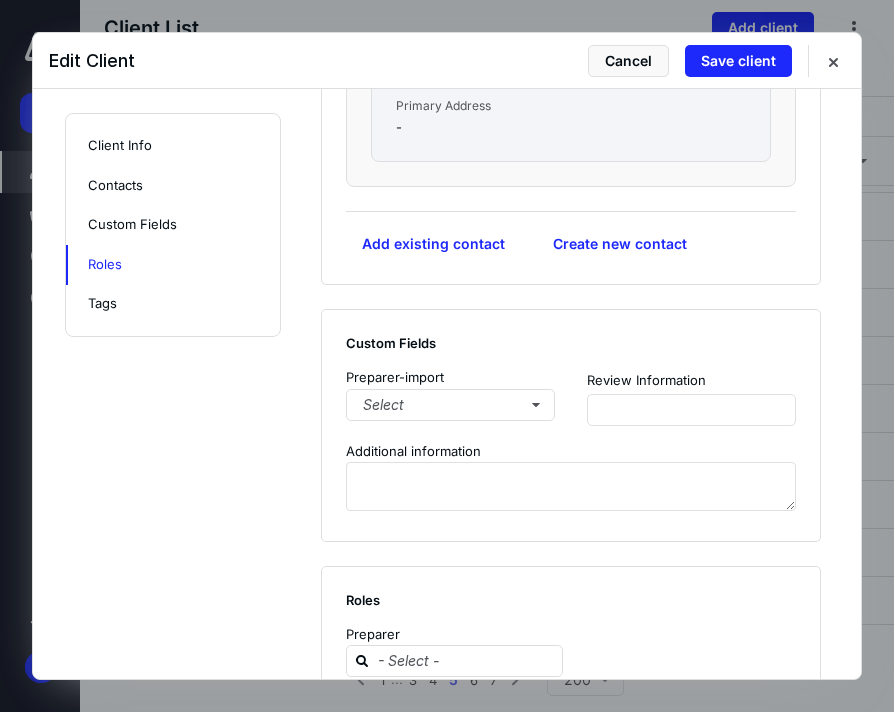 scroll, scrollTop: 1727, scrollLeft: 0, axis: vertical 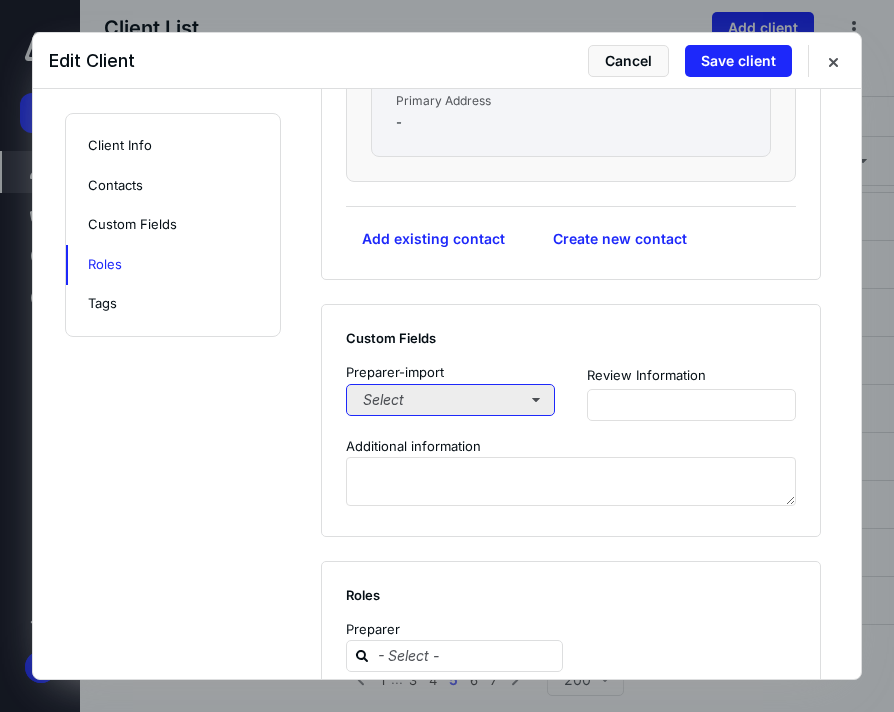 click on "Select" at bounding box center (450, 400) 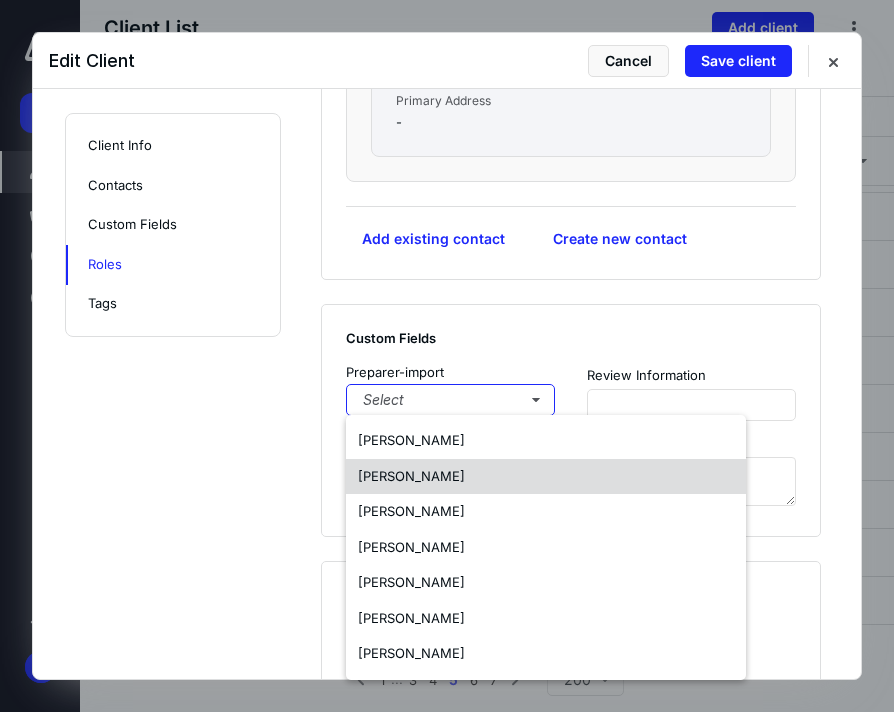 click on "[PERSON_NAME]" at bounding box center [411, 476] 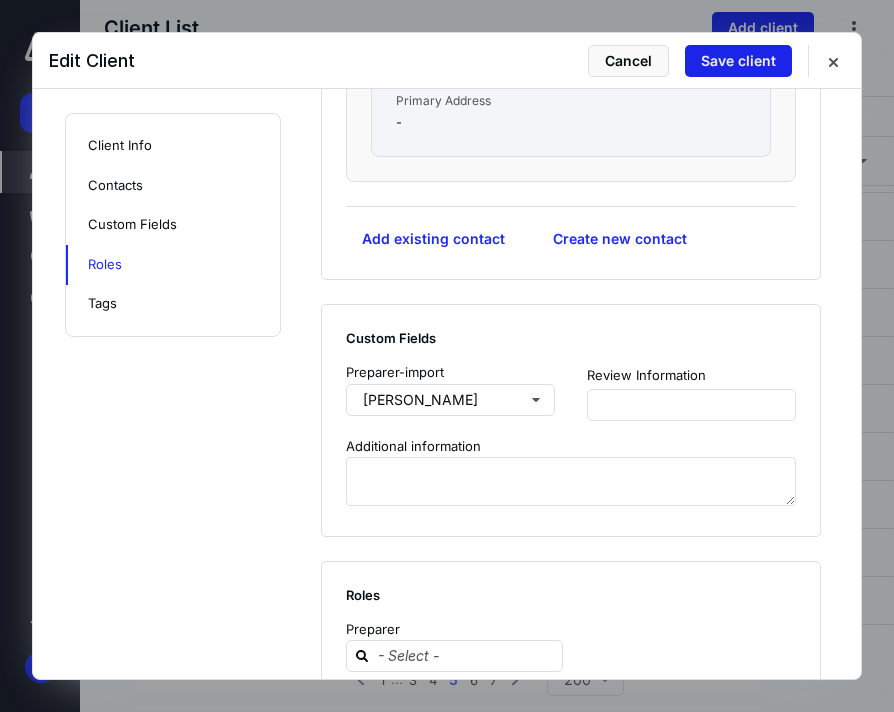 click on "Save client" at bounding box center [738, 61] 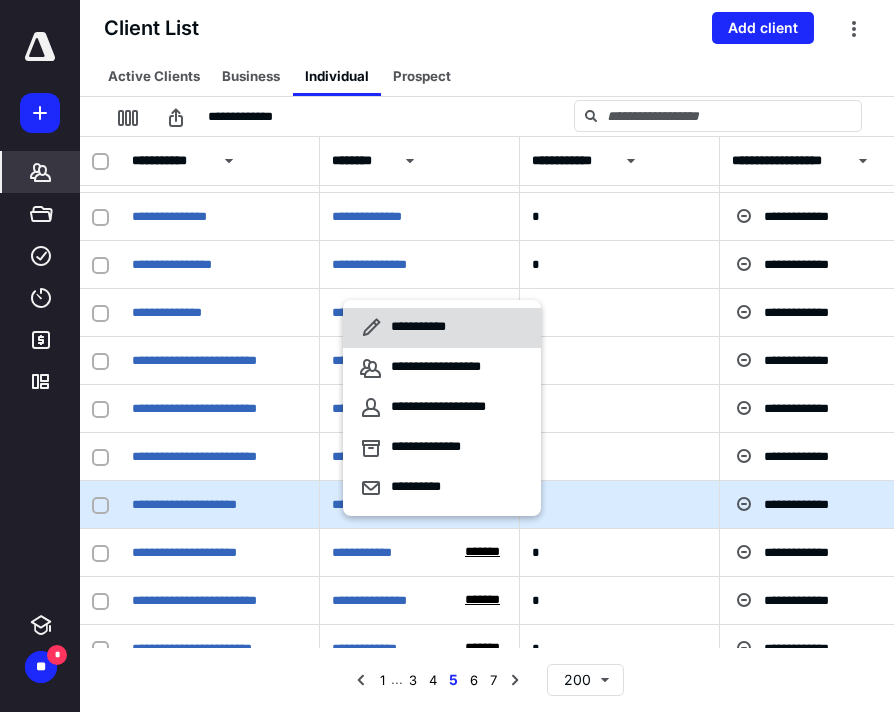 click 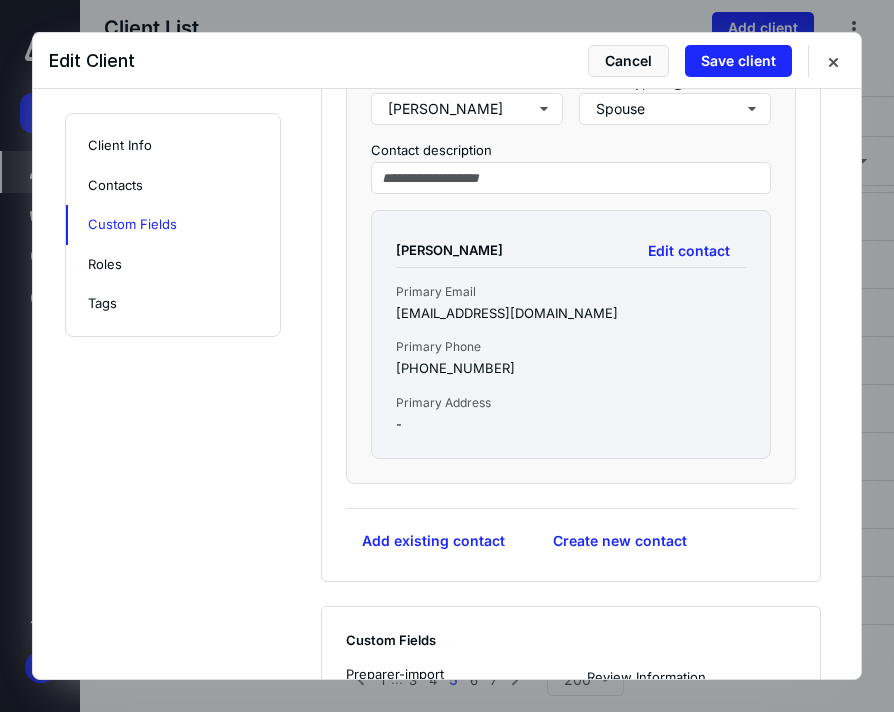scroll, scrollTop: 1764, scrollLeft: 0, axis: vertical 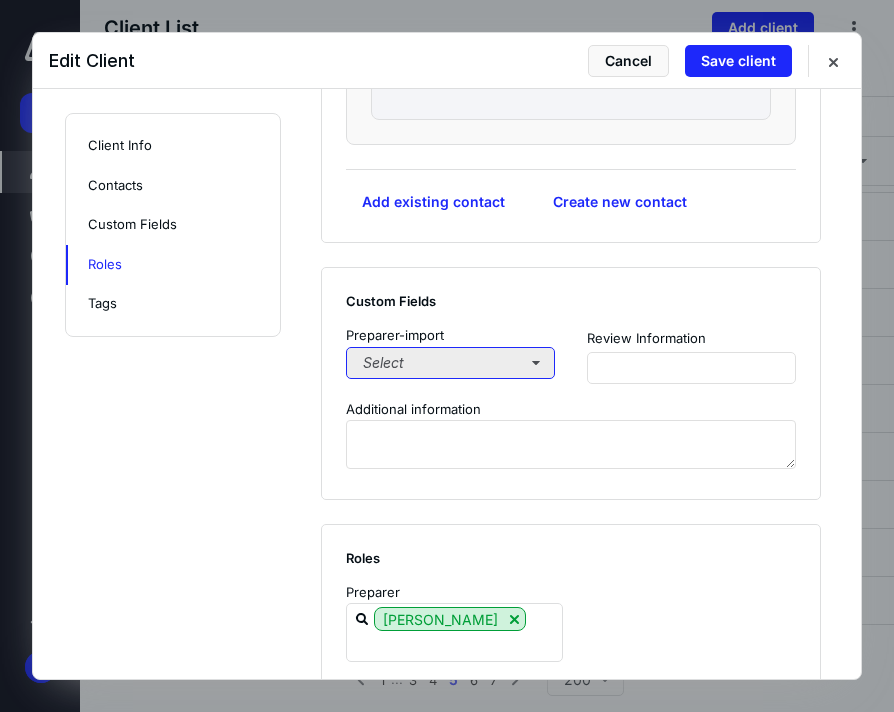click on "Select" at bounding box center (450, 363) 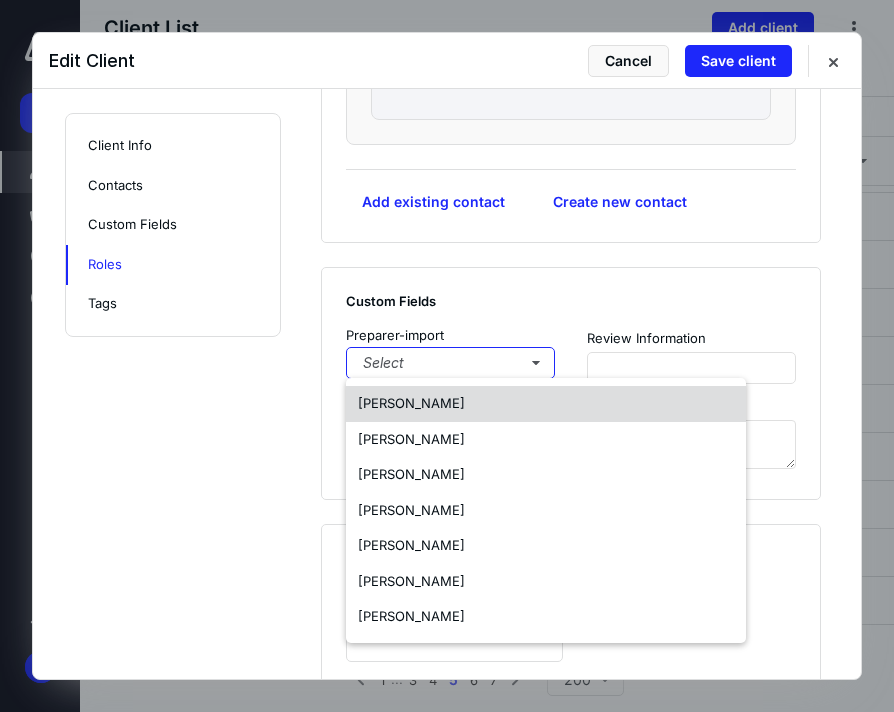 click on "[PERSON_NAME]" at bounding box center [546, 404] 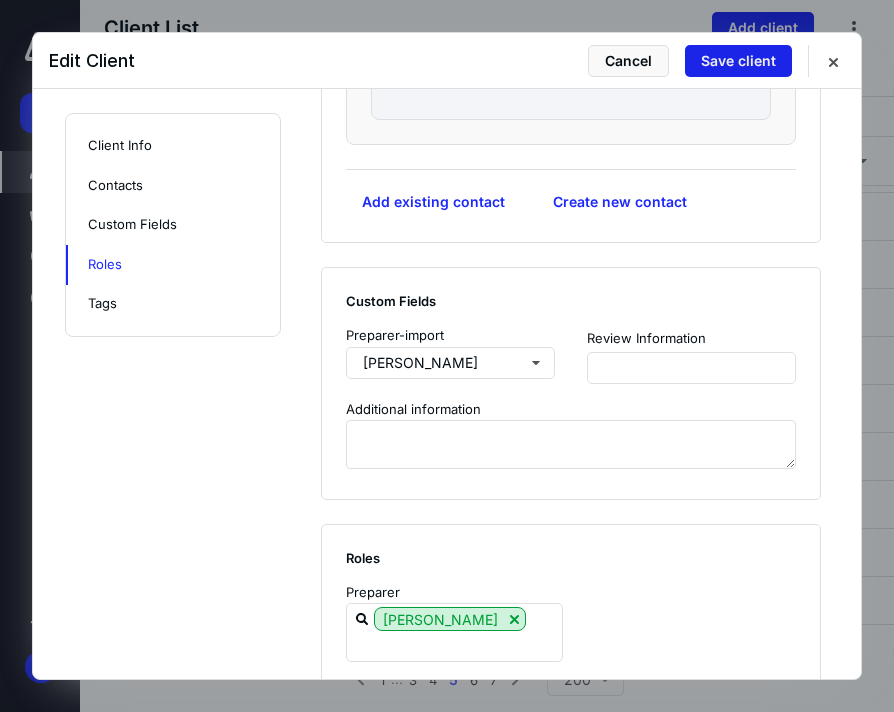 click on "Save client" at bounding box center (738, 61) 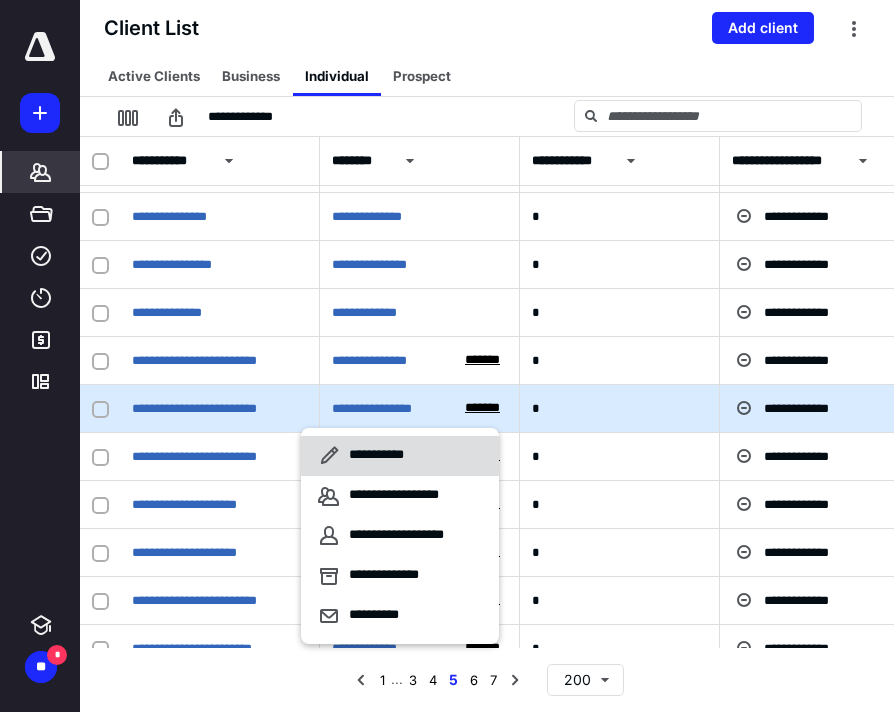 click 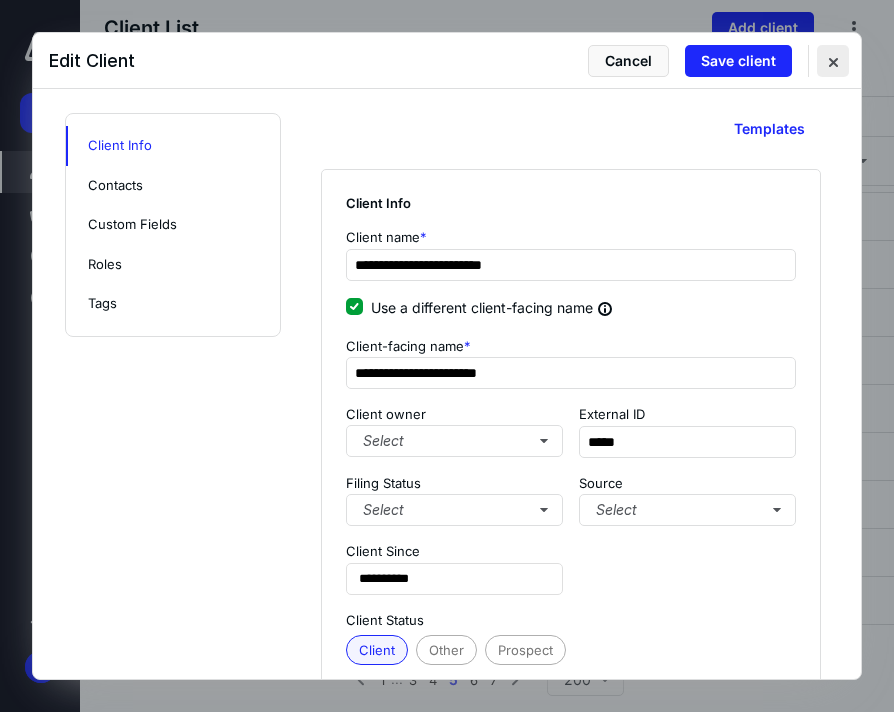 click at bounding box center (833, 61) 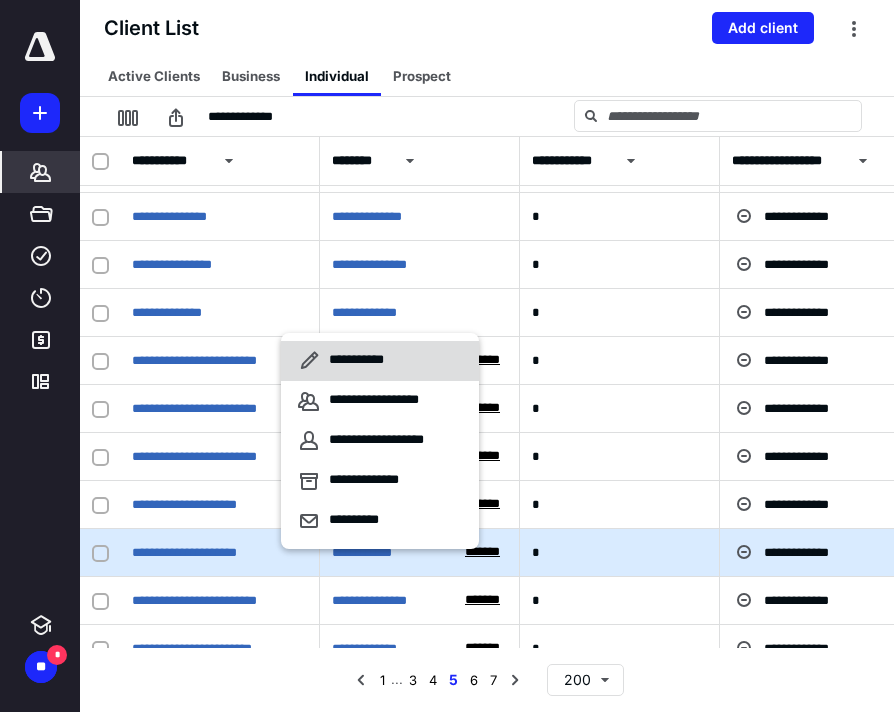click on "**********" at bounding box center (360, 361) 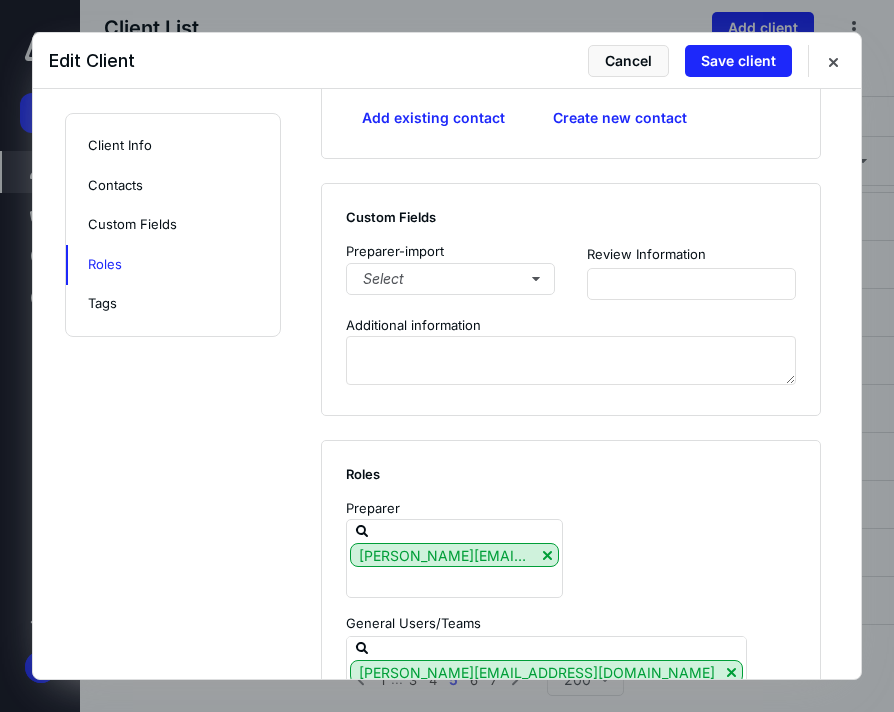 scroll, scrollTop: 1846, scrollLeft: 0, axis: vertical 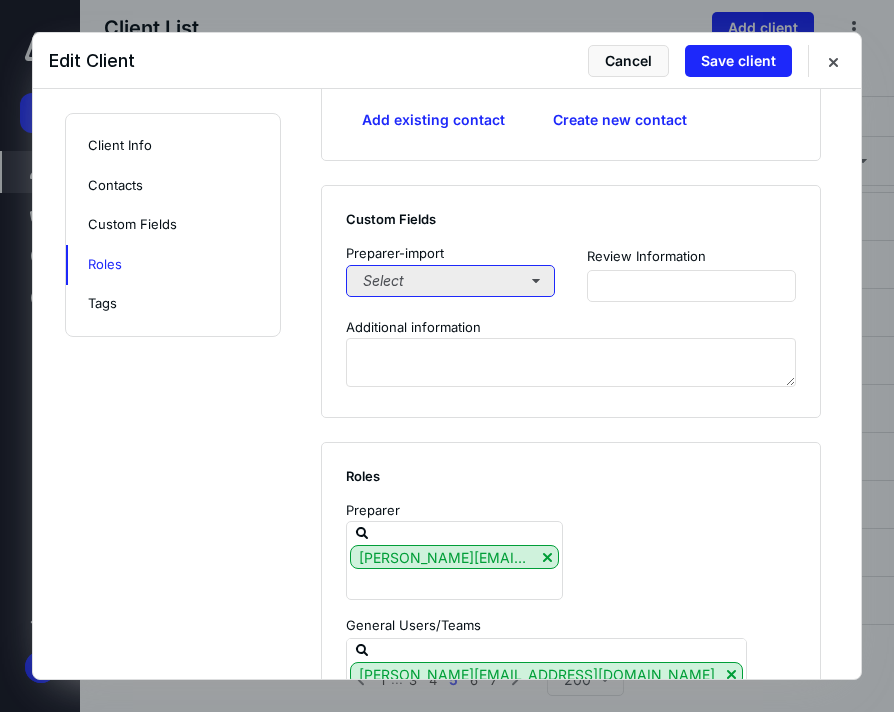 click on "Select" at bounding box center [450, 281] 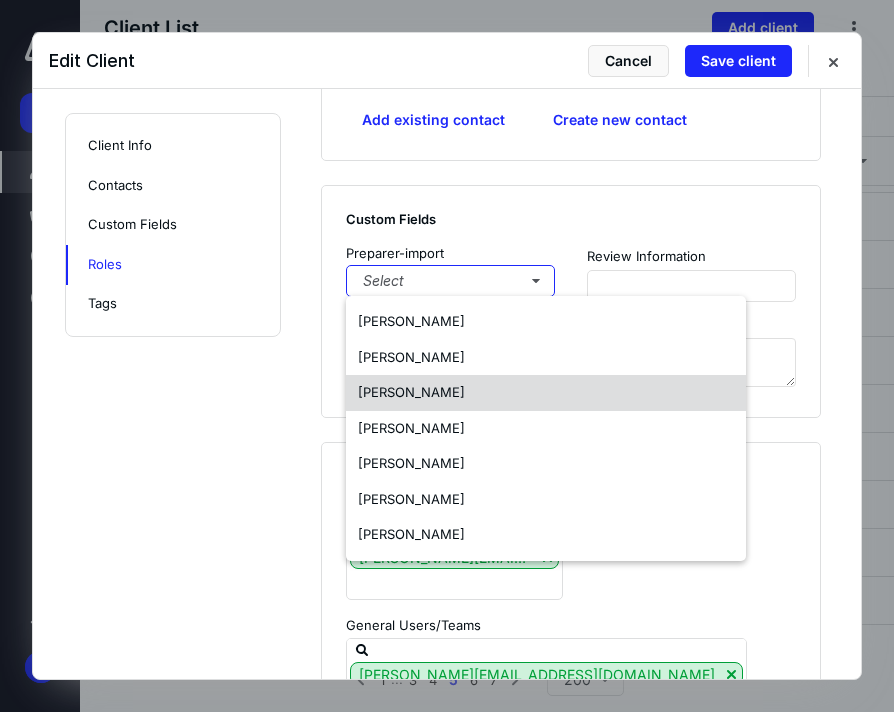 click on "[PERSON_NAME]" at bounding box center [411, 392] 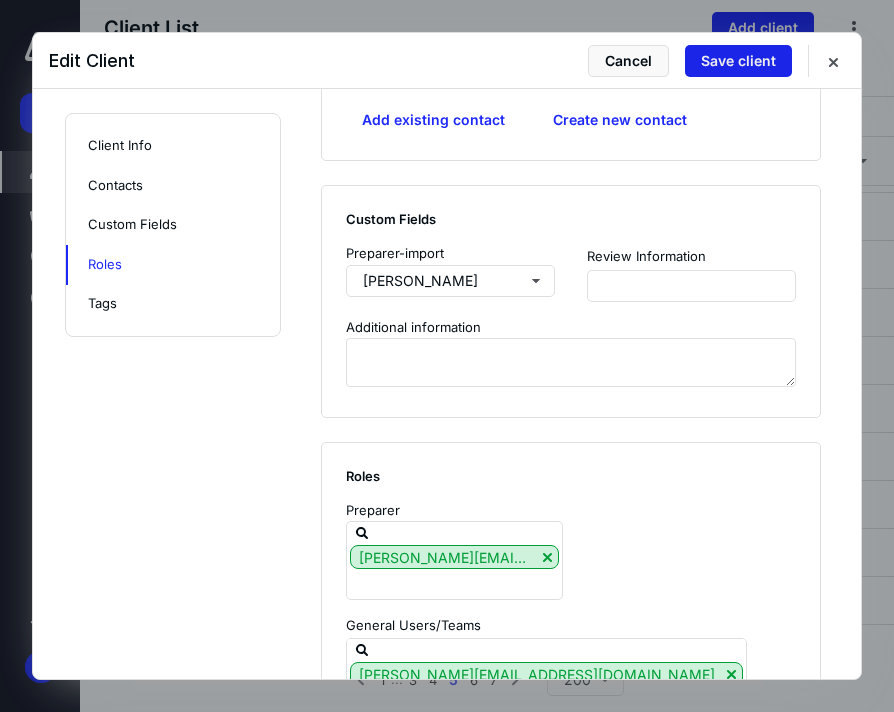 click on "Save client" at bounding box center [738, 61] 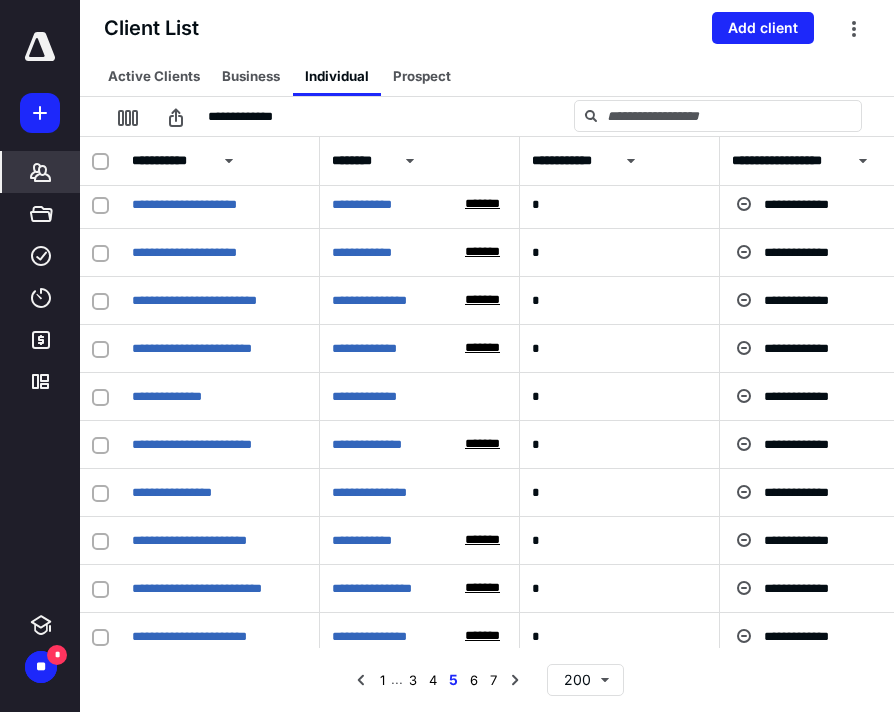 scroll, scrollTop: 2222, scrollLeft: 0, axis: vertical 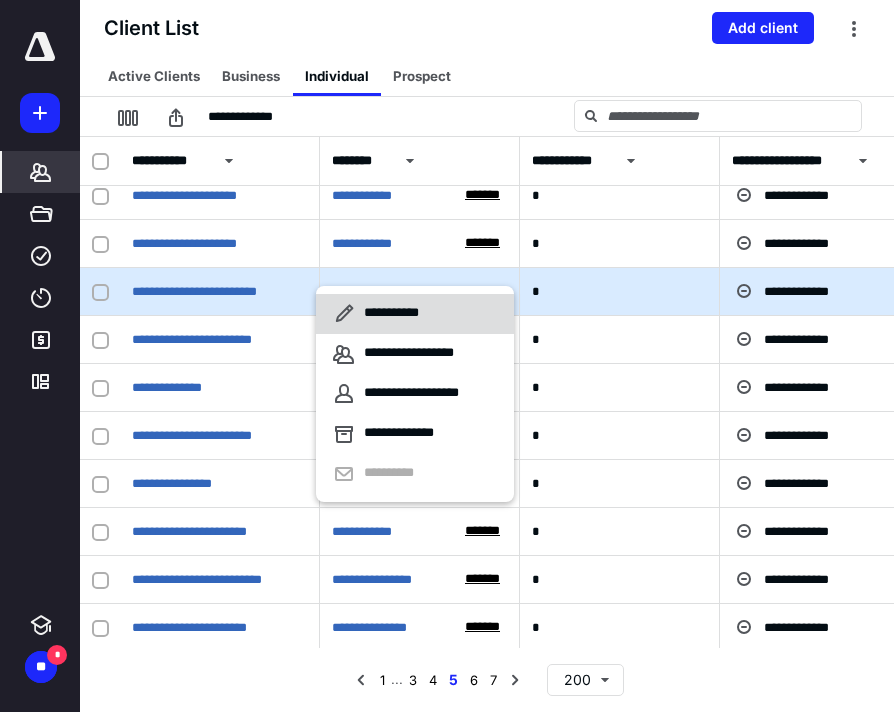 click 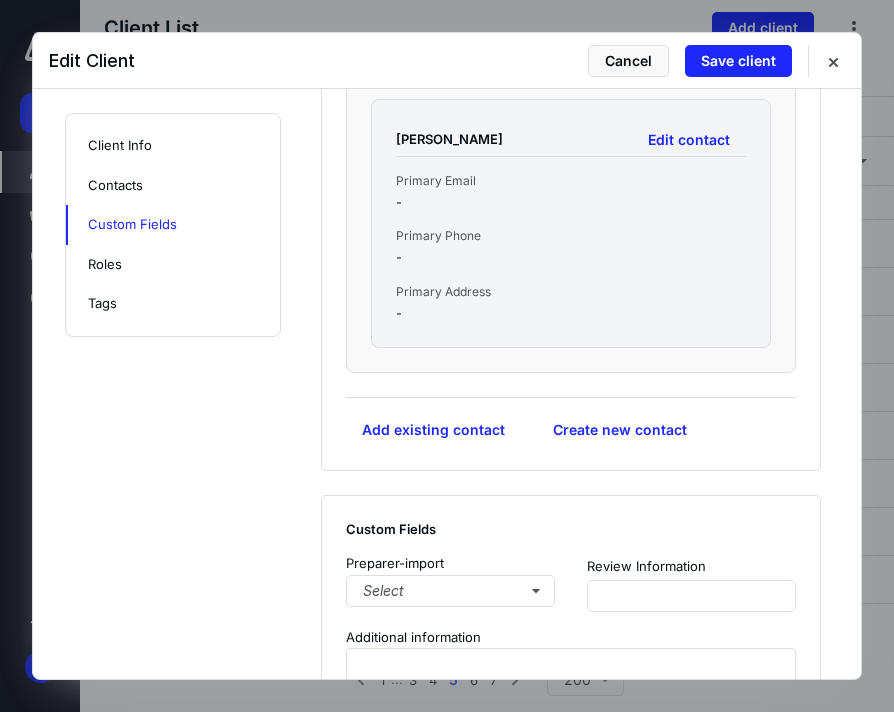 scroll, scrollTop: 1829, scrollLeft: 0, axis: vertical 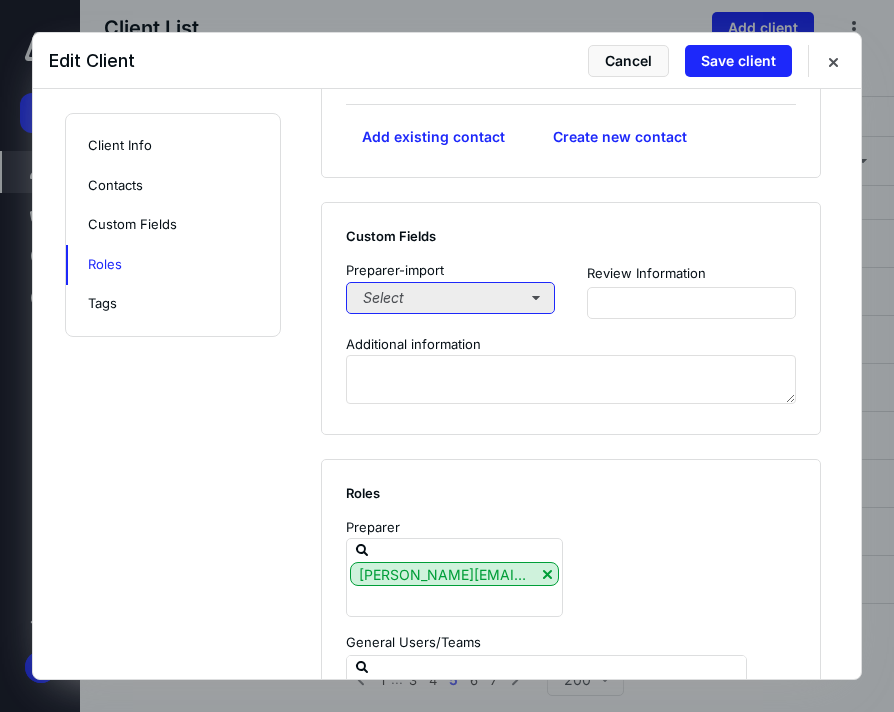 click on "Select" at bounding box center [450, 298] 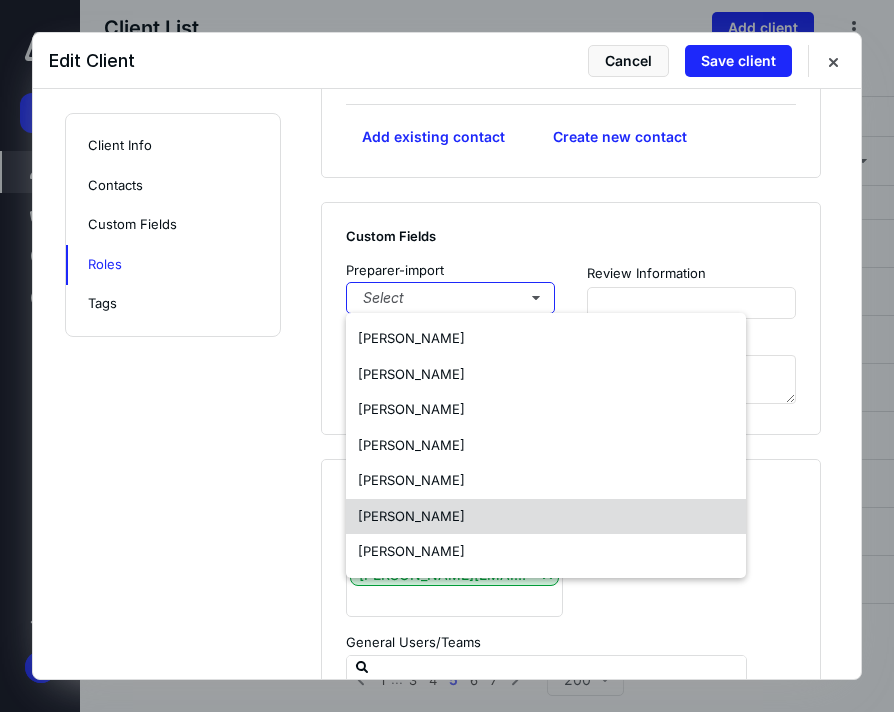 click on "[PERSON_NAME]" at bounding box center (411, 517) 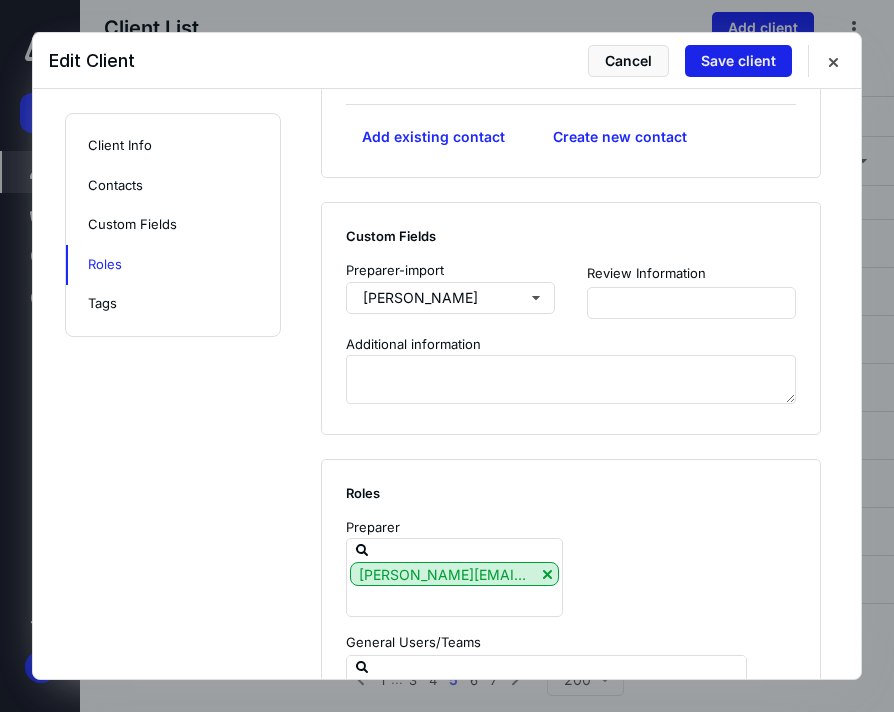 click on "Save client" at bounding box center [738, 61] 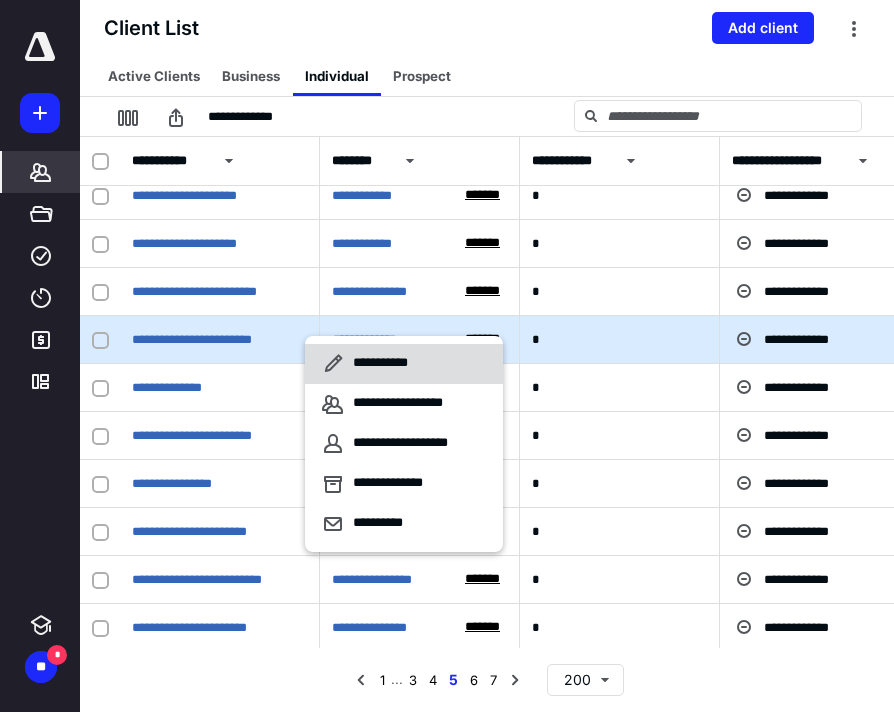 click 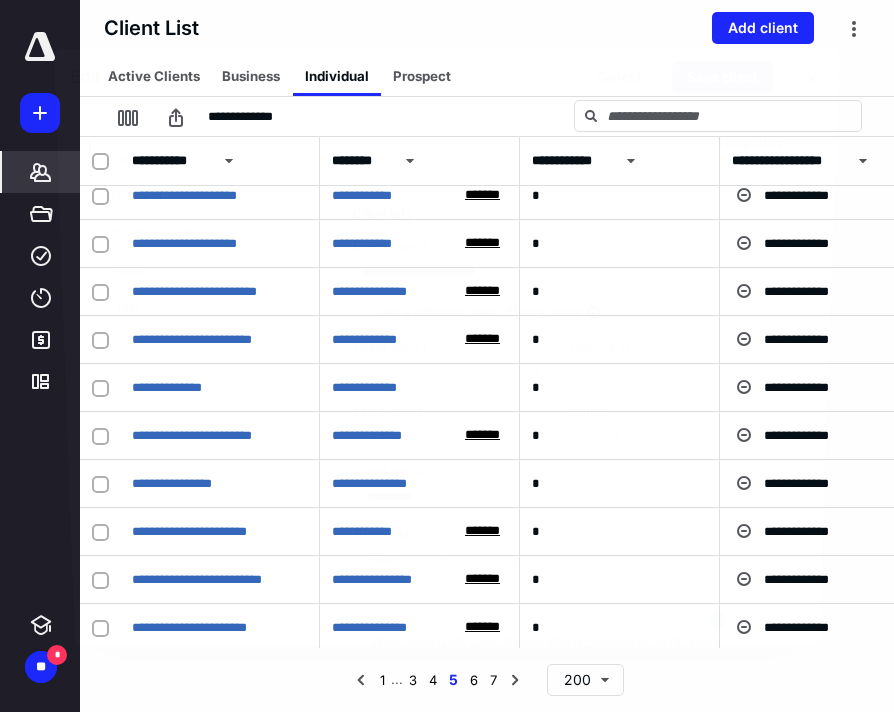 checkbox on "true" 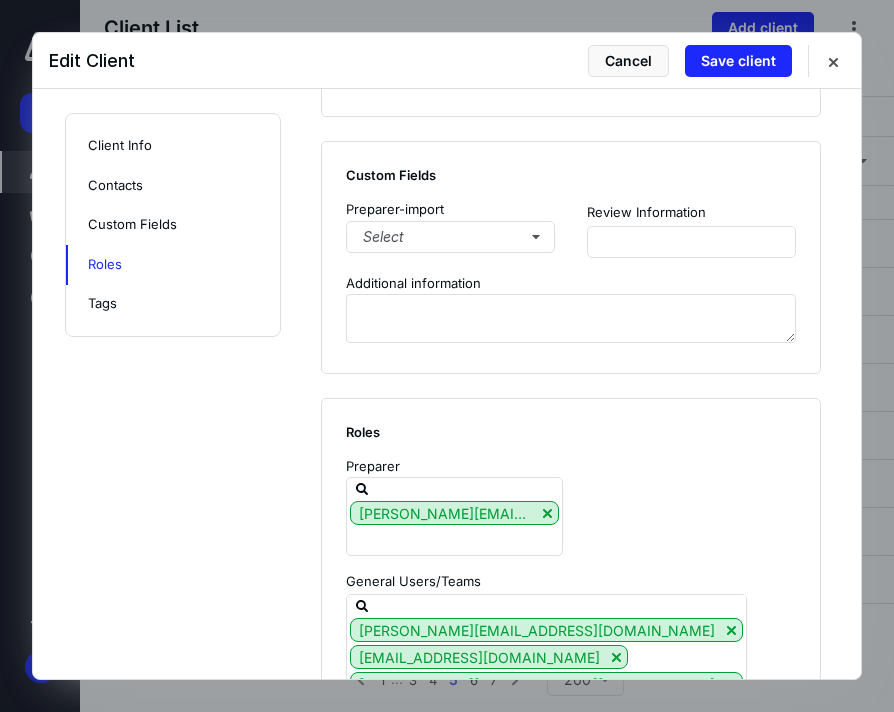 scroll, scrollTop: 1909, scrollLeft: 0, axis: vertical 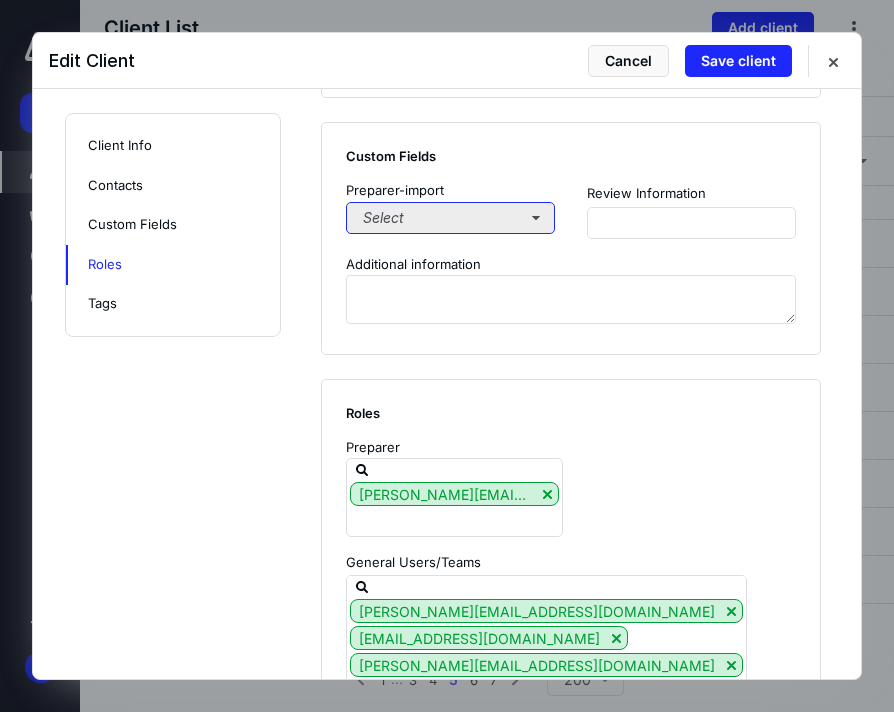 click on "Select" at bounding box center (450, 218) 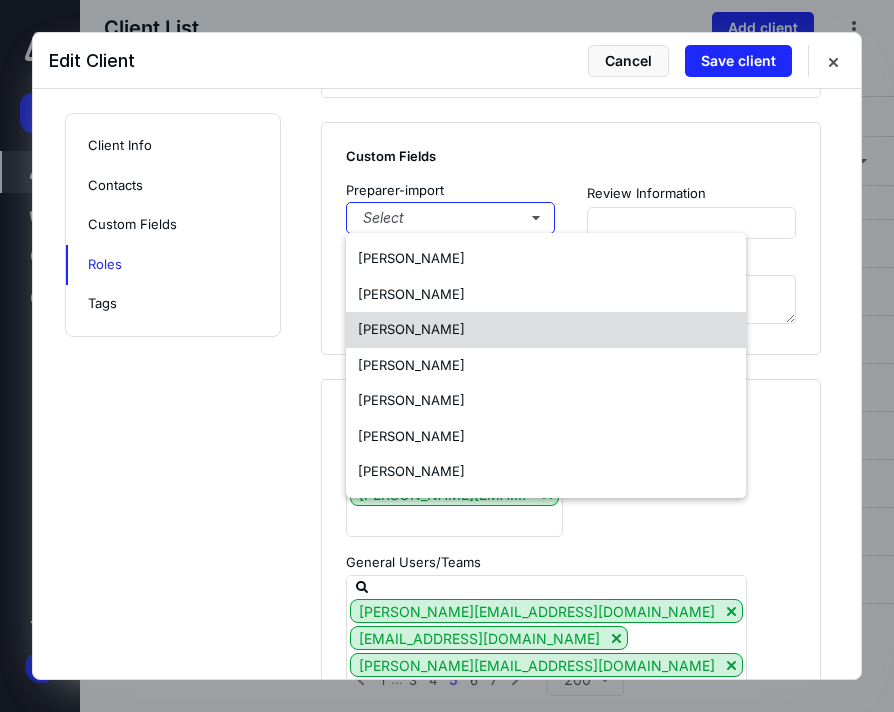 click on "[PERSON_NAME]" at bounding box center (546, 330) 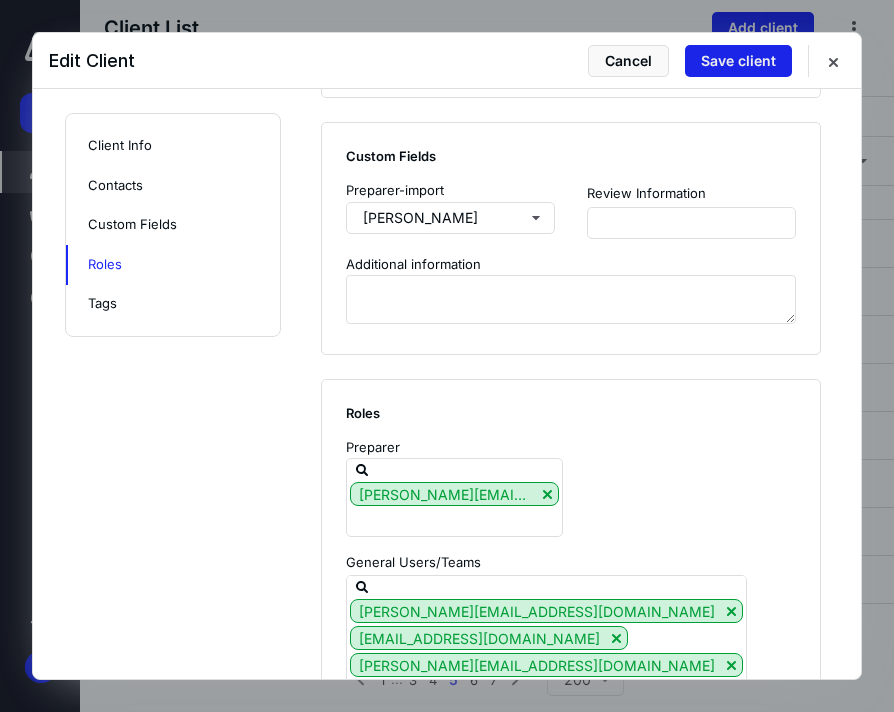click on "Save client" at bounding box center (738, 61) 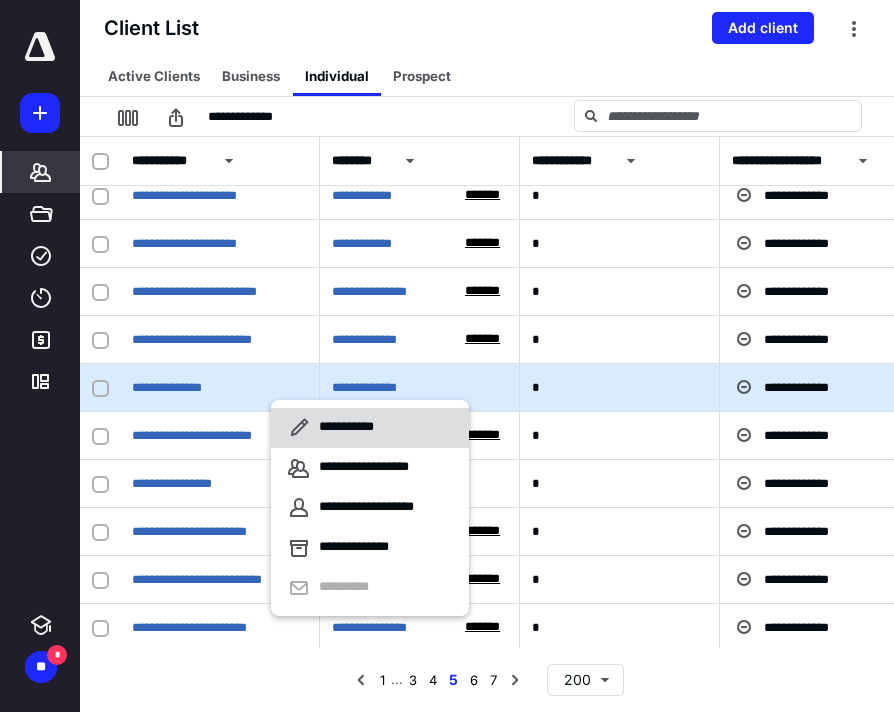 click 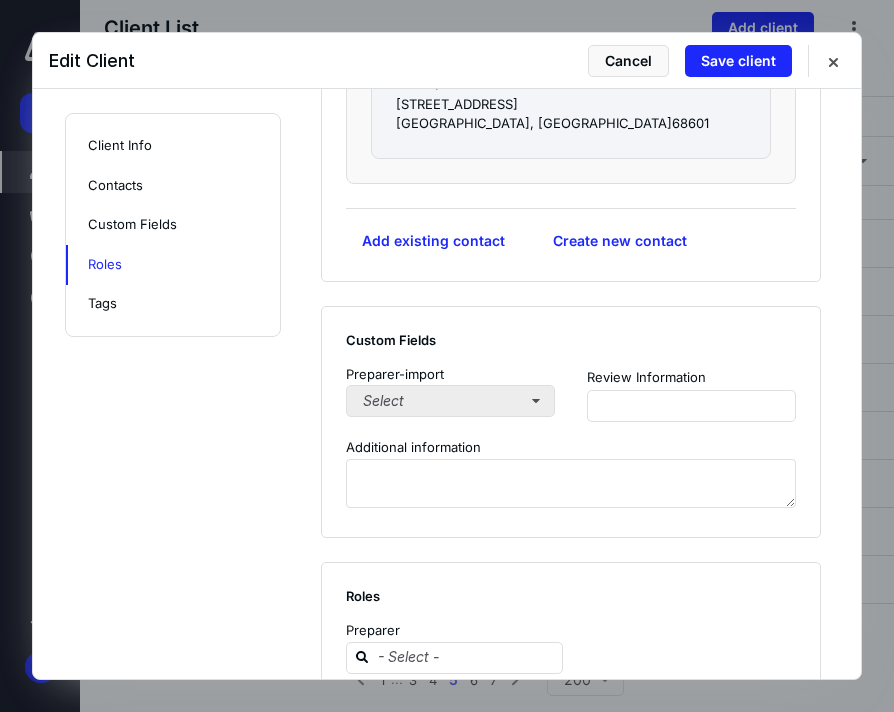 scroll, scrollTop: 1280, scrollLeft: 0, axis: vertical 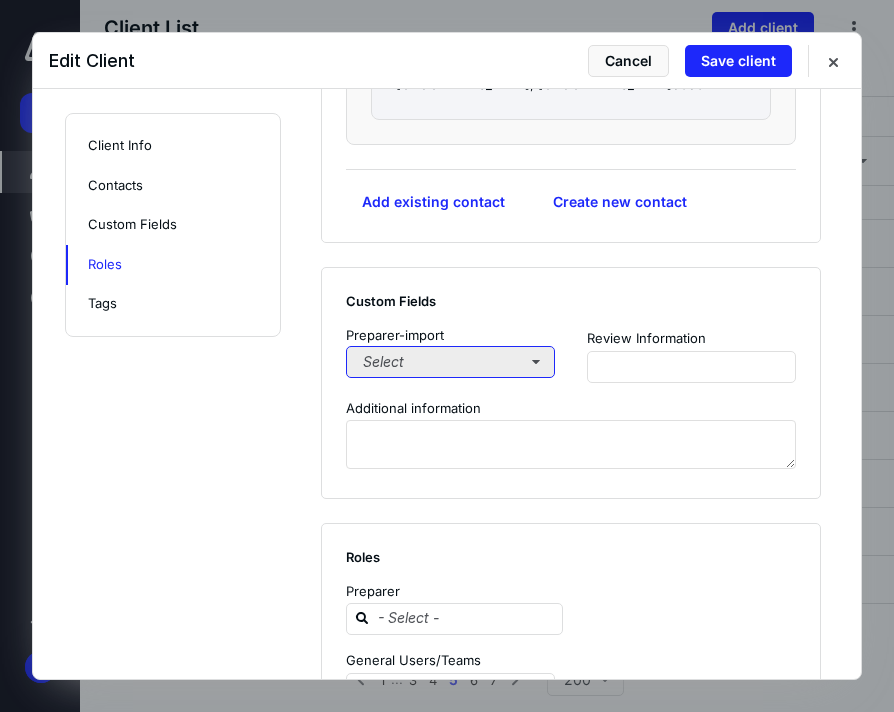 click on "Select" at bounding box center [450, 362] 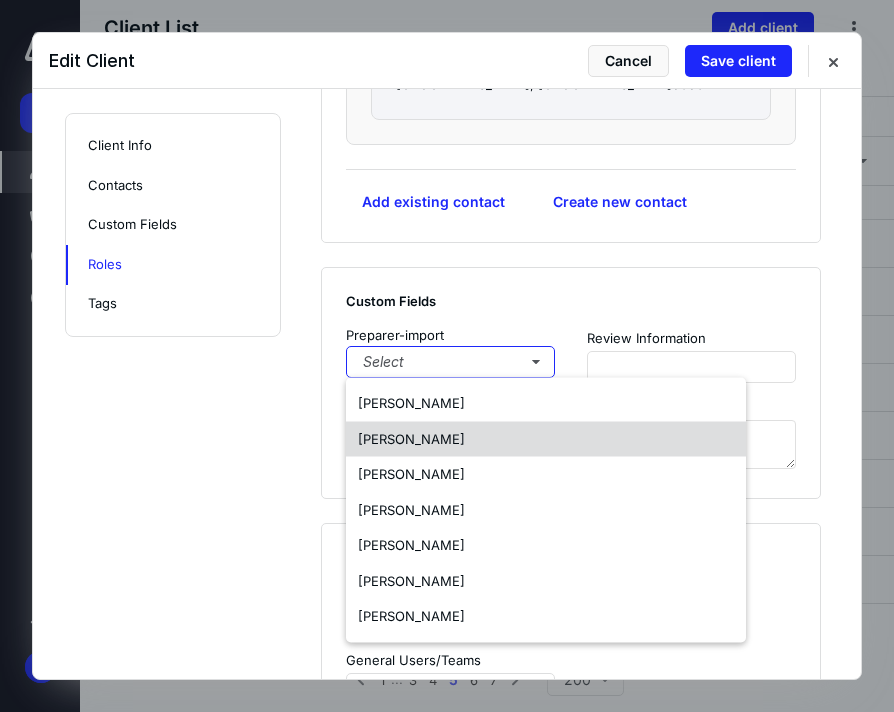 click on "[PERSON_NAME]" at bounding box center [411, 438] 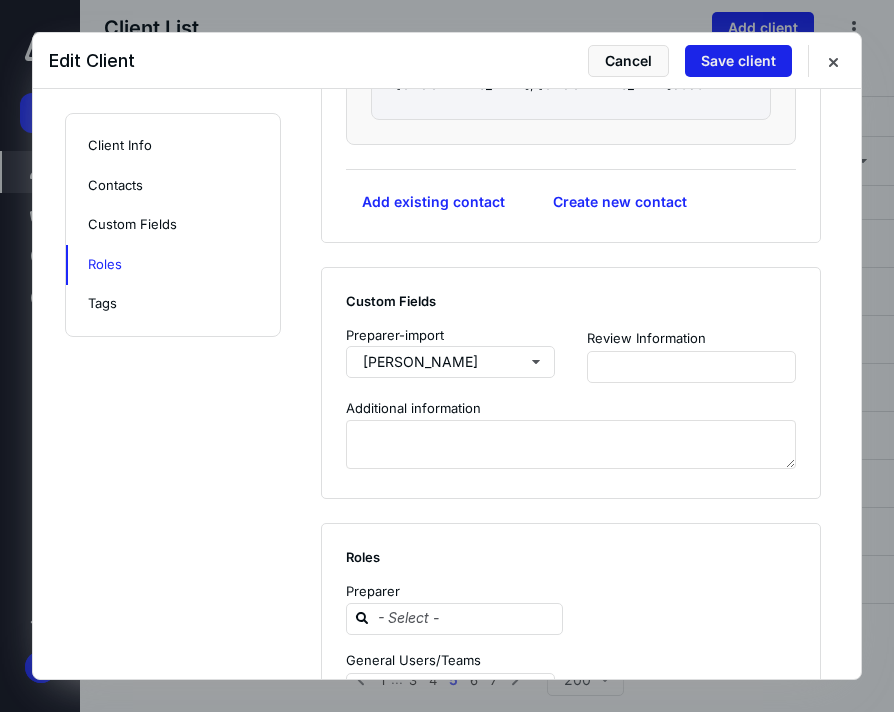 click on "Save client" at bounding box center (738, 61) 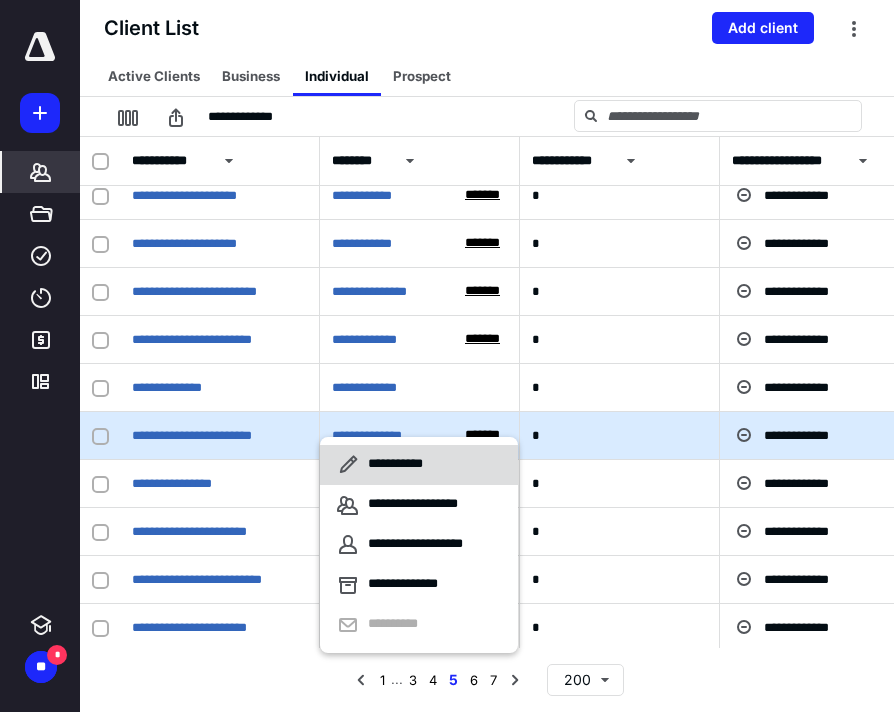 click 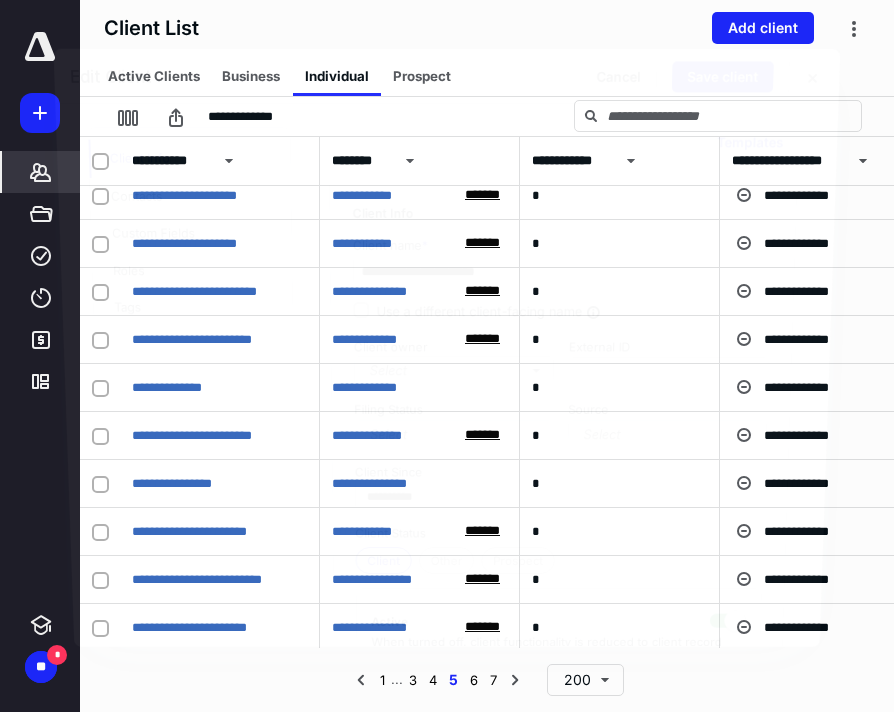 checkbox on "true" 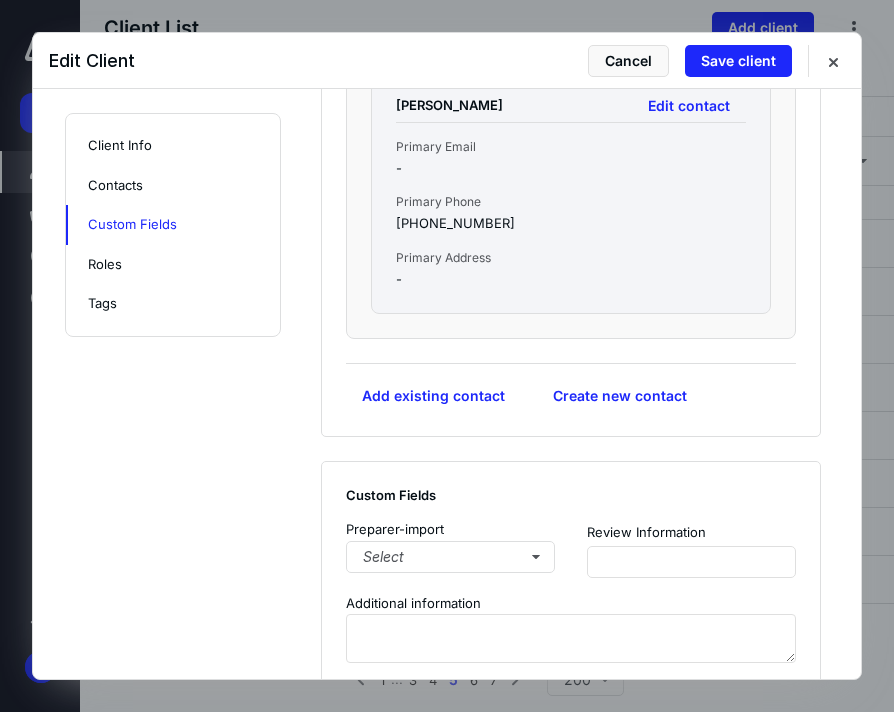 scroll, scrollTop: 1622, scrollLeft: 0, axis: vertical 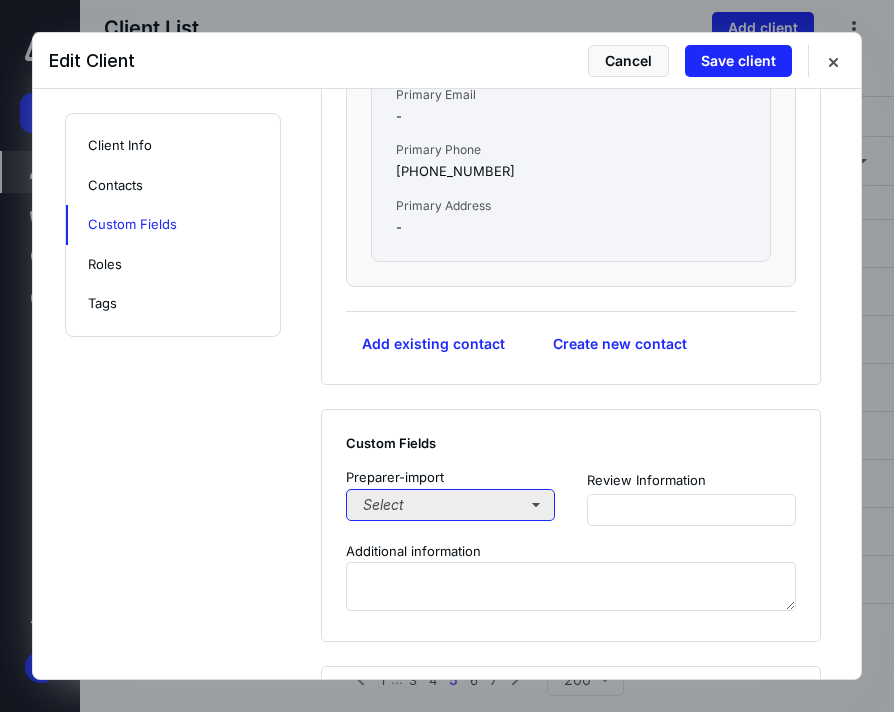 click on "Select" at bounding box center (450, 505) 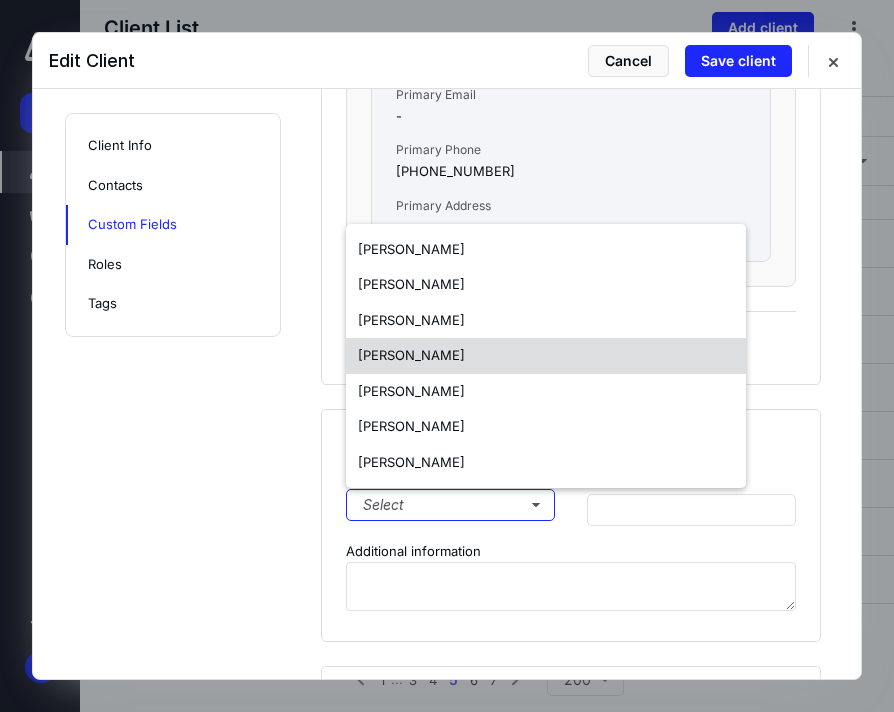 click on "[PERSON_NAME]" at bounding box center [546, 356] 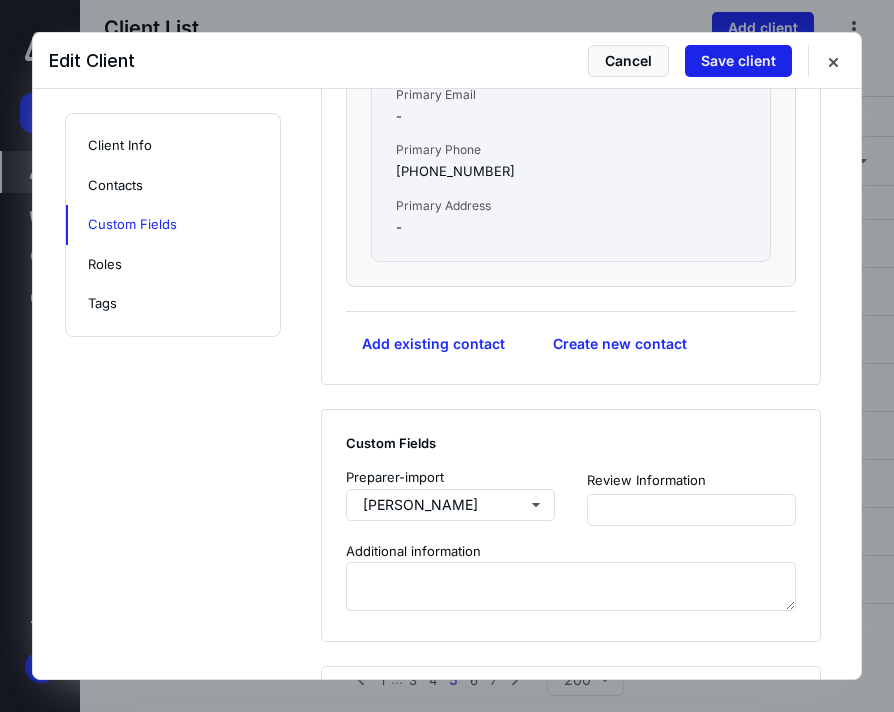 click on "Save client" at bounding box center (738, 61) 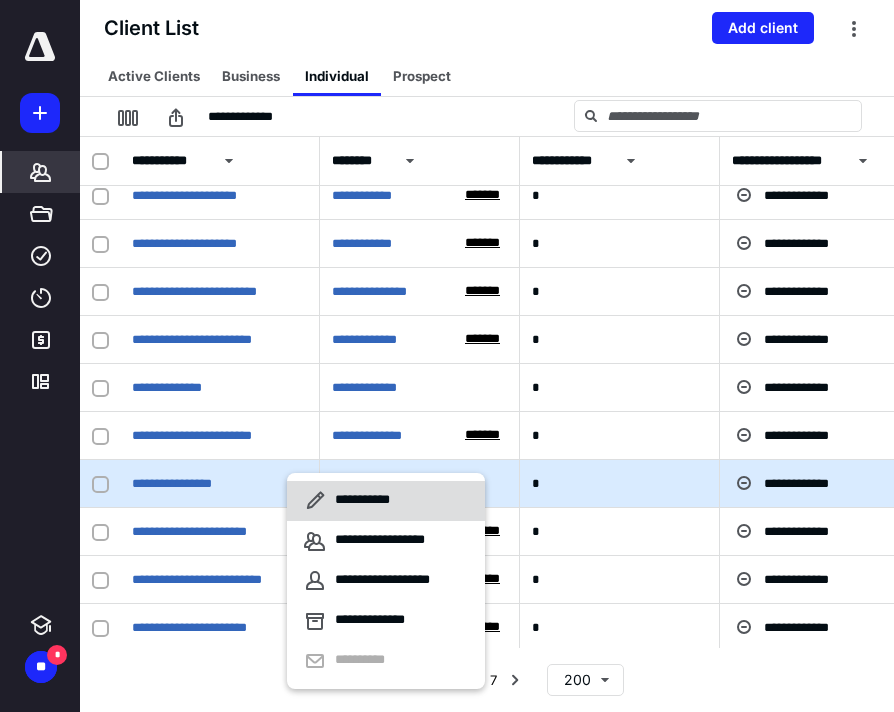 click on "**********" at bounding box center [386, 501] 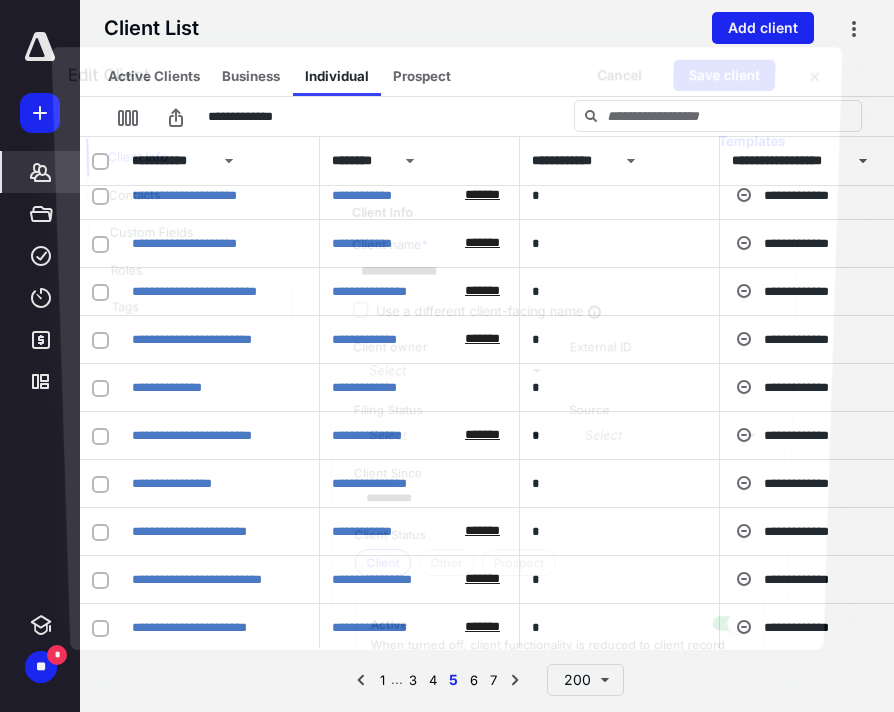 checkbox on "true" 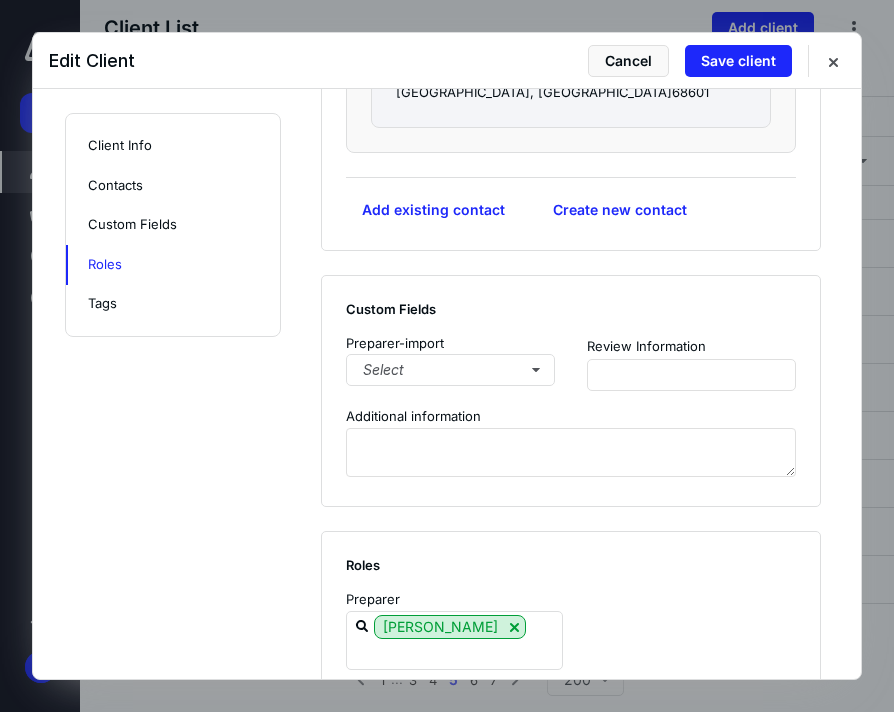 scroll, scrollTop: 1446, scrollLeft: 0, axis: vertical 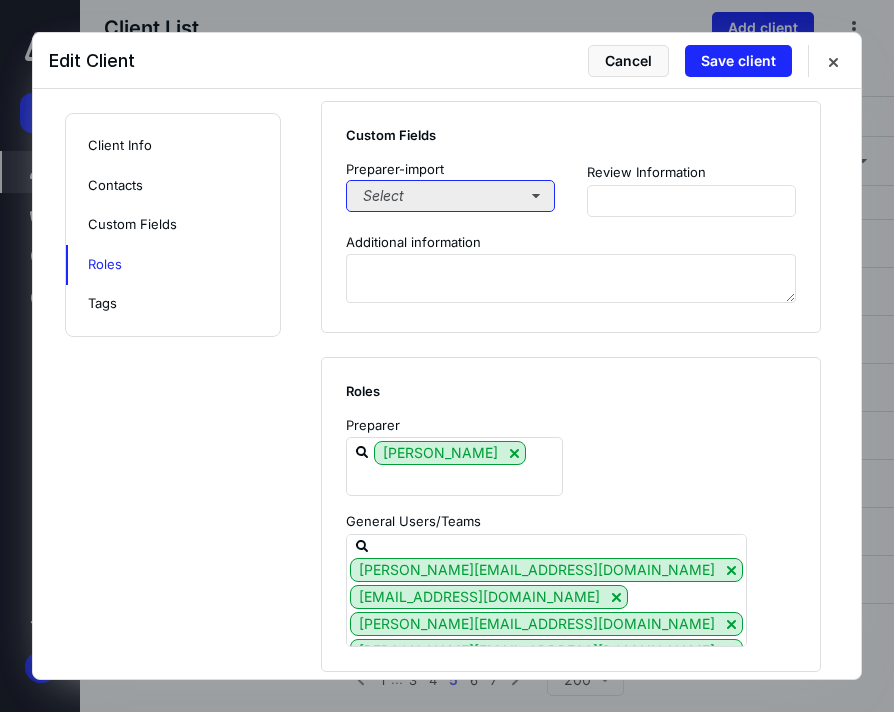 click on "Select" at bounding box center [450, 196] 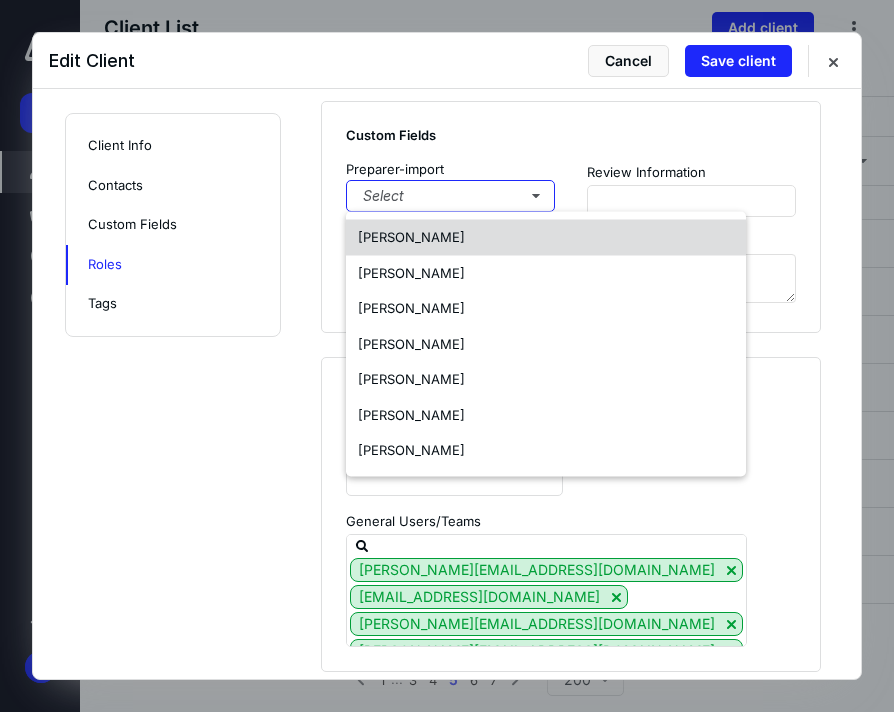 click on "[PERSON_NAME]" at bounding box center [546, 238] 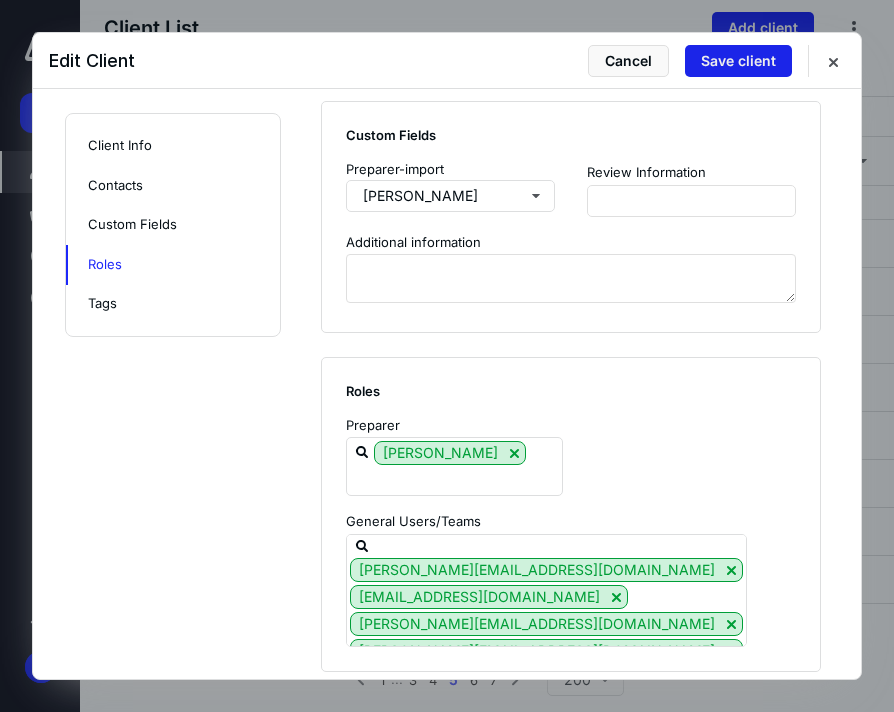 click on "Save client" at bounding box center (738, 61) 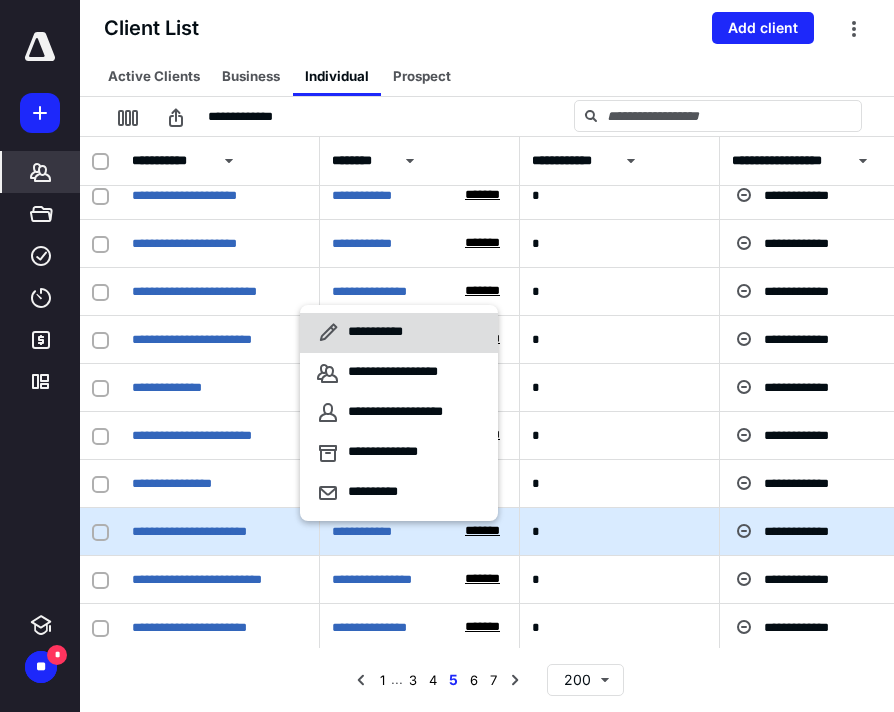 click on "**********" at bounding box center (363, 333) 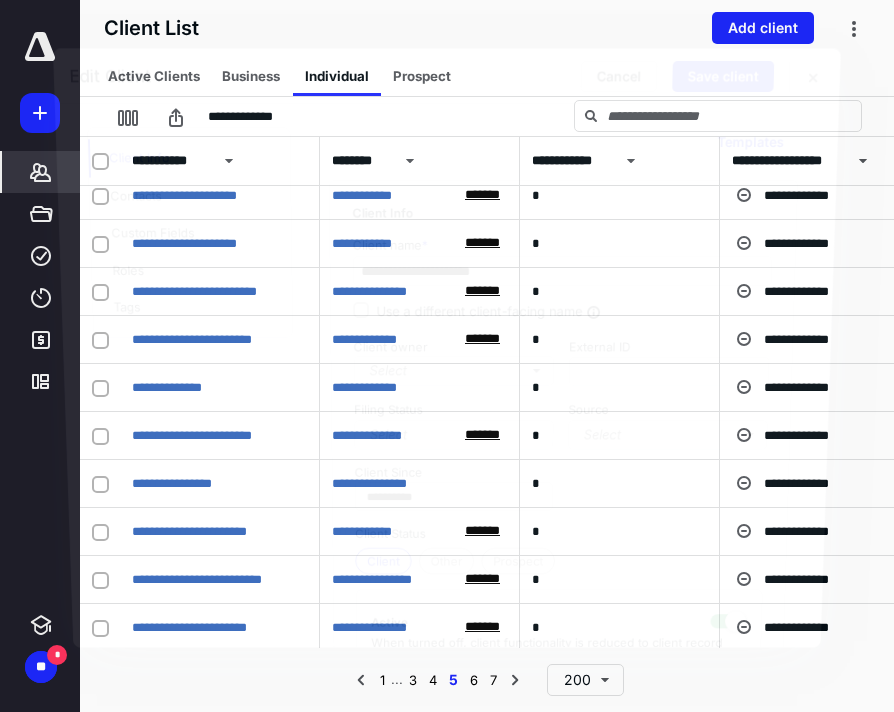 checkbox on "true" 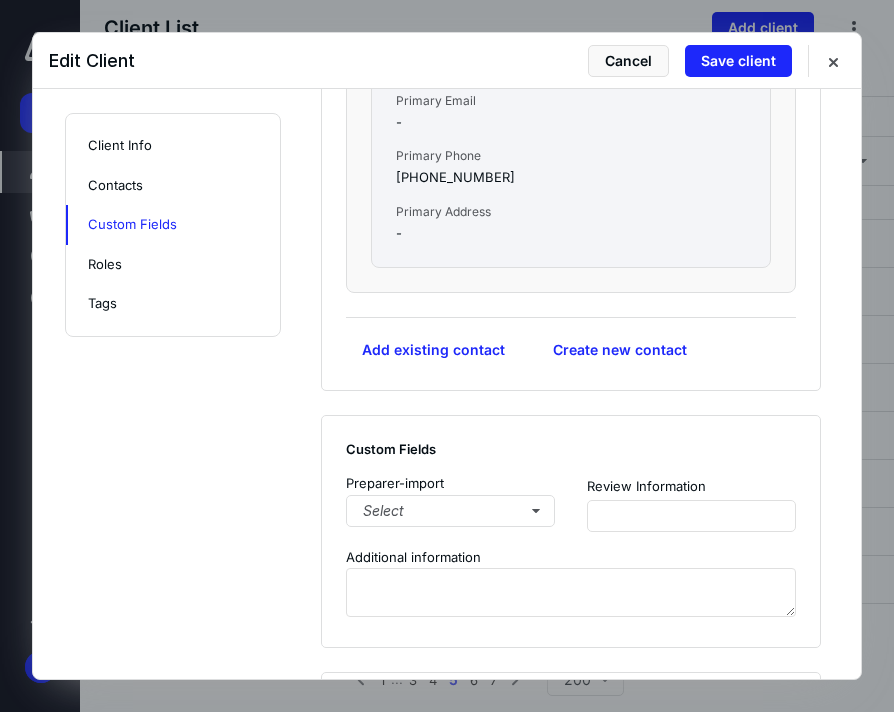 scroll, scrollTop: 1859, scrollLeft: 0, axis: vertical 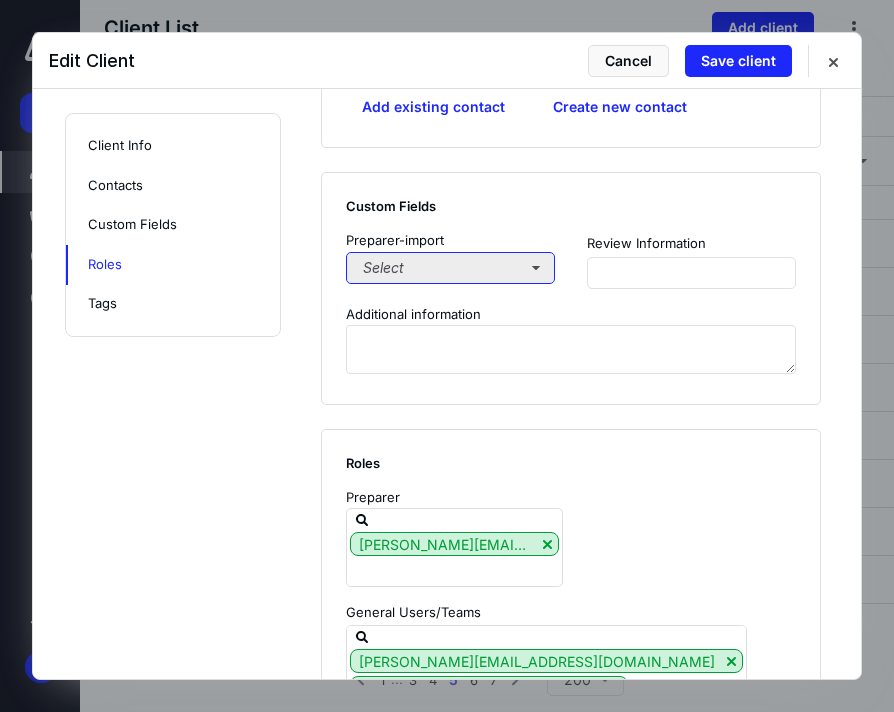 click on "Select" at bounding box center [450, 268] 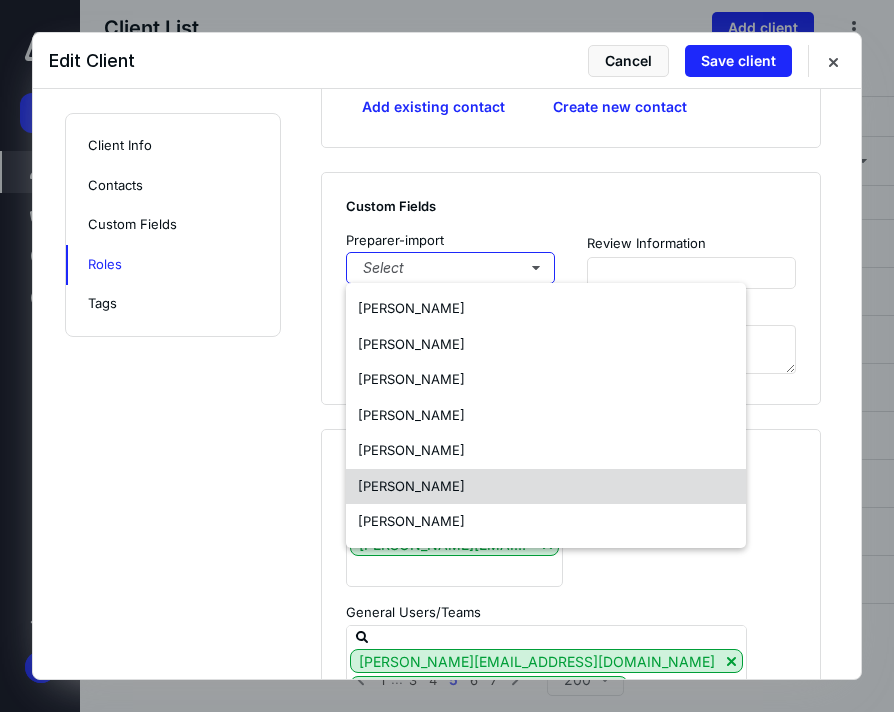 click on "[PERSON_NAME]" at bounding box center [411, 486] 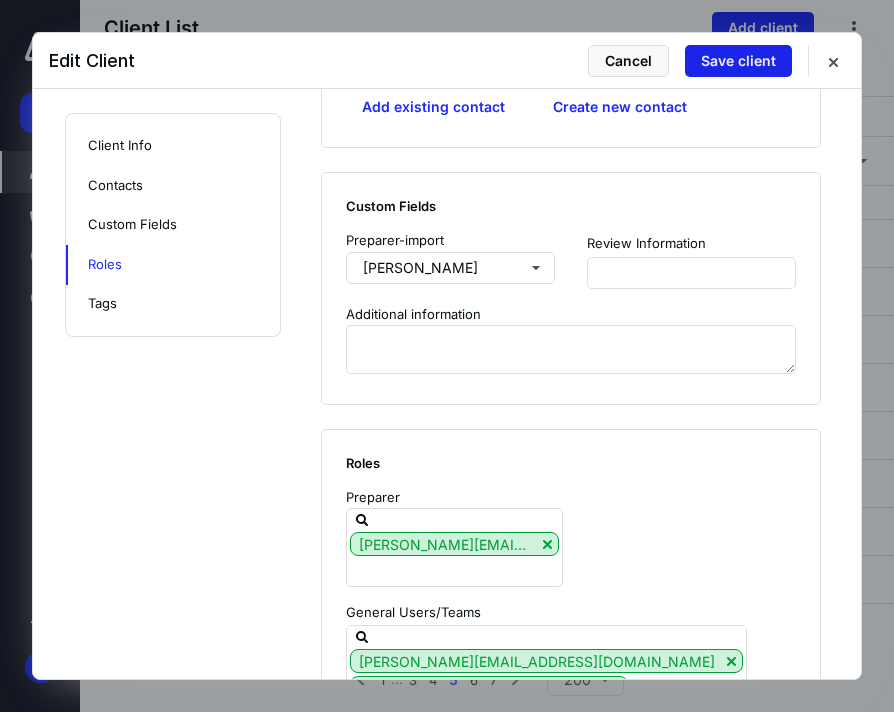 click on "Save client" at bounding box center [738, 61] 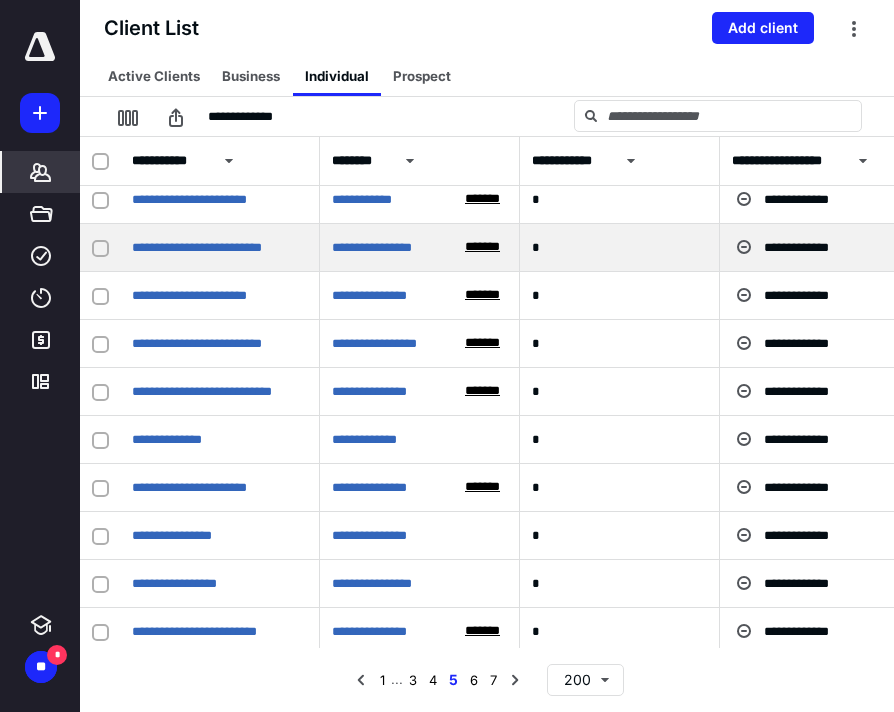 scroll, scrollTop: 2581, scrollLeft: 0, axis: vertical 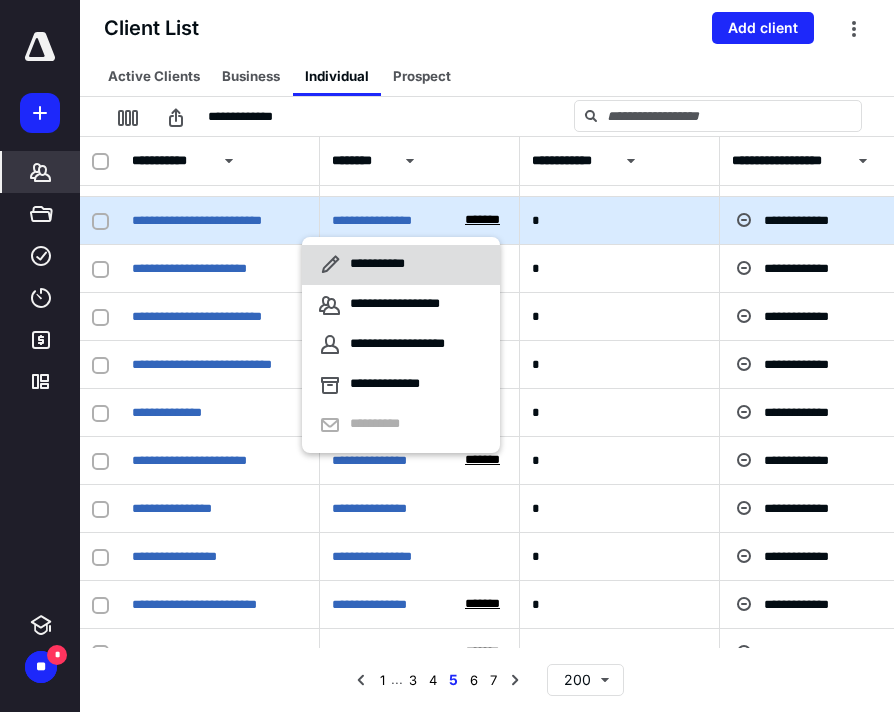 click on "**********" at bounding box center [365, 265] 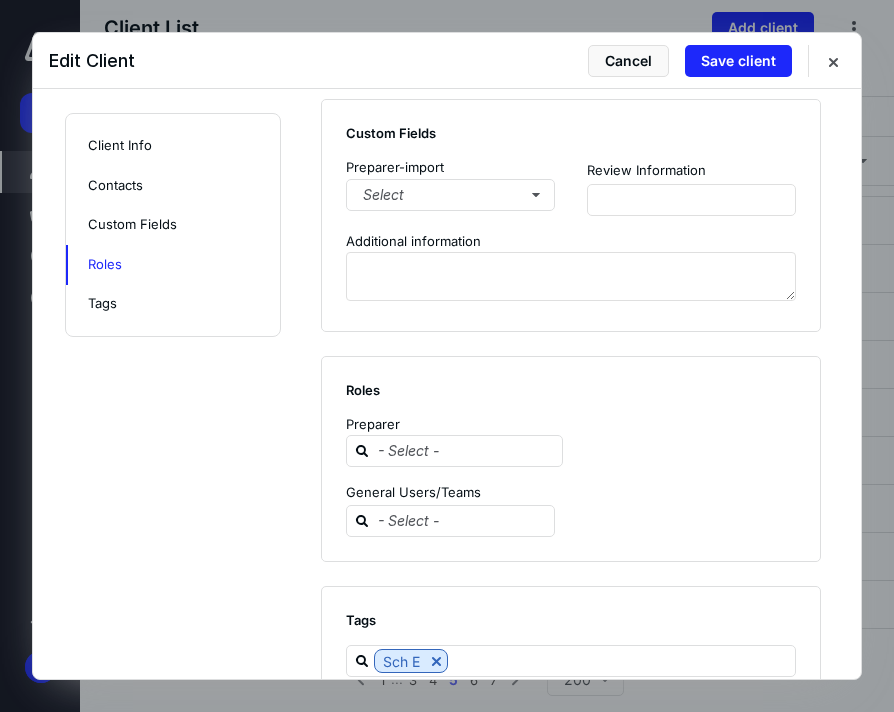 scroll, scrollTop: 1970, scrollLeft: 0, axis: vertical 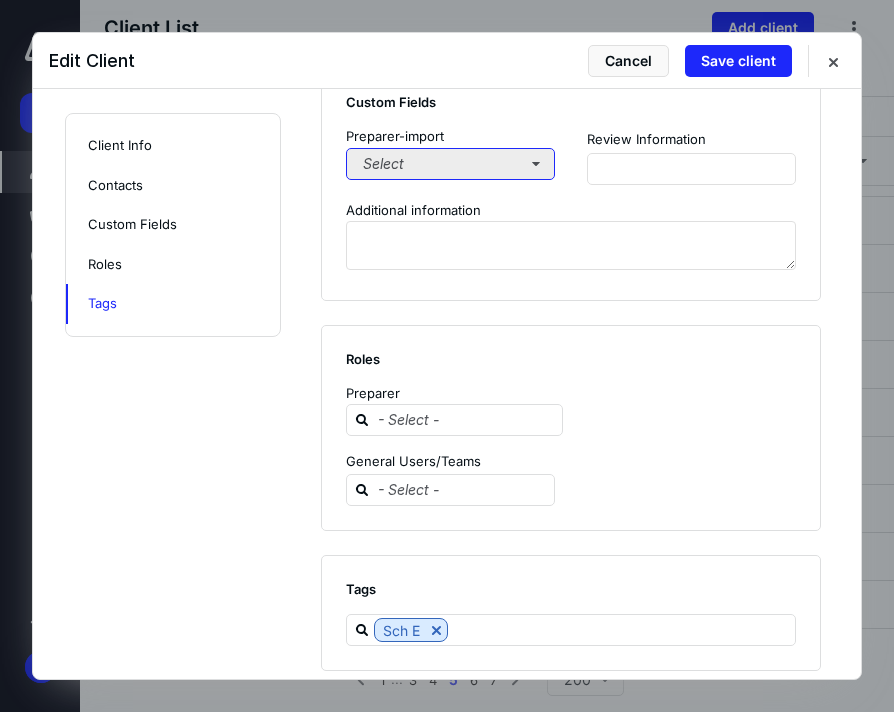 click on "Select" at bounding box center (450, 164) 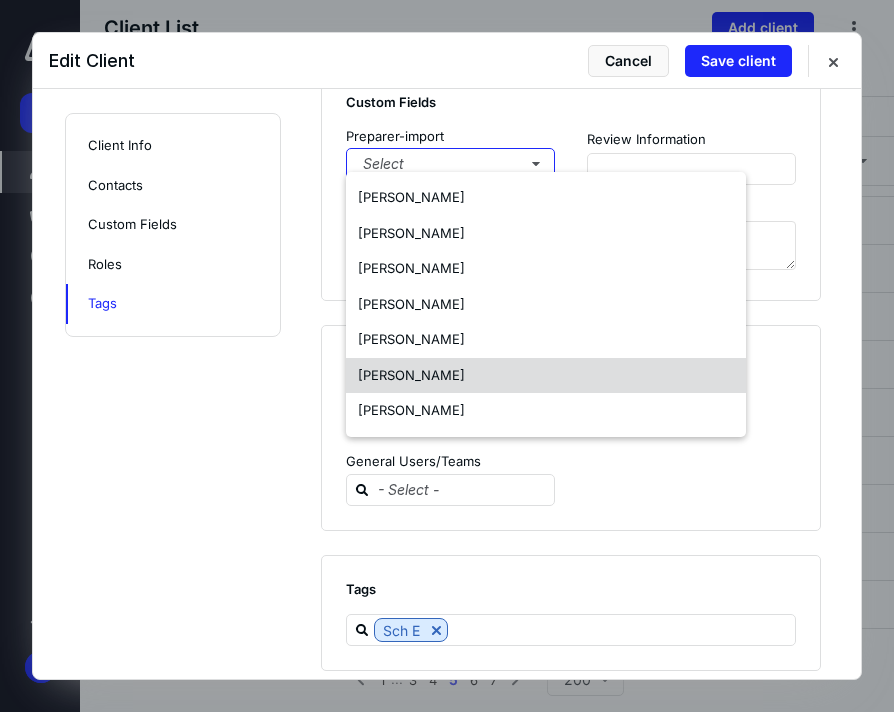 click on "[PERSON_NAME]" at bounding box center (411, 375) 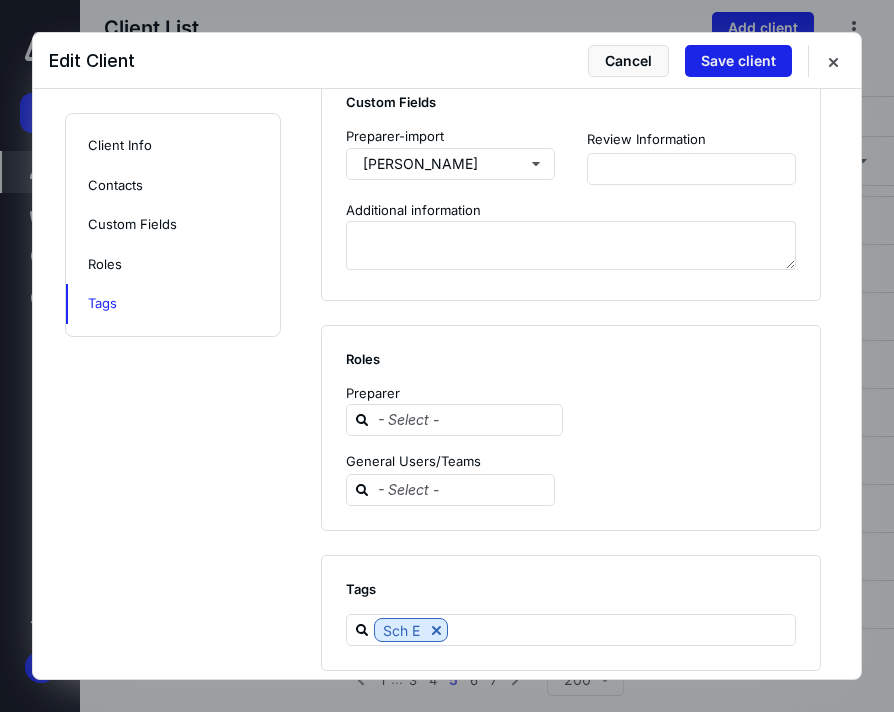click on "Save client" at bounding box center [738, 61] 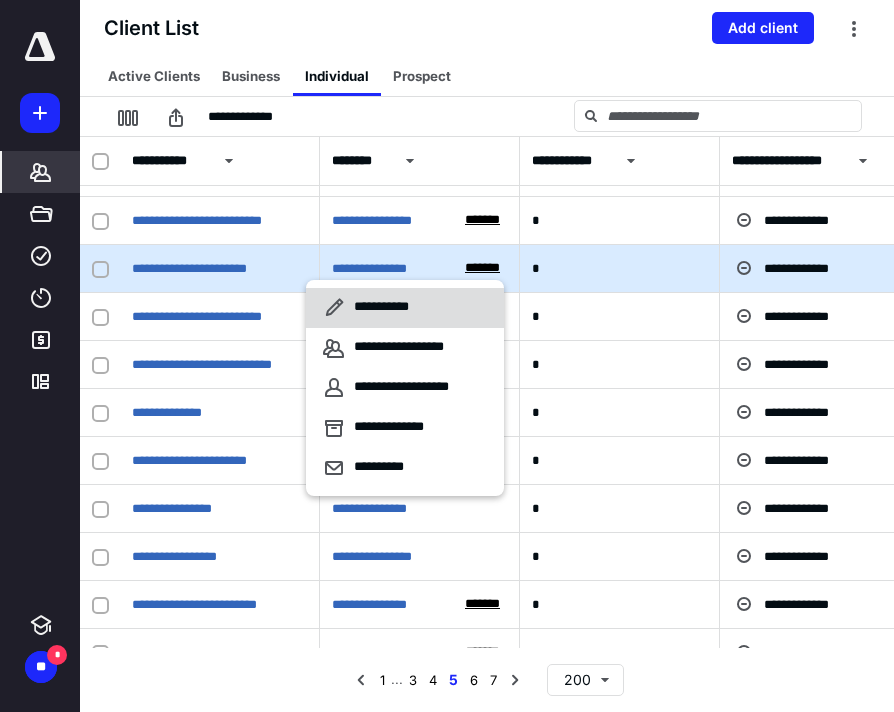 click 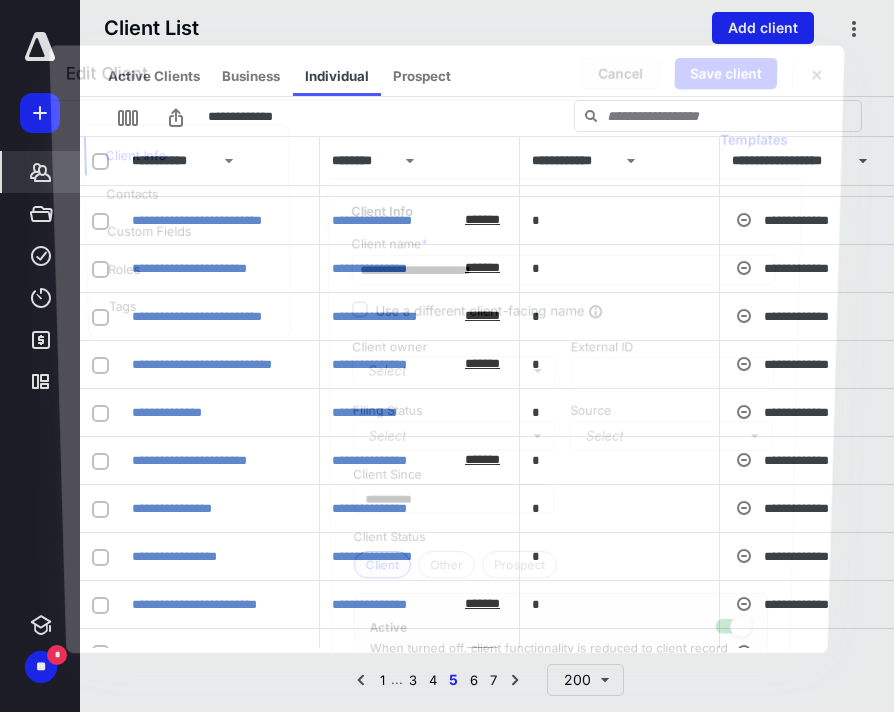 checkbox on "true" 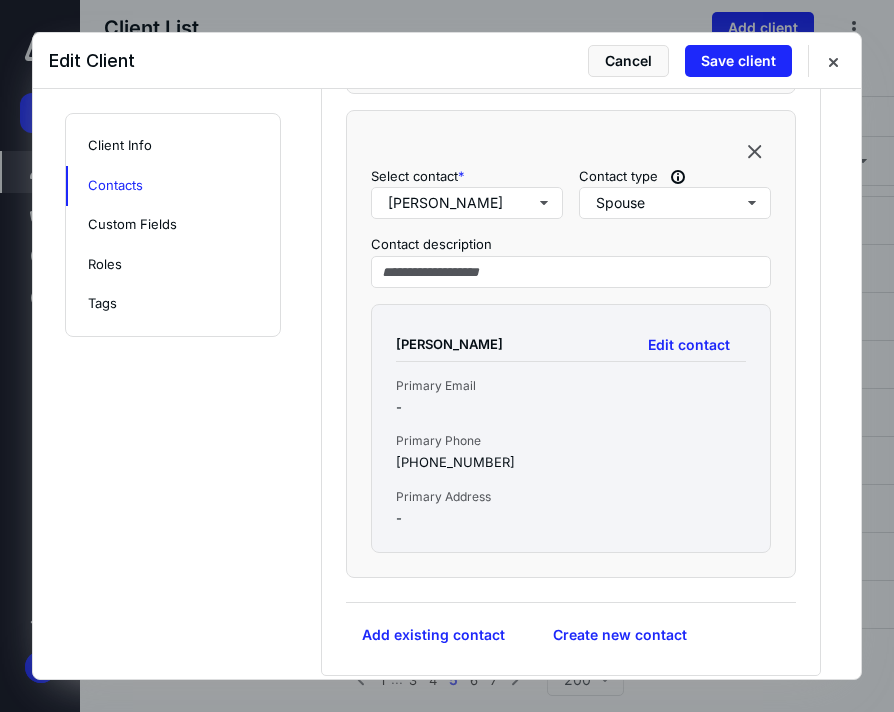scroll, scrollTop: 1582, scrollLeft: 0, axis: vertical 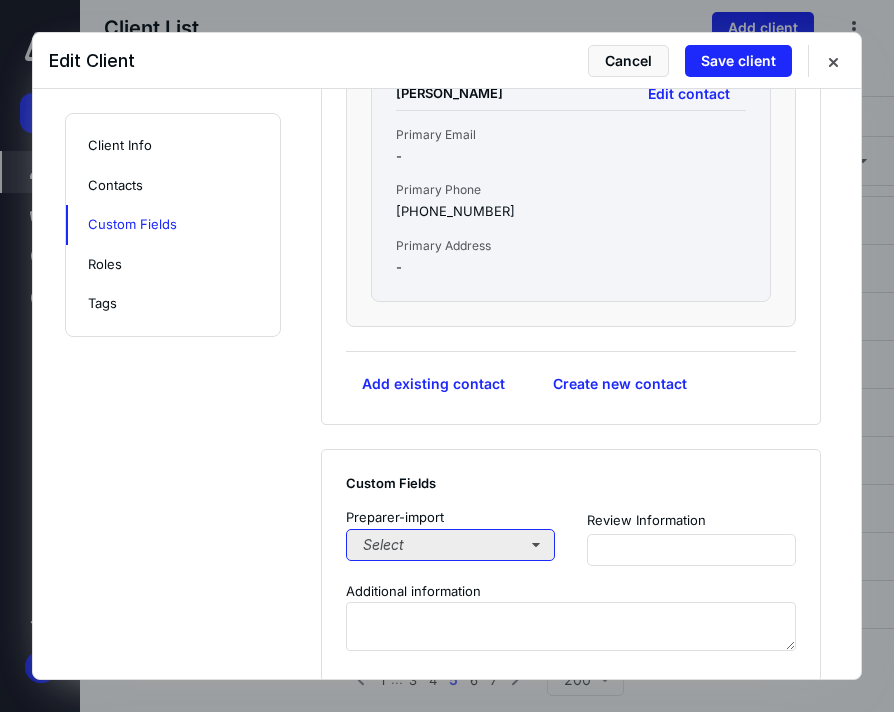click on "Select" at bounding box center [450, 545] 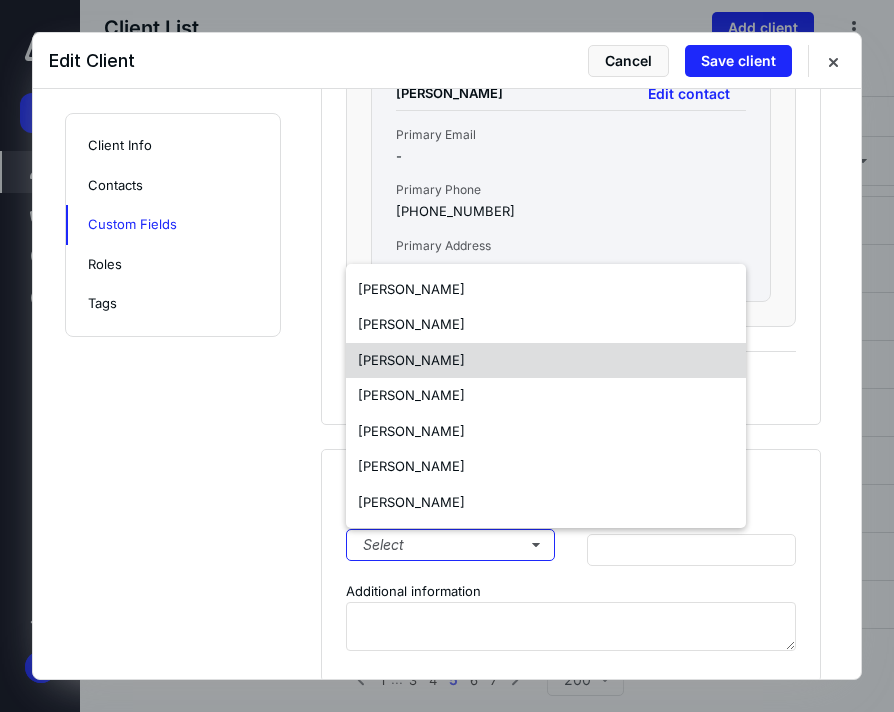 click on "[PERSON_NAME]" at bounding box center [411, 360] 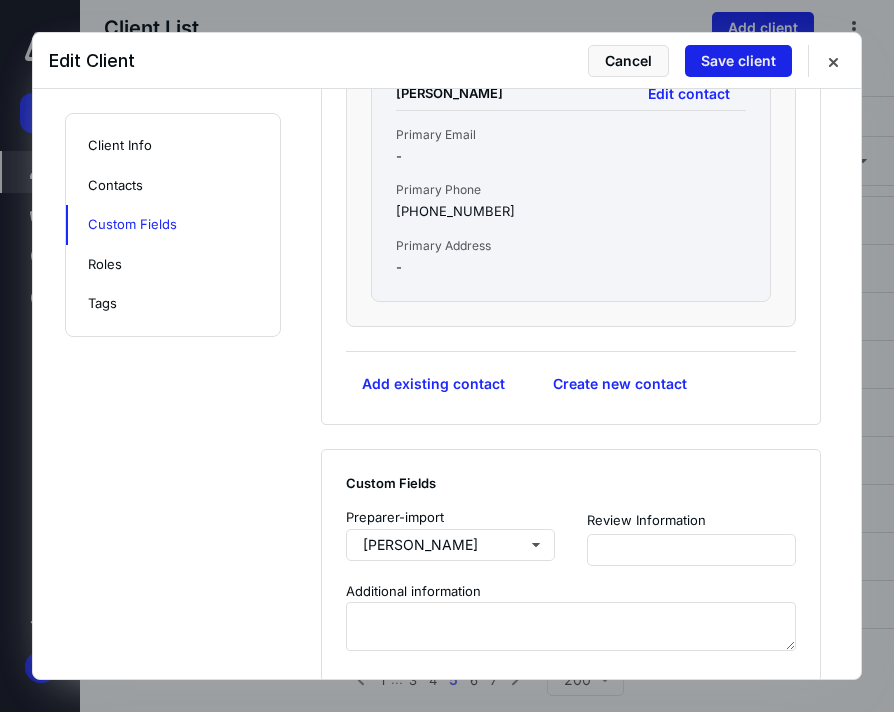 click on "Save client" at bounding box center (738, 61) 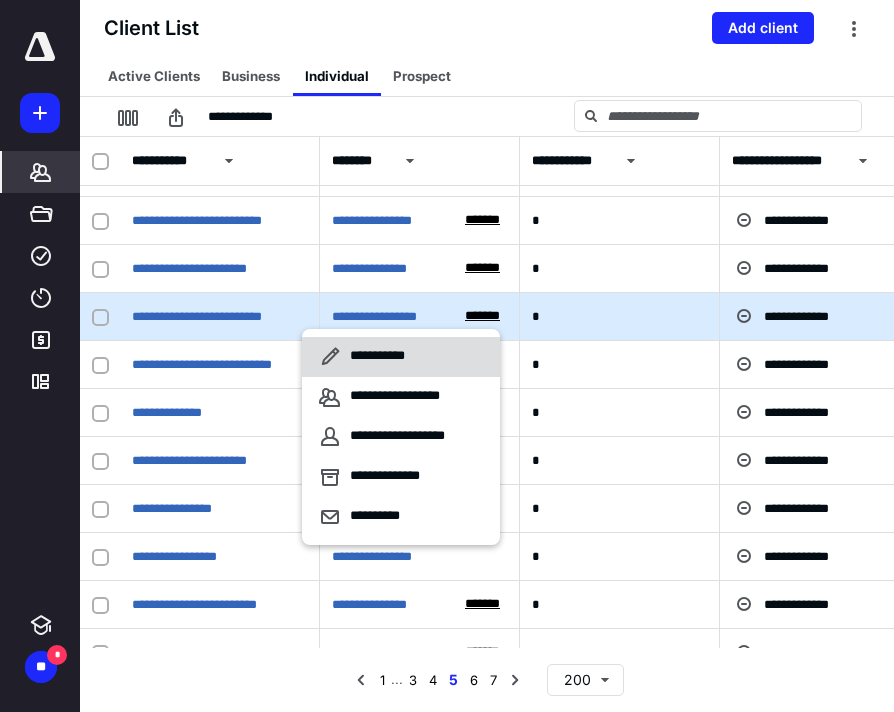 click on "**********" at bounding box center (365, 357) 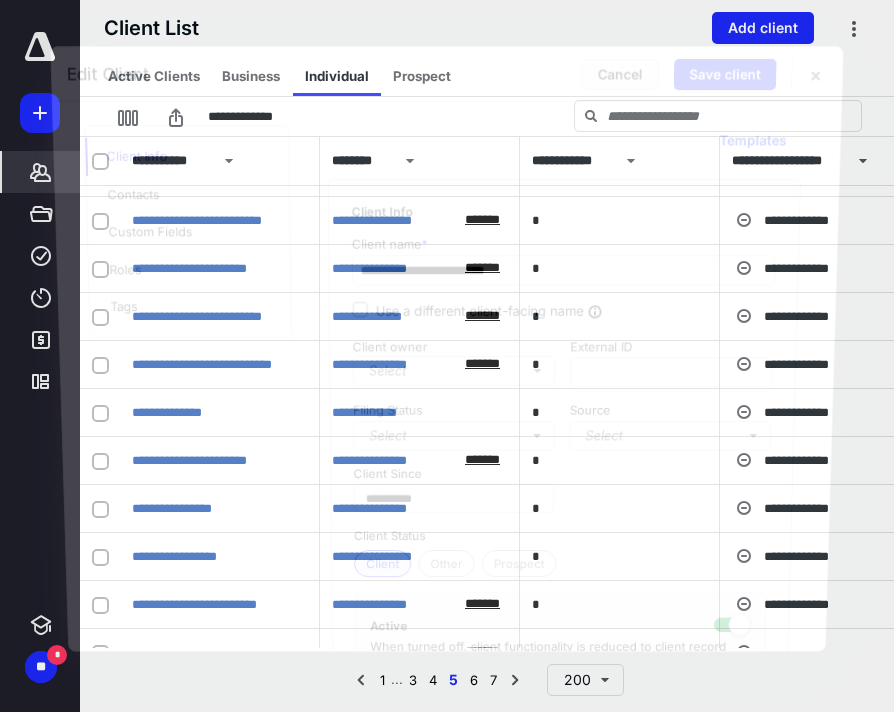 checkbox on "true" 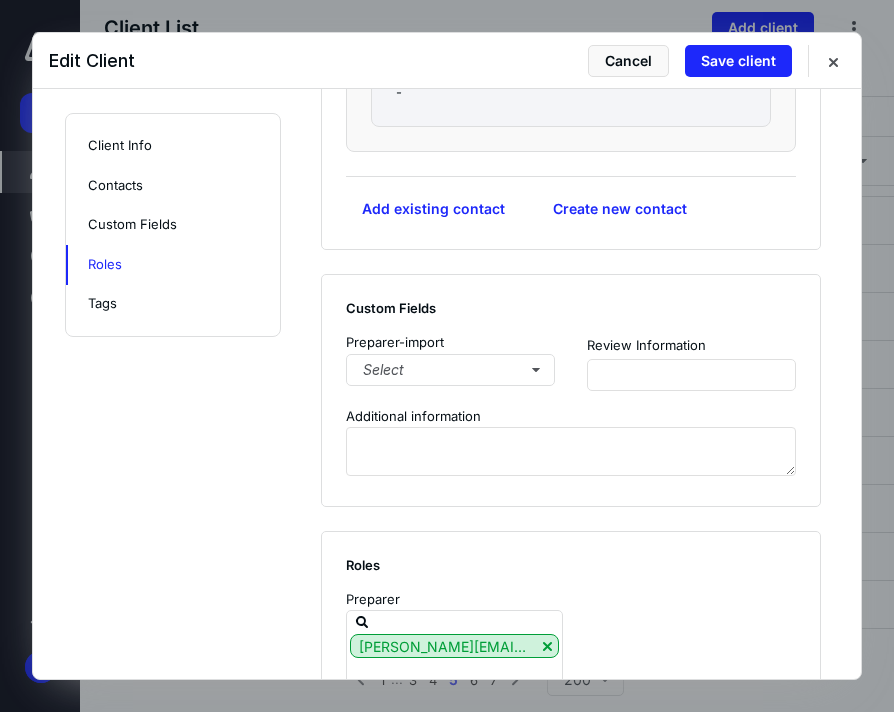scroll, scrollTop: 1789, scrollLeft: 0, axis: vertical 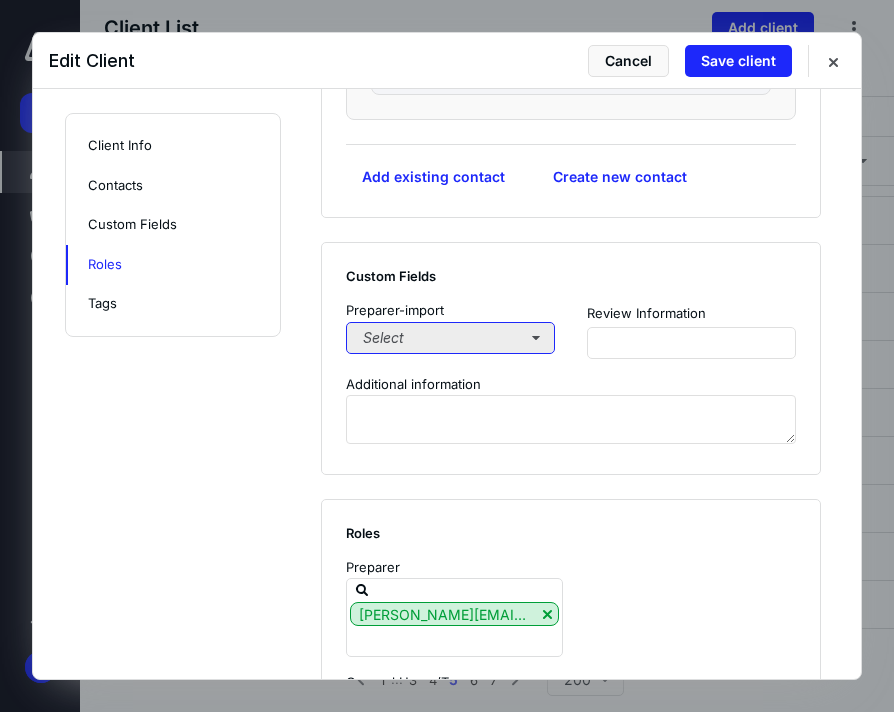 click on "Select" at bounding box center (450, 338) 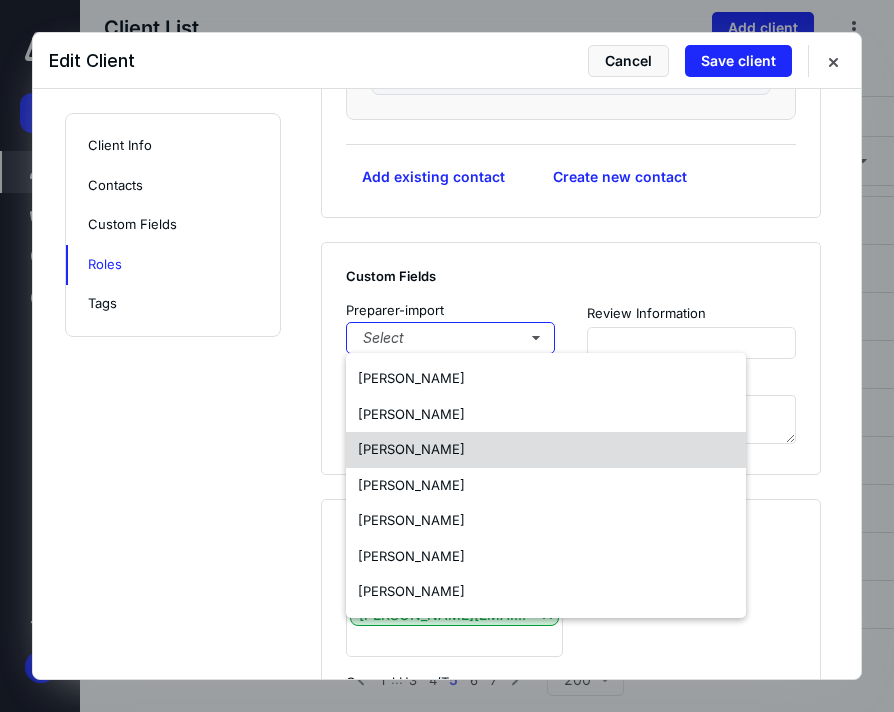 click on "[PERSON_NAME]" at bounding box center [411, 450] 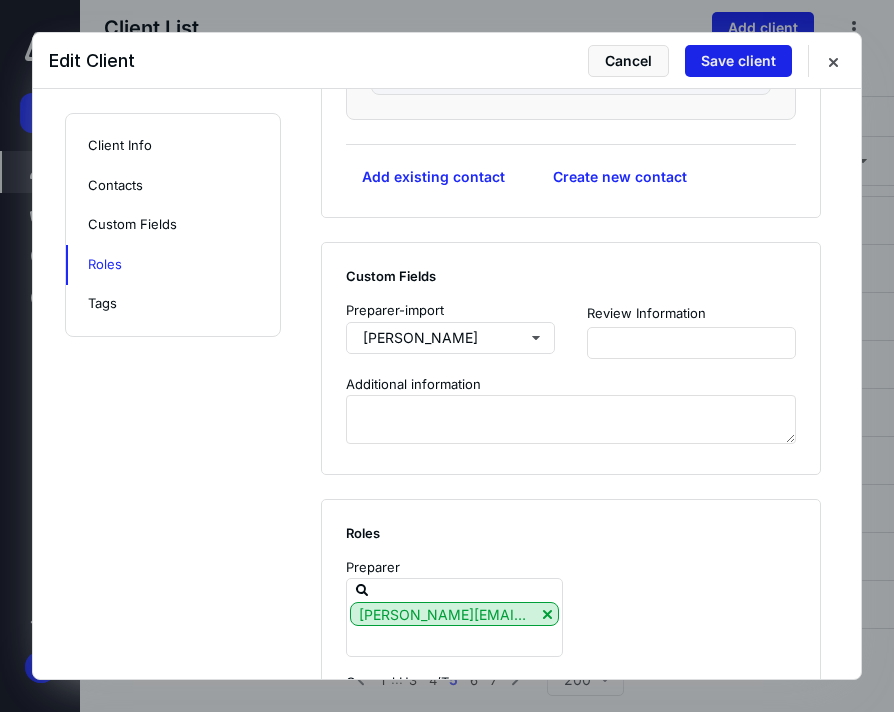 click on "Save client" at bounding box center [738, 61] 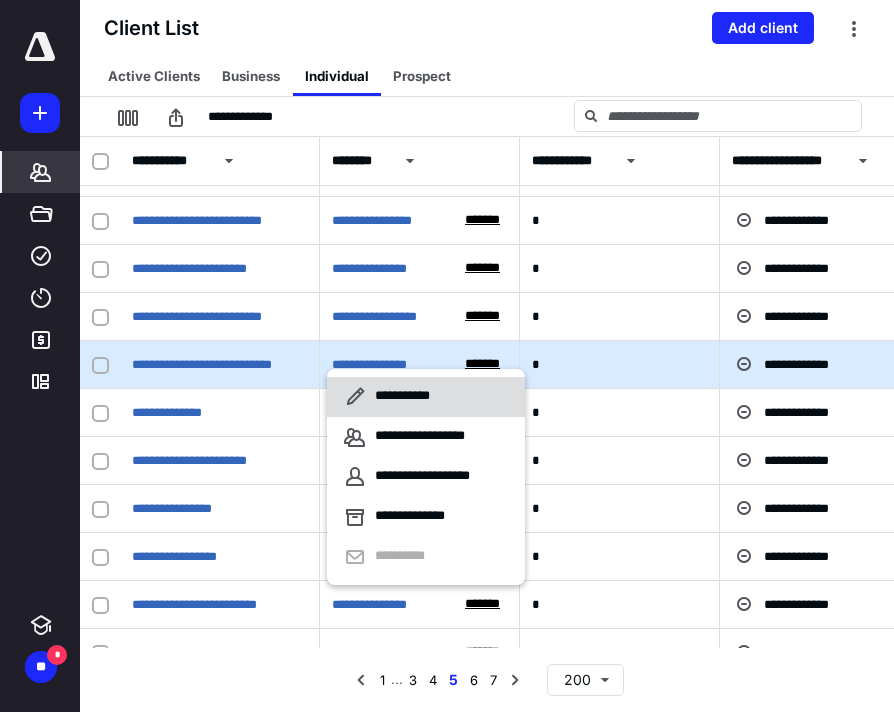 click 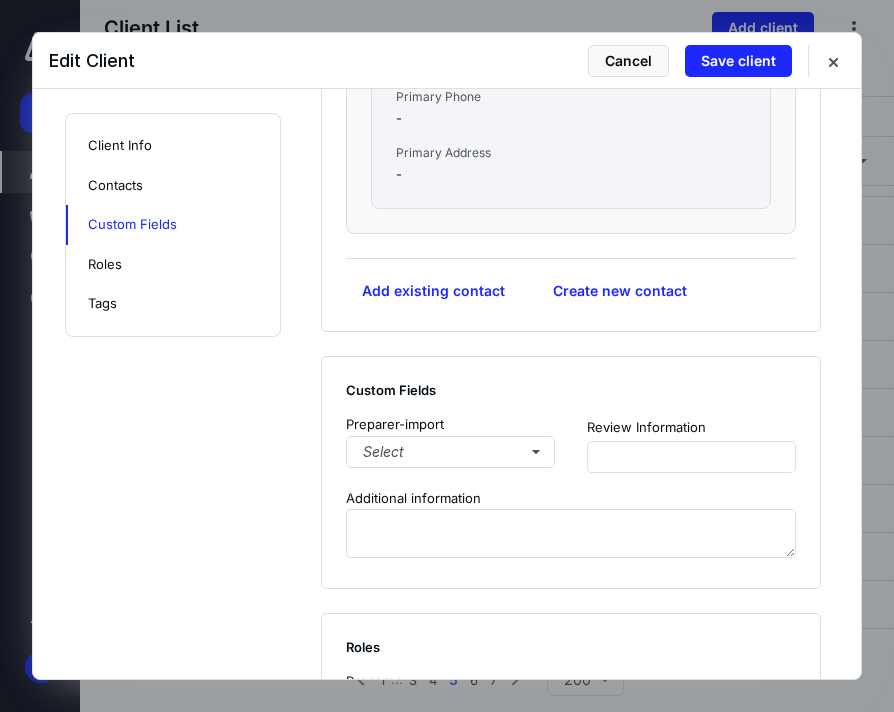 scroll, scrollTop: 1676, scrollLeft: 0, axis: vertical 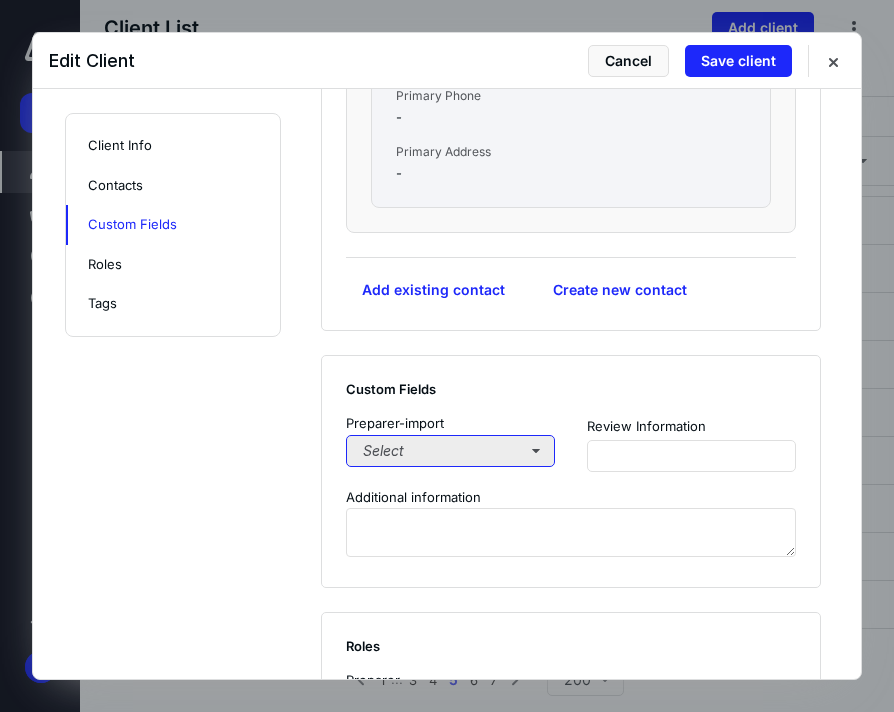 click on "Select" at bounding box center [450, 451] 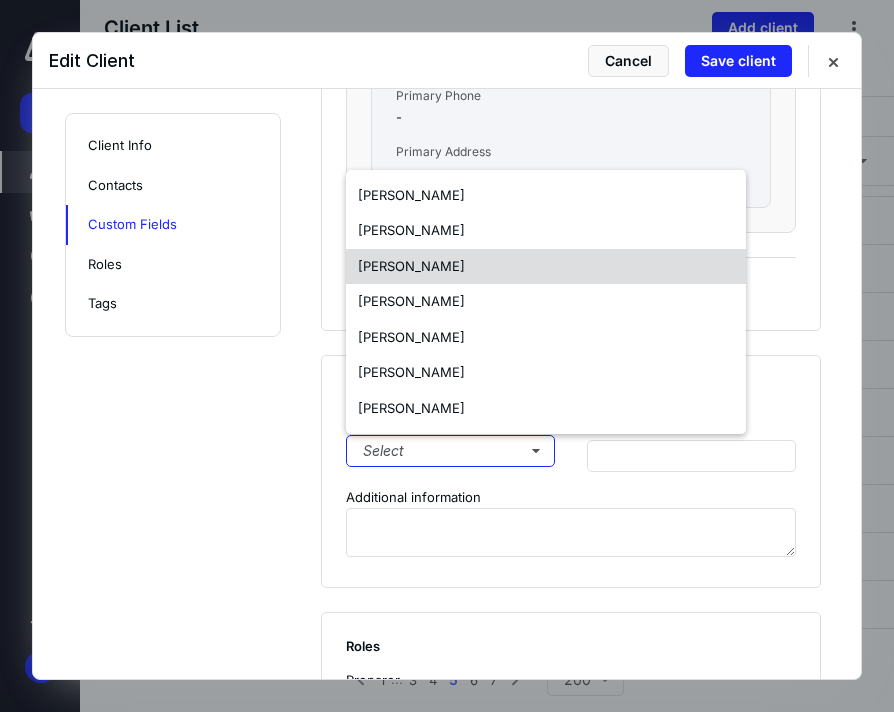click on "[PERSON_NAME]" at bounding box center (411, 266) 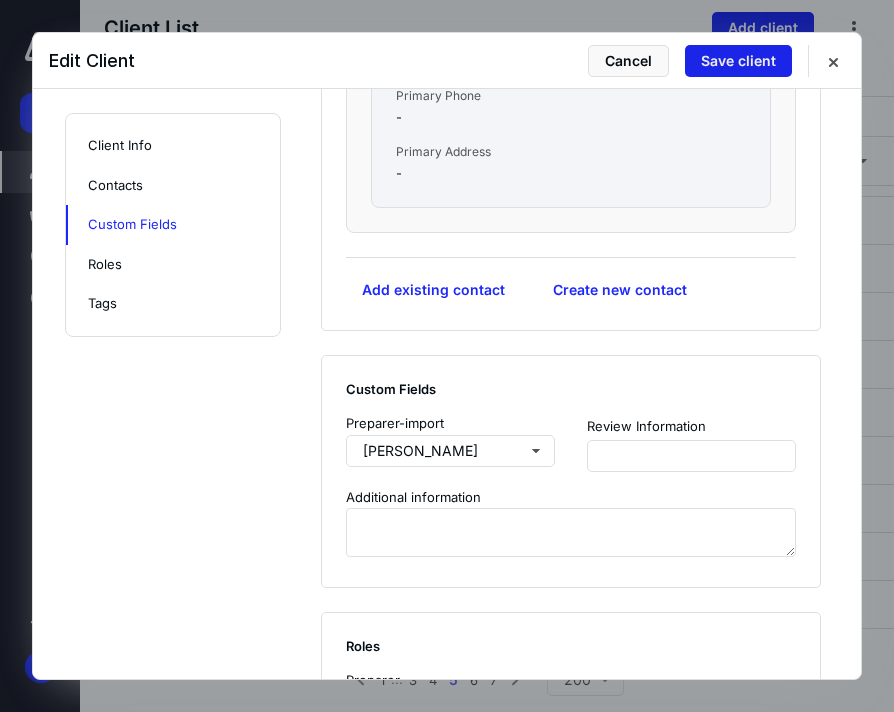 click on "Save client" at bounding box center (738, 61) 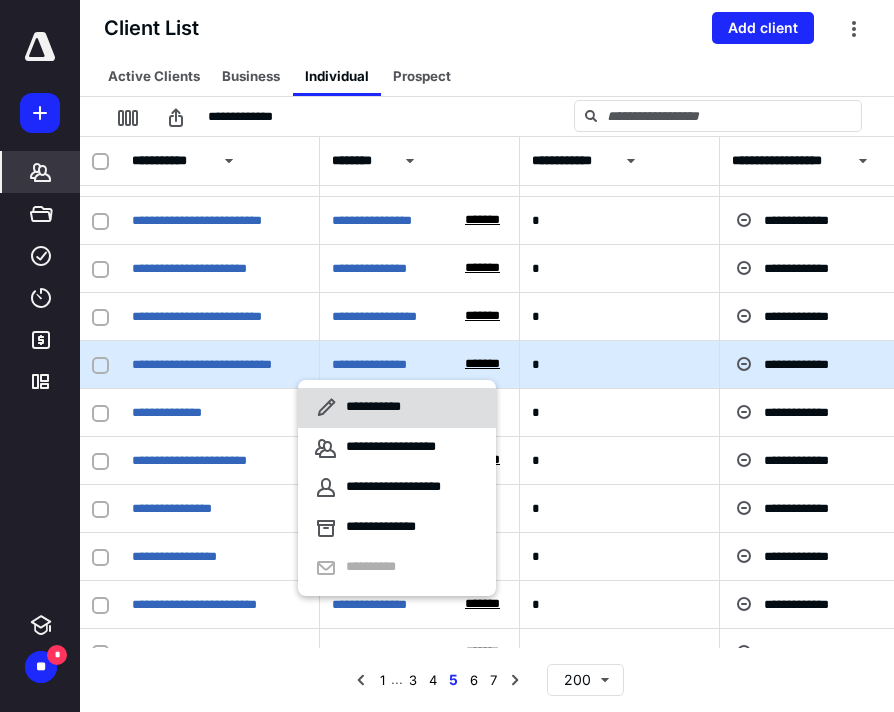 click 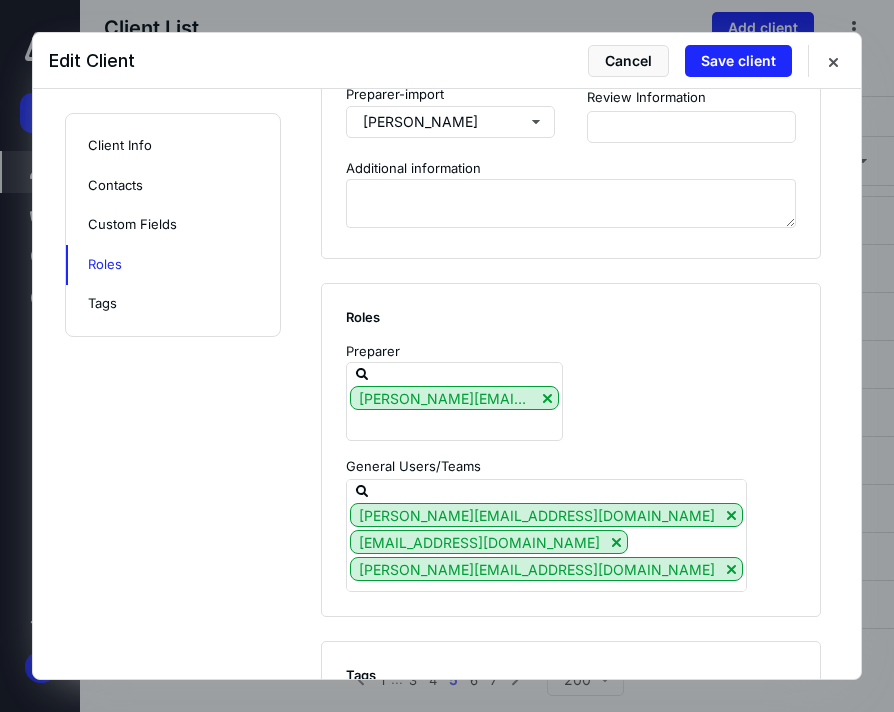 scroll, scrollTop: 1733, scrollLeft: 0, axis: vertical 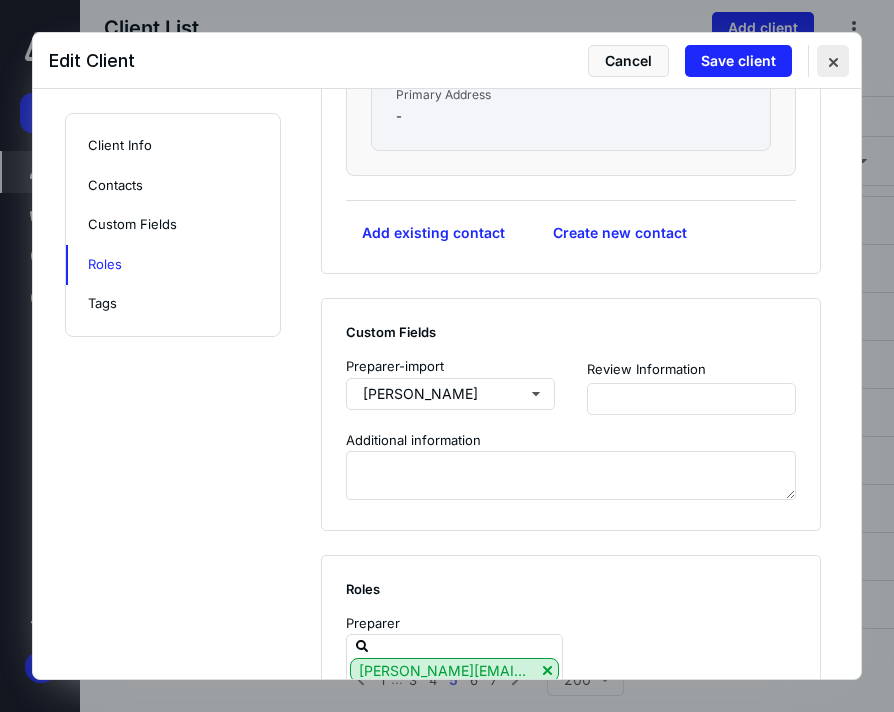 click at bounding box center [833, 61] 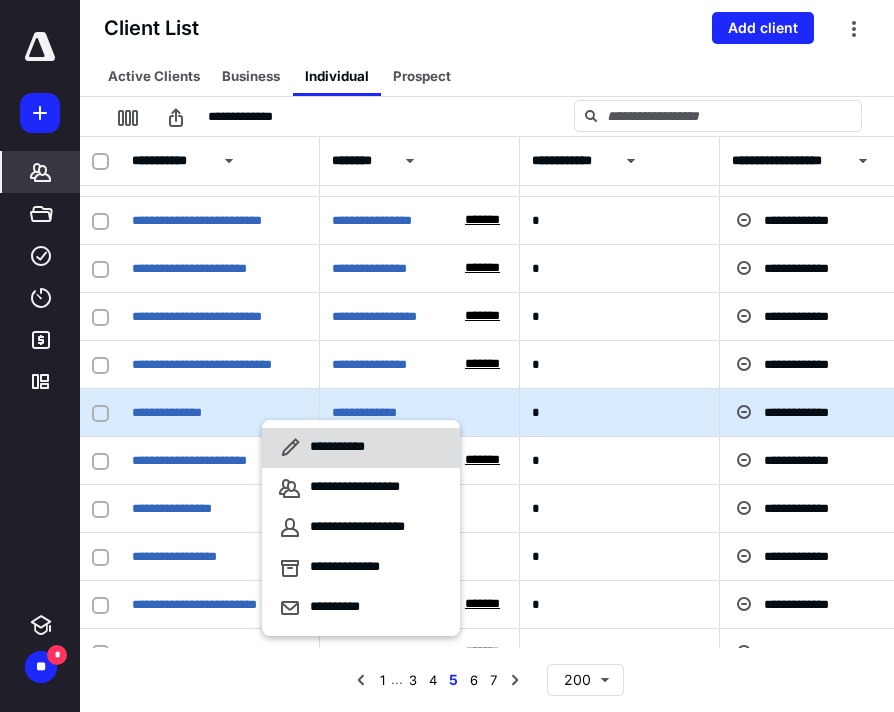 click 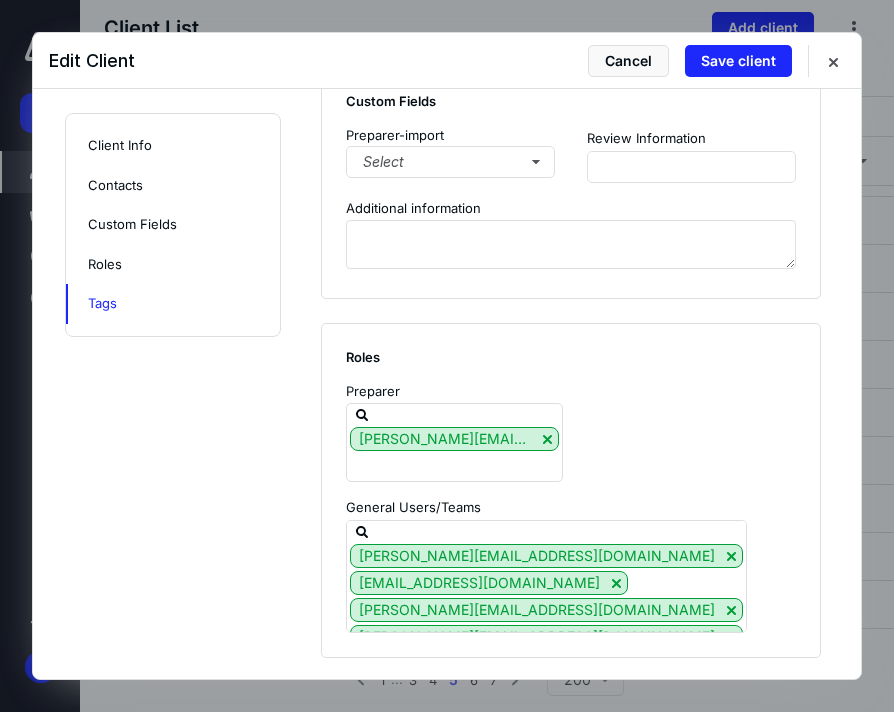 scroll, scrollTop: 1447, scrollLeft: 0, axis: vertical 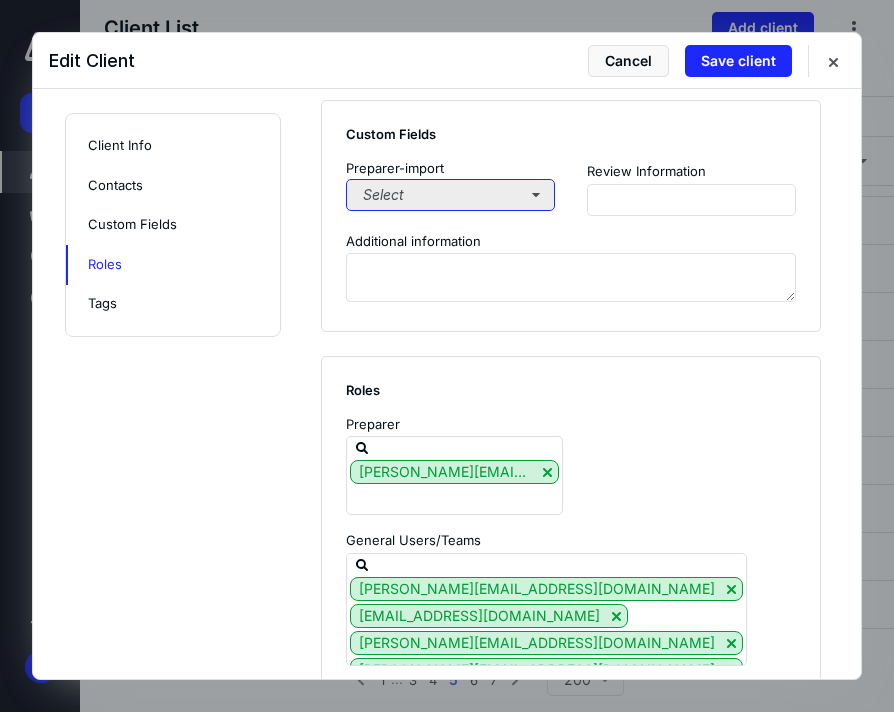 click on "Select" at bounding box center [450, 195] 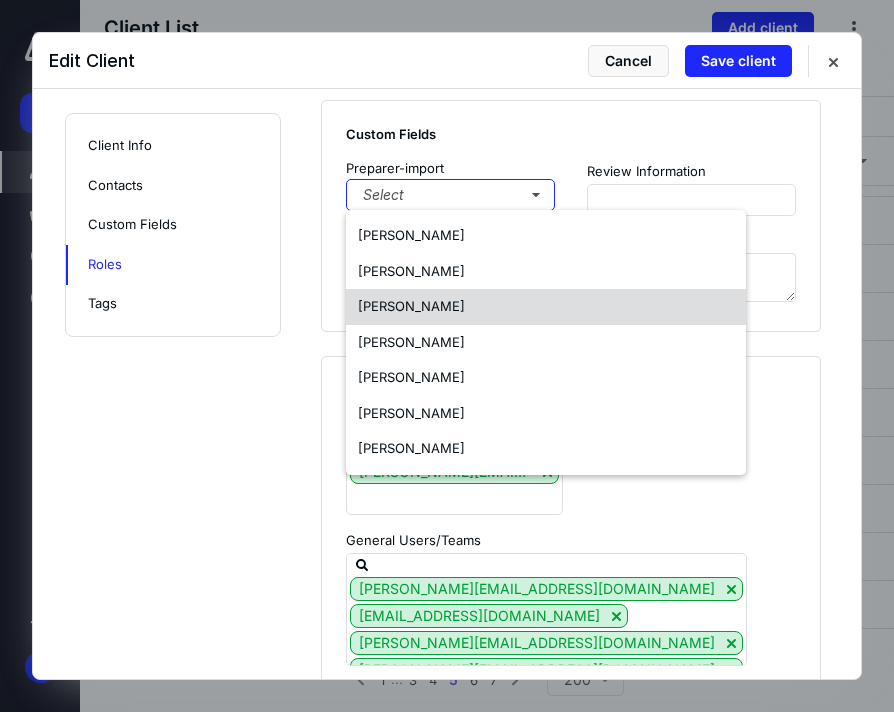 click on "[PERSON_NAME]" at bounding box center [411, 306] 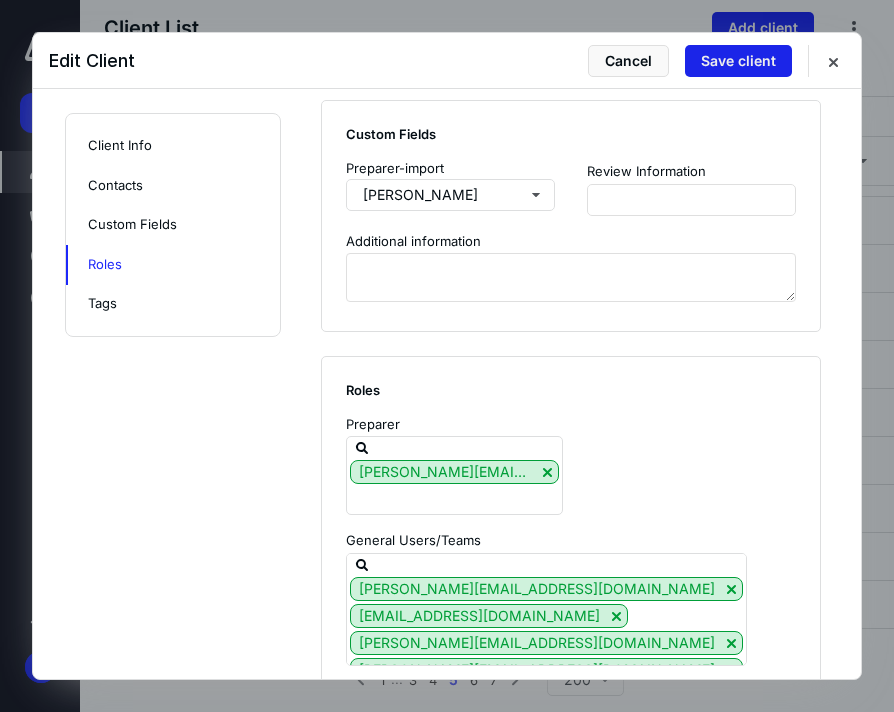 click on "Save client" at bounding box center (738, 61) 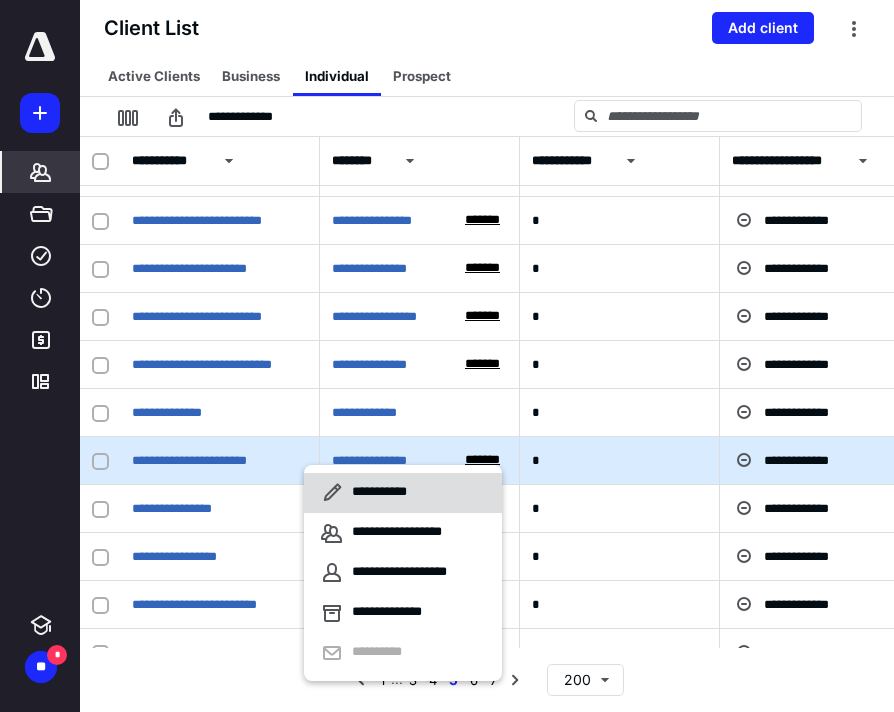 click 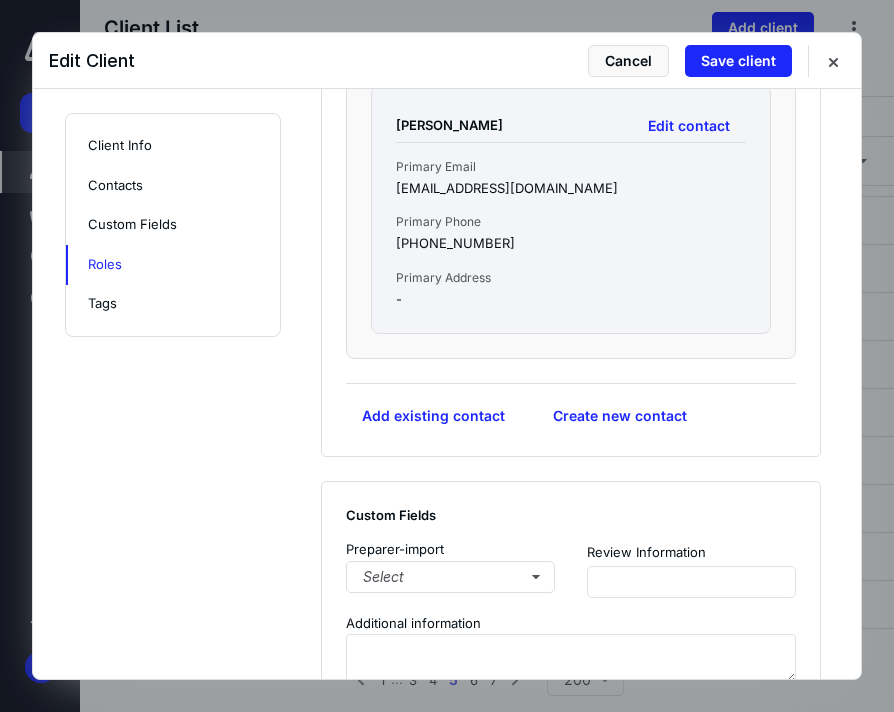 scroll, scrollTop: 1718, scrollLeft: 0, axis: vertical 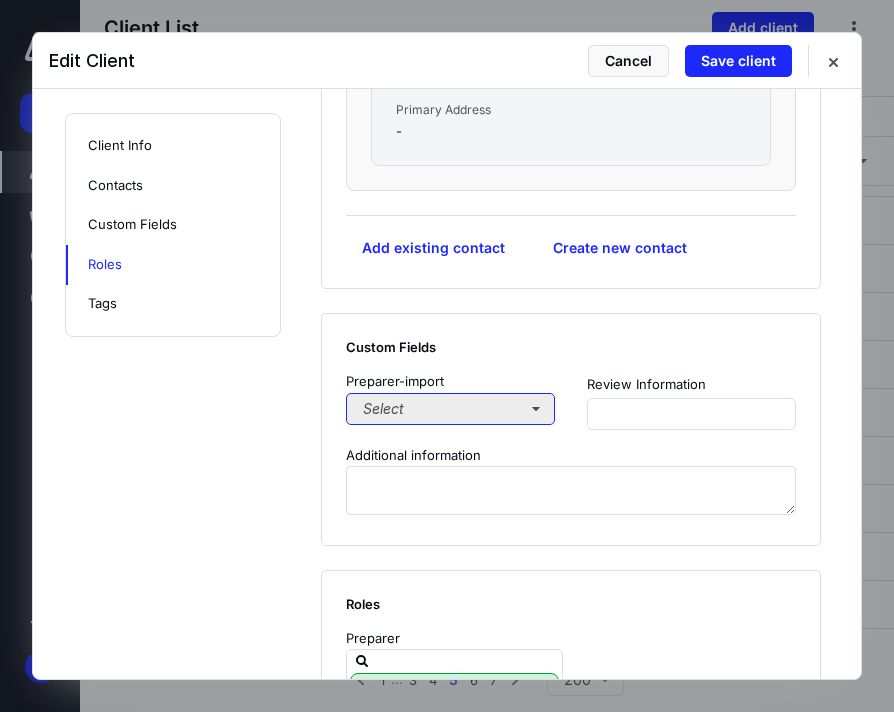 click on "Select" at bounding box center [450, 409] 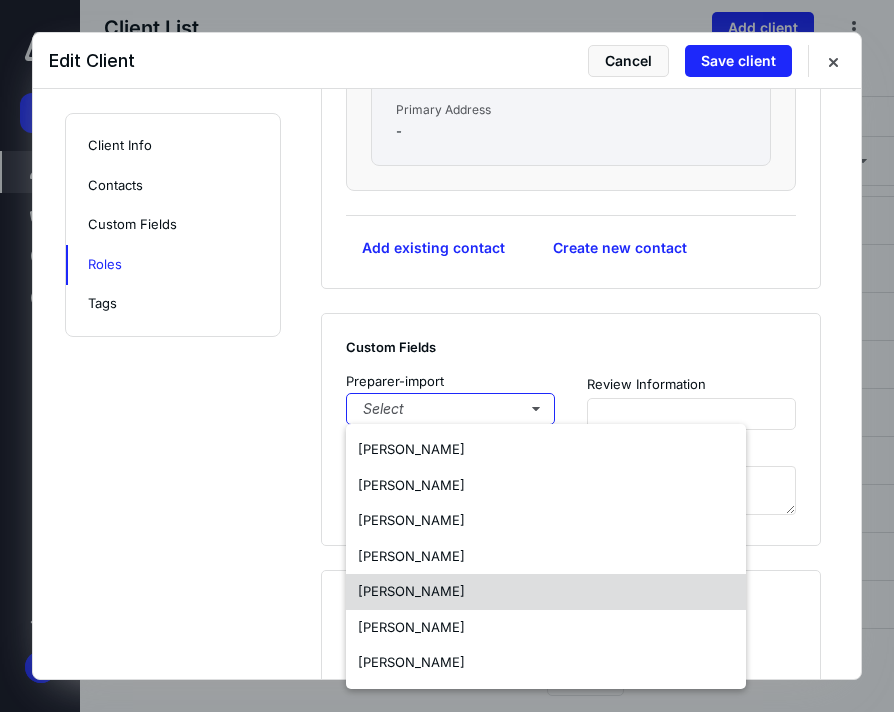click on "[PERSON_NAME]" at bounding box center [411, 591] 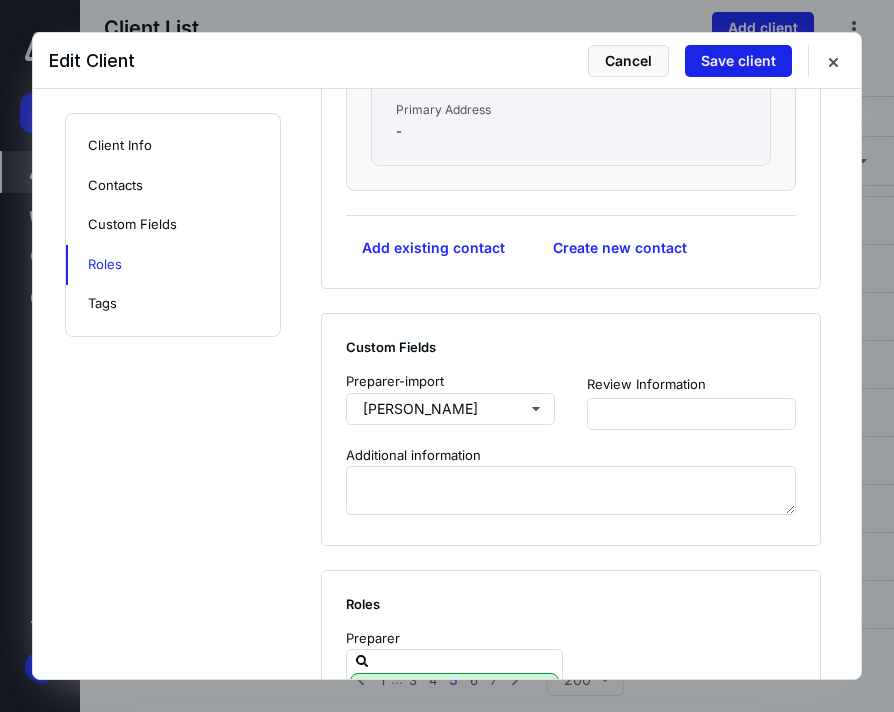 click on "Save client" at bounding box center (738, 61) 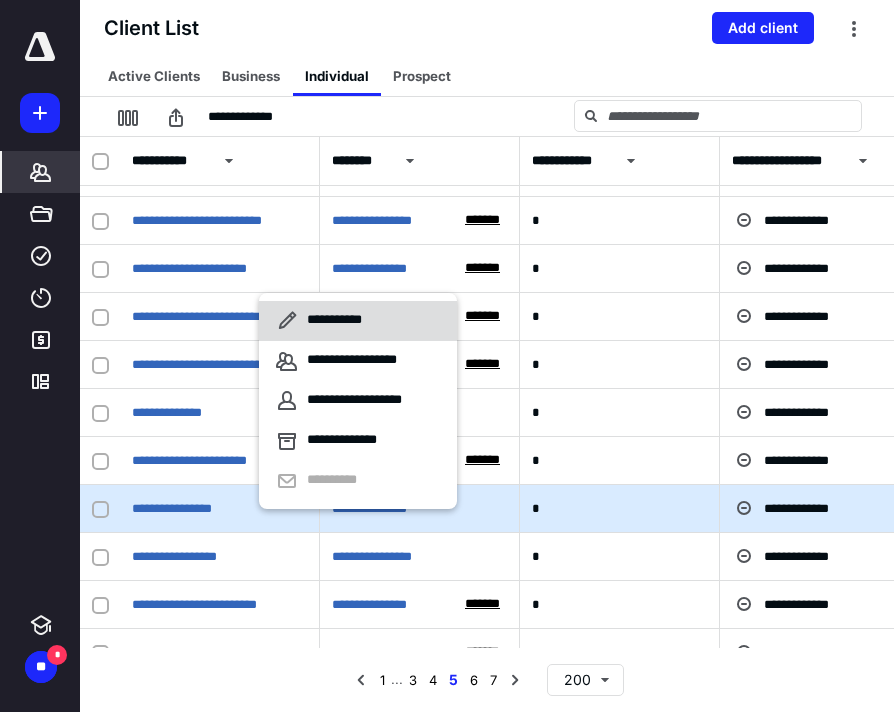 click on "**********" at bounding box center [338, 321] 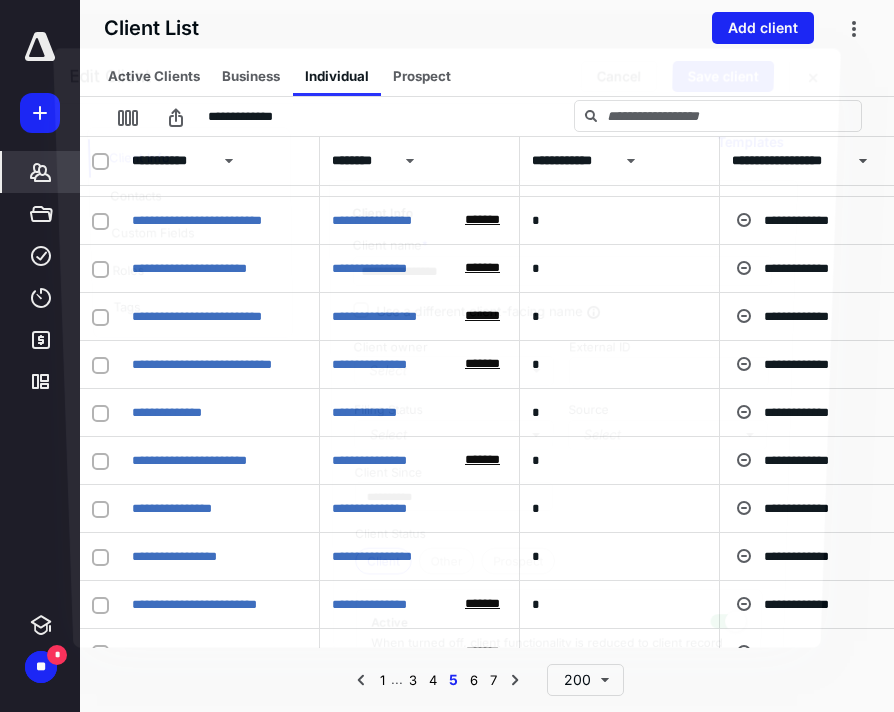 checkbox on "true" 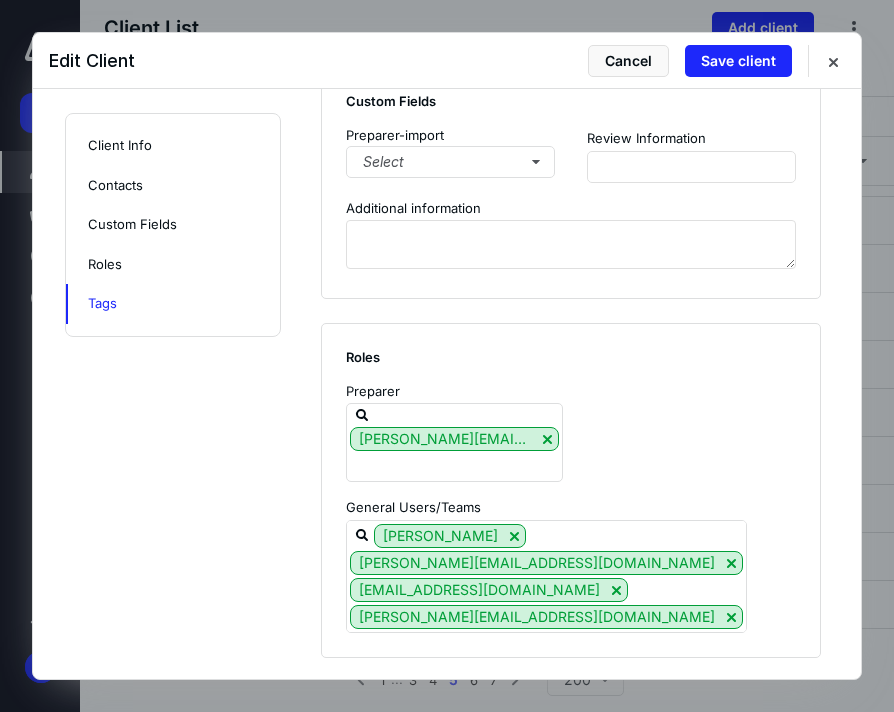 scroll, scrollTop: 1472, scrollLeft: 0, axis: vertical 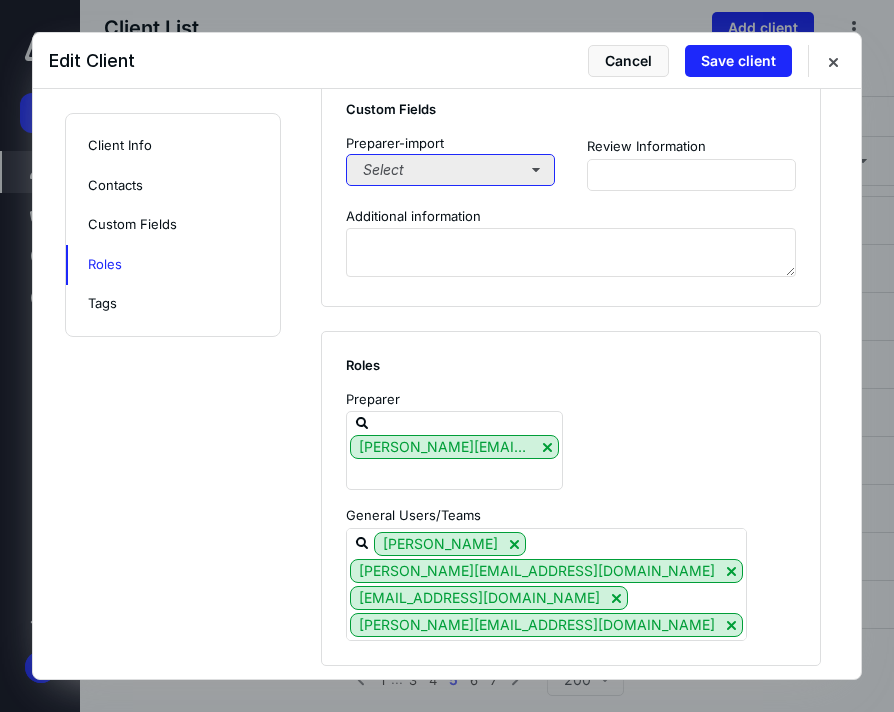 click on "Select" at bounding box center (450, 170) 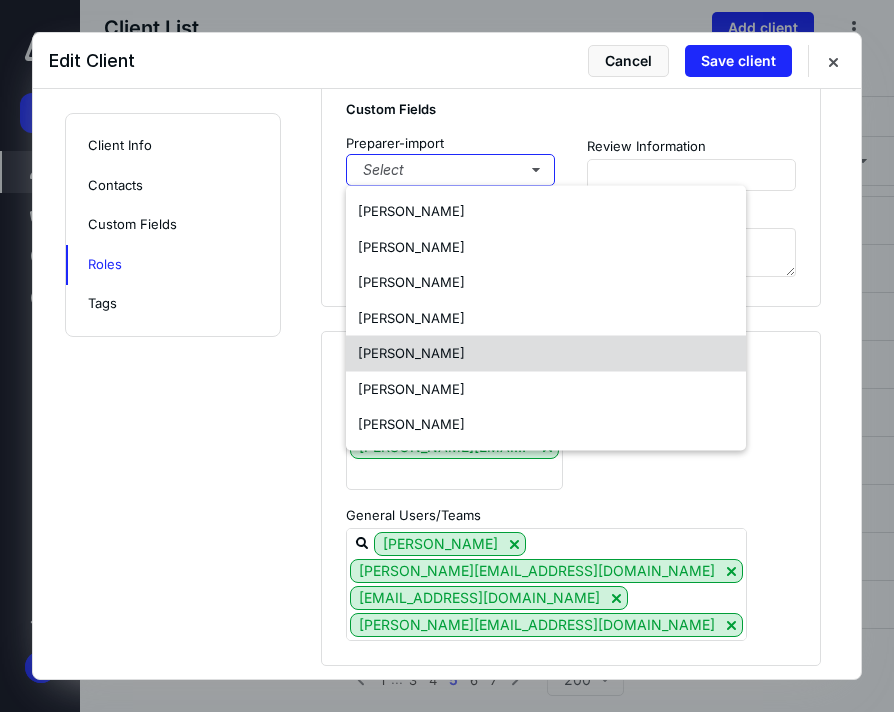 click on "[PERSON_NAME]" at bounding box center [411, 354] 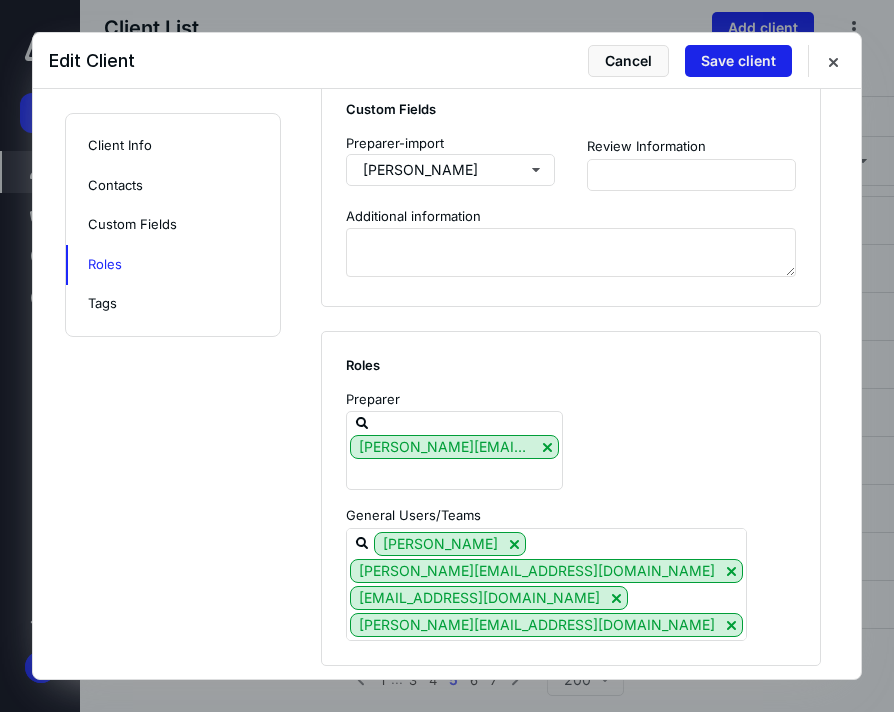click on "Save client" at bounding box center [738, 61] 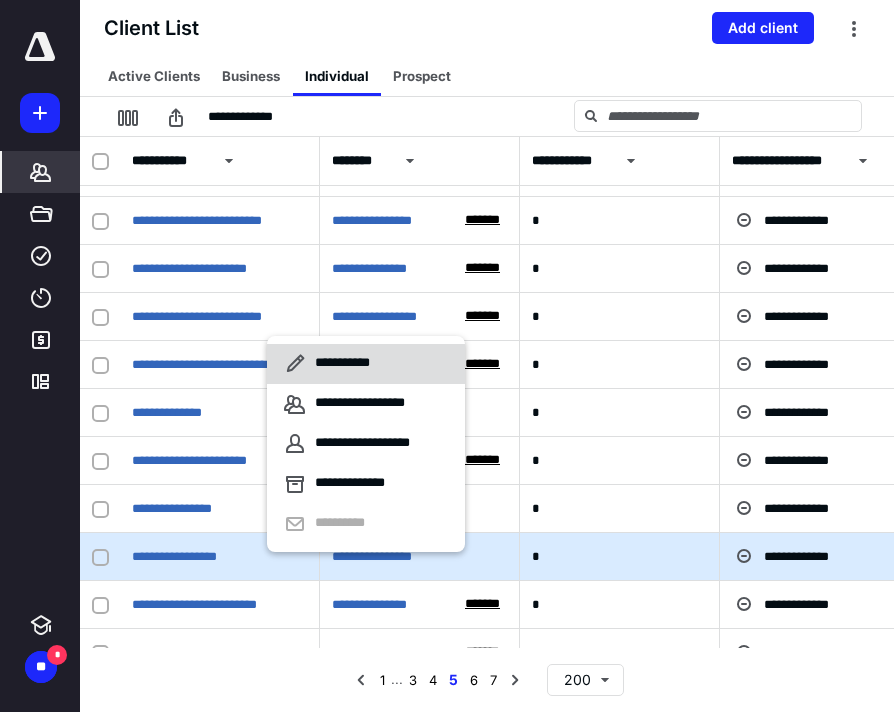 click on "**********" at bounding box center [346, 364] 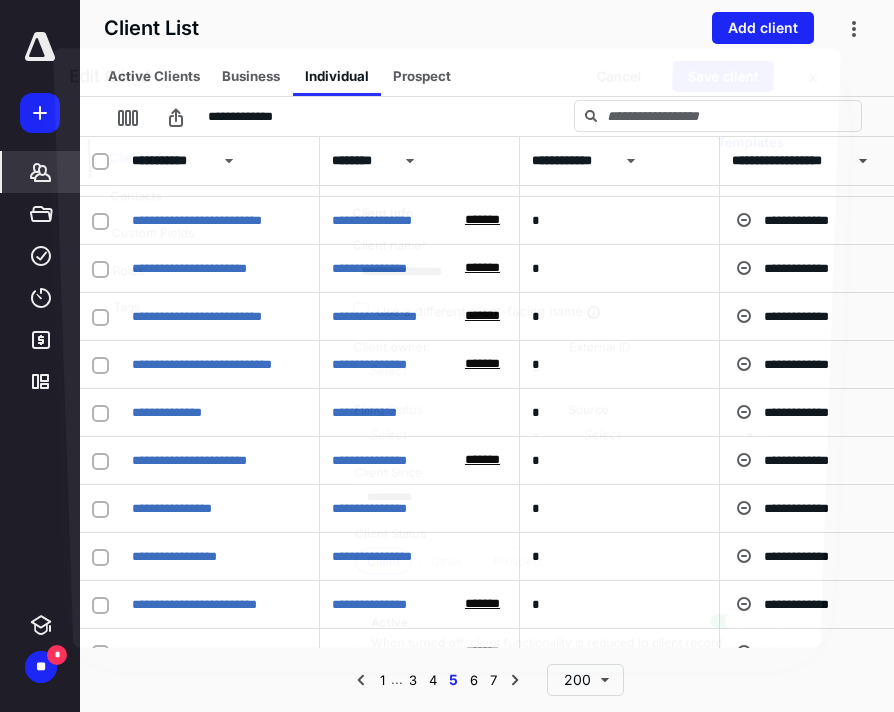 checkbox on "true" 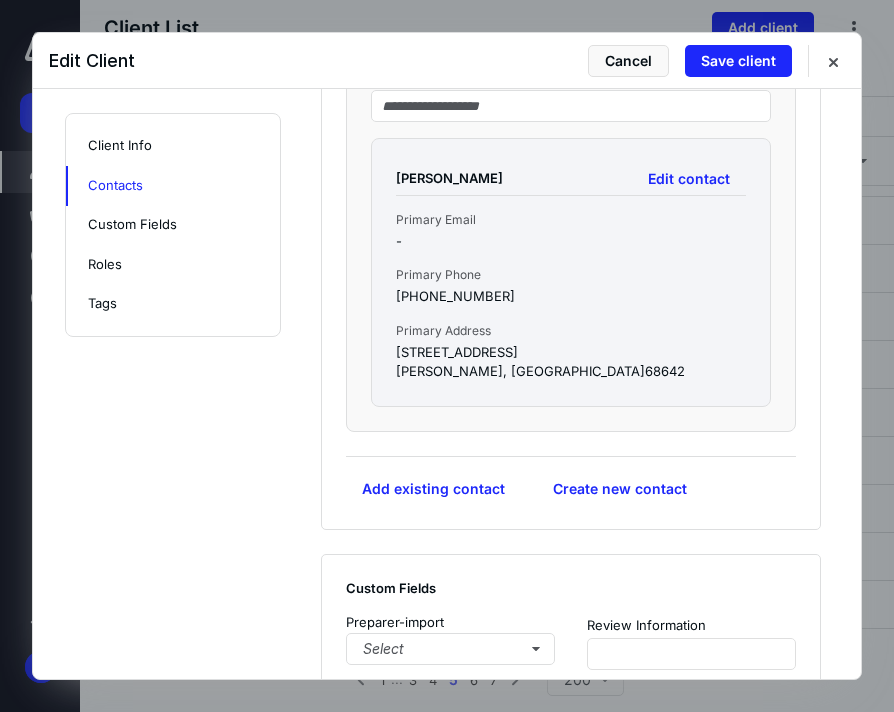 scroll, scrollTop: 1266, scrollLeft: 0, axis: vertical 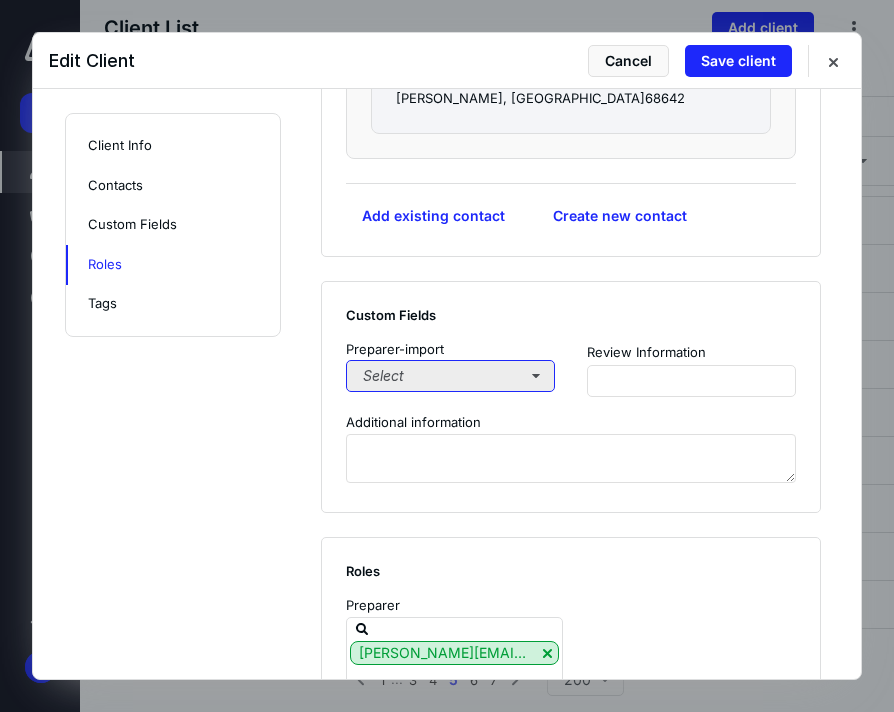 click on "Select" at bounding box center (450, 376) 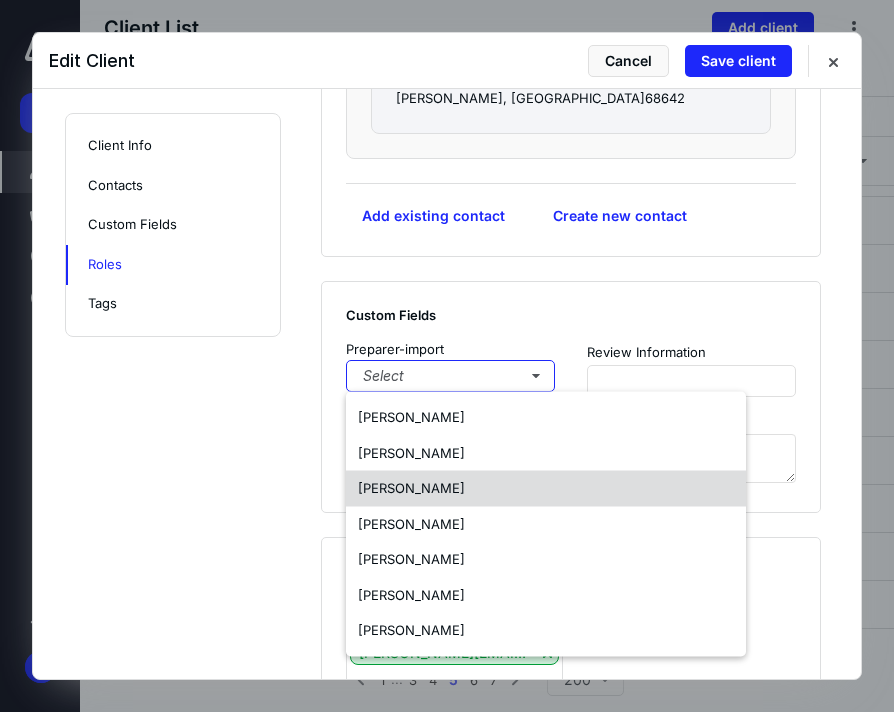 click on "[PERSON_NAME]" at bounding box center (411, 488) 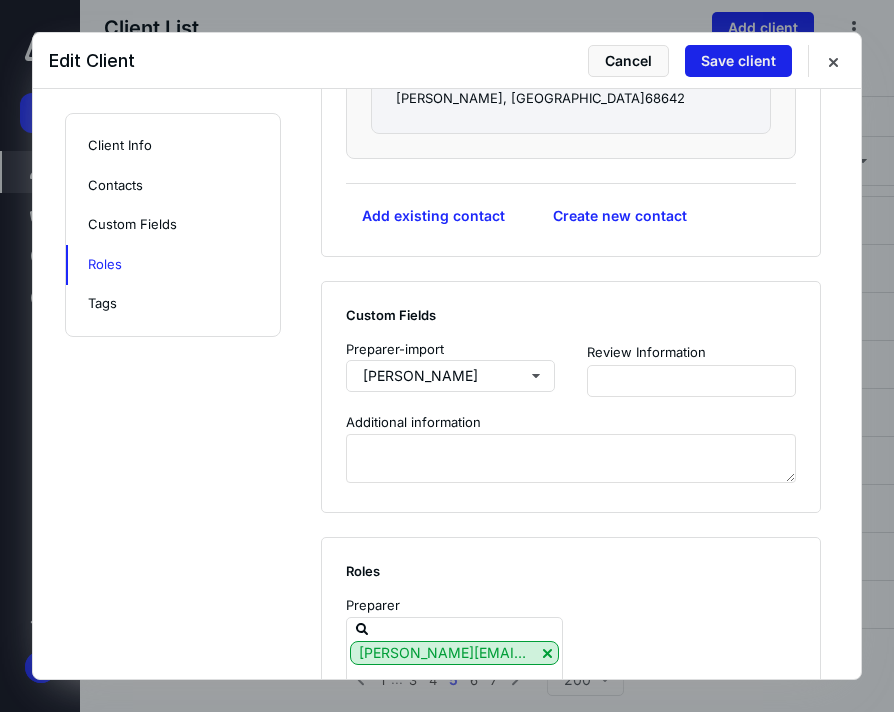 click on "Save client" at bounding box center [738, 61] 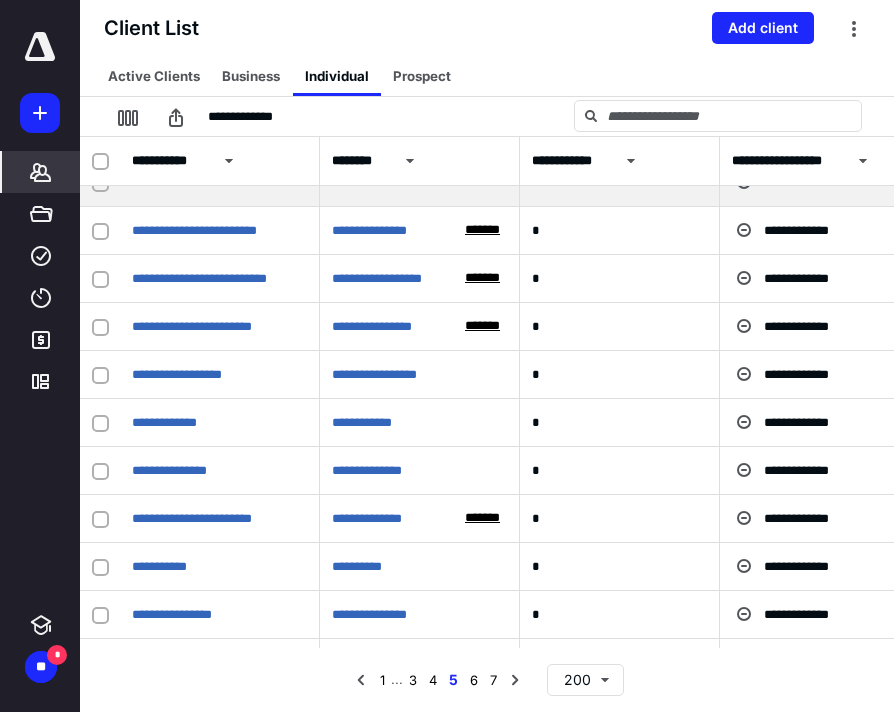 scroll, scrollTop: 2956, scrollLeft: 0, axis: vertical 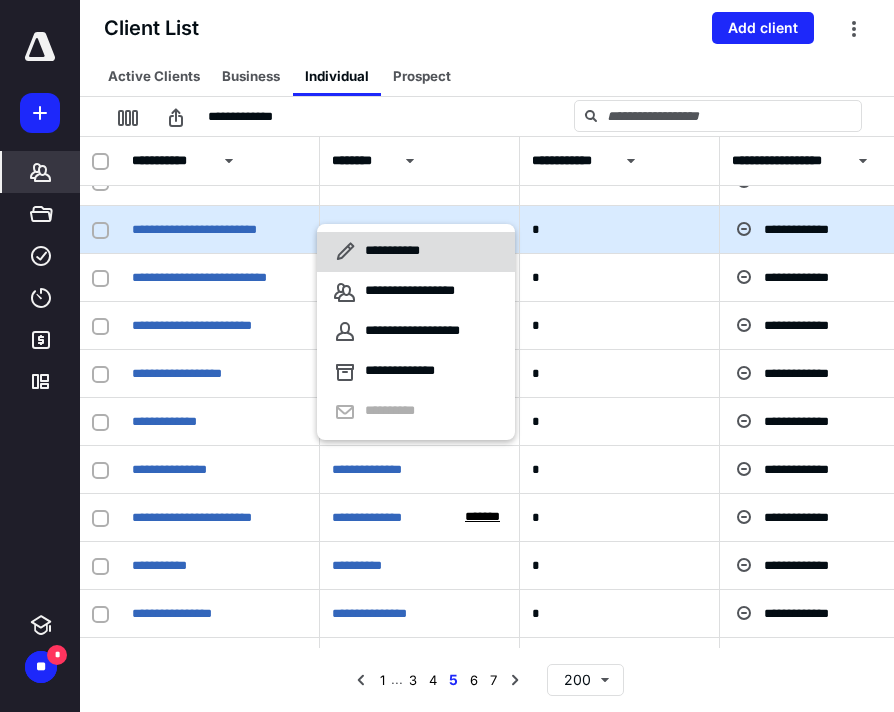 click 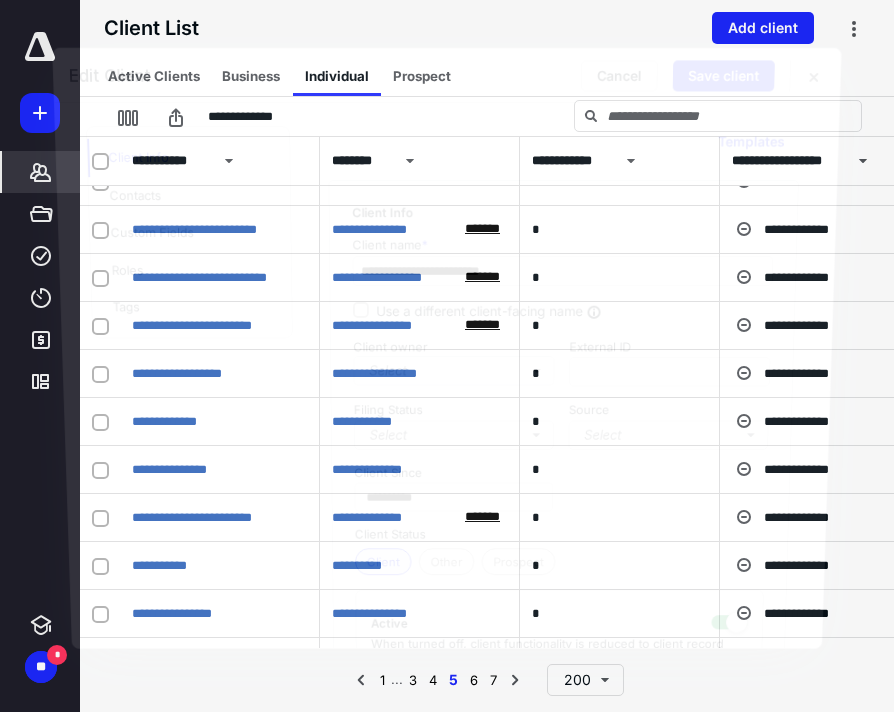 checkbox on "true" 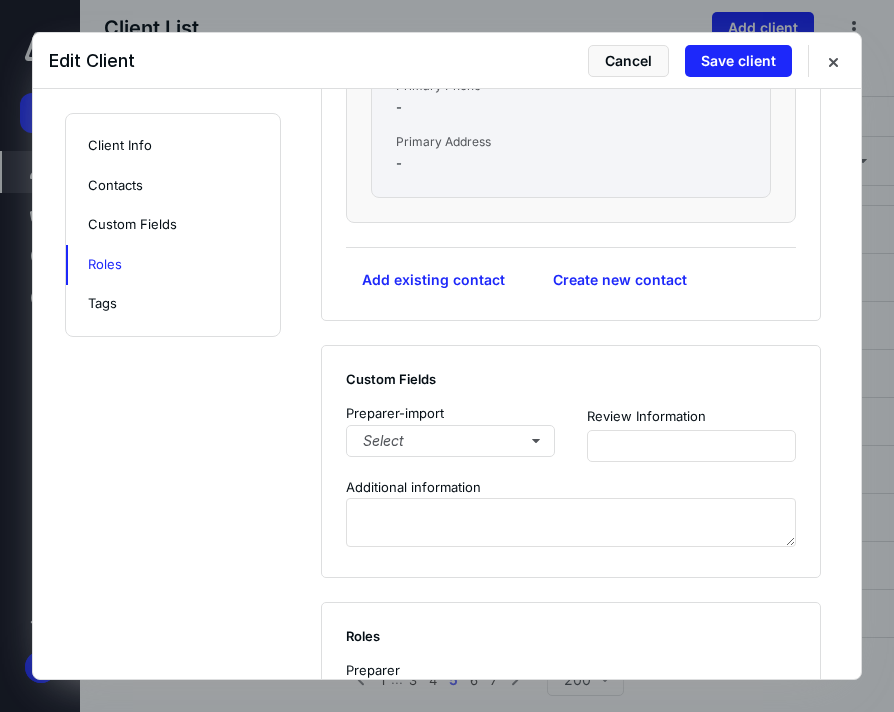 scroll, scrollTop: 1797, scrollLeft: 0, axis: vertical 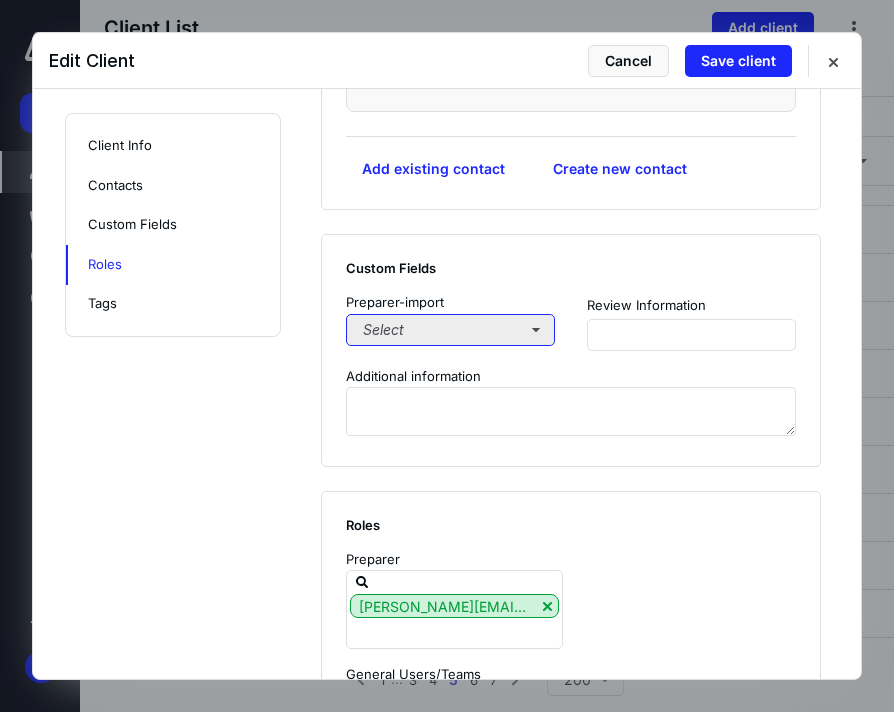 click on "Select" at bounding box center [450, 330] 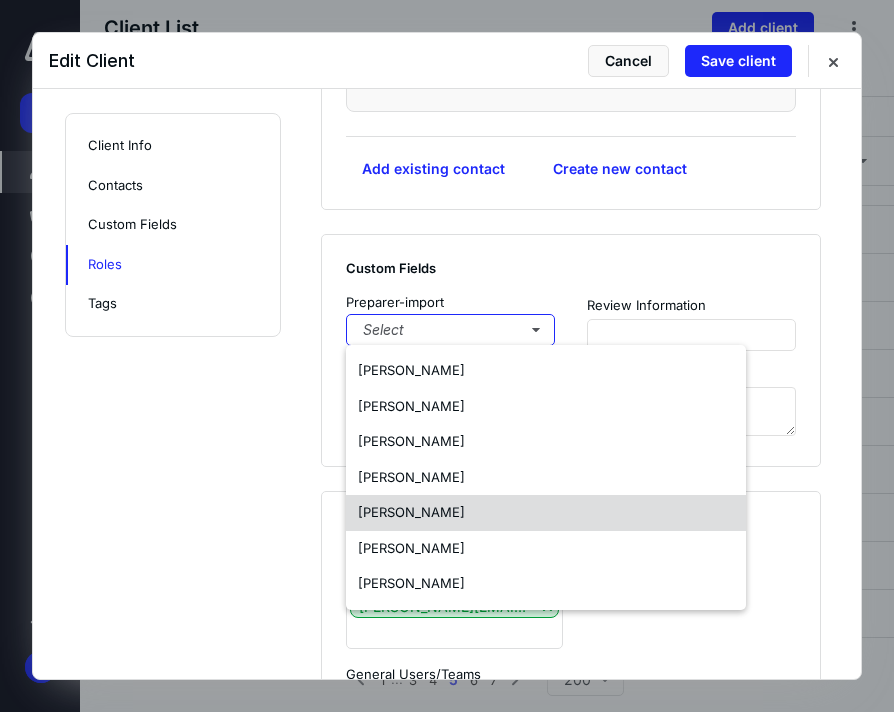 click on "[PERSON_NAME]" at bounding box center [411, 512] 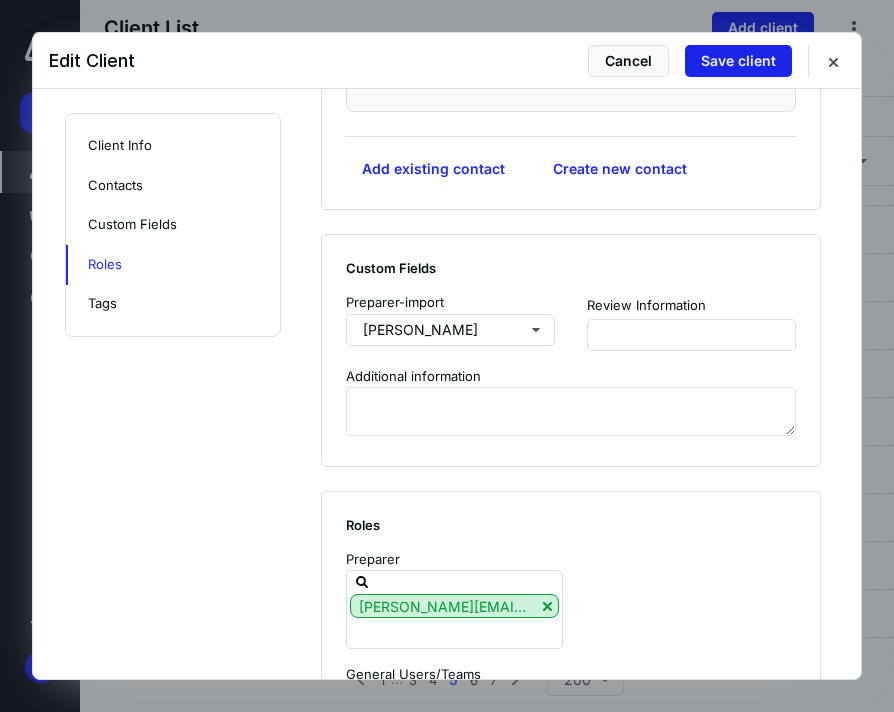 click on "Save client" at bounding box center [738, 61] 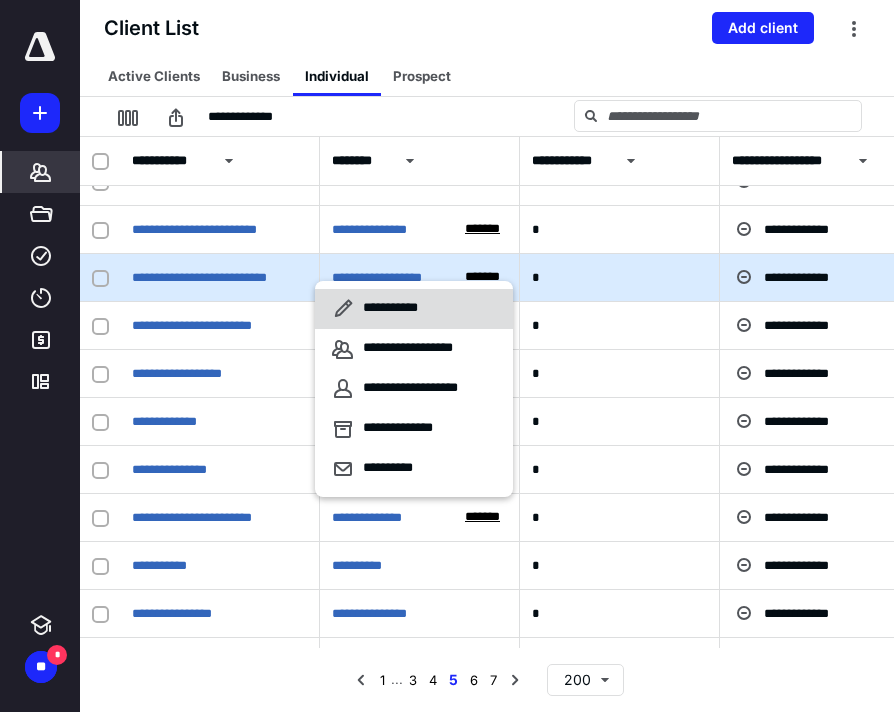 click 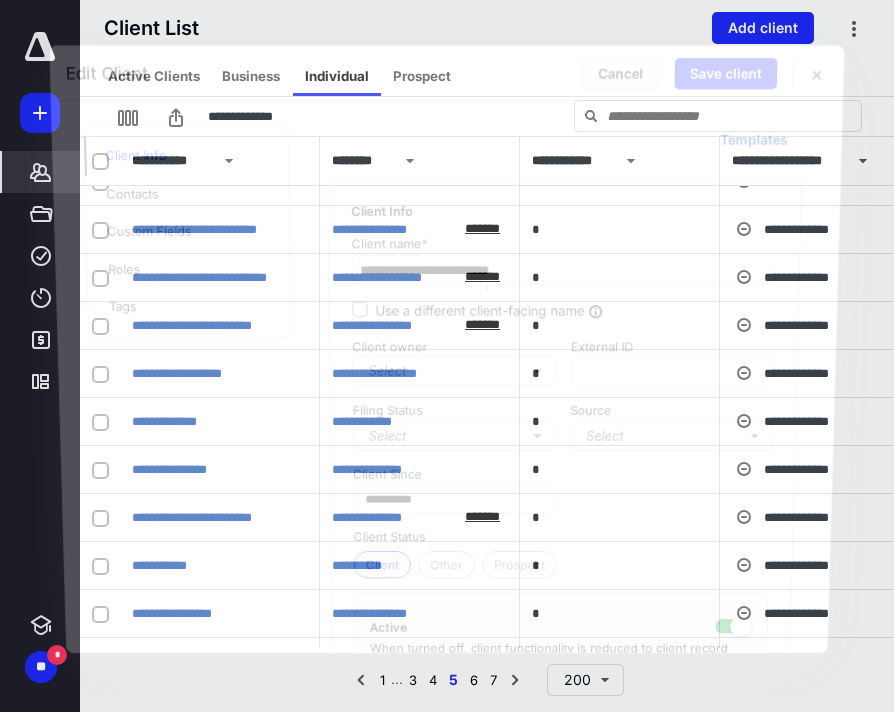 checkbox on "true" 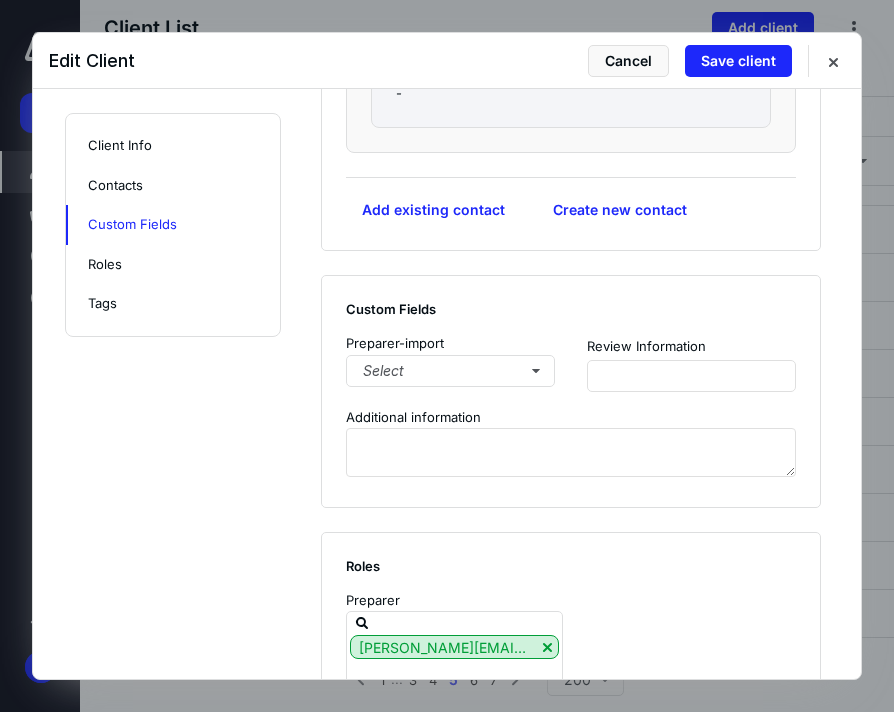 scroll, scrollTop: 1777, scrollLeft: 0, axis: vertical 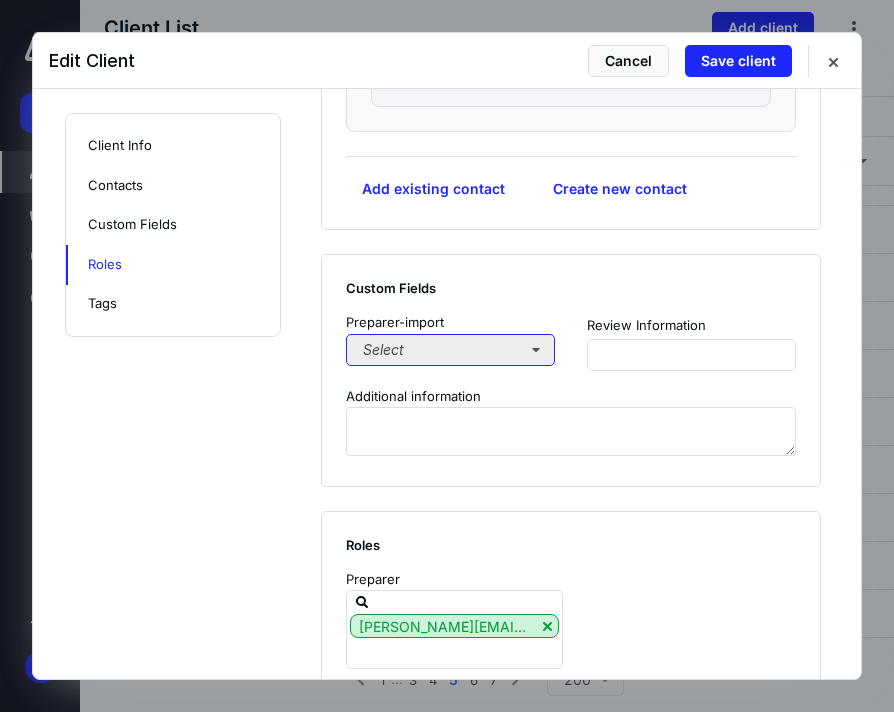 click on "Select" at bounding box center (450, 350) 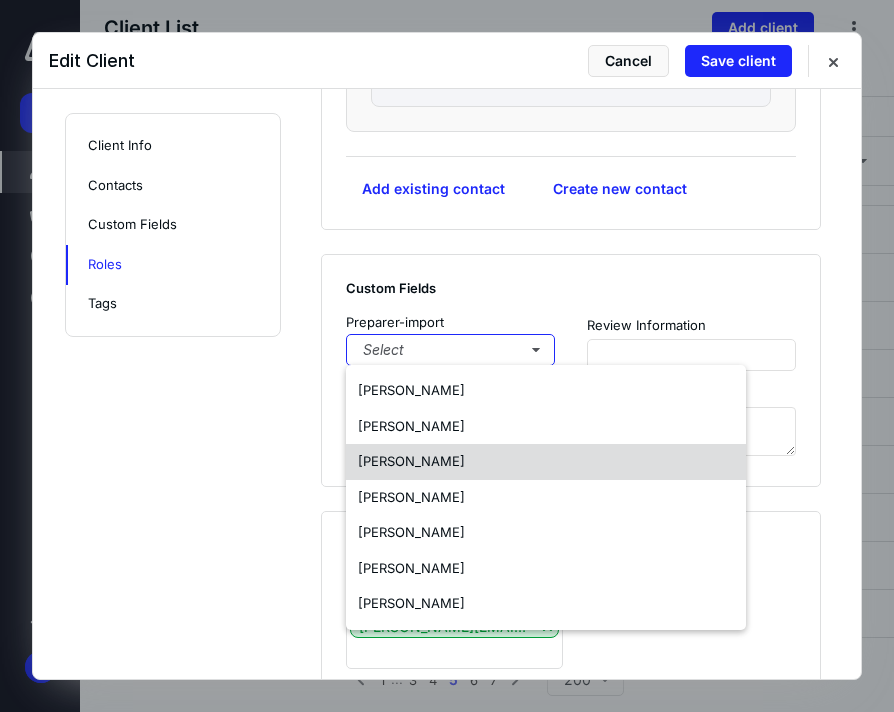 click on "[PERSON_NAME]" at bounding box center (411, 461) 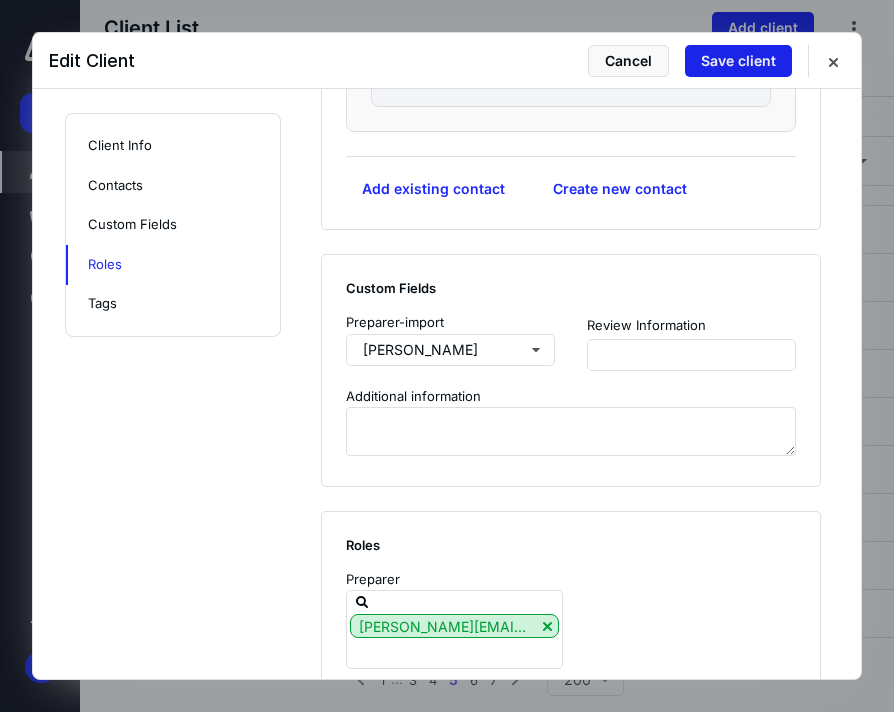 click on "Save client" at bounding box center [738, 61] 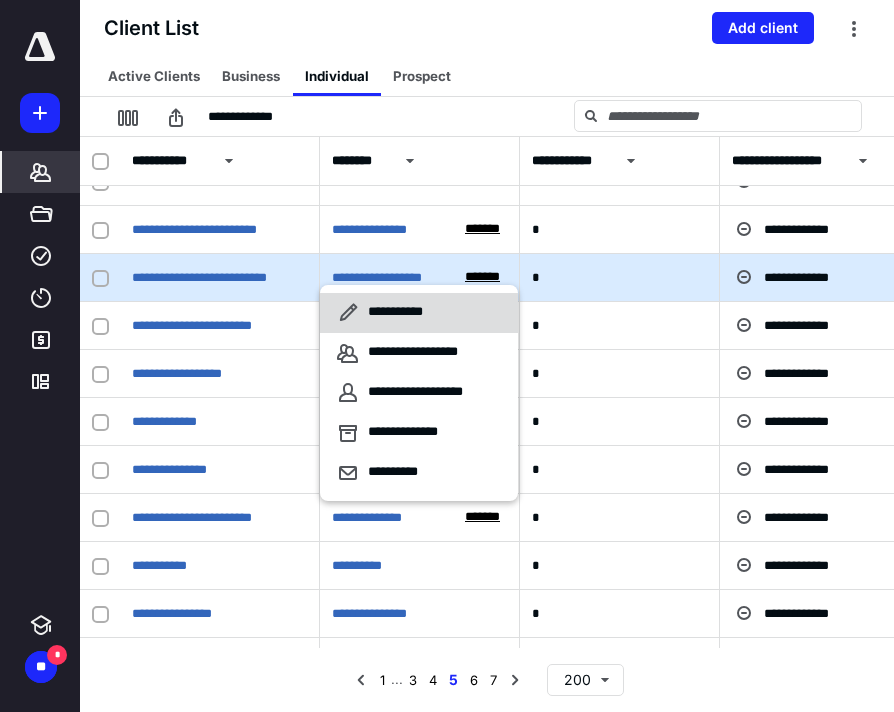 click 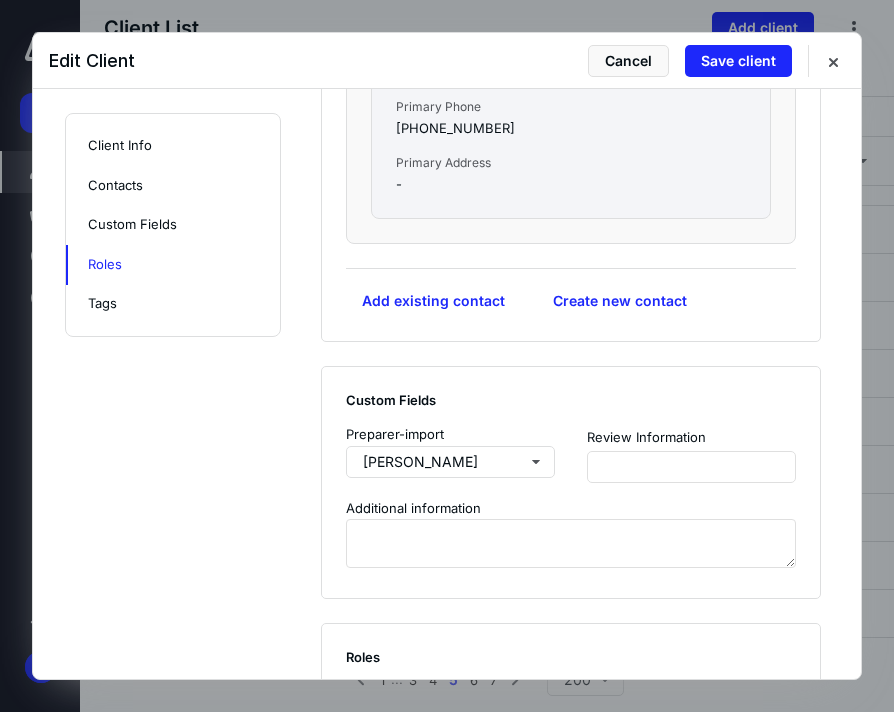scroll, scrollTop: 1833, scrollLeft: 0, axis: vertical 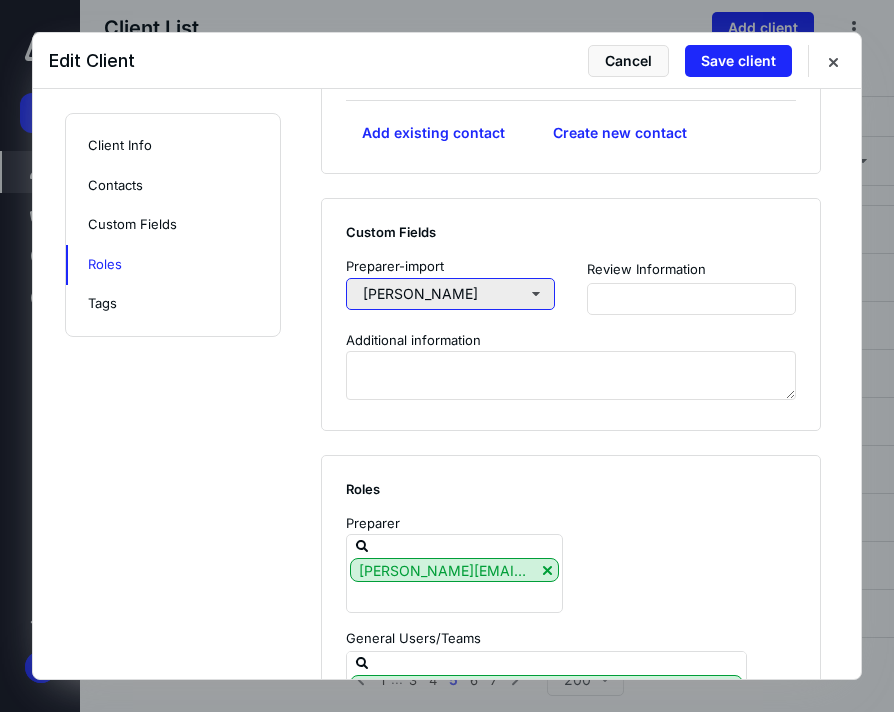 click on "[PERSON_NAME]" at bounding box center (450, 294) 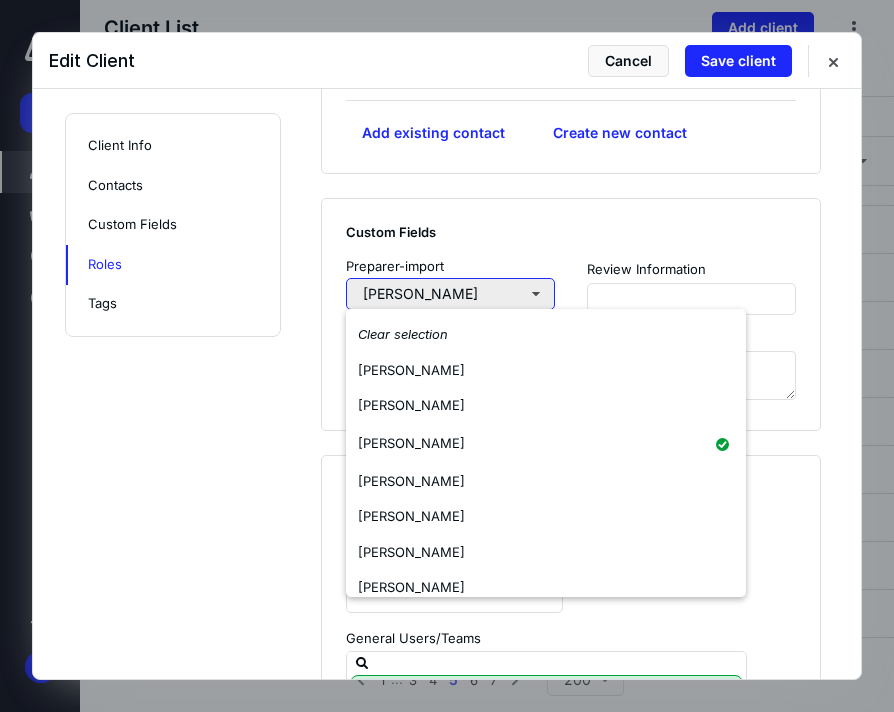 click on "[PERSON_NAME]" at bounding box center (450, 294) 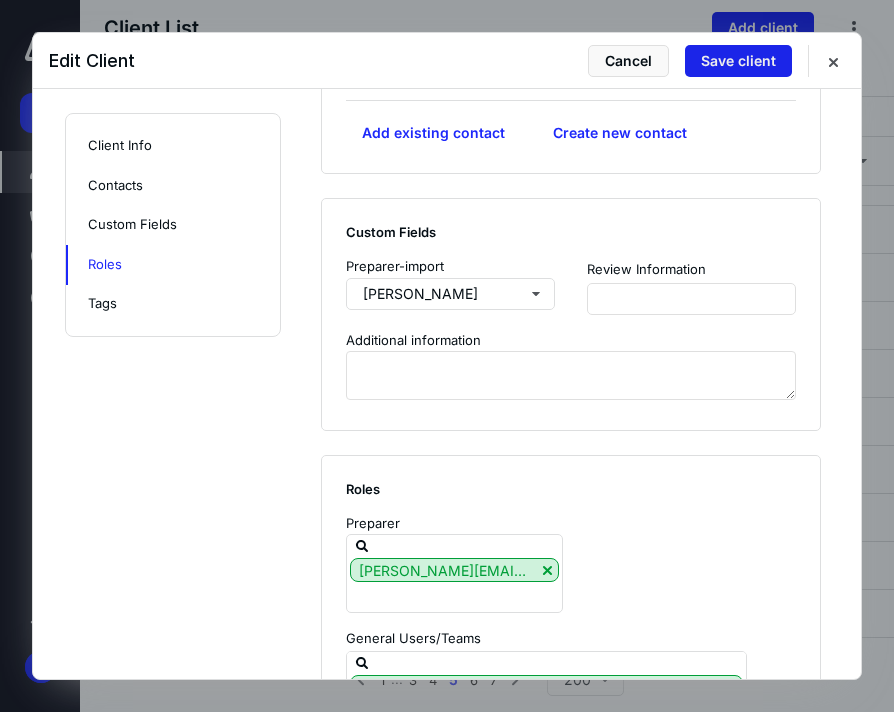 click on "Save client" at bounding box center (738, 61) 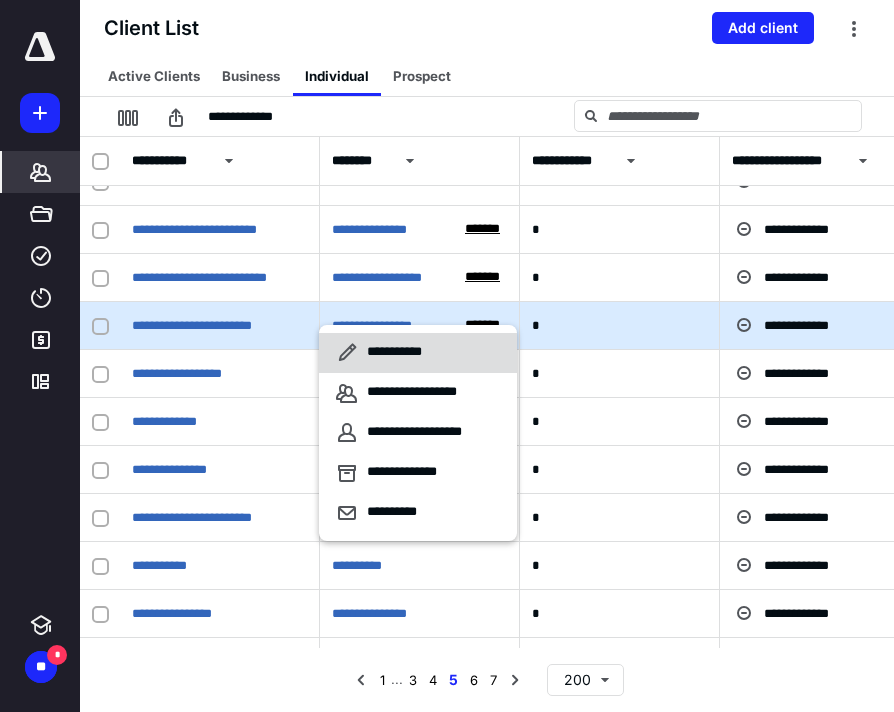 click on "**********" at bounding box center (418, 353) 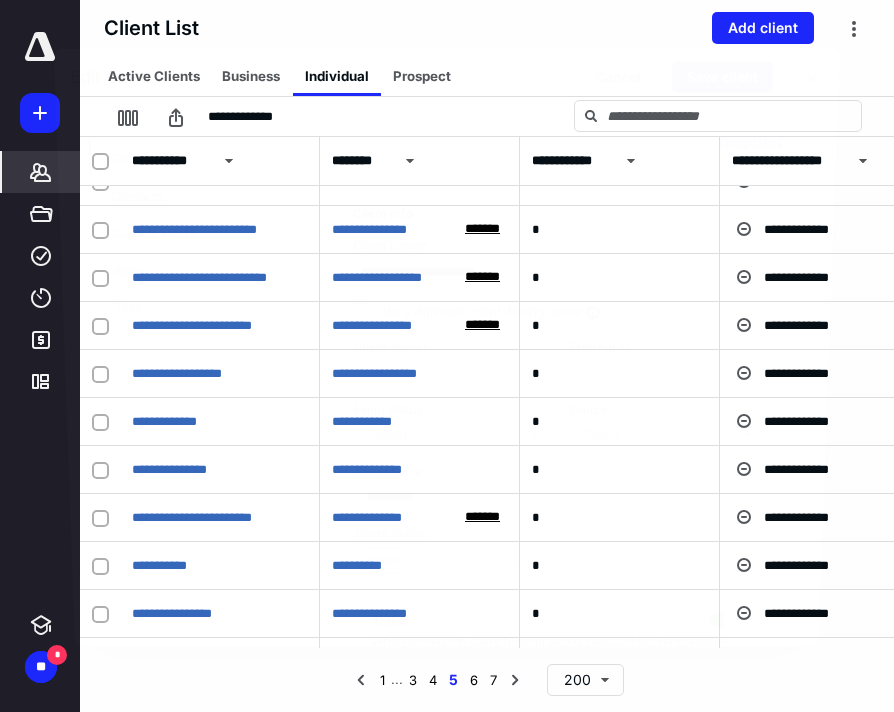 checkbox on "true" 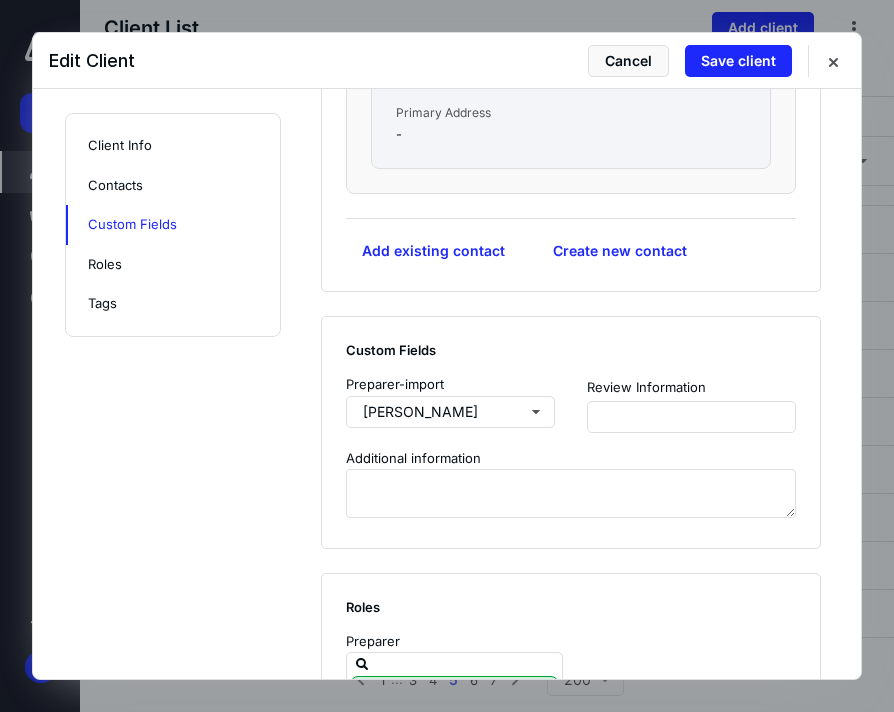 scroll, scrollTop: 1811, scrollLeft: 0, axis: vertical 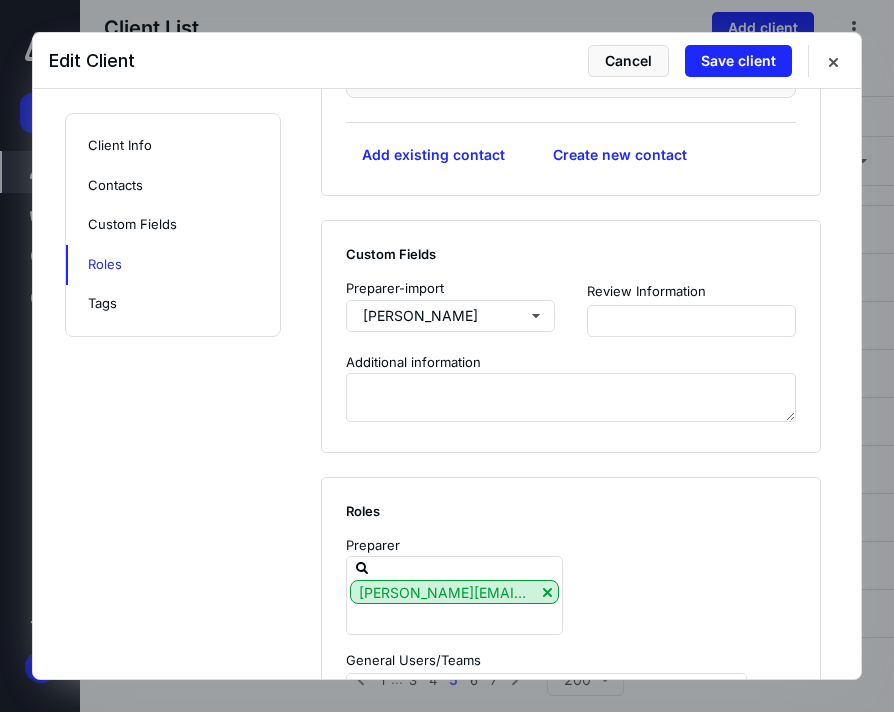 click on "Custom Fields Preparer-import [PERSON_NAME] Review Information Additional information" at bounding box center [571, 336] 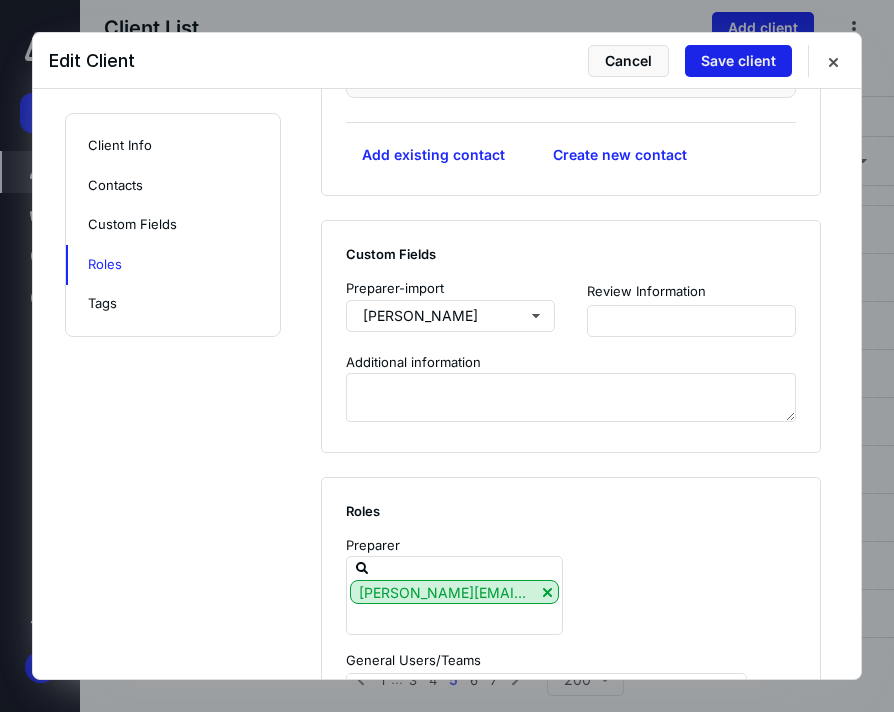 click on "Save client" at bounding box center [738, 61] 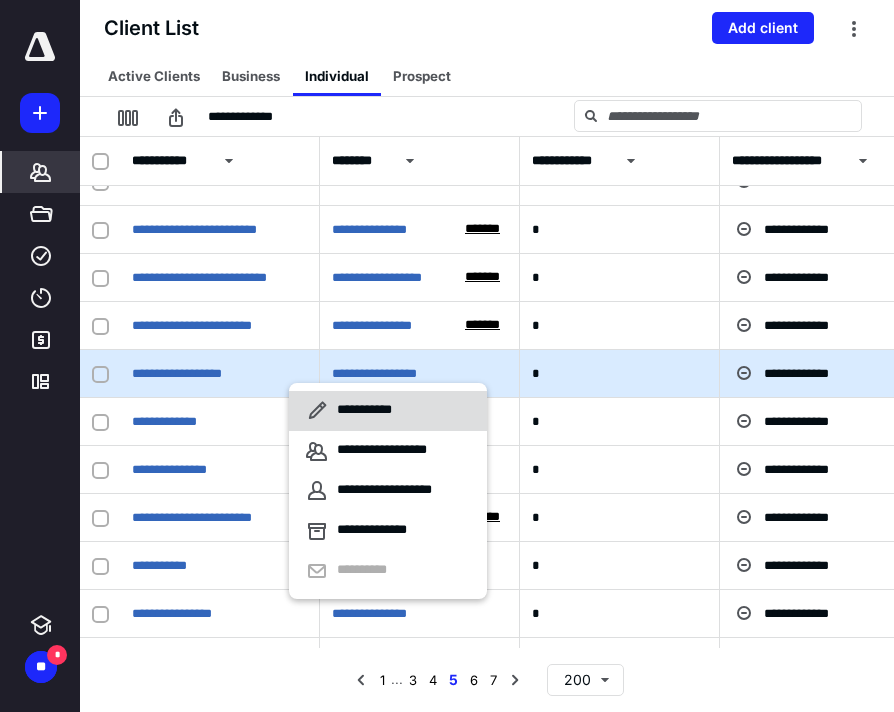 click on "**********" at bounding box center [352, 411] 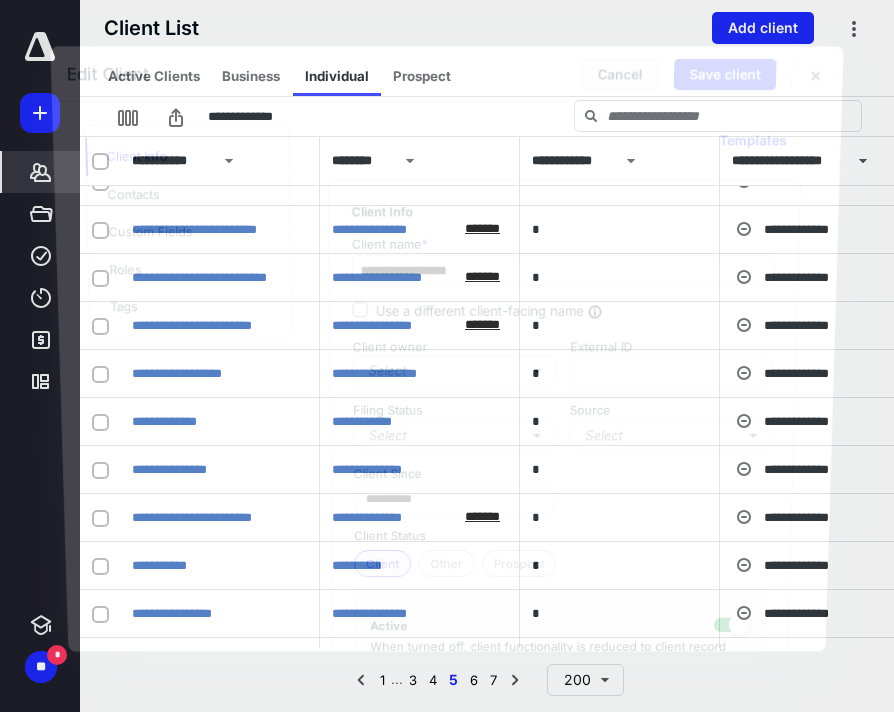 checkbox on "true" 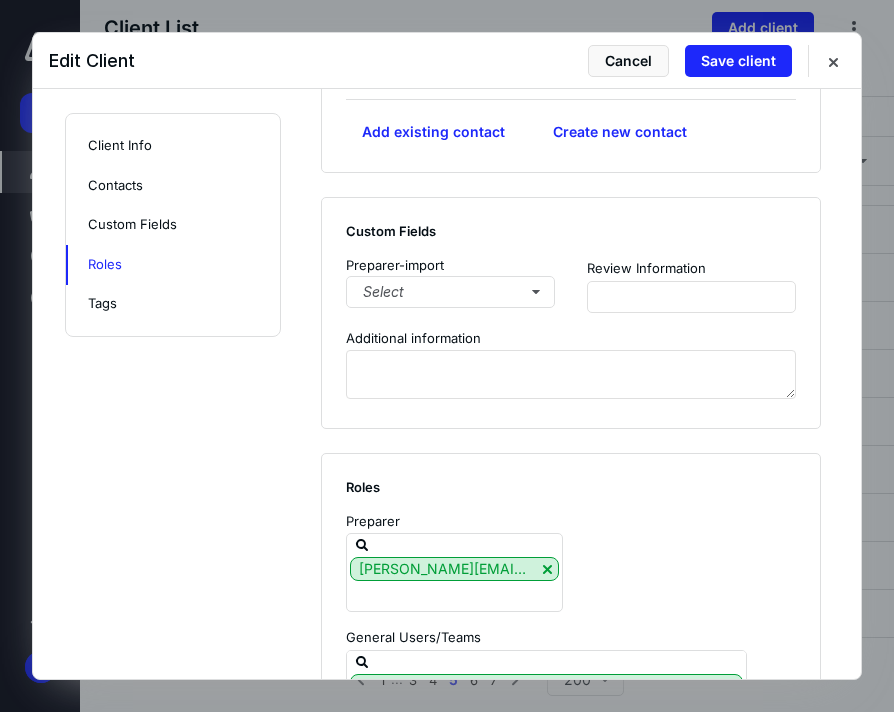 scroll, scrollTop: 1455, scrollLeft: 0, axis: vertical 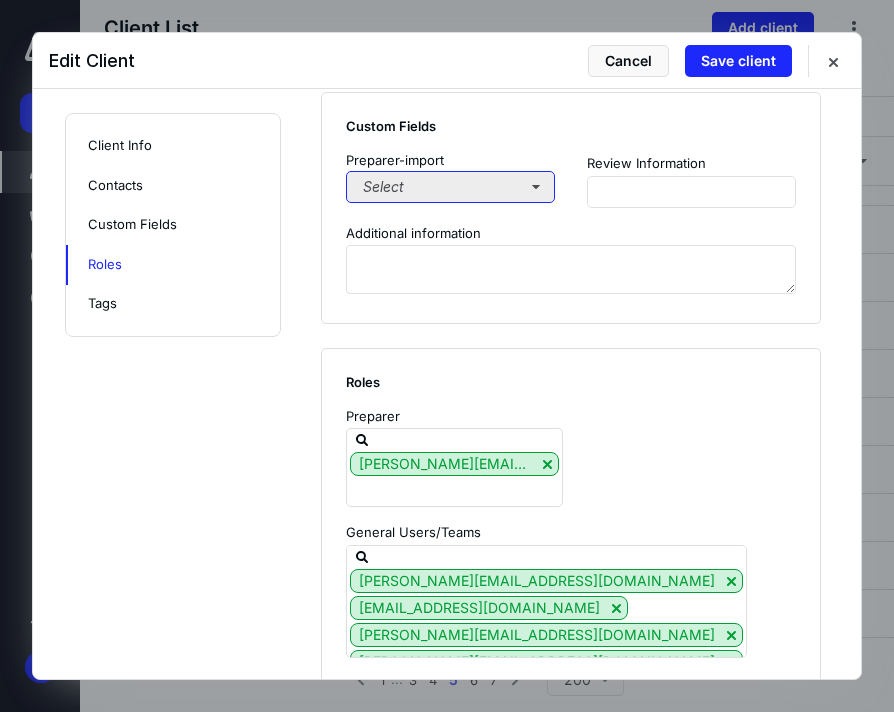 click on "Select" at bounding box center [450, 187] 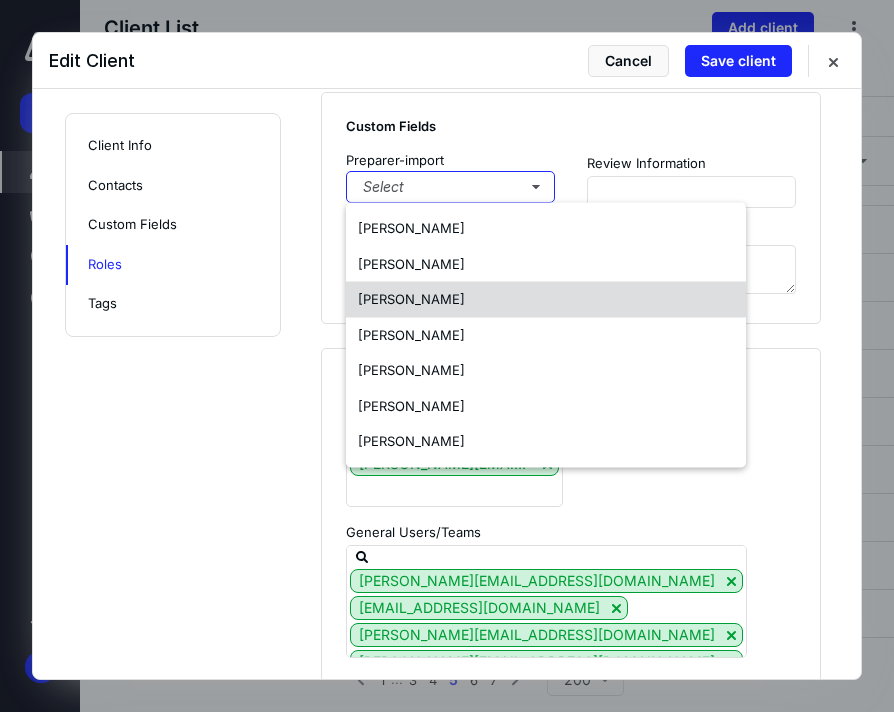 click on "[PERSON_NAME]" at bounding box center [411, 299] 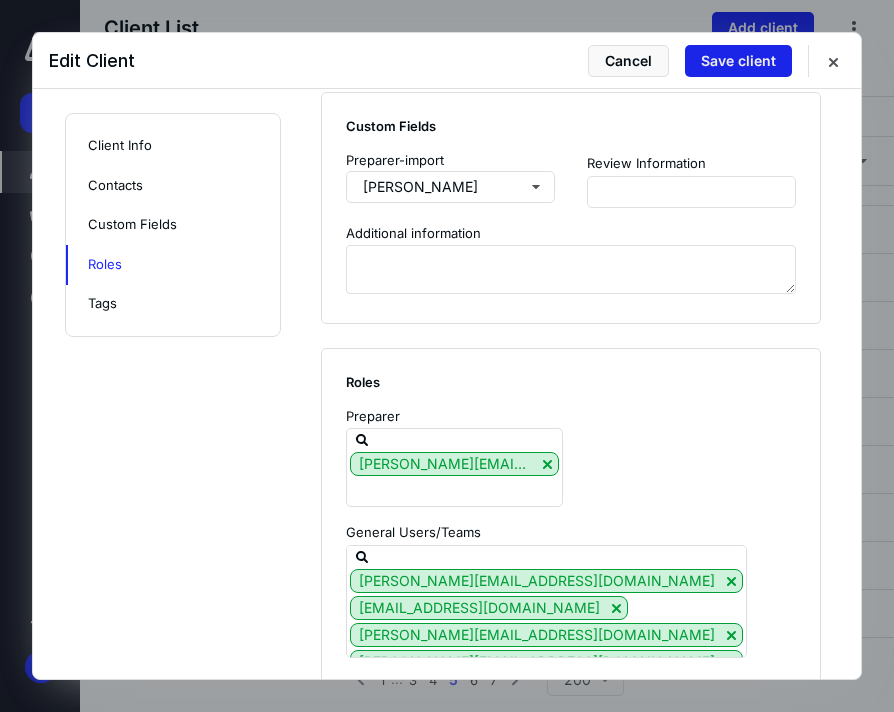 click on "Save client" at bounding box center (738, 61) 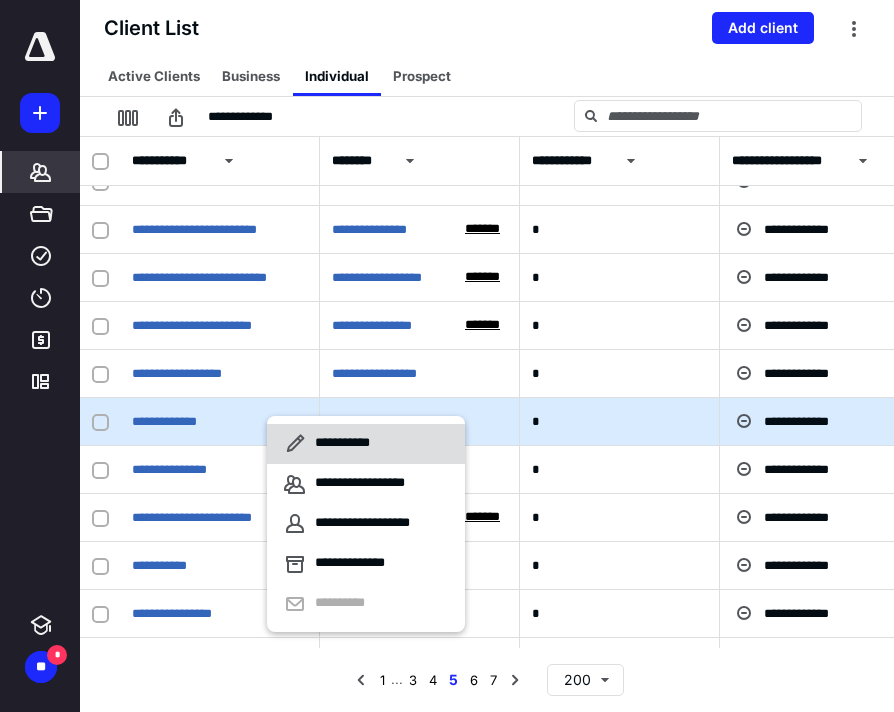 click on "**********" at bounding box center (346, 444) 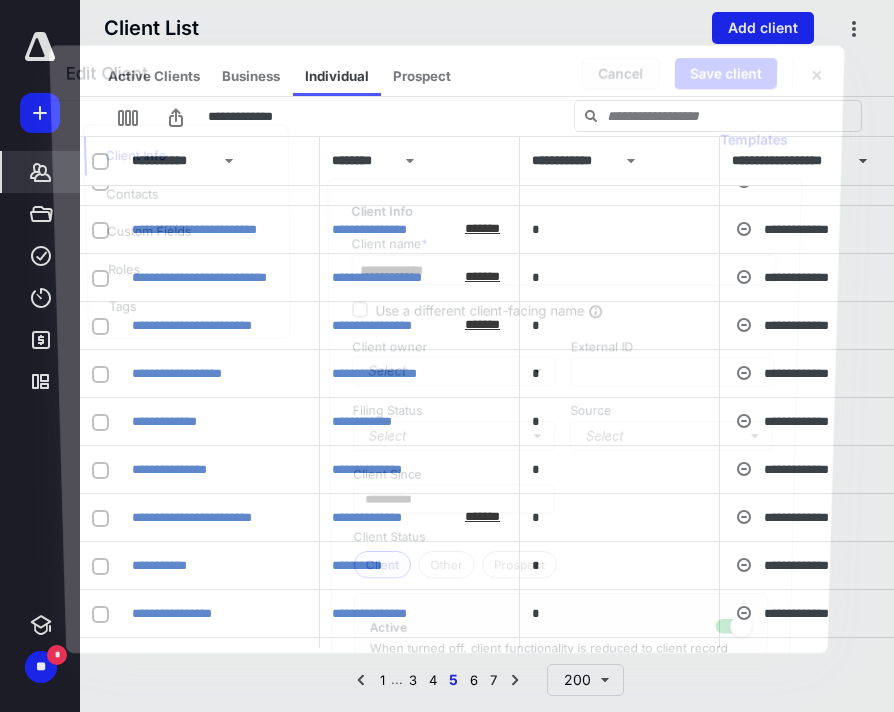 checkbox on "true" 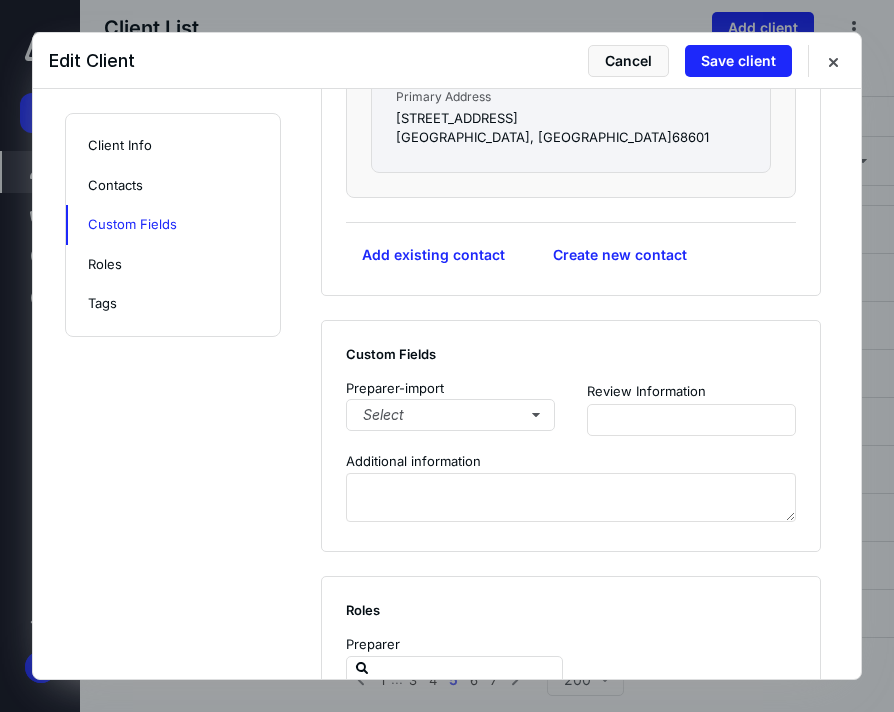 scroll, scrollTop: 1236, scrollLeft: 0, axis: vertical 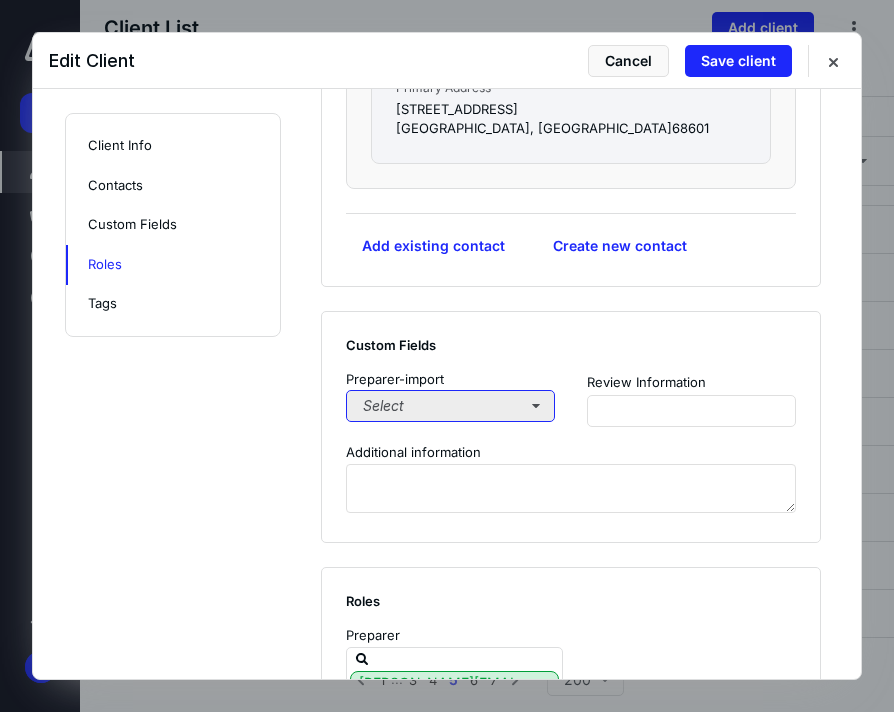 click on "Select" at bounding box center (450, 406) 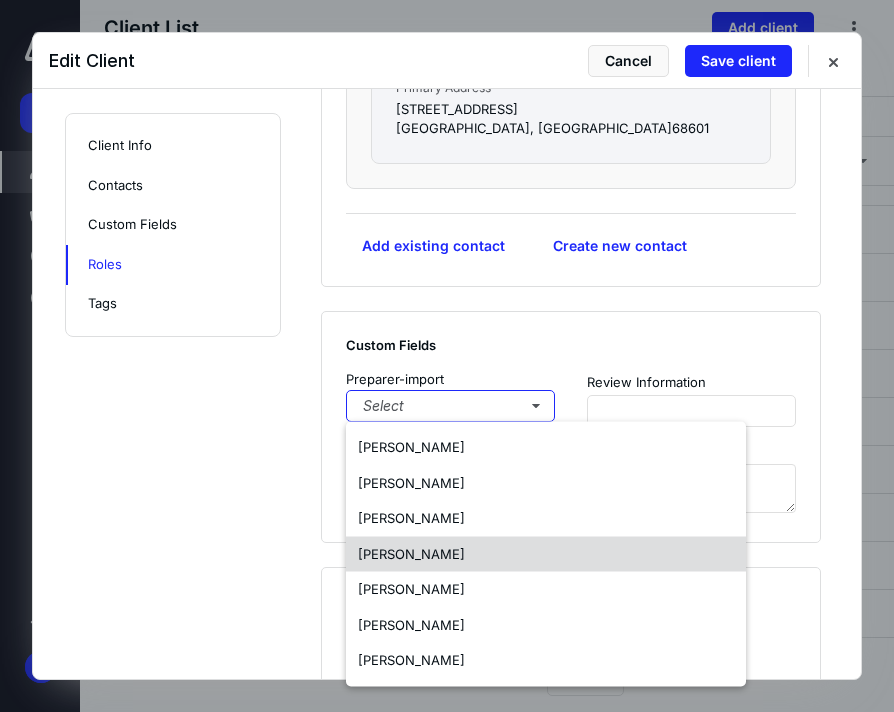 click on "[PERSON_NAME]" at bounding box center [411, 553] 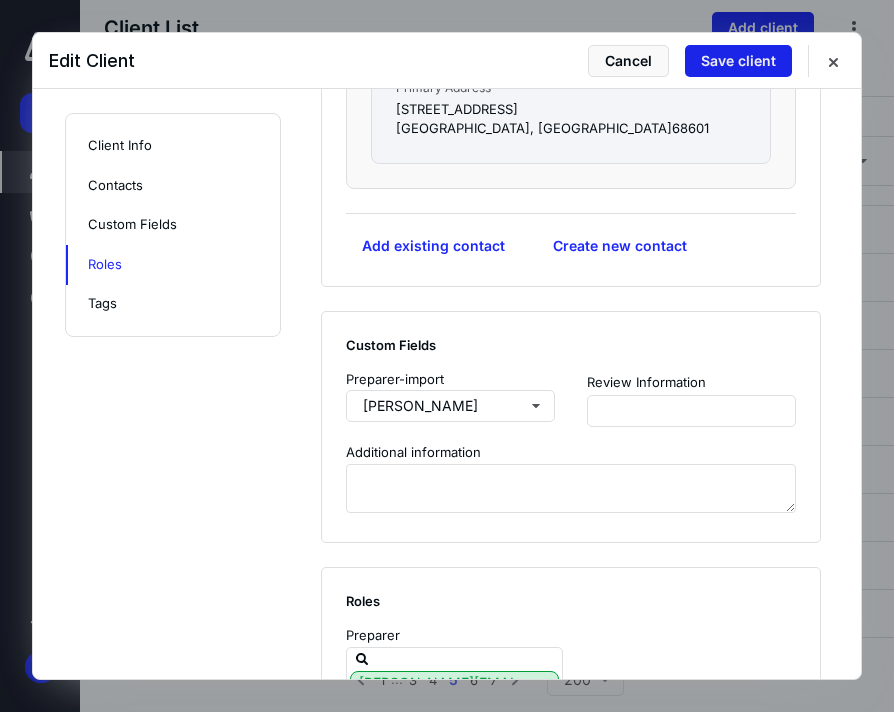 click on "Save client" at bounding box center (738, 61) 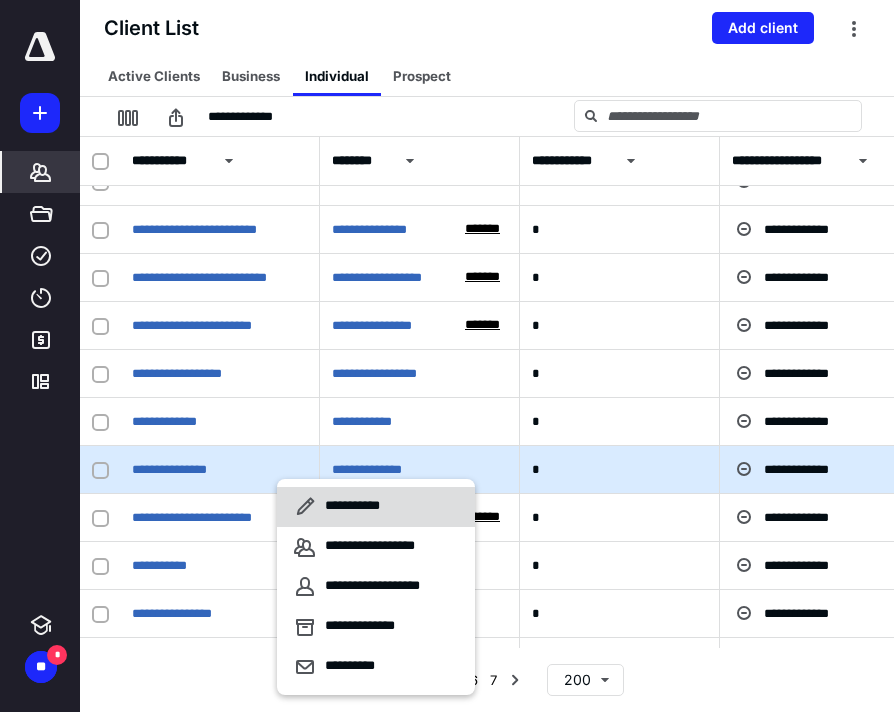 click on "**********" at bounding box center [356, 507] 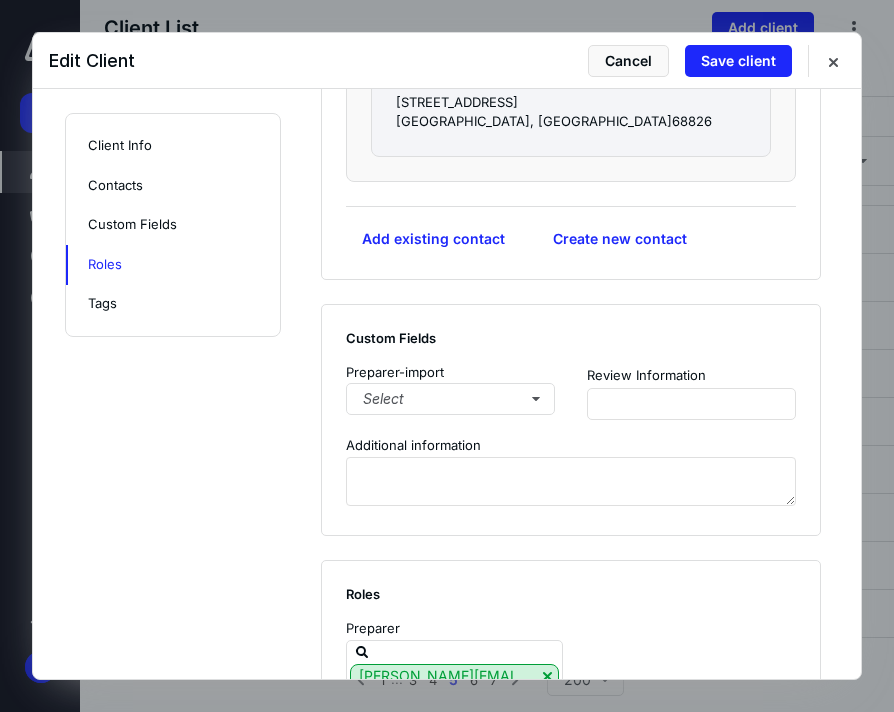 scroll, scrollTop: 1309, scrollLeft: 0, axis: vertical 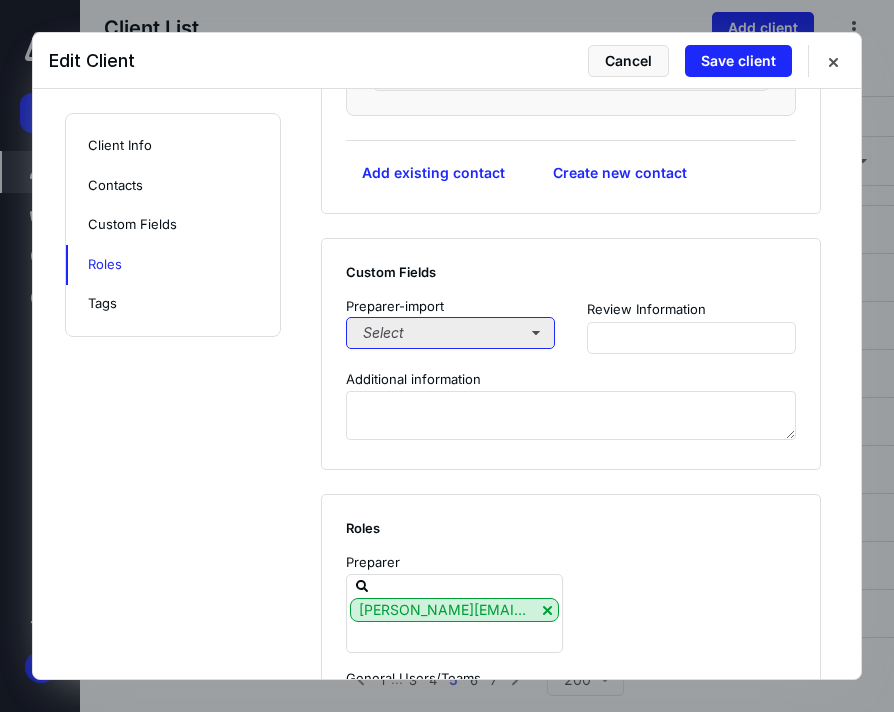 click on "Select" at bounding box center (450, 333) 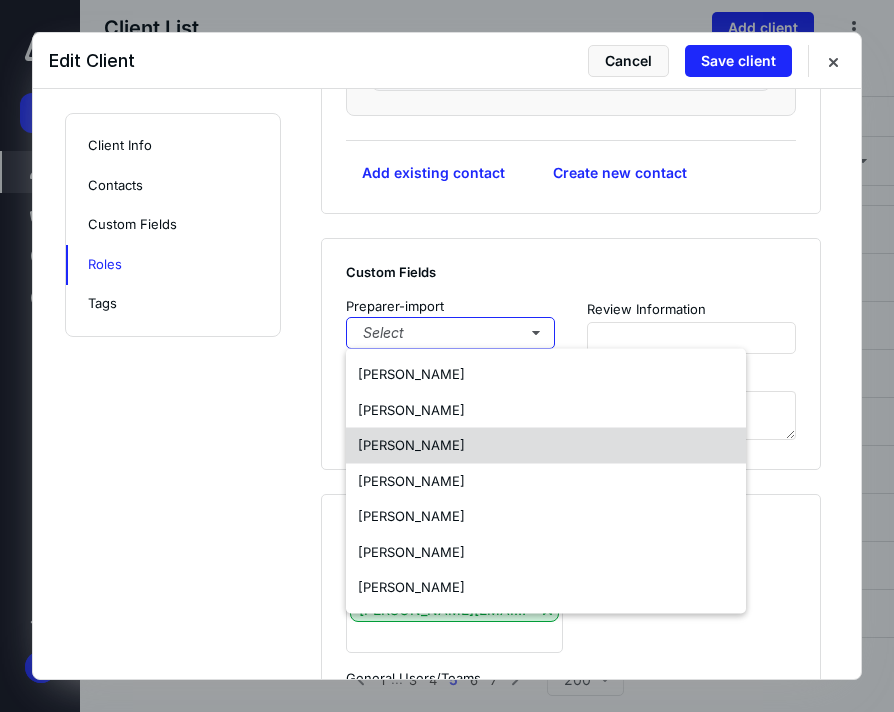 click on "[PERSON_NAME]" at bounding box center (411, 445) 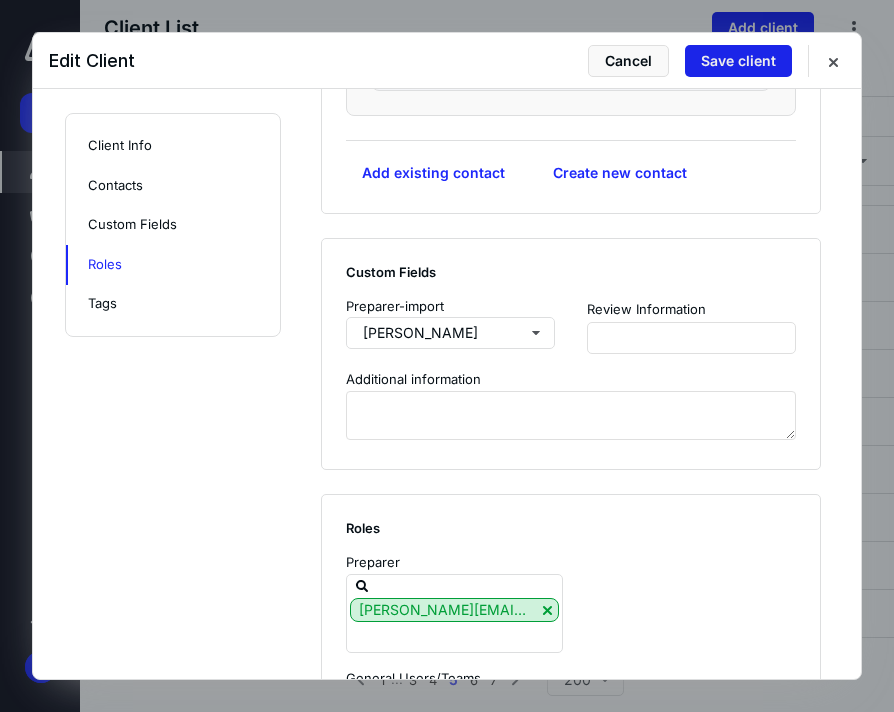 click on "Save client" at bounding box center (738, 61) 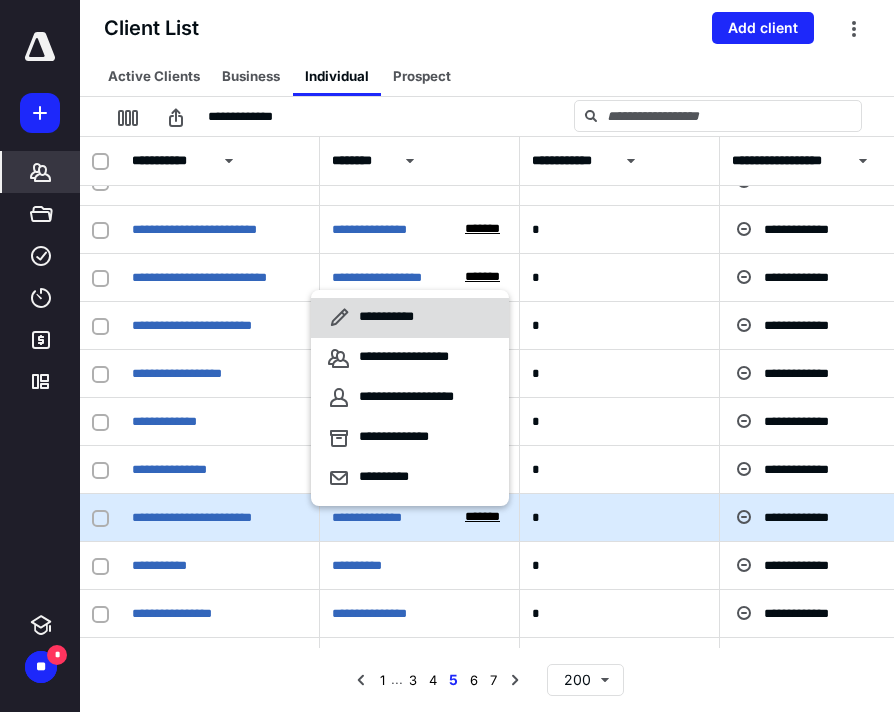 click on "**********" at bounding box center [390, 318] 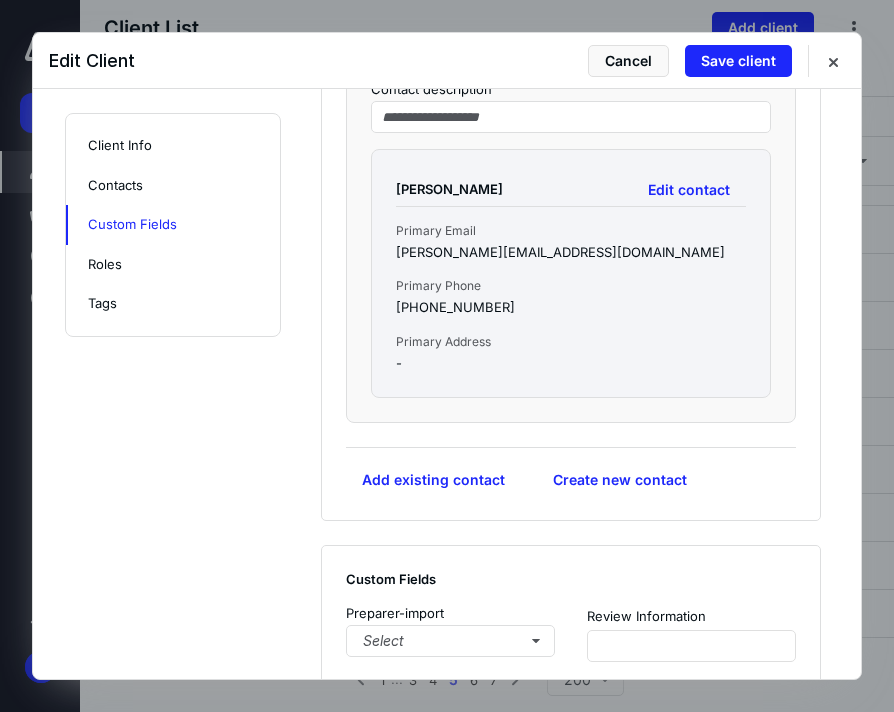 scroll, scrollTop: 1669, scrollLeft: 0, axis: vertical 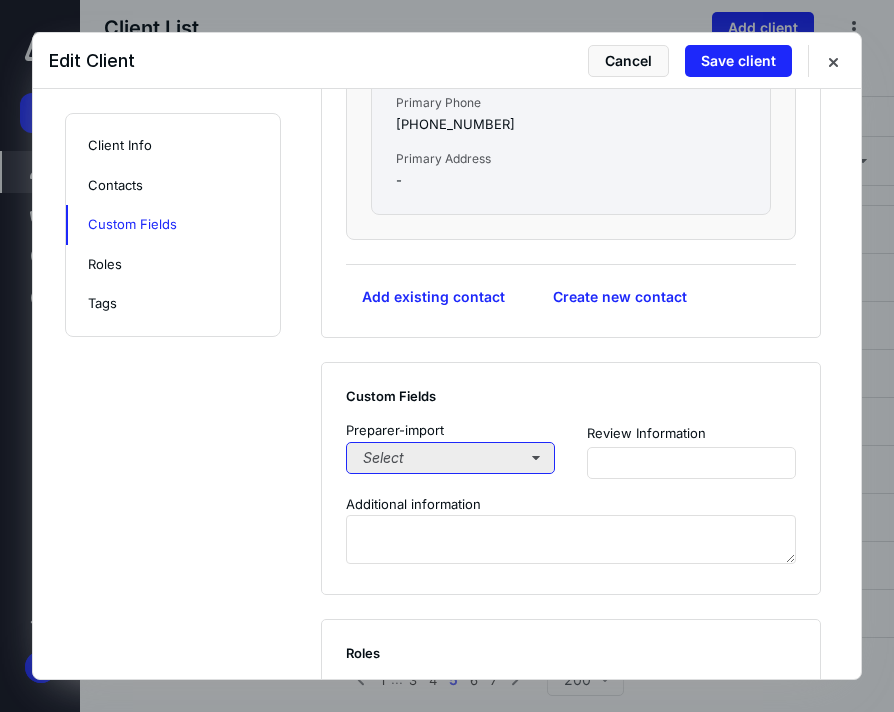 click on "Select" at bounding box center [450, 458] 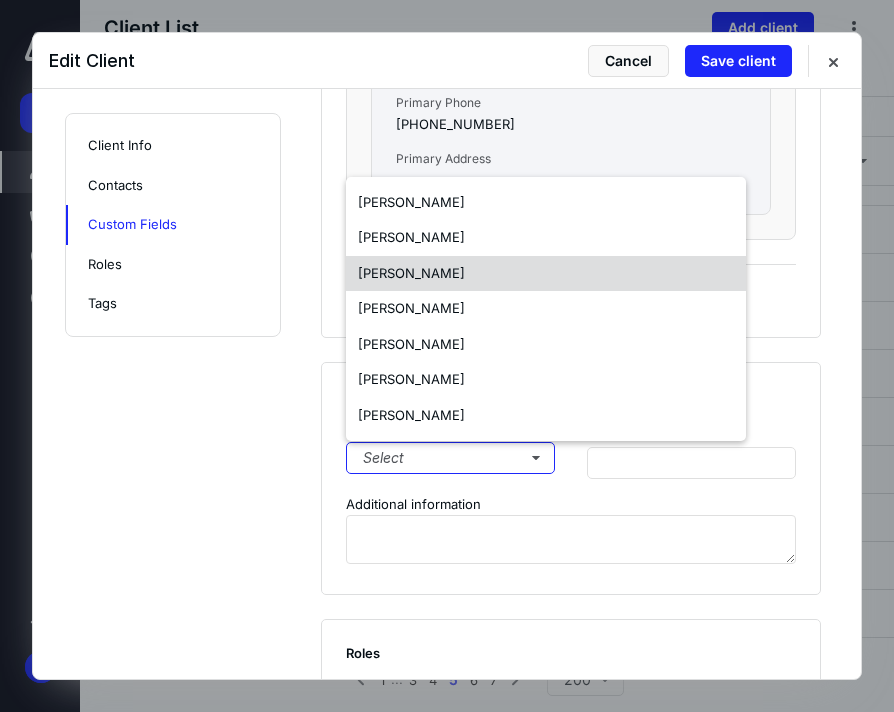 click on "[PERSON_NAME]" at bounding box center [546, 274] 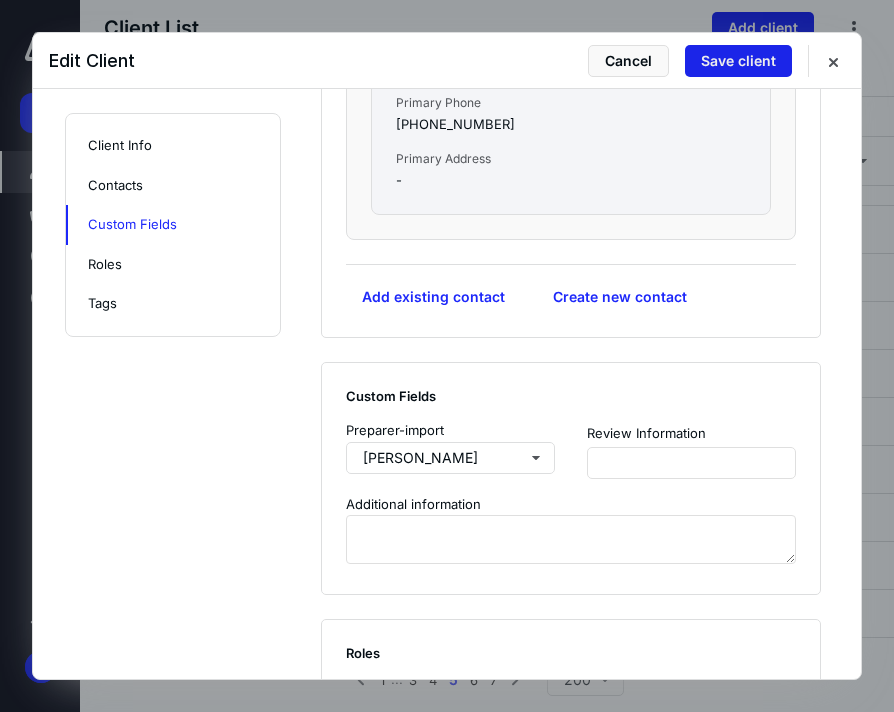 click on "Save client" at bounding box center [738, 61] 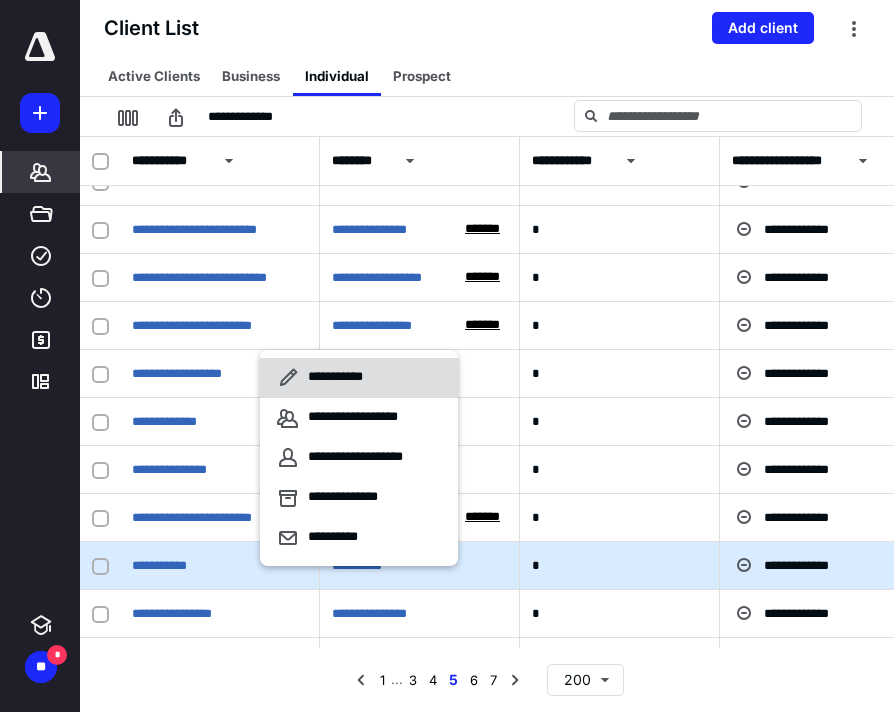 click on "**********" at bounding box center (339, 378) 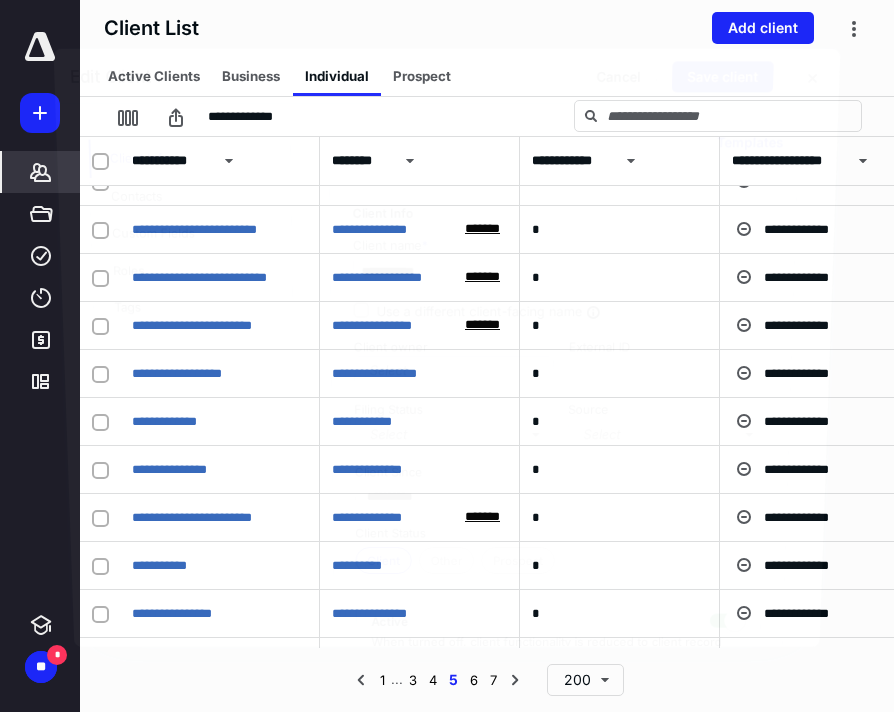 checkbox on "true" 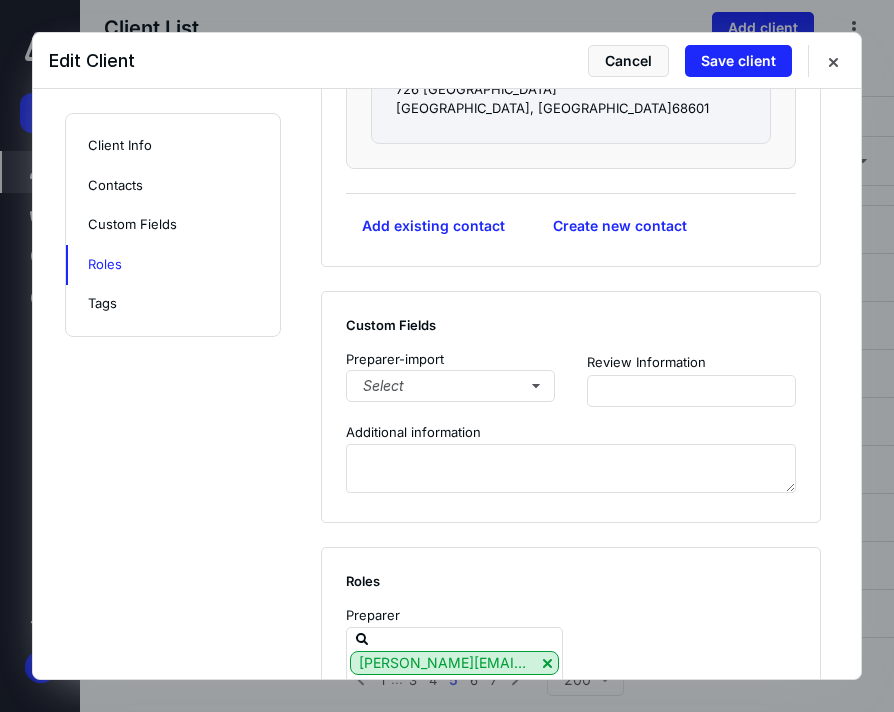 scroll, scrollTop: 1260, scrollLeft: 0, axis: vertical 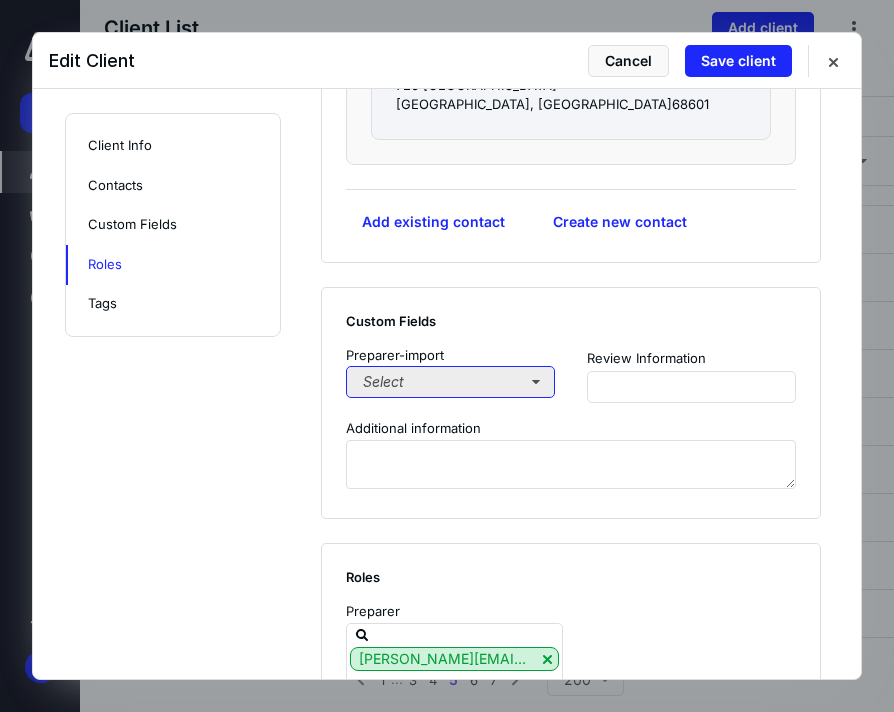 click on "Select" at bounding box center (450, 382) 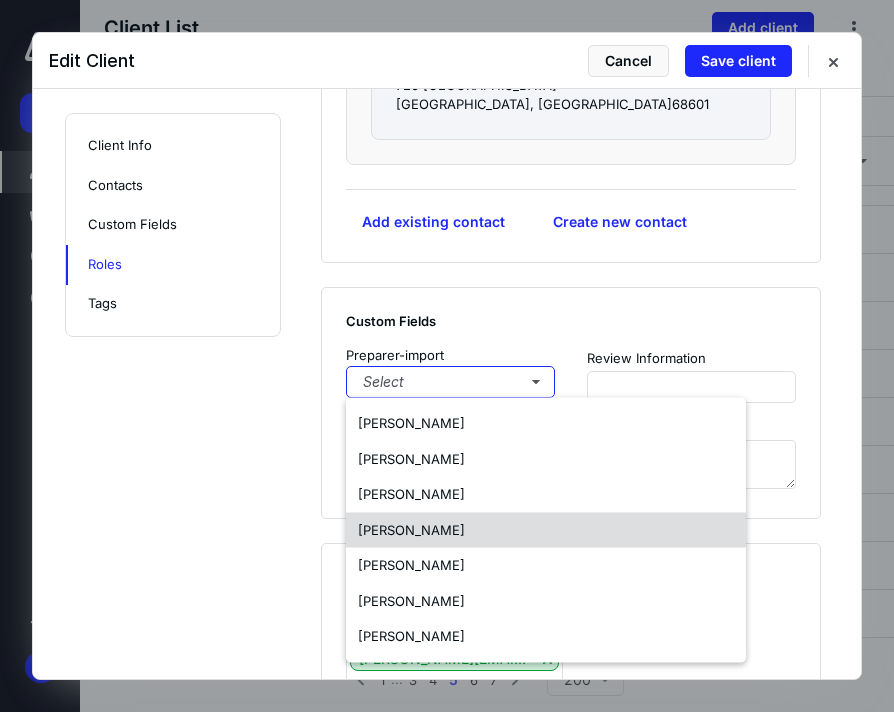 click on "[PERSON_NAME]" at bounding box center [546, 530] 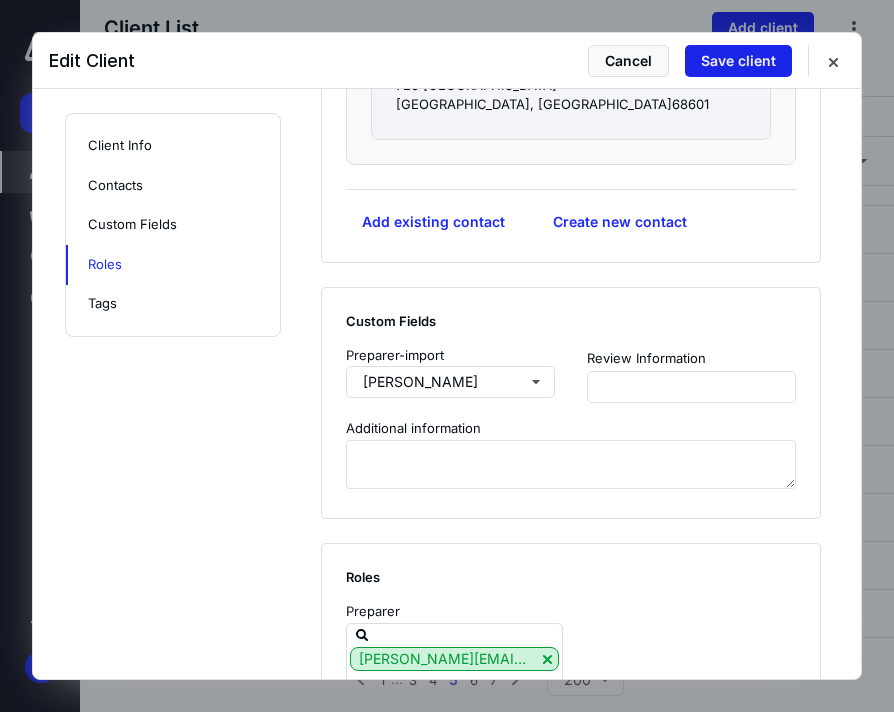 click on "Save client" at bounding box center [738, 61] 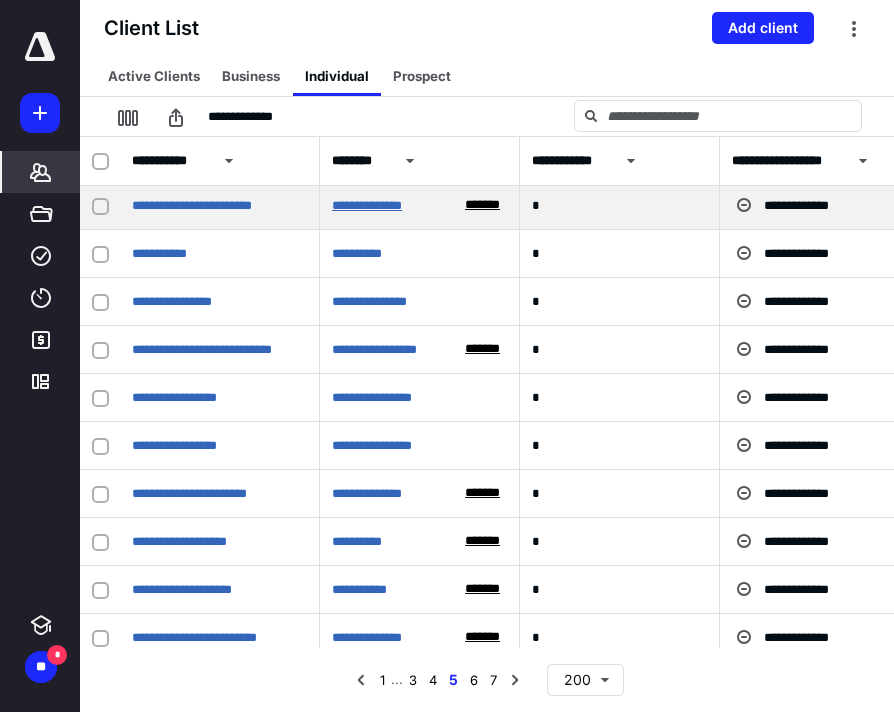 scroll, scrollTop: 3302, scrollLeft: 0, axis: vertical 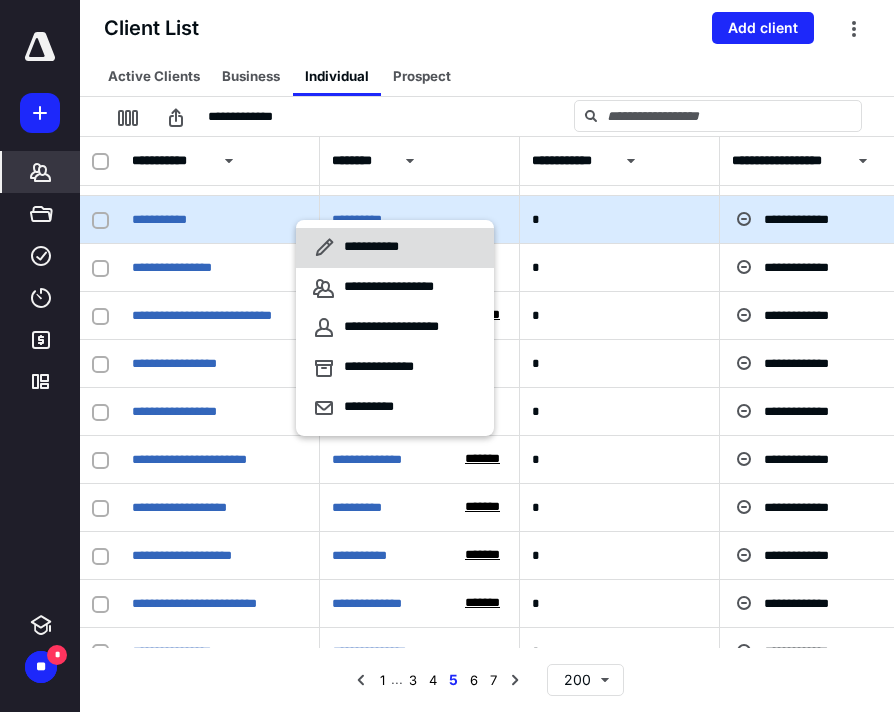 click on "**********" at bounding box center (395, 248) 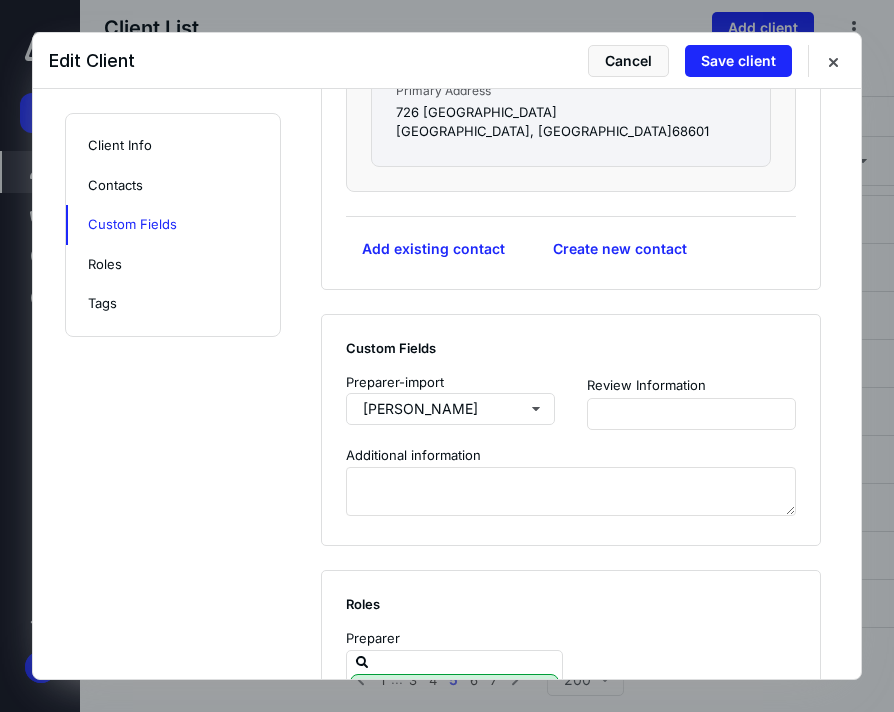 scroll, scrollTop: 1290, scrollLeft: 0, axis: vertical 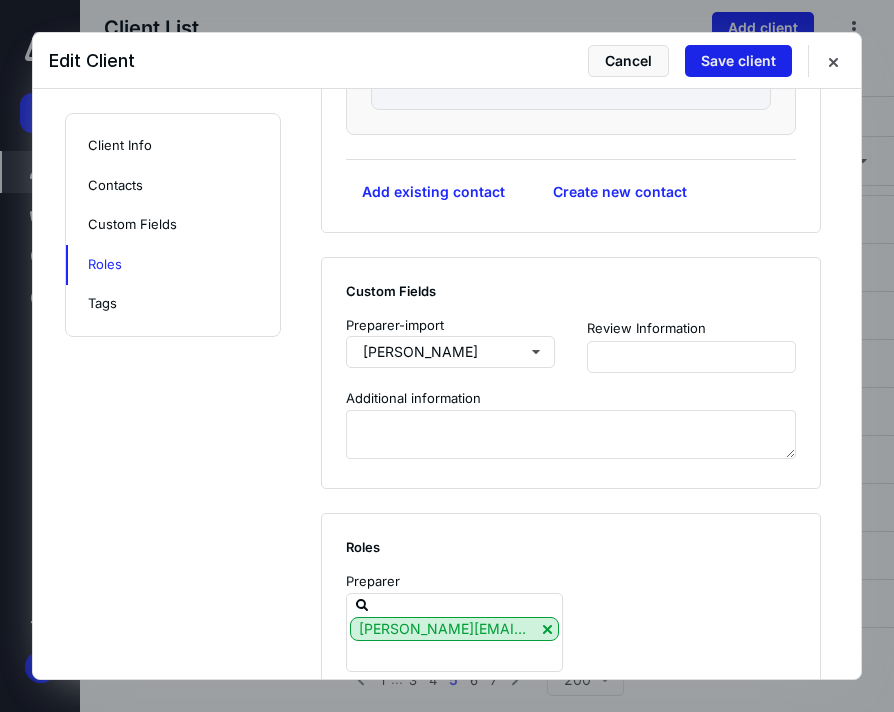 click on "Save client" at bounding box center (738, 61) 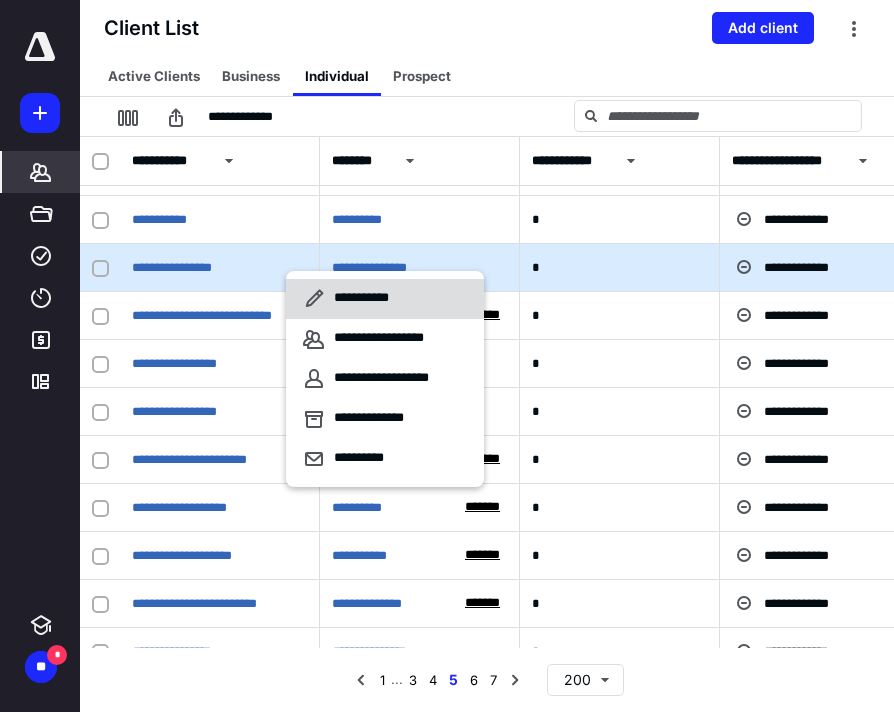 click on "**********" at bounding box center (365, 299) 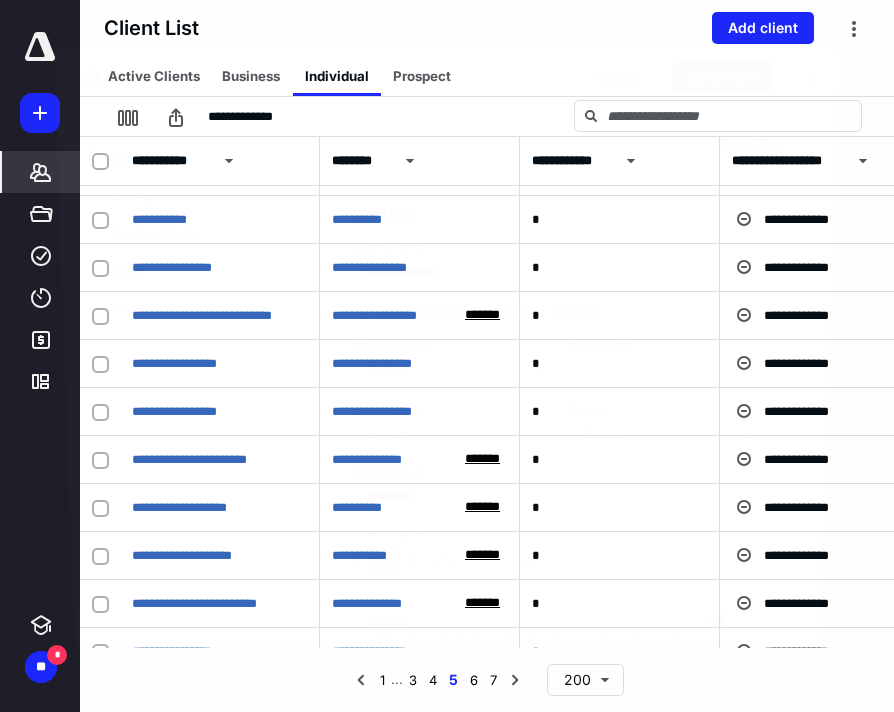 checkbox on "true" 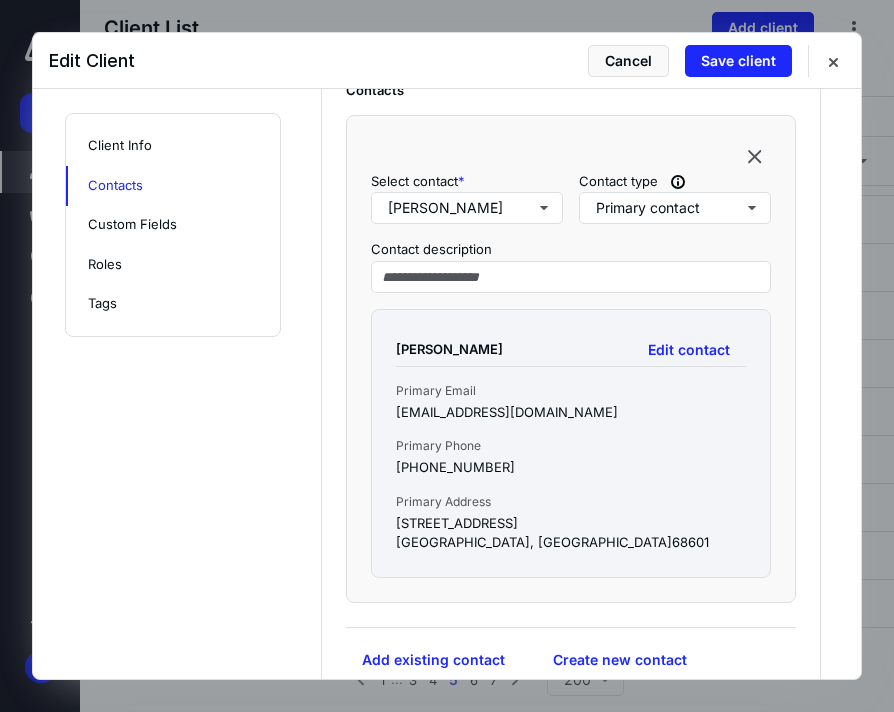 scroll, scrollTop: 1238, scrollLeft: 0, axis: vertical 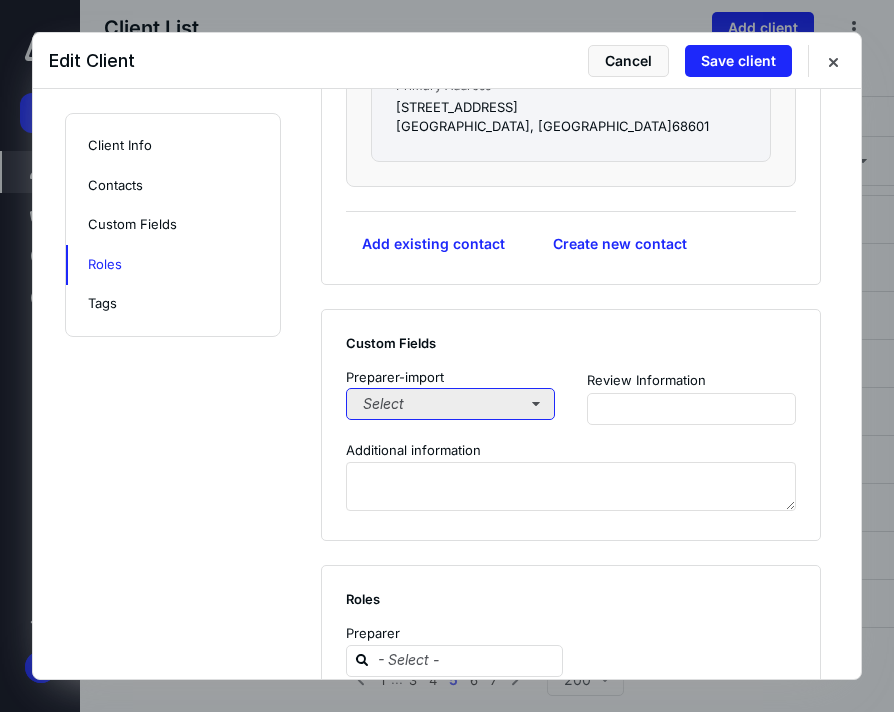 click on "Select" at bounding box center (450, 404) 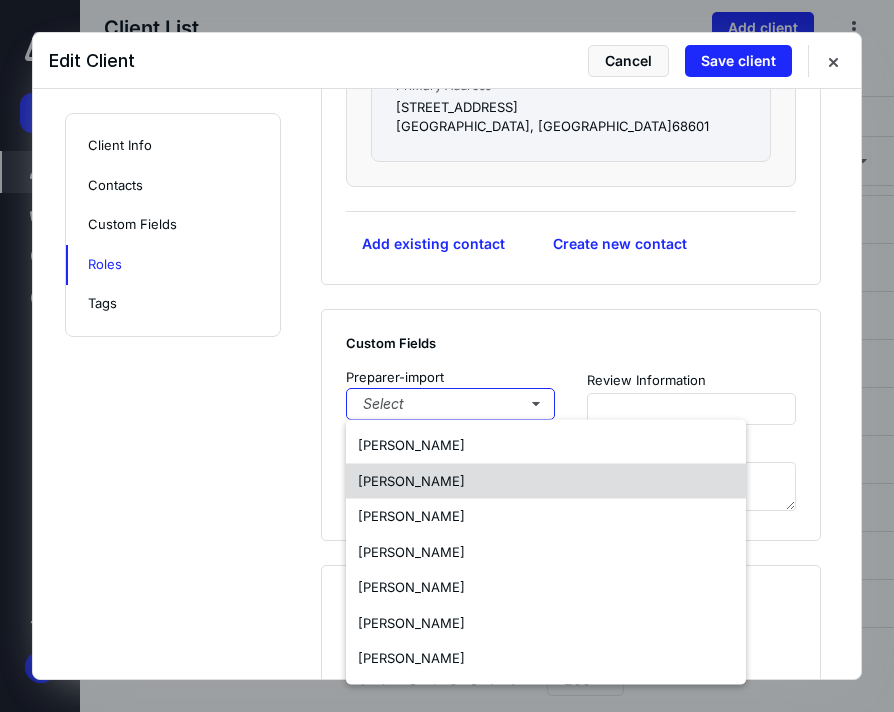 click on "[PERSON_NAME]" at bounding box center [411, 480] 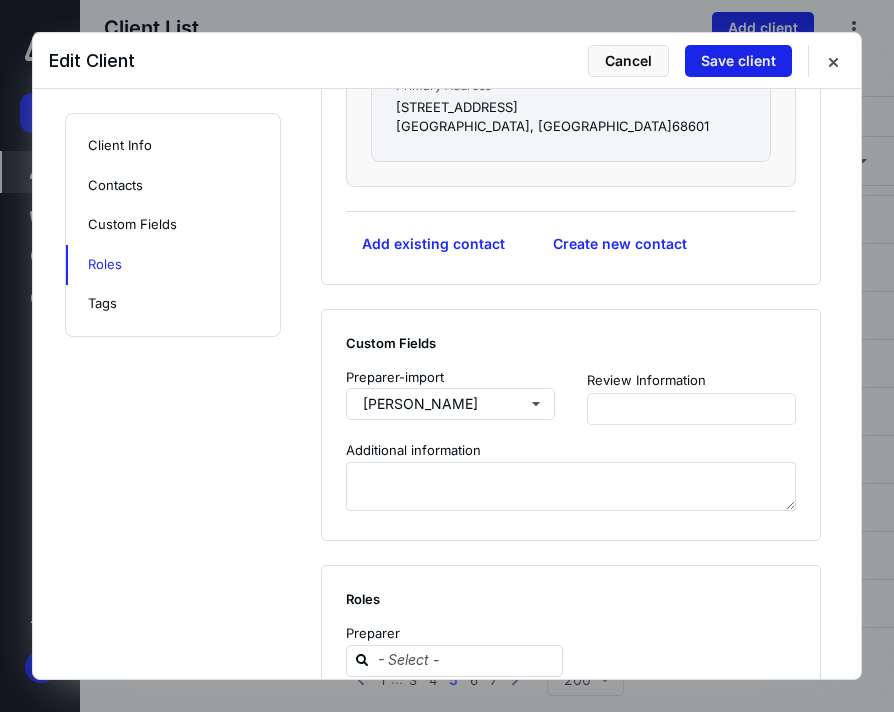 click on "Save client" at bounding box center (738, 61) 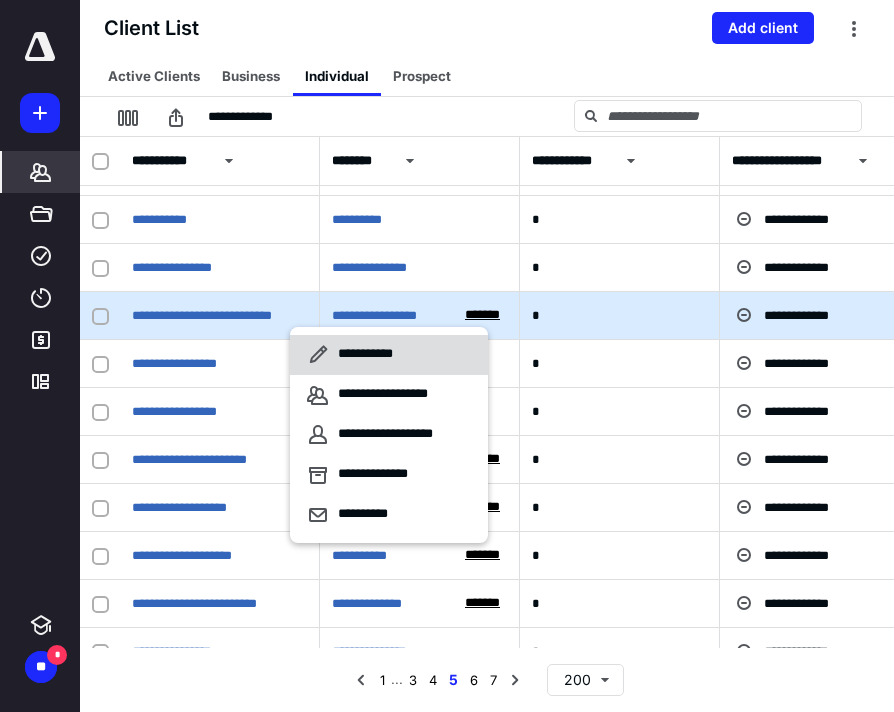 click on "**********" at bounding box center [369, 355] 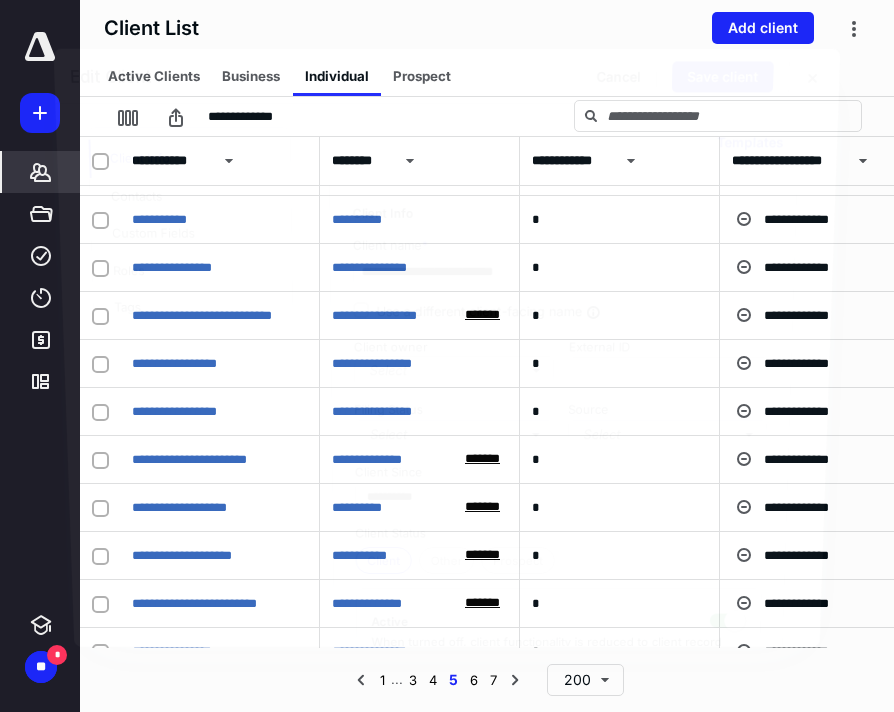 checkbox on "true" 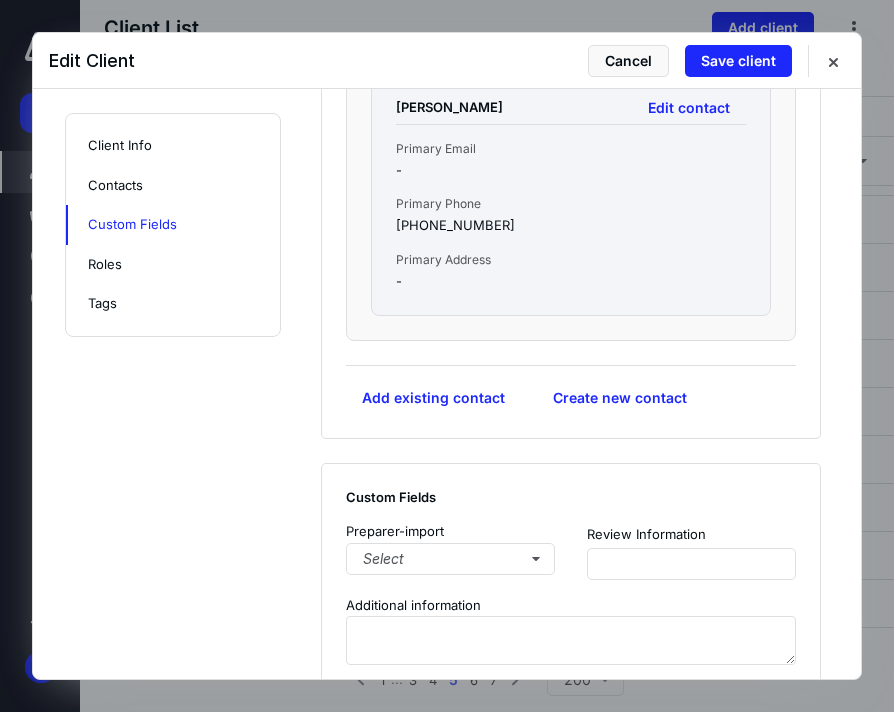 scroll, scrollTop: 1639, scrollLeft: 0, axis: vertical 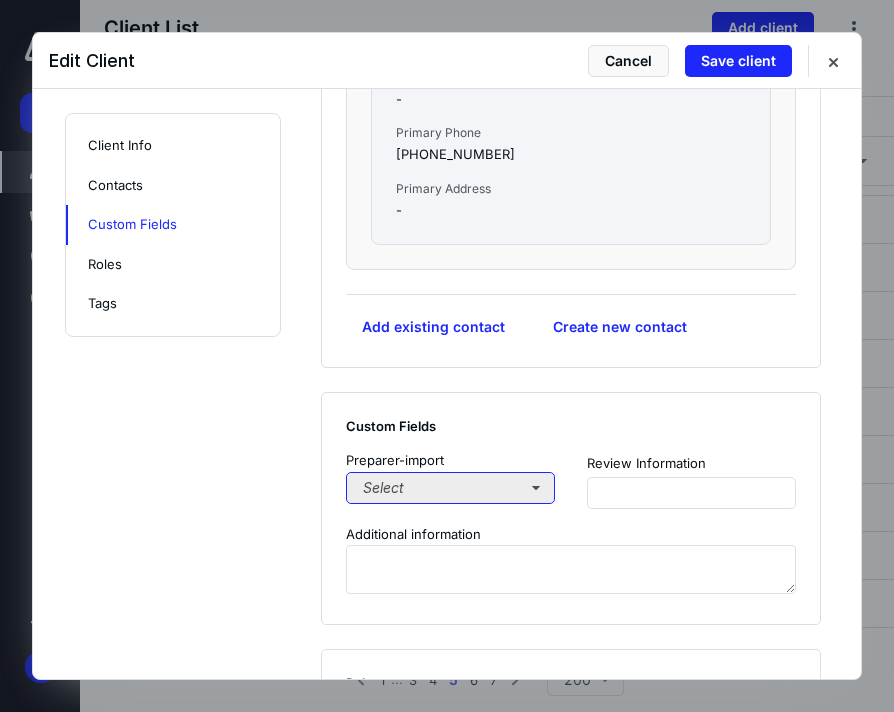 click on "Select" at bounding box center (450, 488) 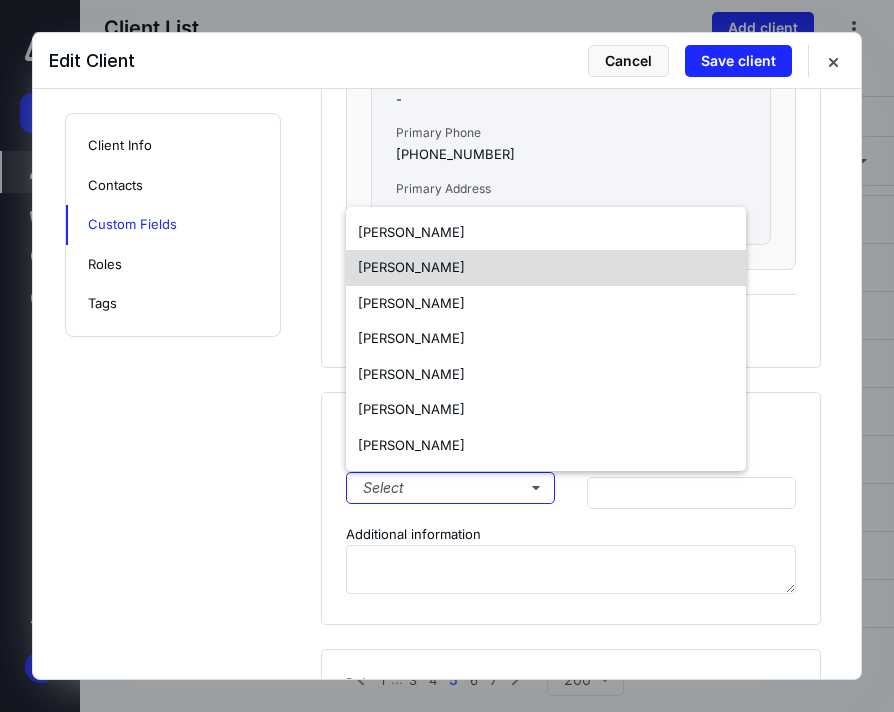 click on "[PERSON_NAME]" at bounding box center [411, 267] 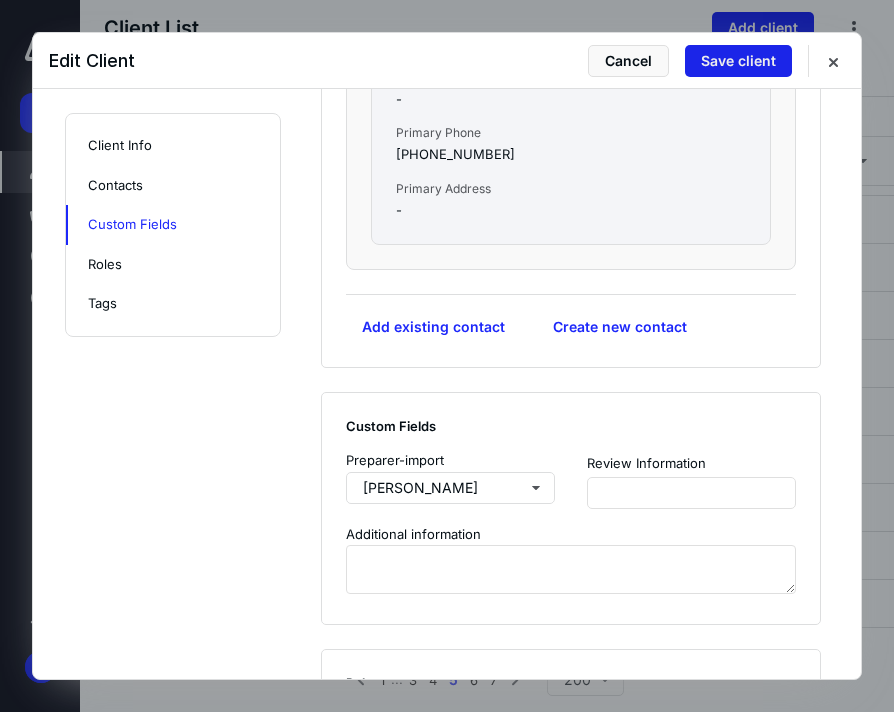 click on "Save client" at bounding box center [738, 61] 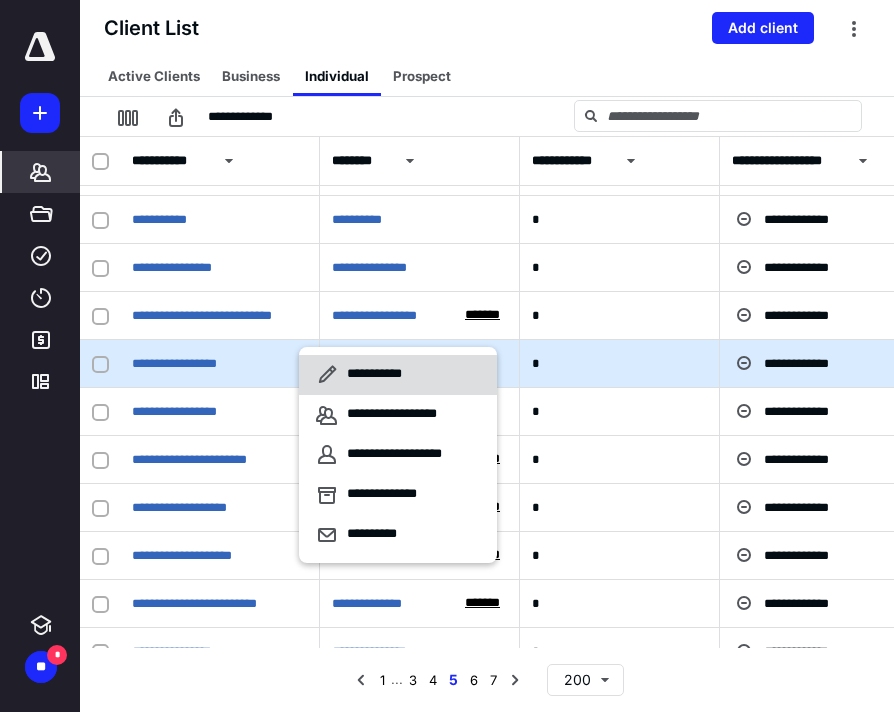 click on "**********" at bounding box center (378, 375) 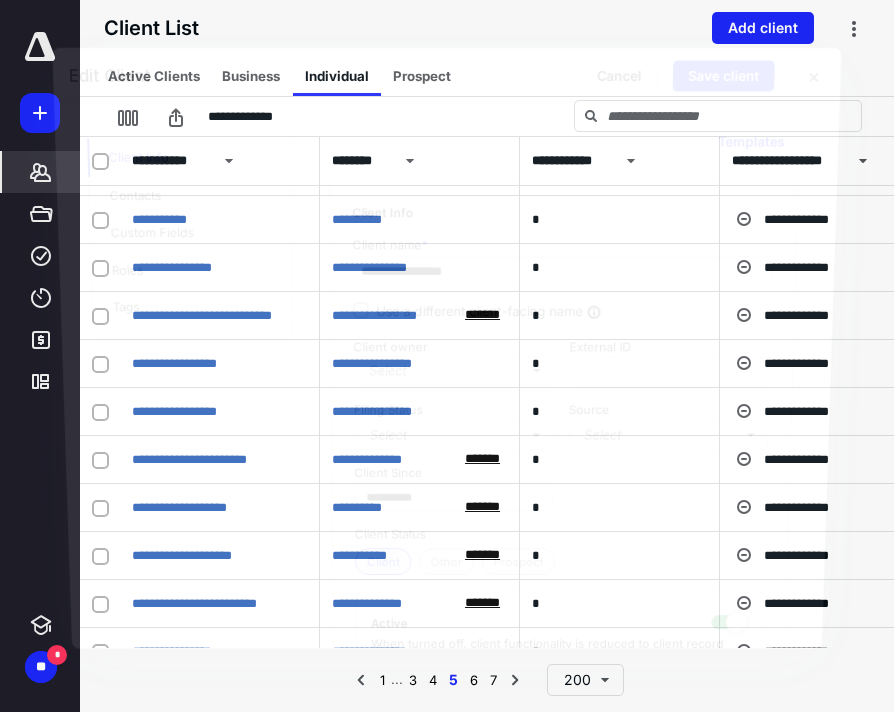 checkbox on "true" 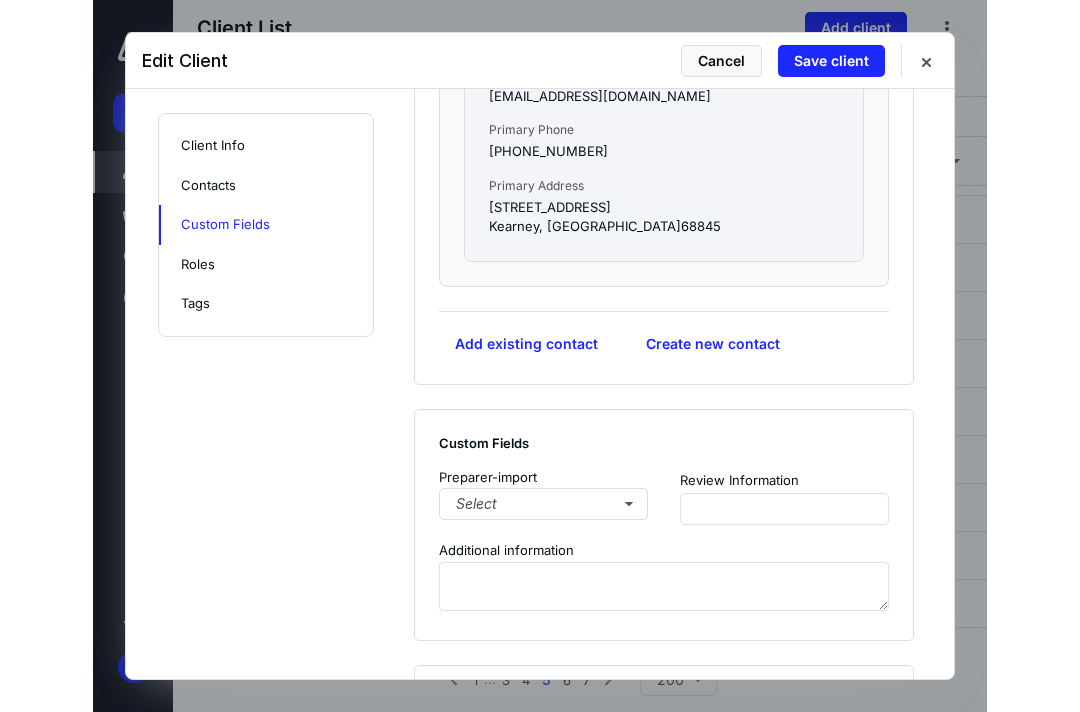 scroll, scrollTop: 1320, scrollLeft: 0, axis: vertical 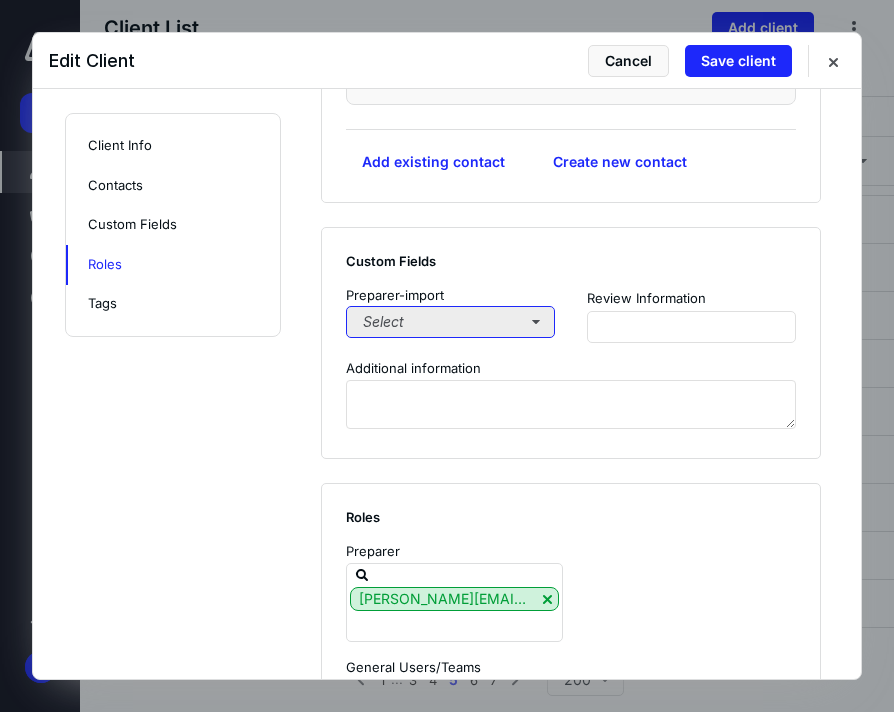 click on "Select" at bounding box center (450, 322) 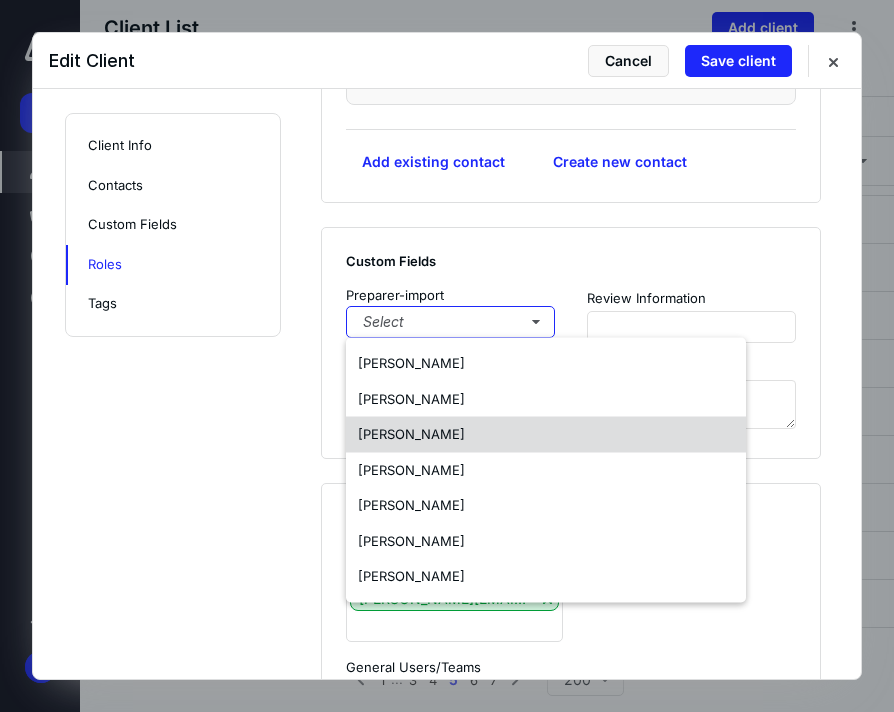 click on "[PERSON_NAME]" at bounding box center (546, 435) 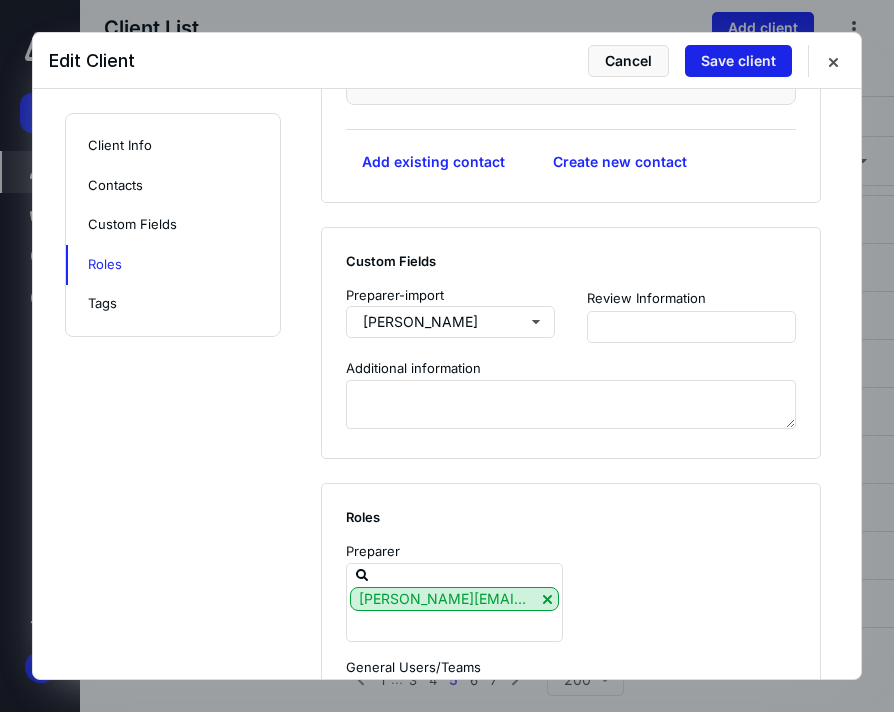 click on "Save client" at bounding box center (738, 61) 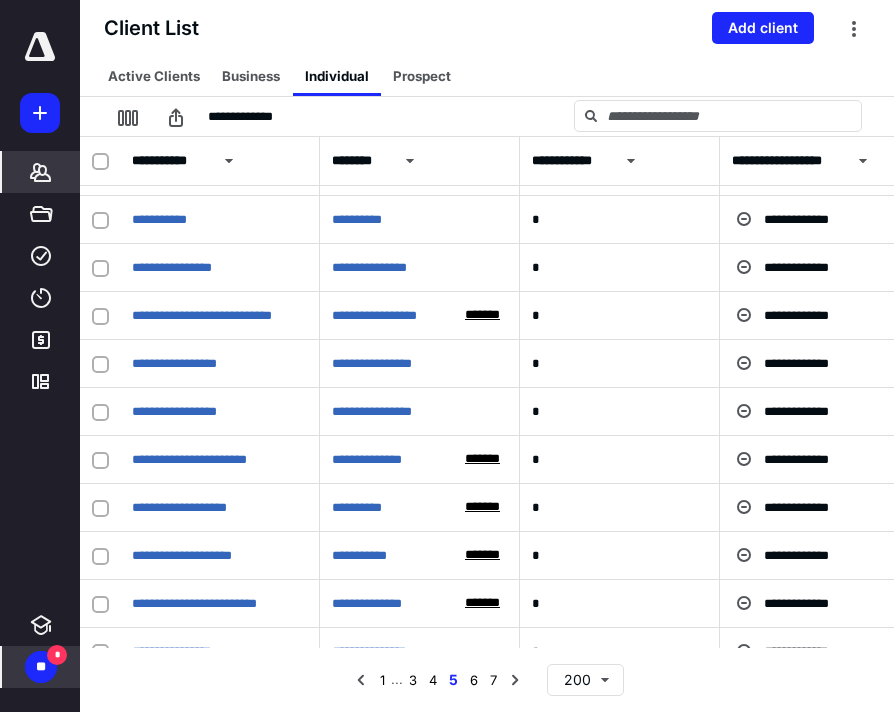 click on "*" at bounding box center [57, 655] 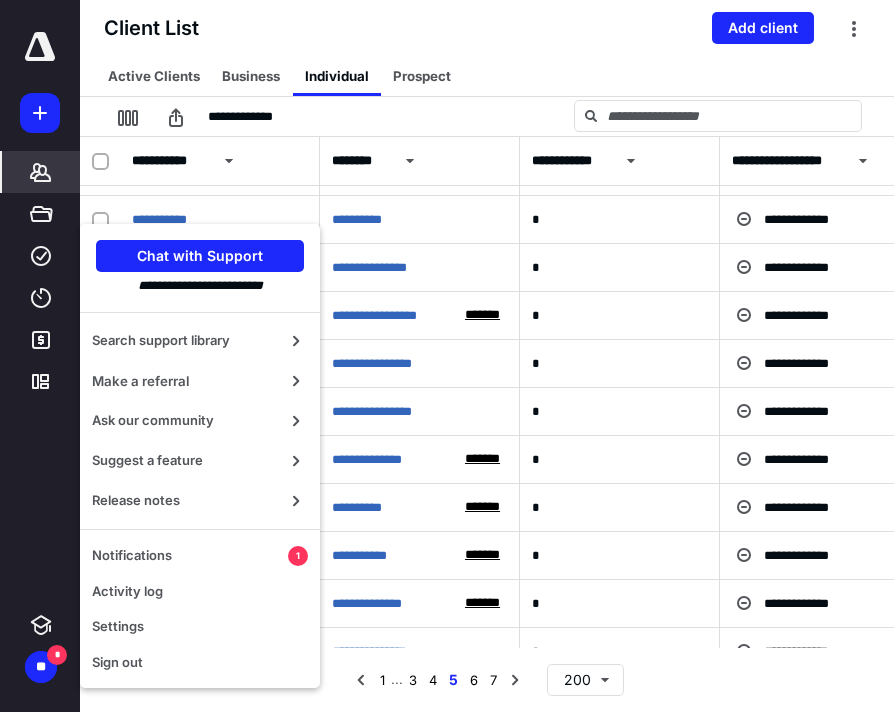 click on "Client List Add client" at bounding box center [487, 28] 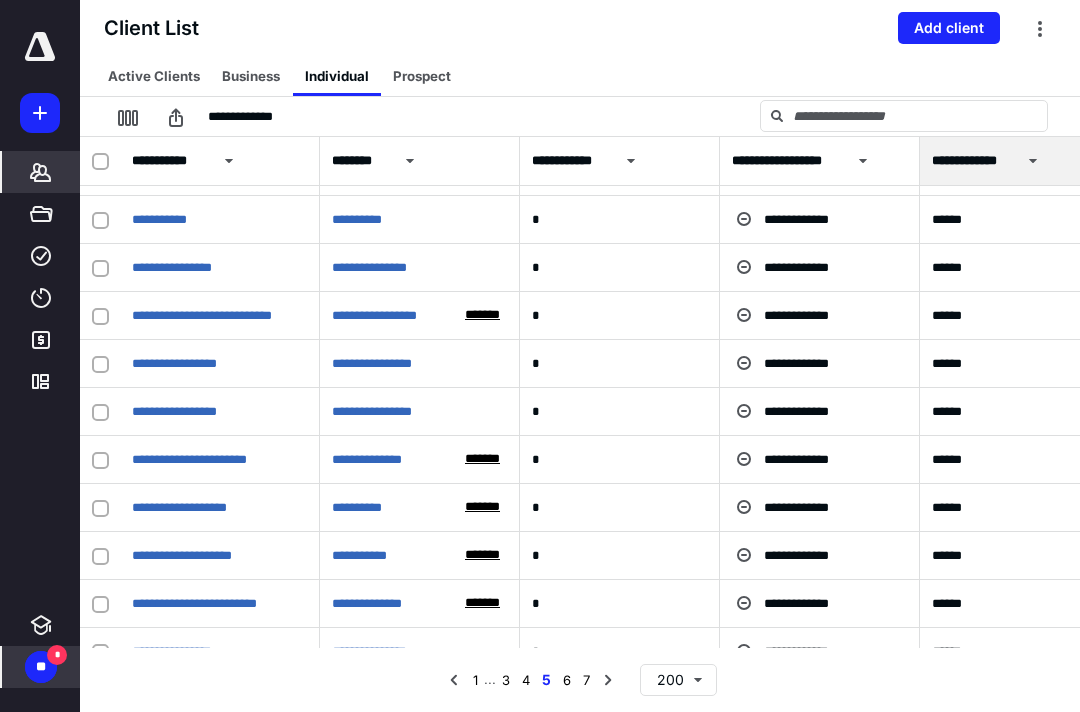 click on "**" at bounding box center [41, 667] 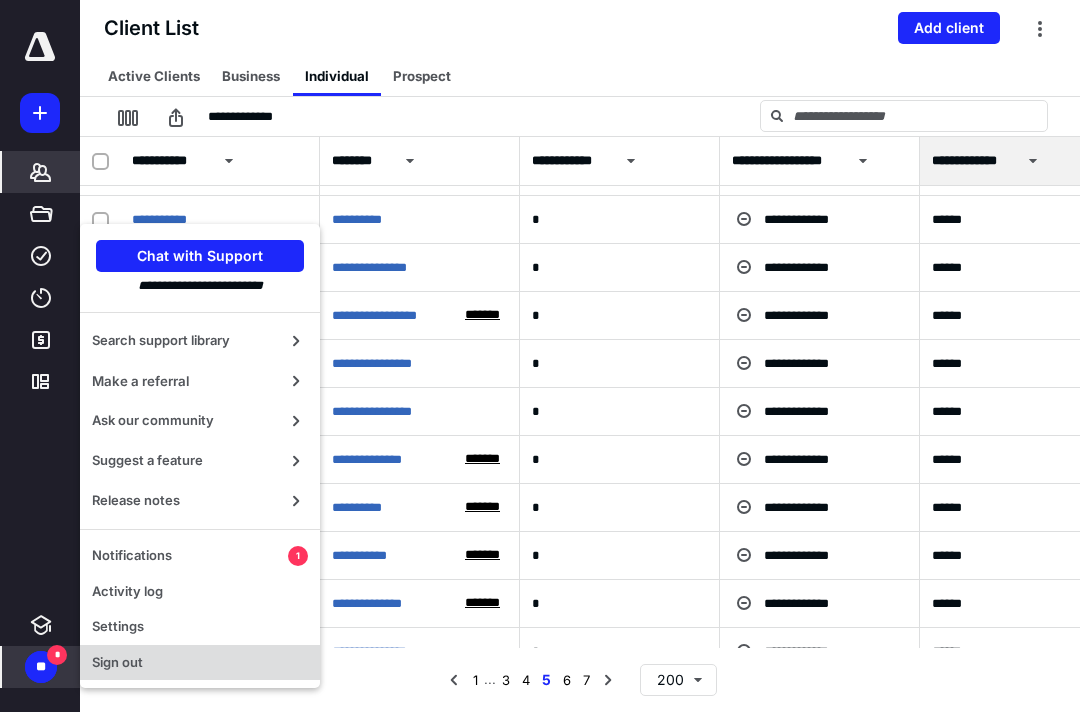 click on "Sign out" at bounding box center [200, 663] 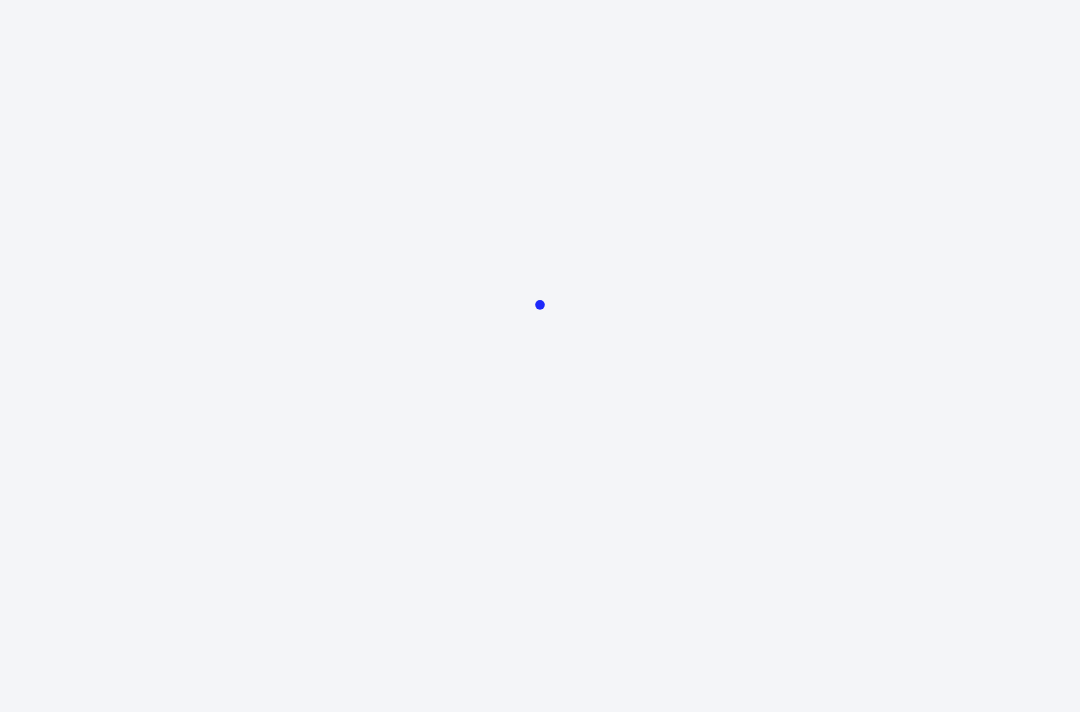 scroll, scrollTop: 0, scrollLeft: 0, axis: both 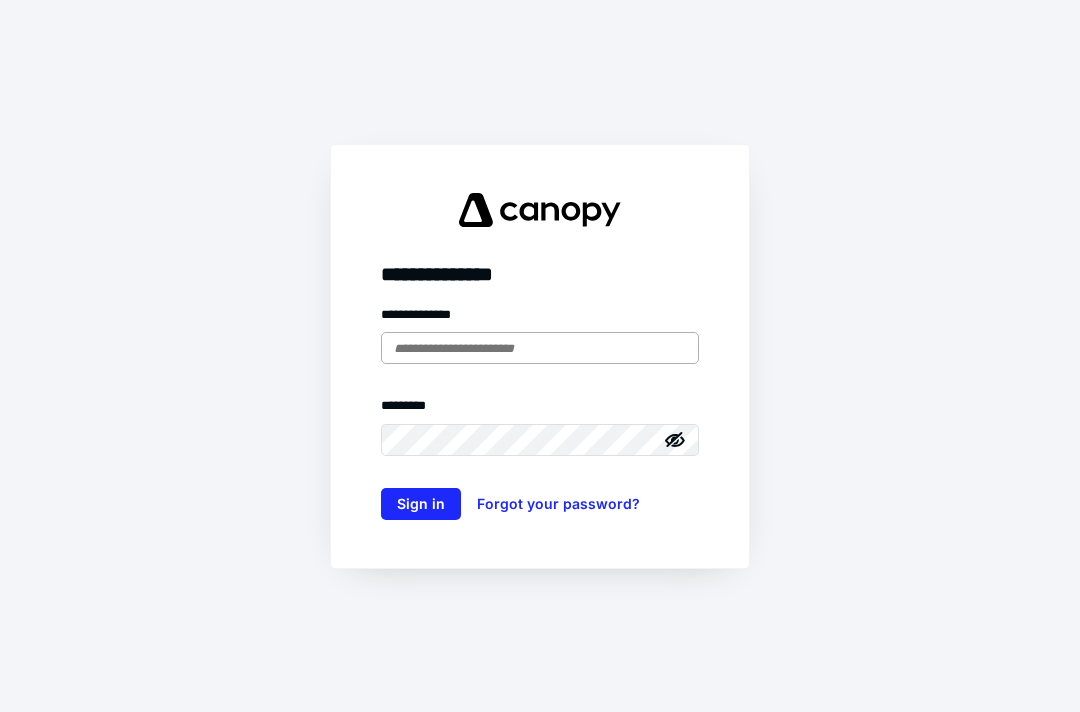 click at bounding box center [540, 348] 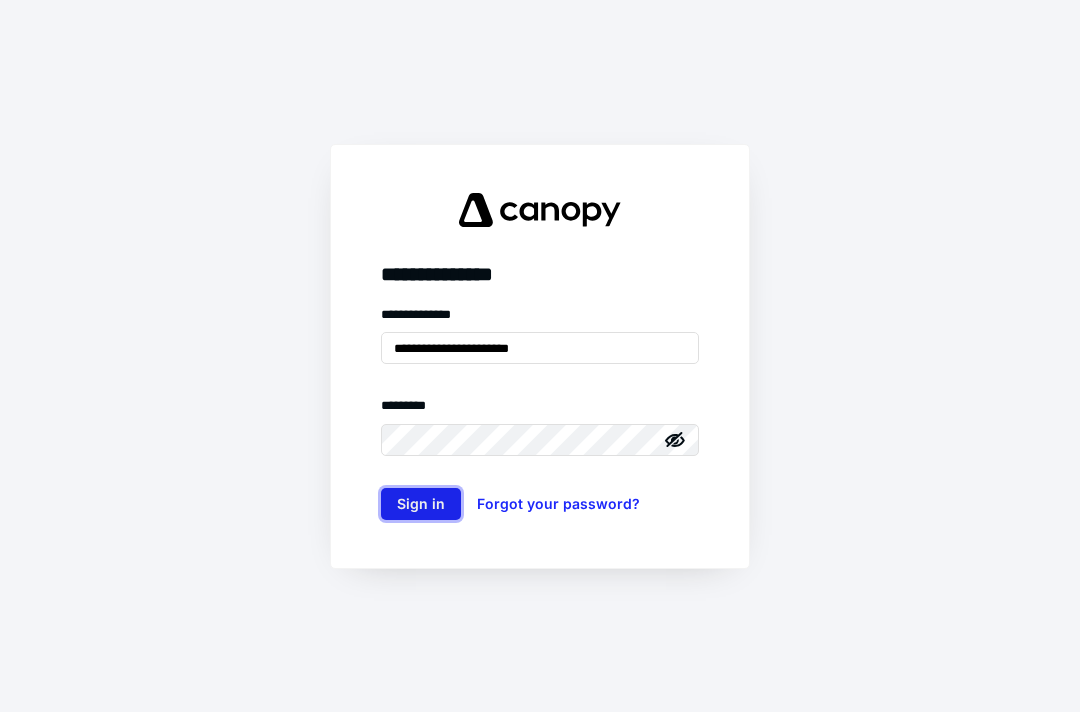 click on "Sign in" at bounding box center [421, 504] 